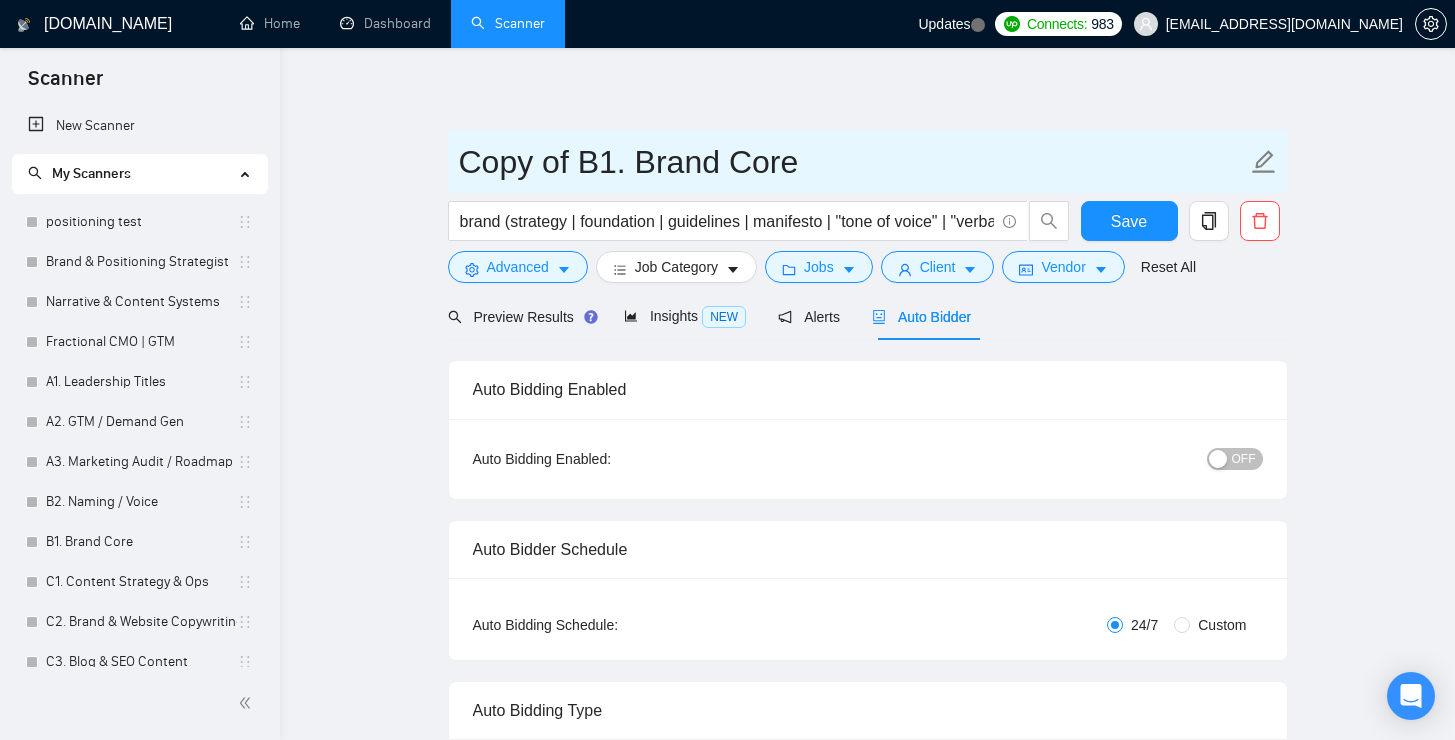scroll, scrollTop: 0, scrollLeft: 0, axis: both 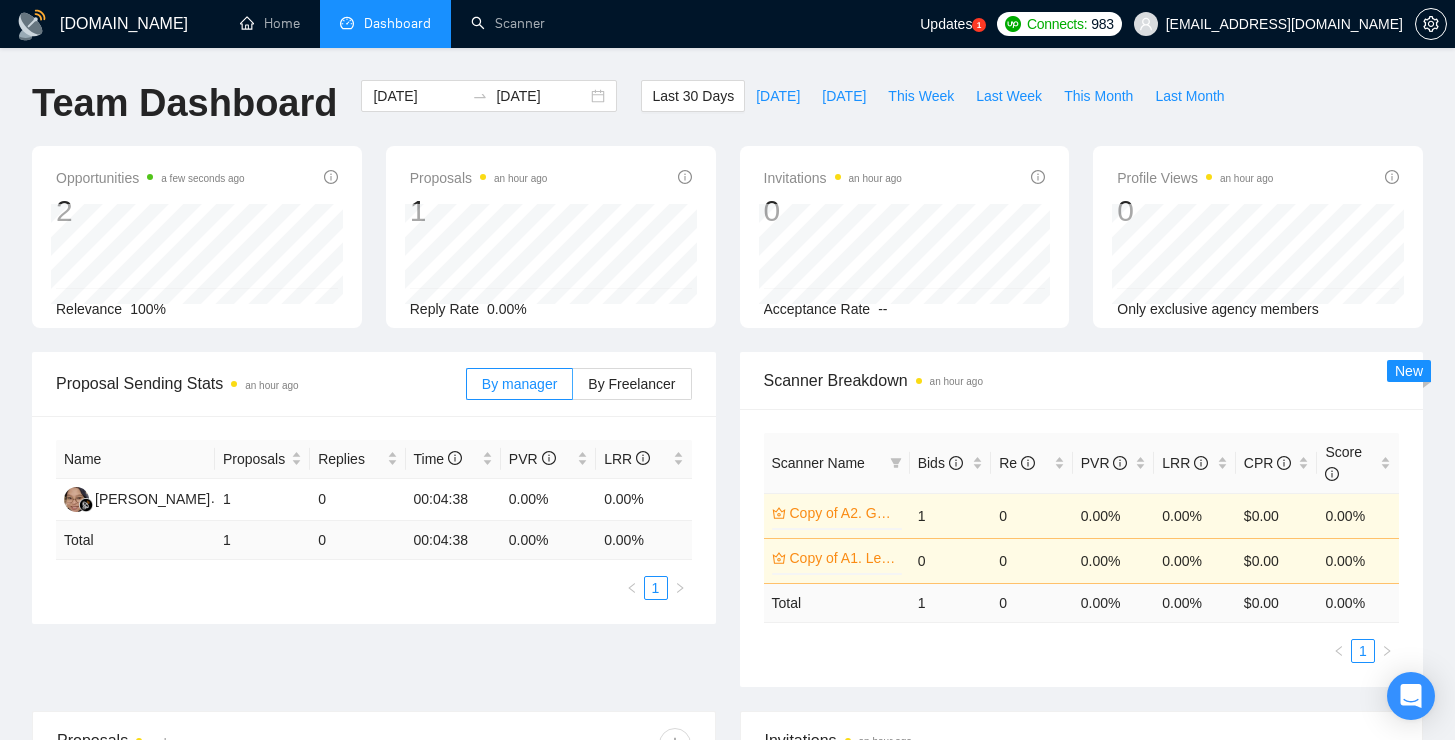 click on "Updates" at bounding box center (946, 24) 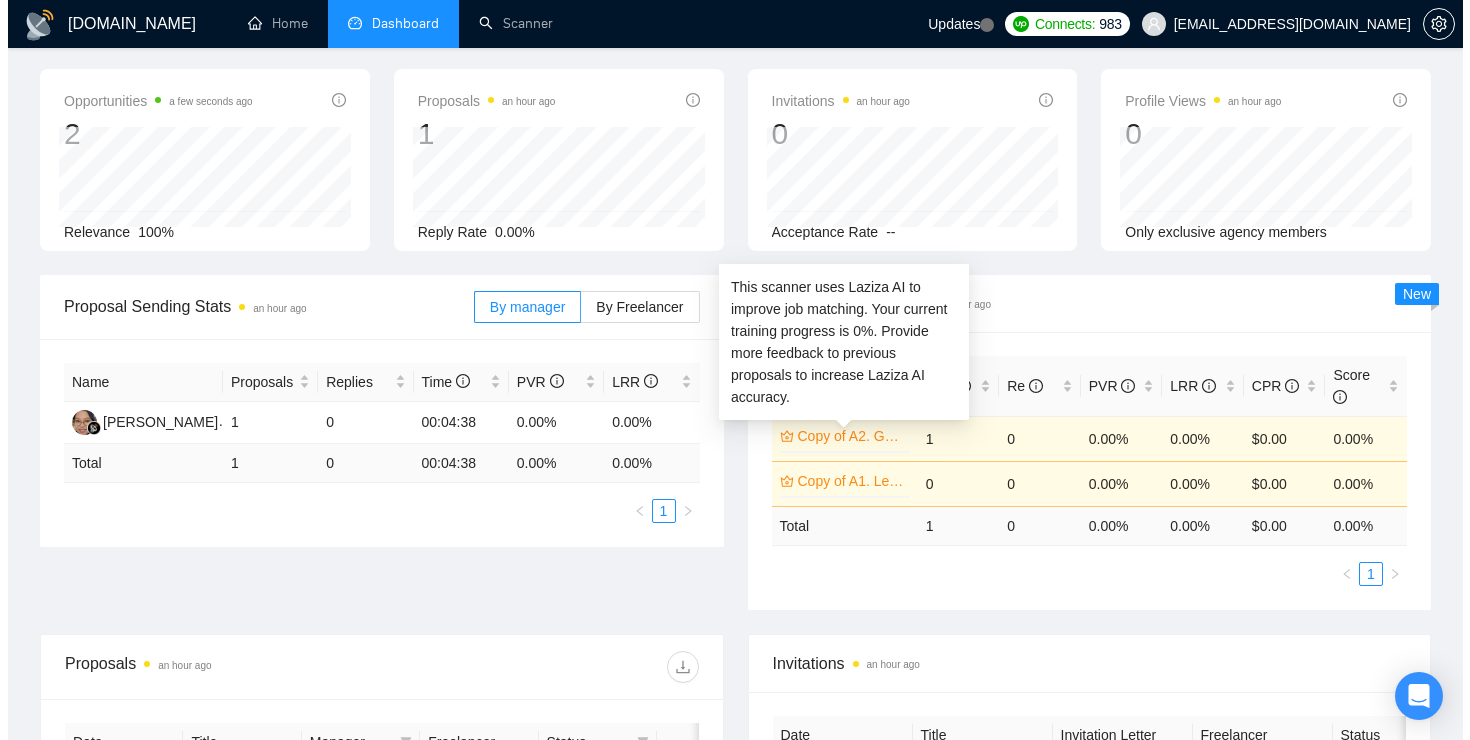 scroll, scrollTop: 477, scrollLeft: 0, axis: vertical 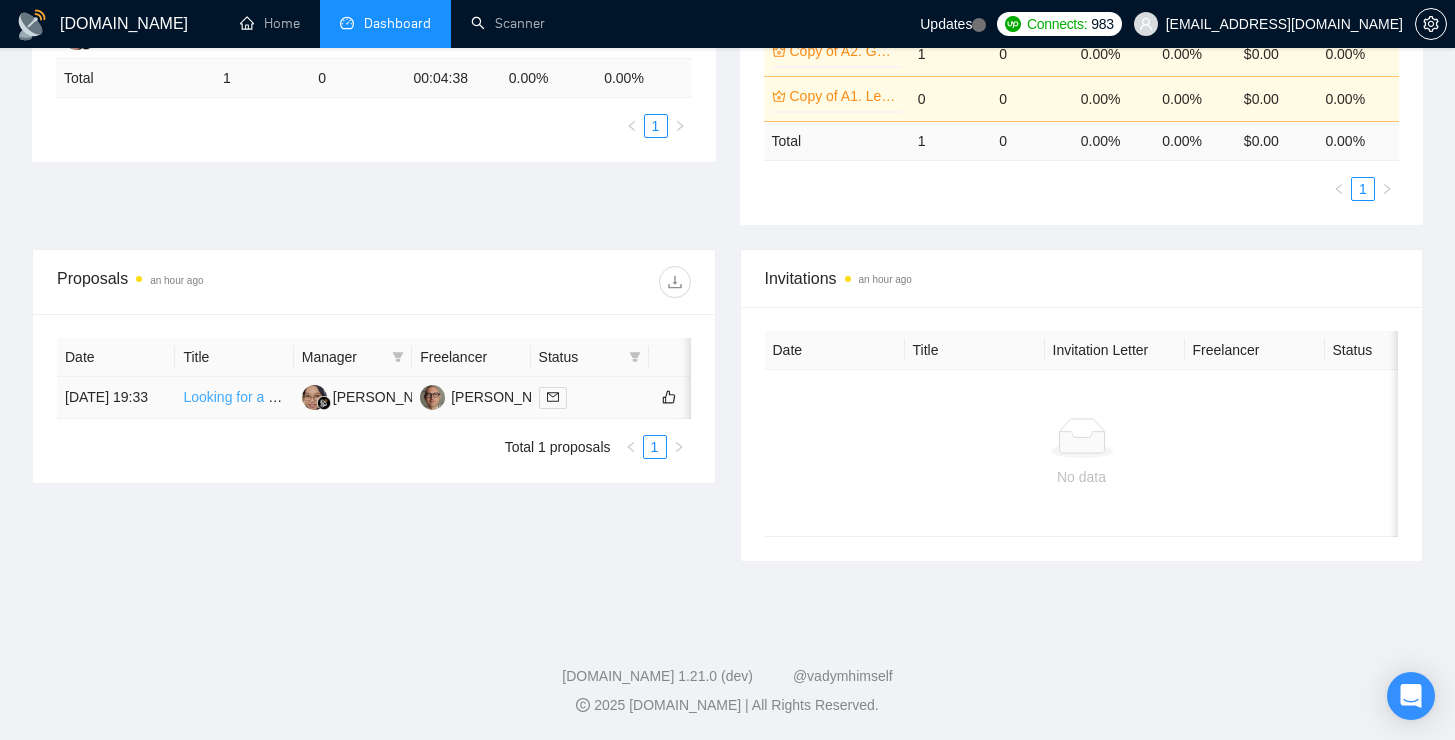click on "Looking for a Fractional Chief Marketing Officer (CMO)" at bounding box center [352, 397] 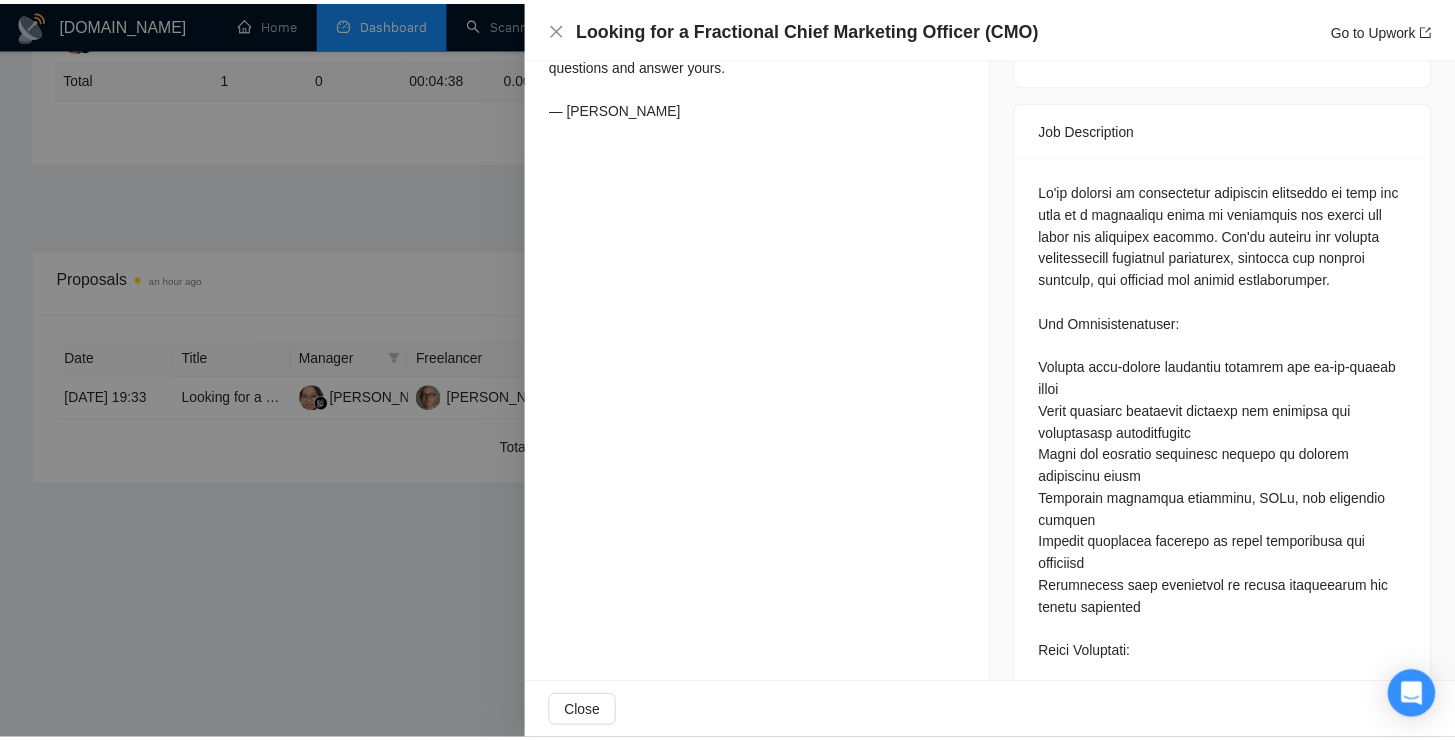 scroll, scrollTop: 450, scrollLeft: 0, axis: vertical 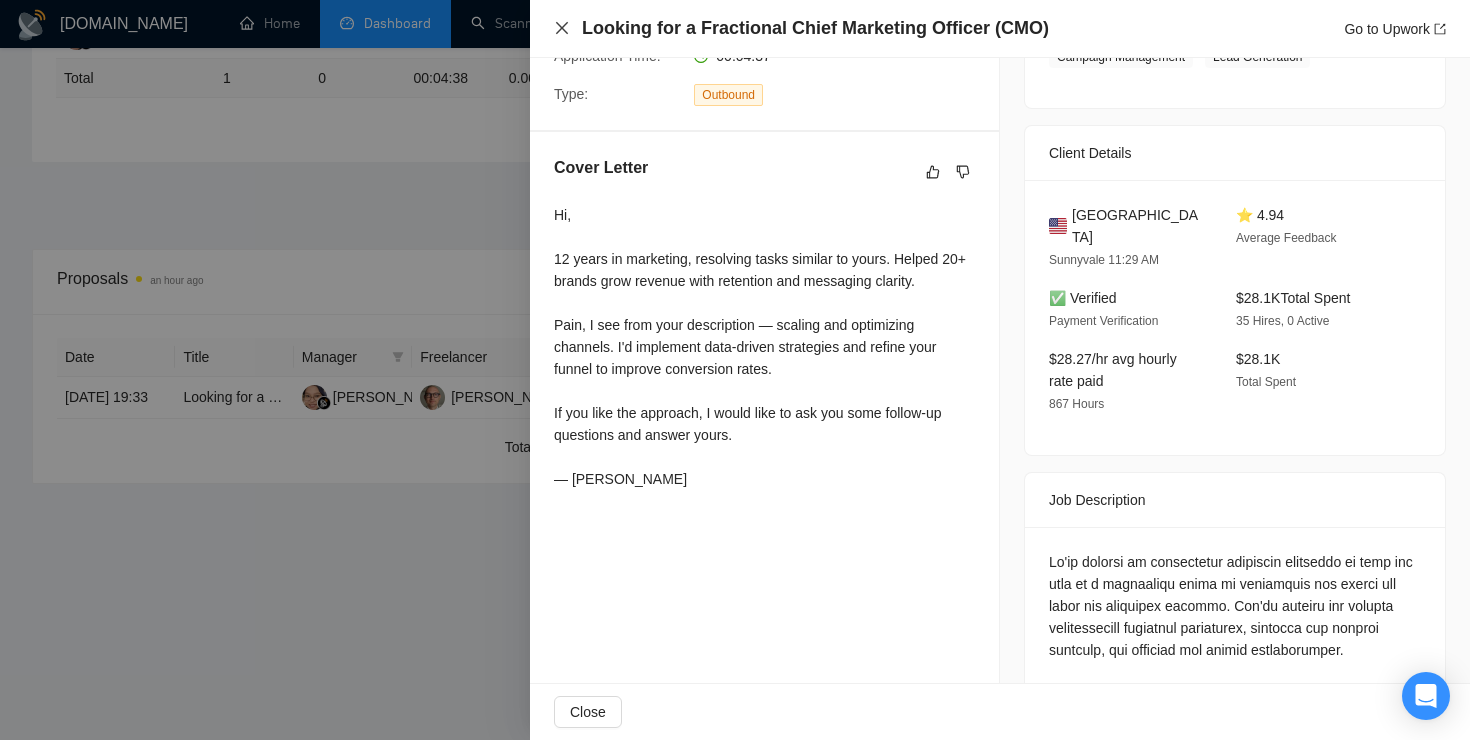 click 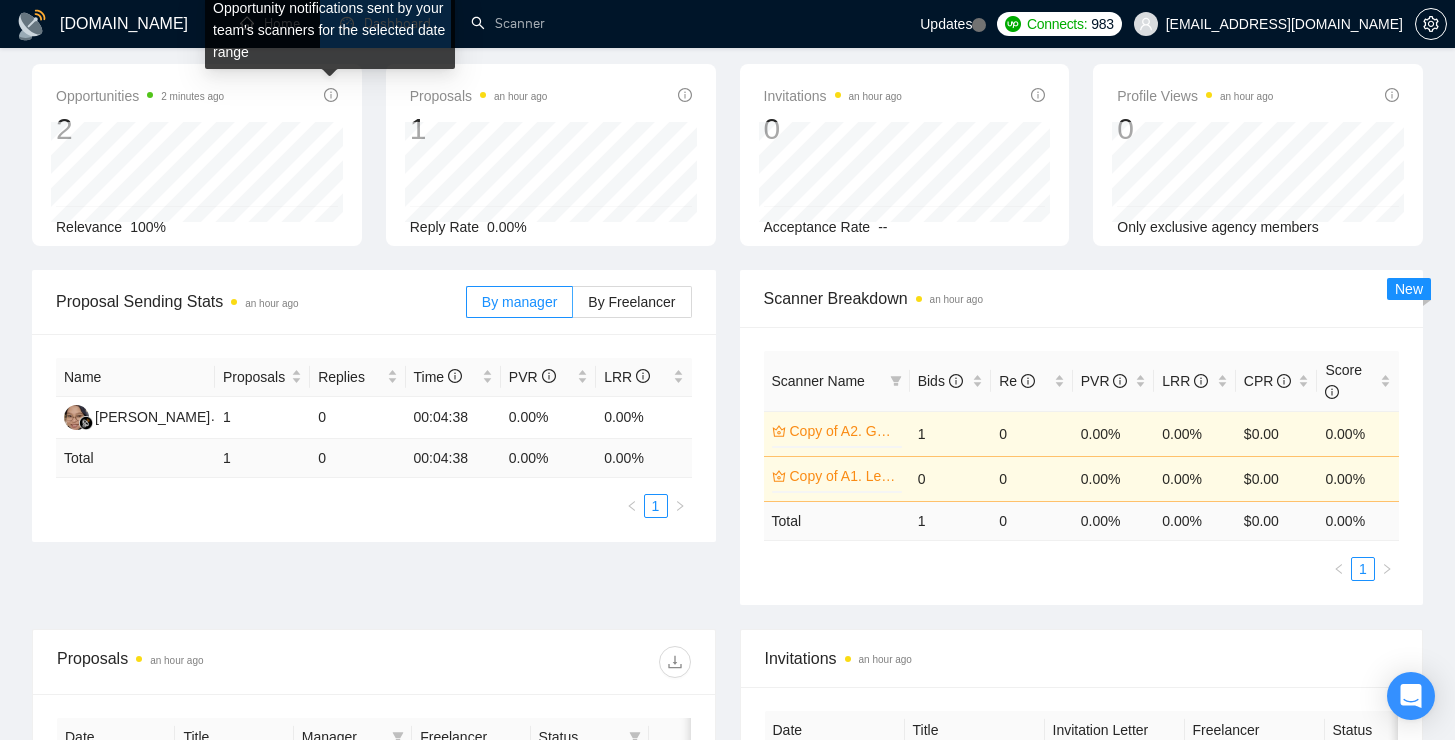 scroll, scrollTop: 156, scrollLeft: 0, axis: vertical 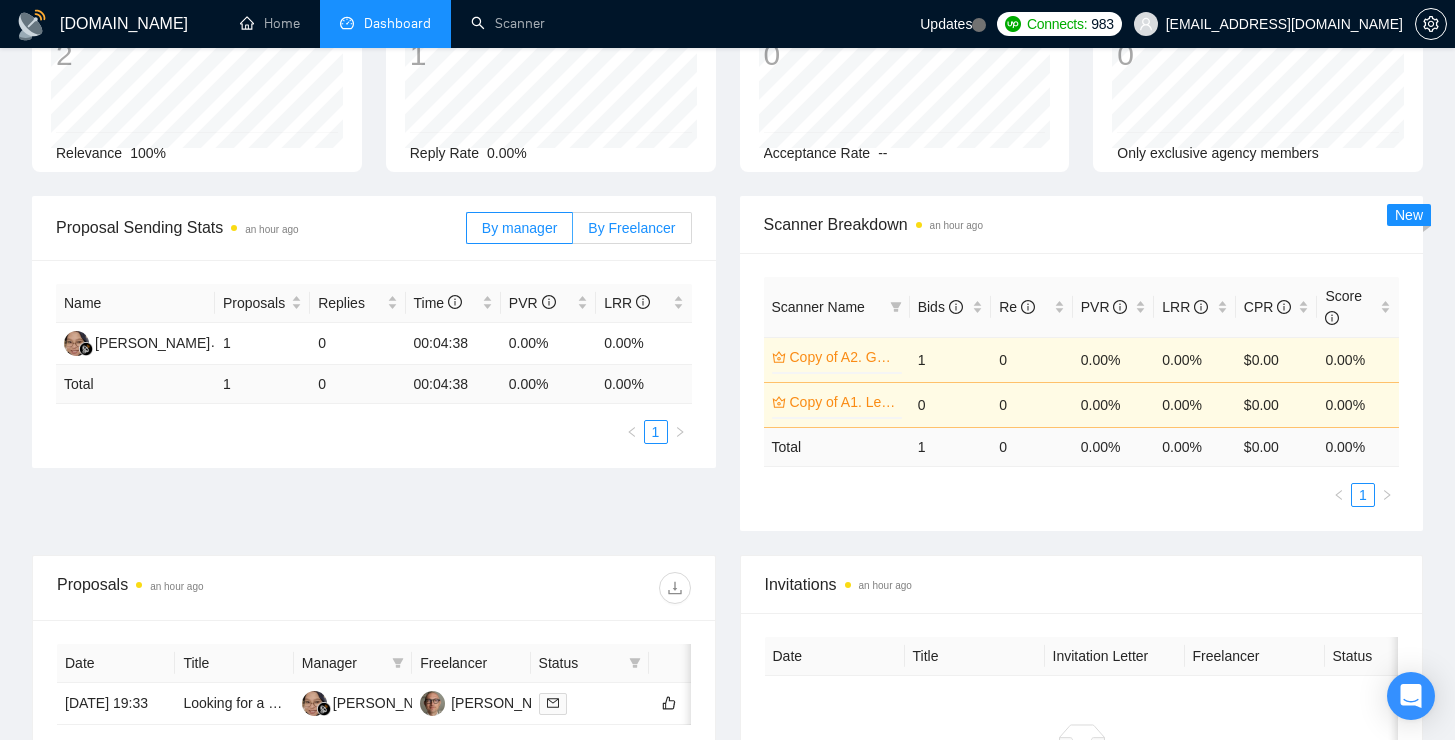 click on "By Freelancer" at bounding box center (632, 228) 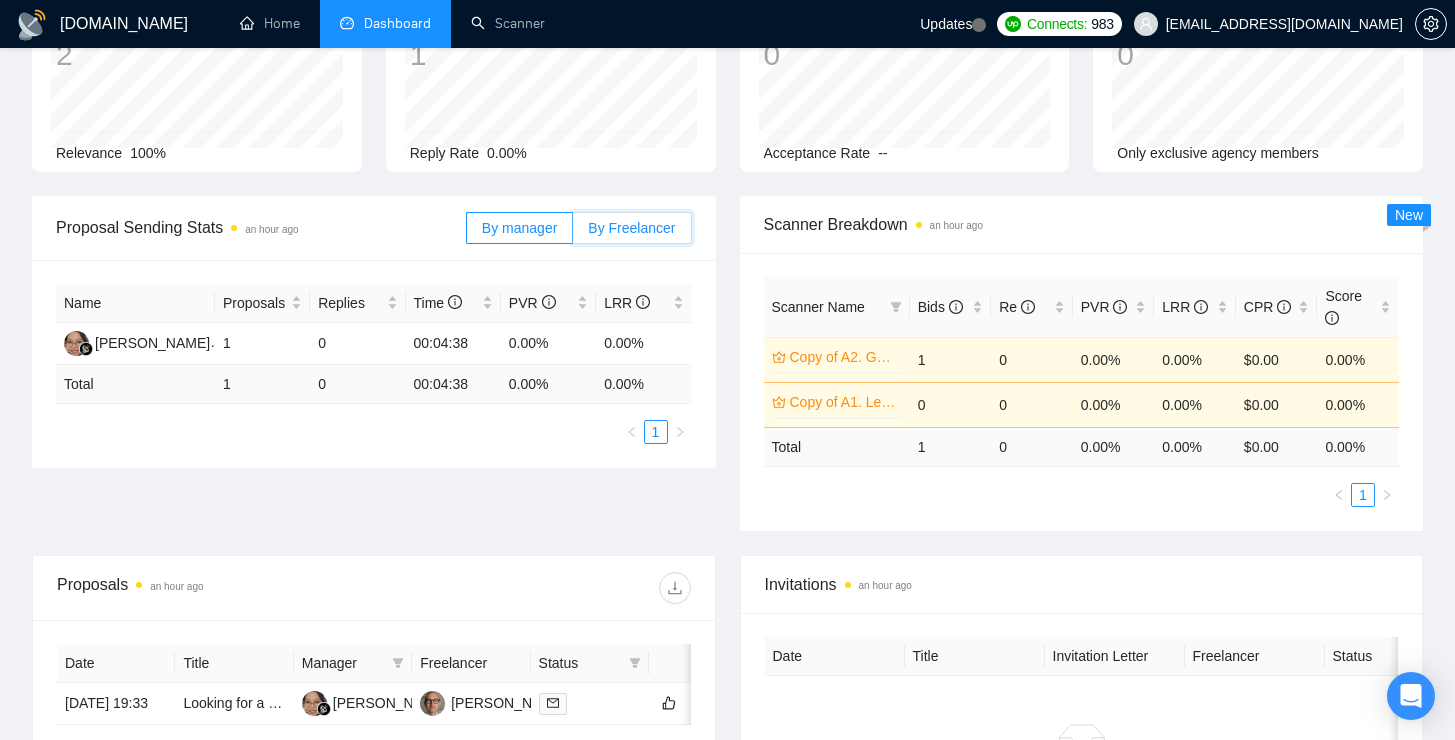 click on "By Freelancer" at bounding box center (573, 233) 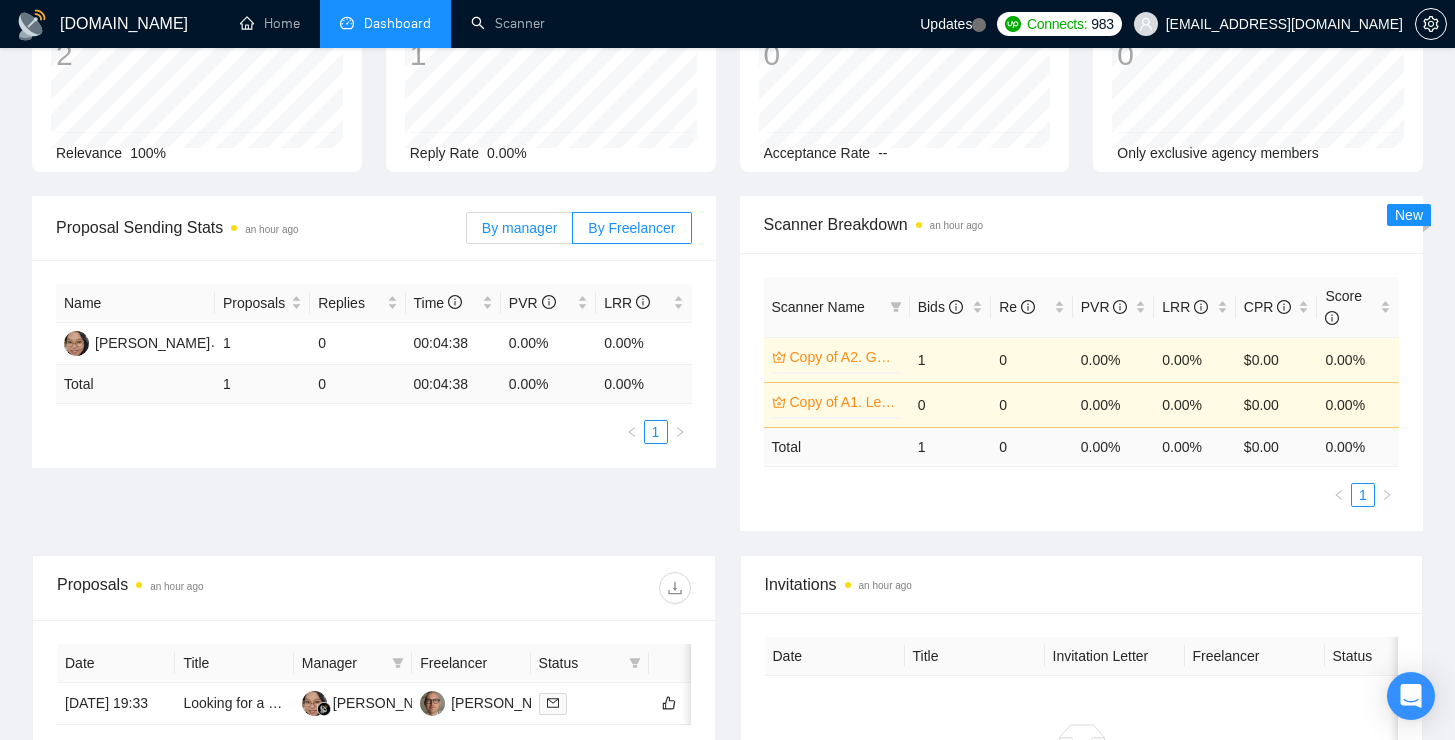 click on "By manager" at bounding box center (519, 228) 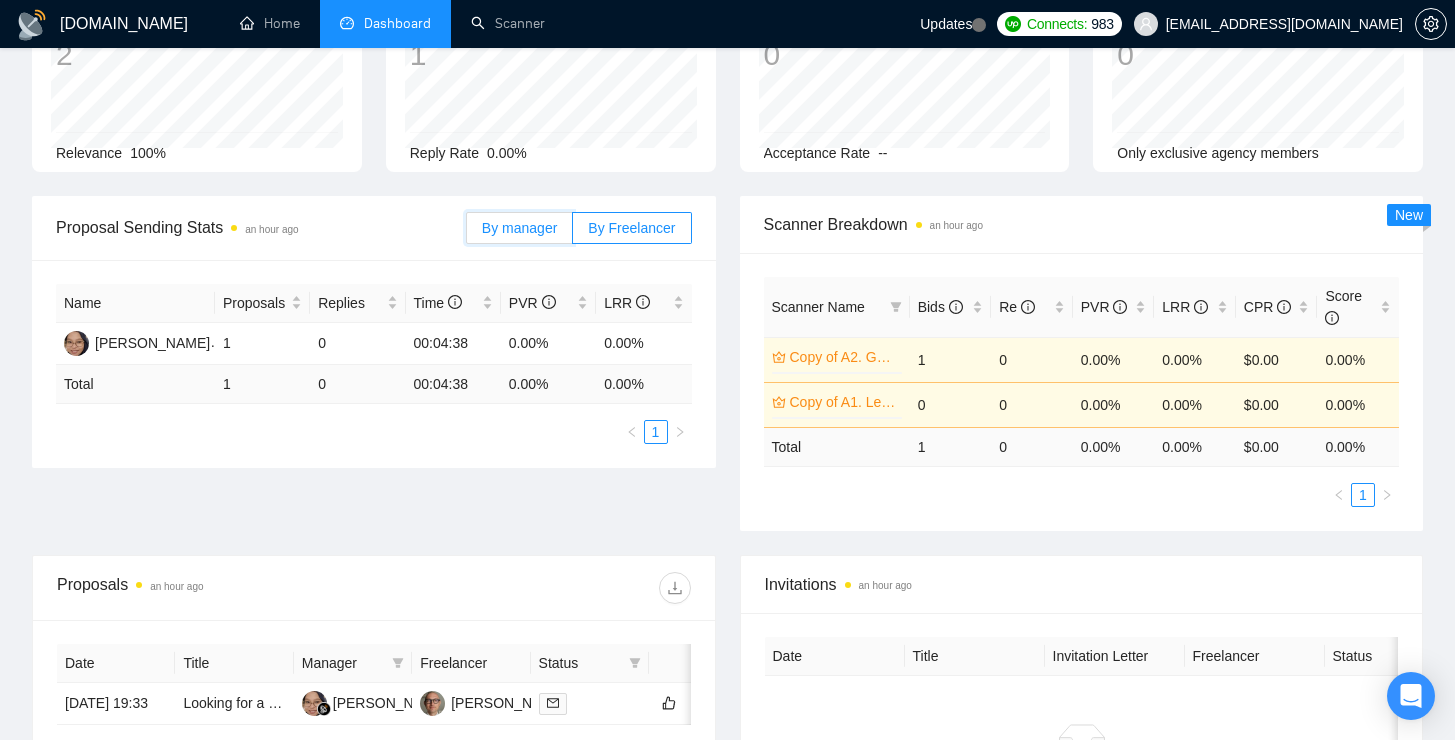 click on "By manager" at bounding box center (467, 233) 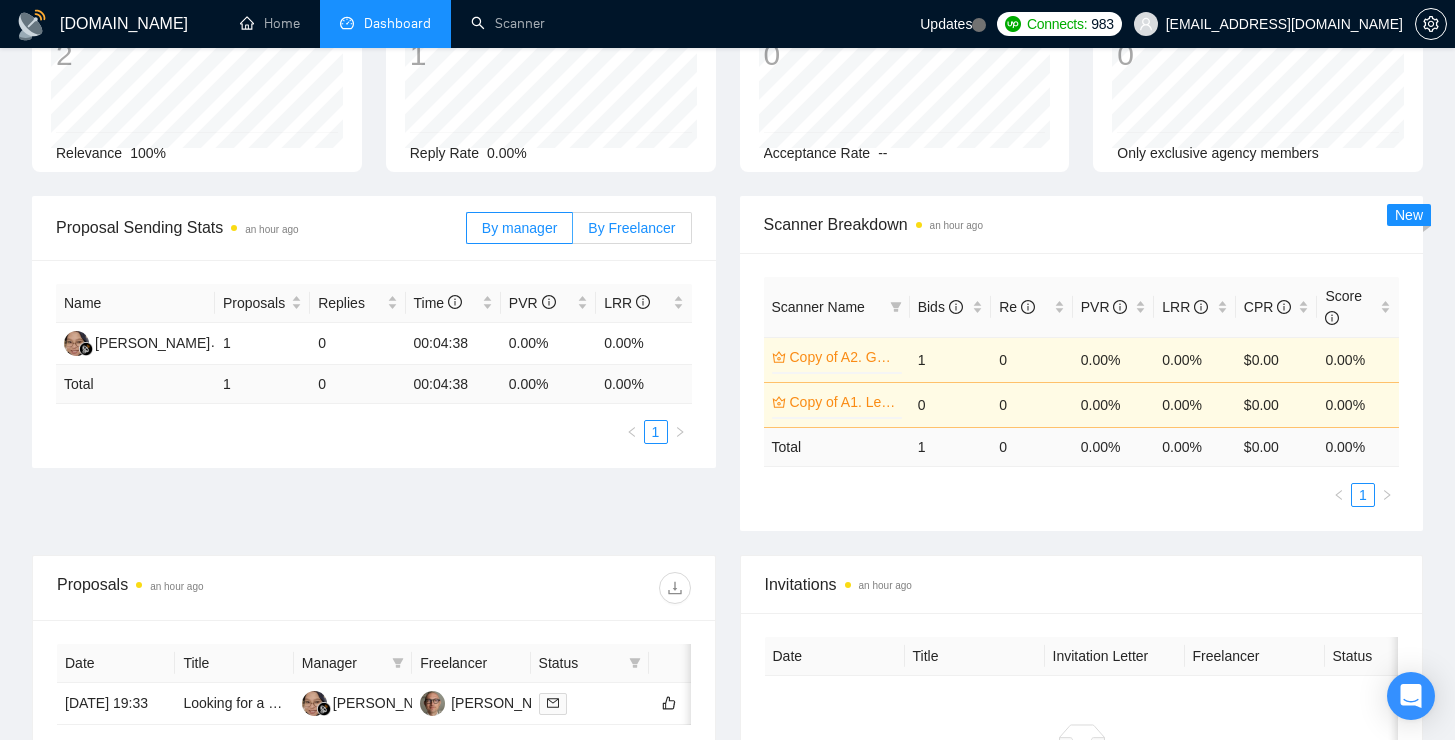 click on "By Freelancer" at bounding box center [631, 228] 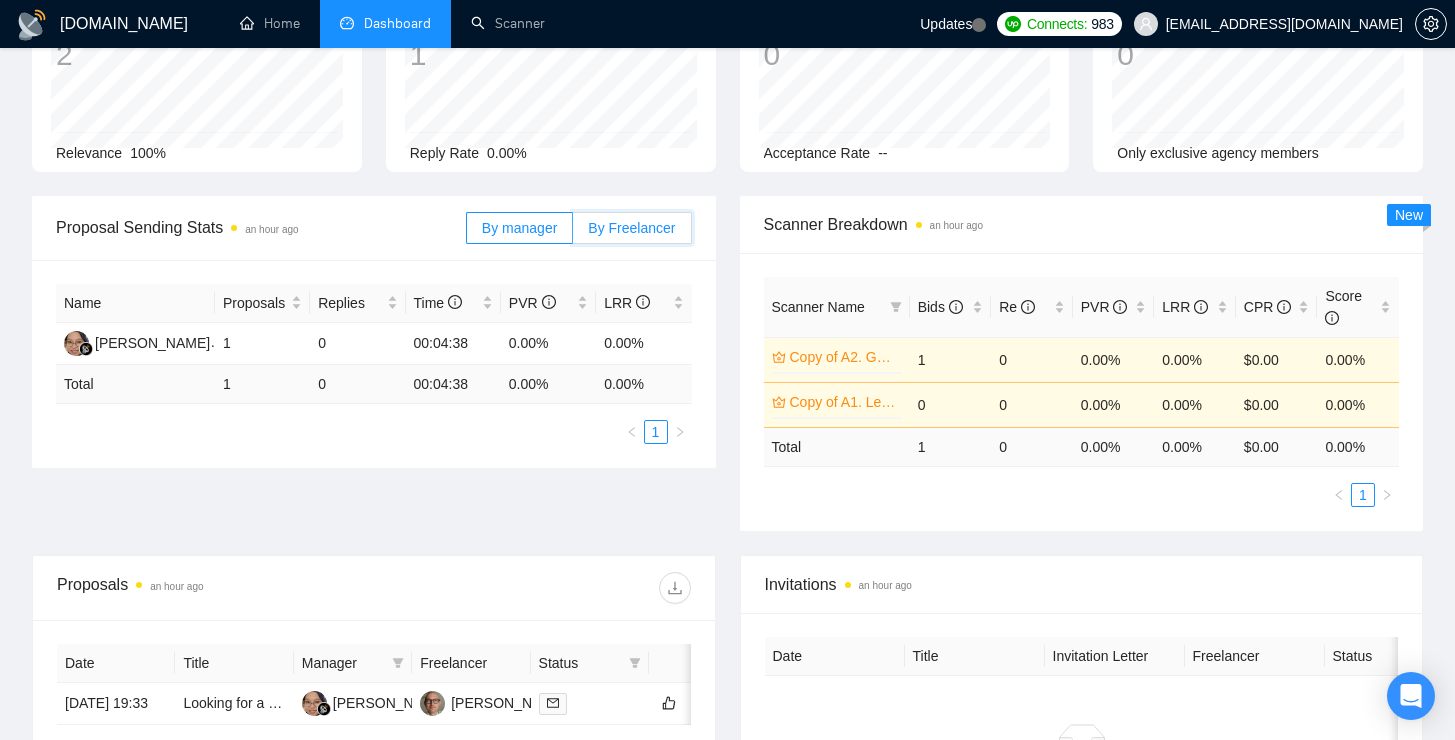 click on "By Freelancer" at bounding box center [573, 233] 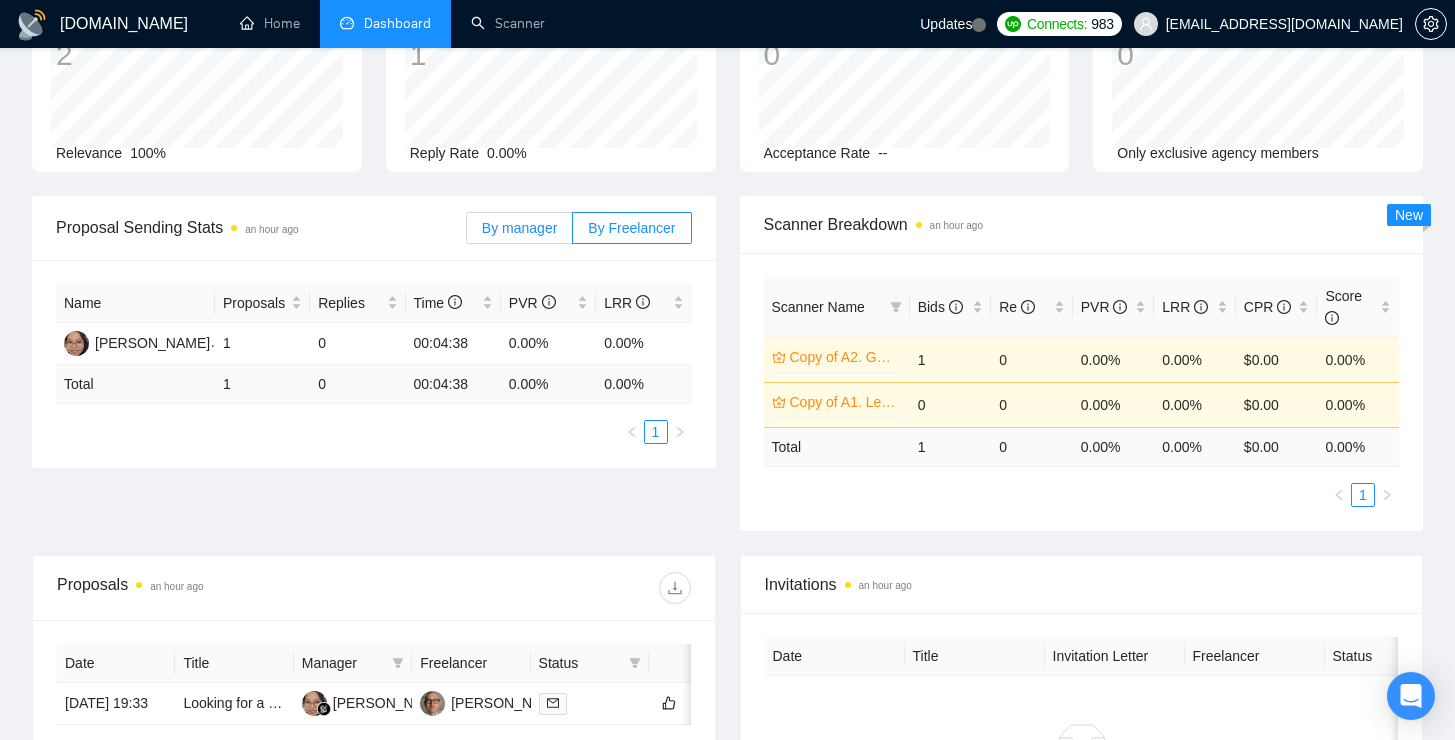 click on "By manager" at bounding box center (519, 228) 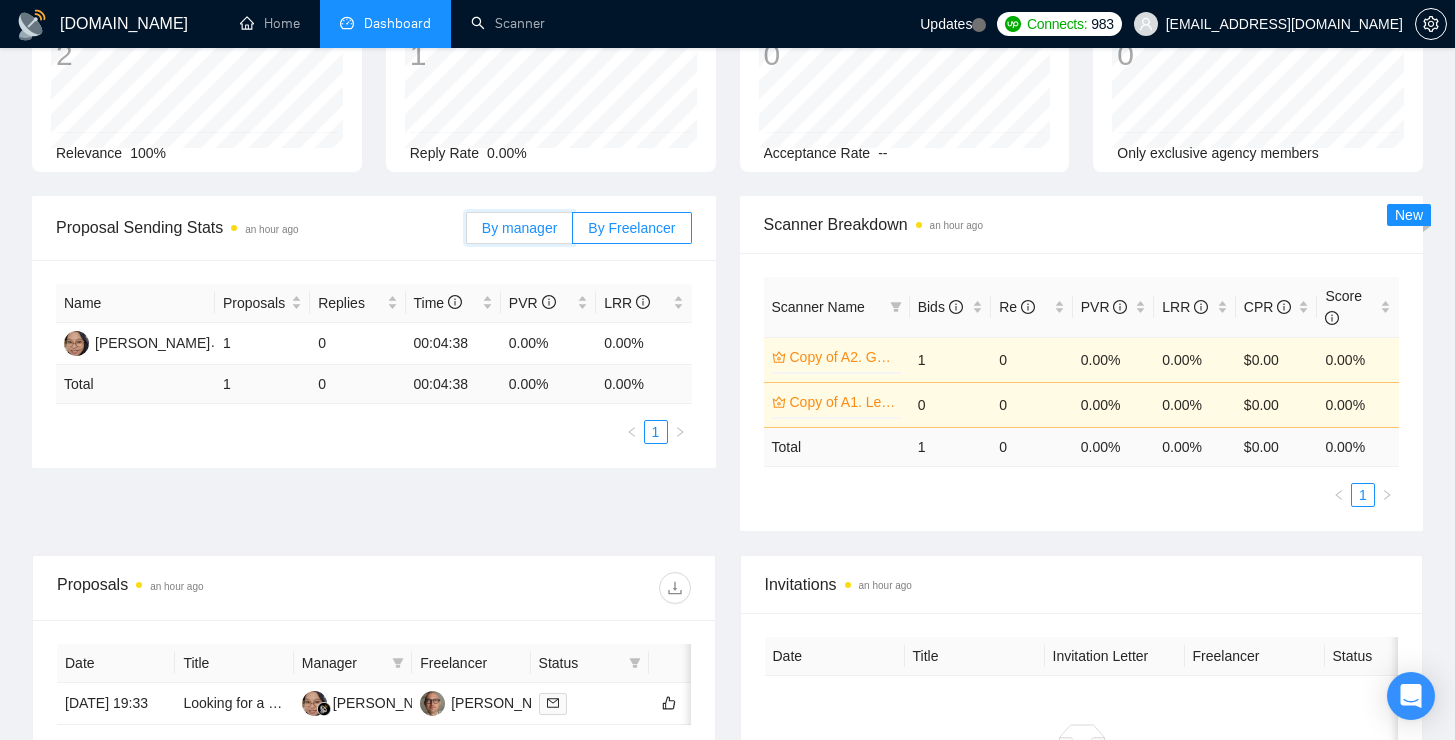 click on "By manager" at bounding box center [467, 233] 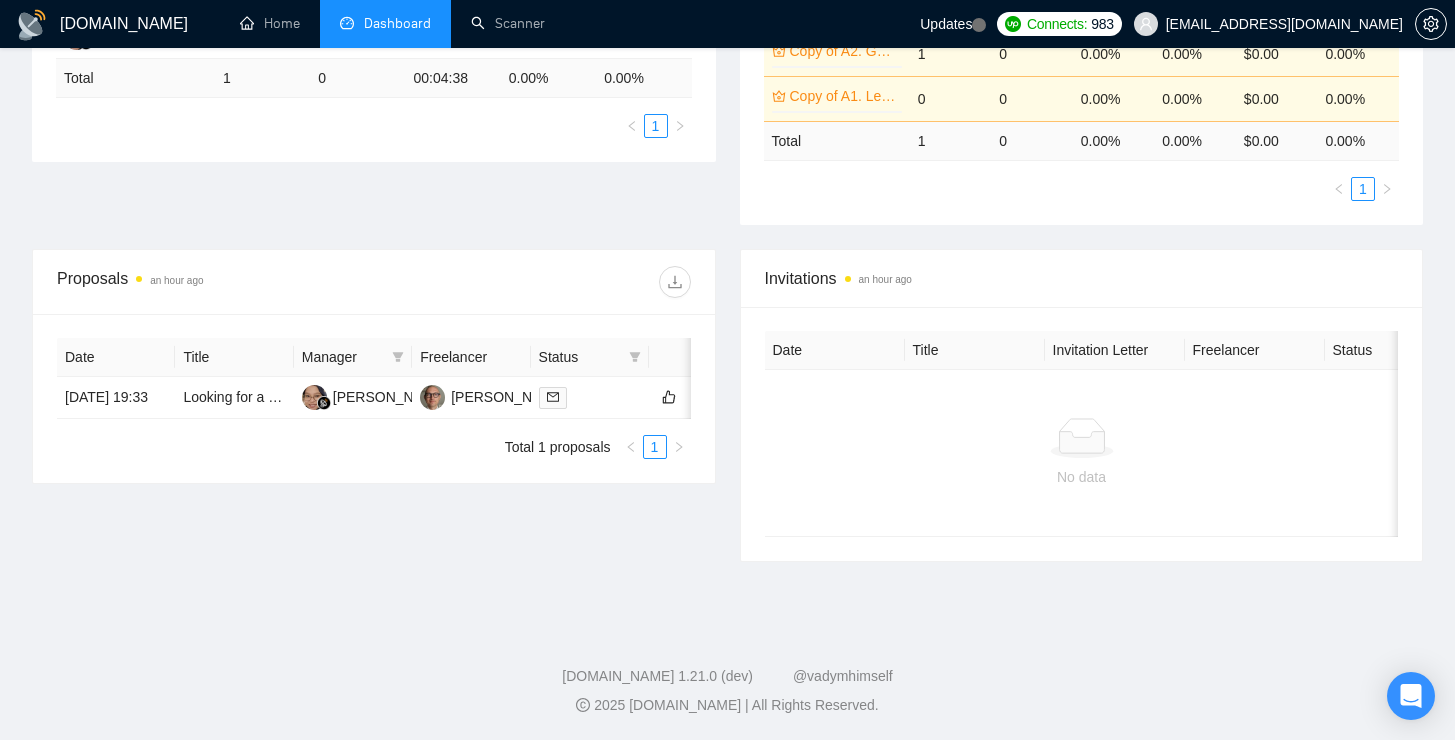 scroll, scrollTop: 0, scrollLeft: 0, axis: both 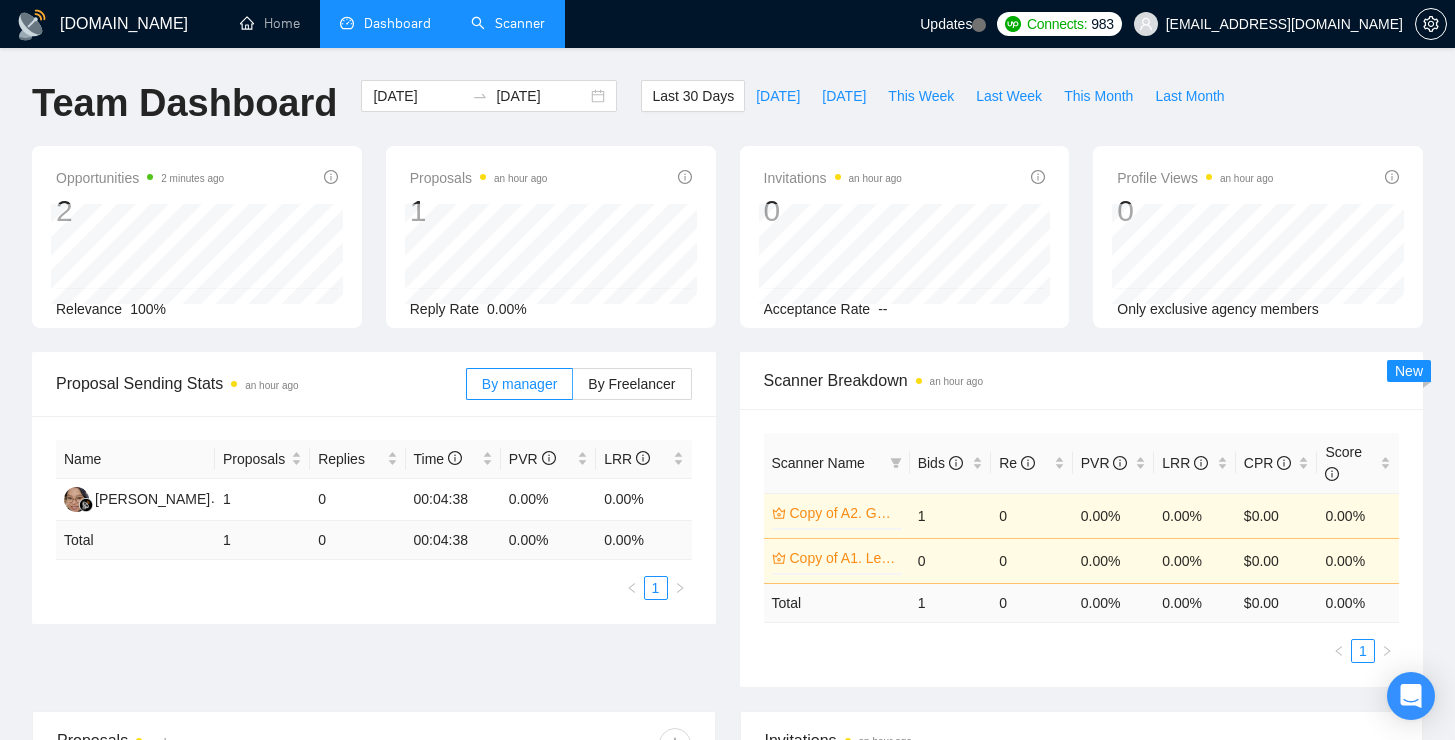 click on "Scanner" at bounding box center [508, 23] 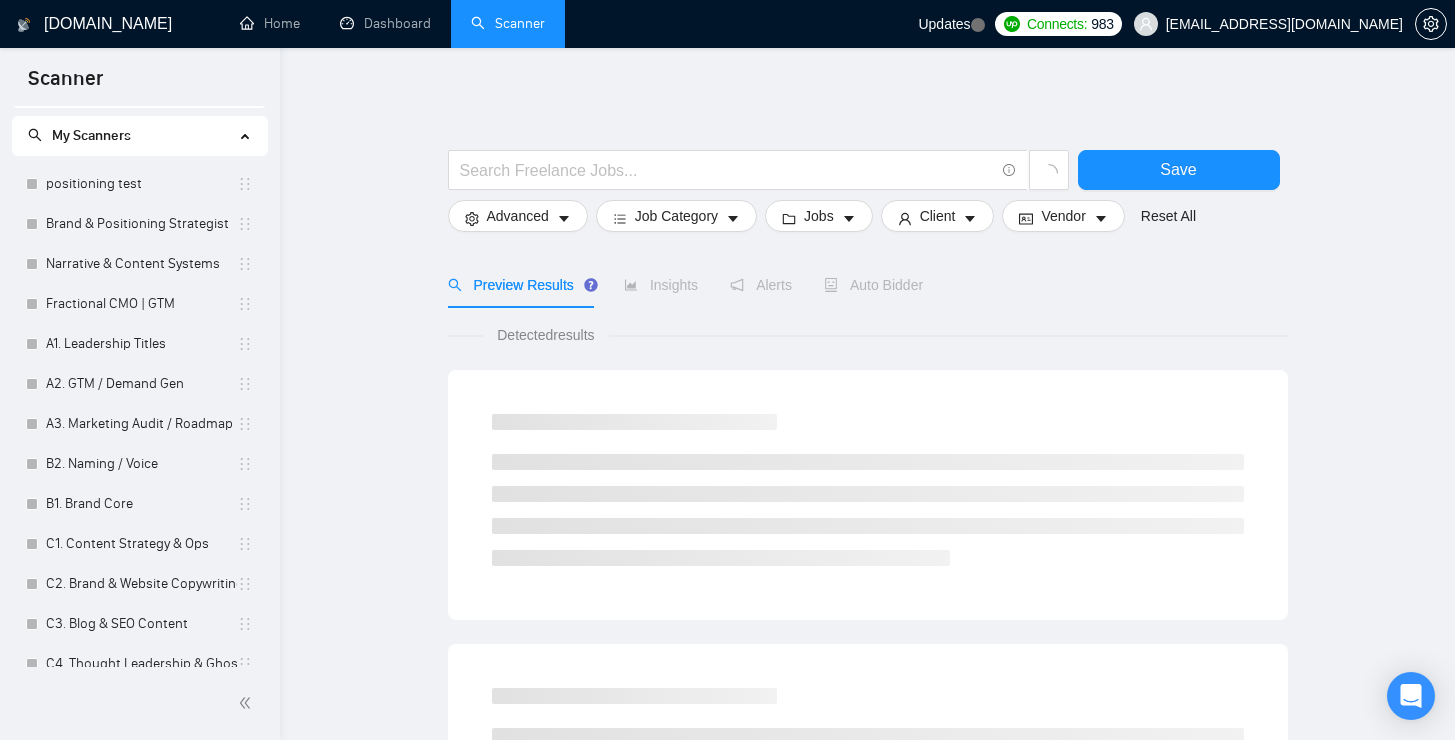 scroll, scrollTop: 375, scrollLeft: 0, axis: vertical 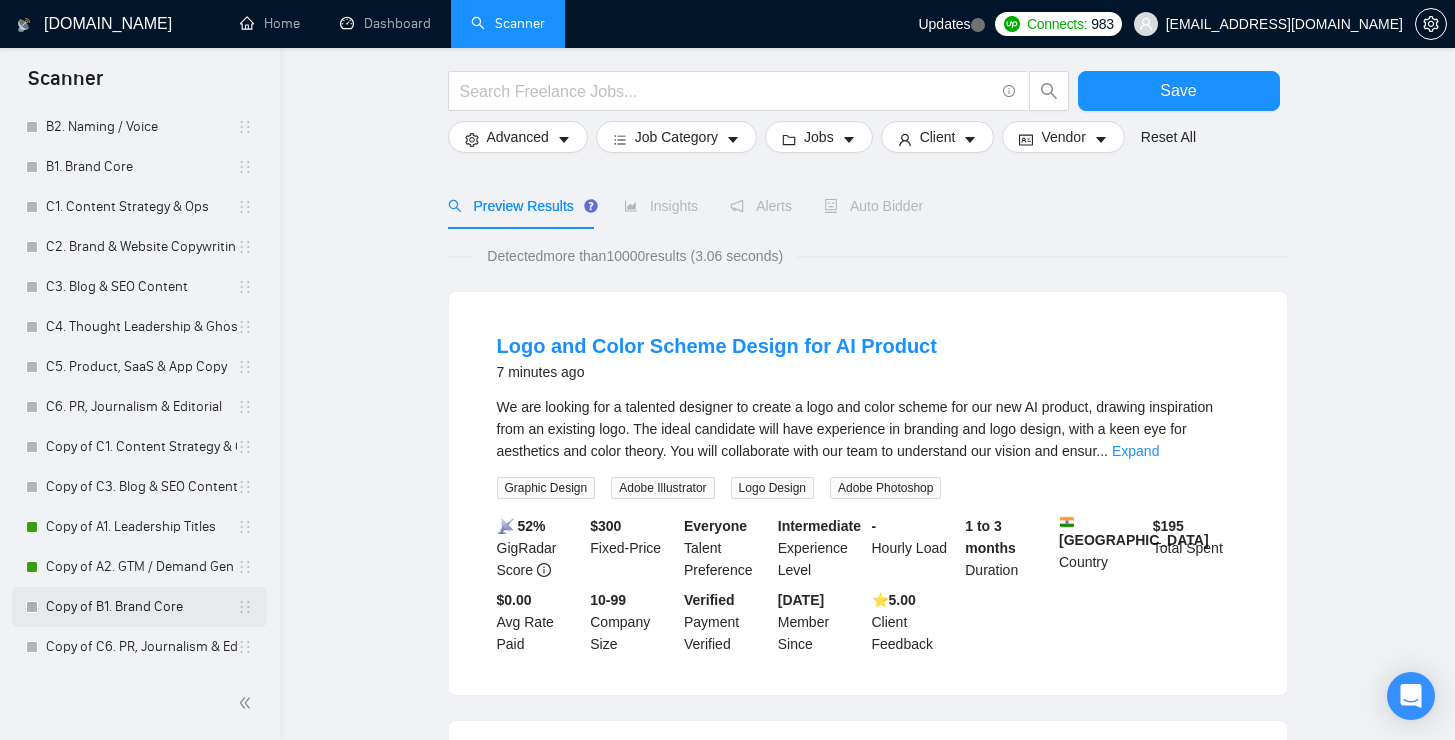 click on "Copy of B1. Brand Core" at bounding box center (141, 607) 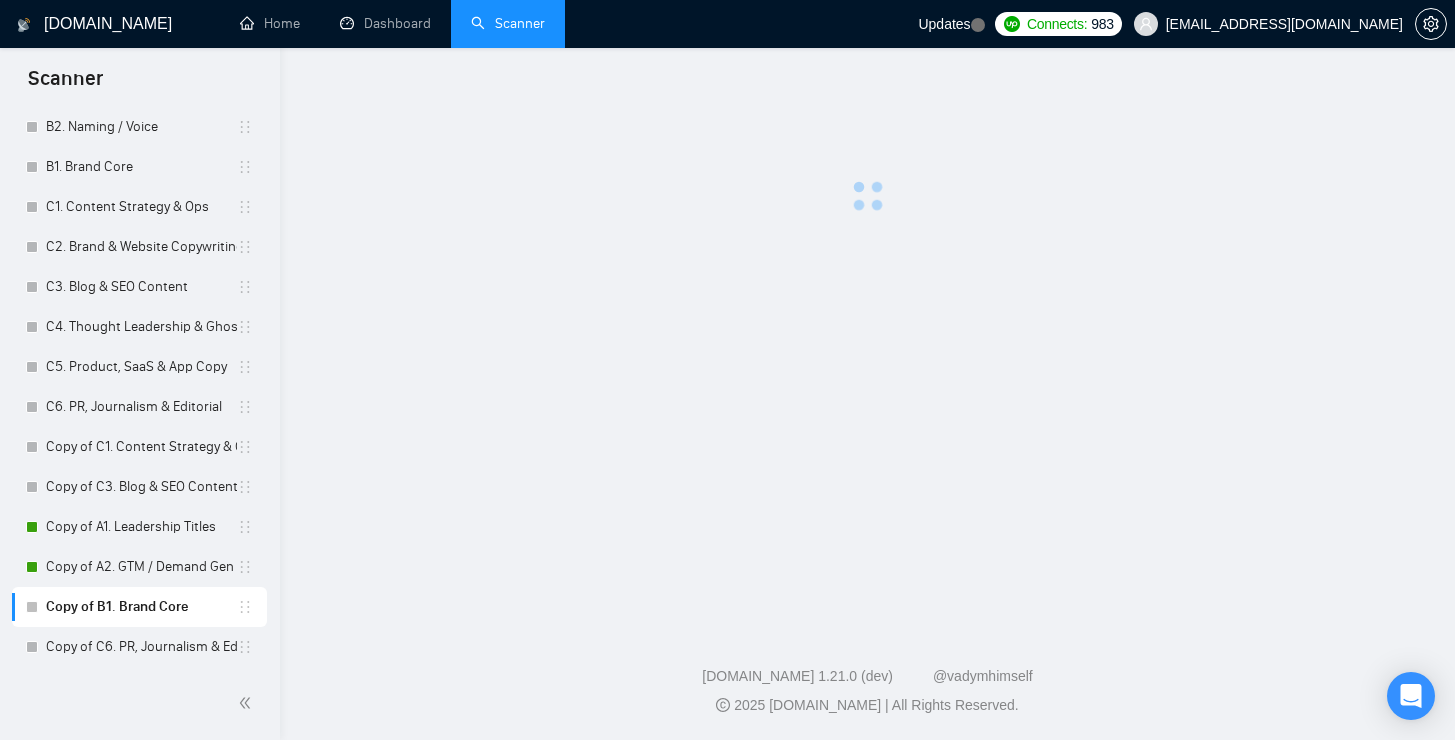 scroll, scrollTop: 0, scrollLeft: 0, axis: both 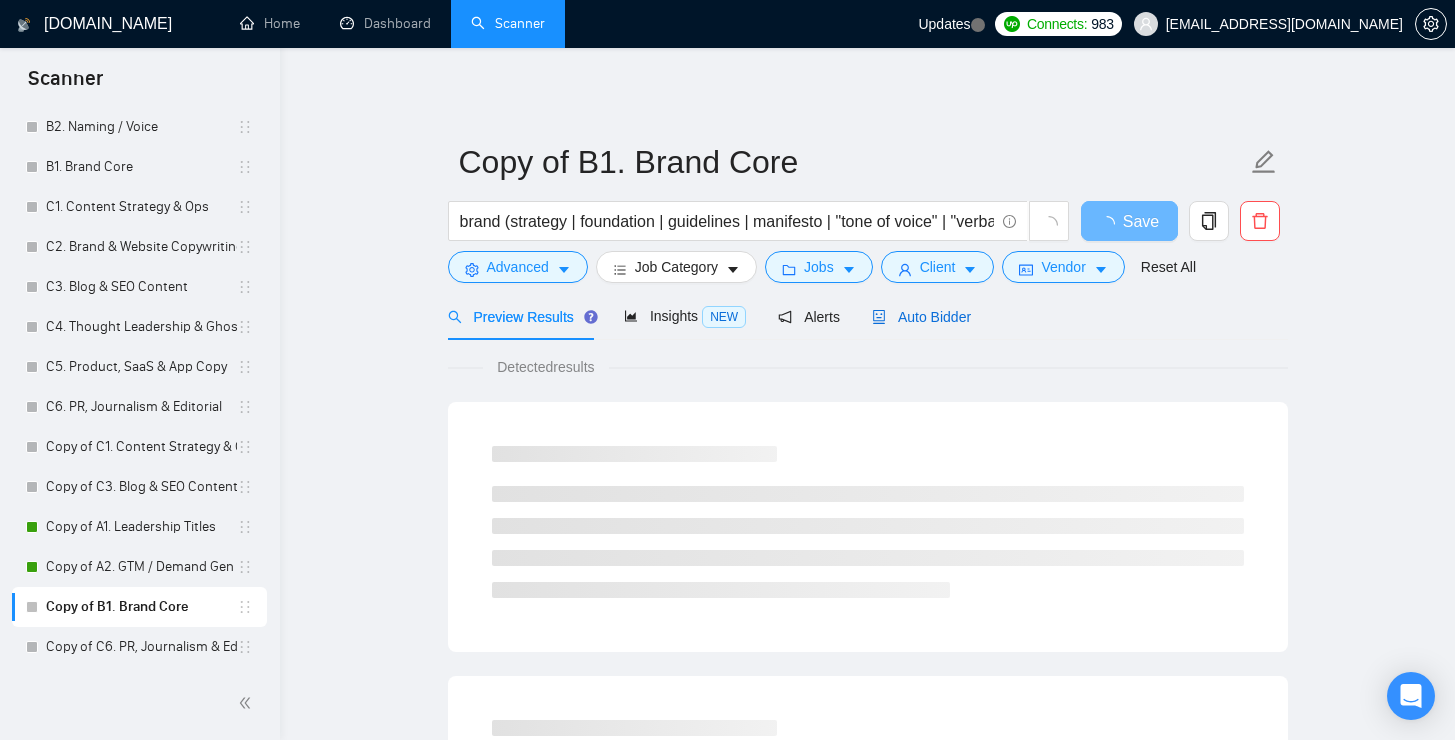 click on "Auto Bidder" at bounding box center (921, 317) 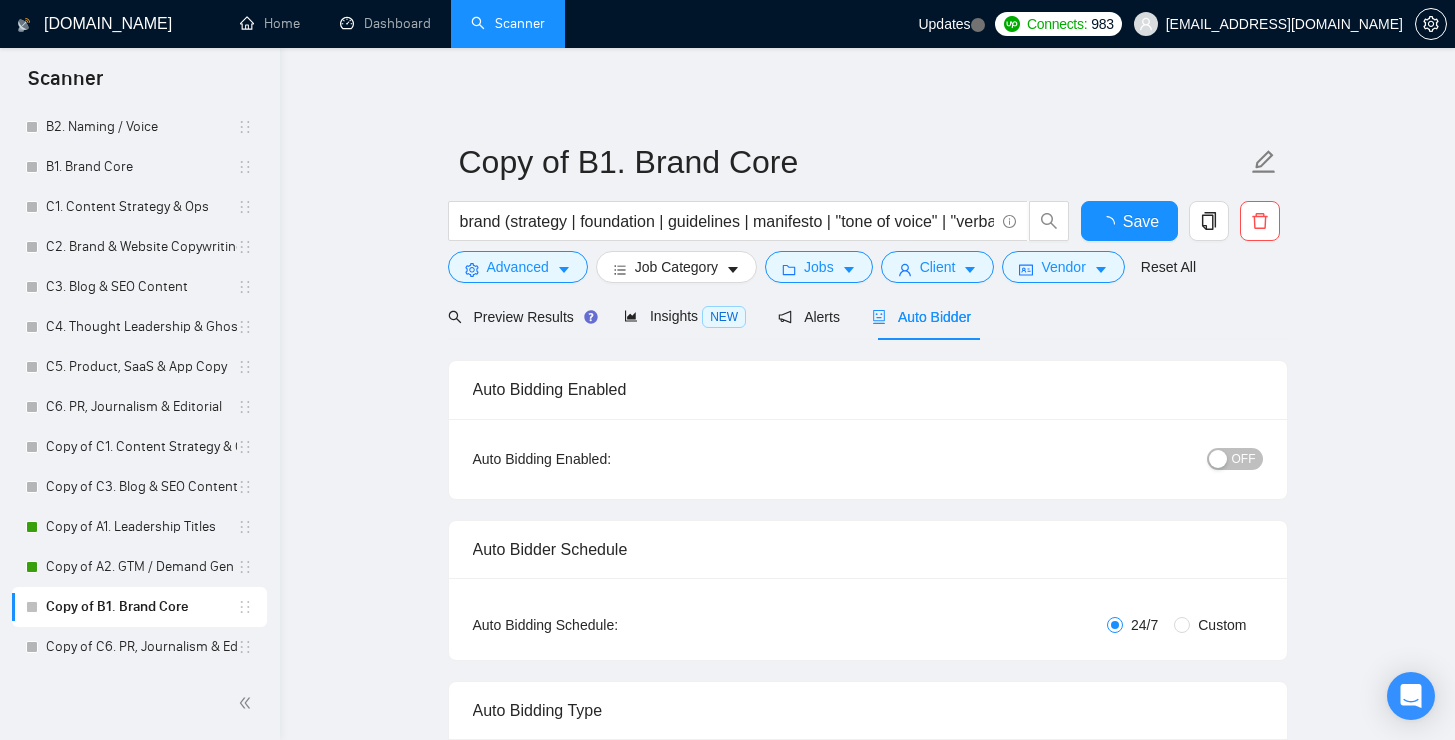type 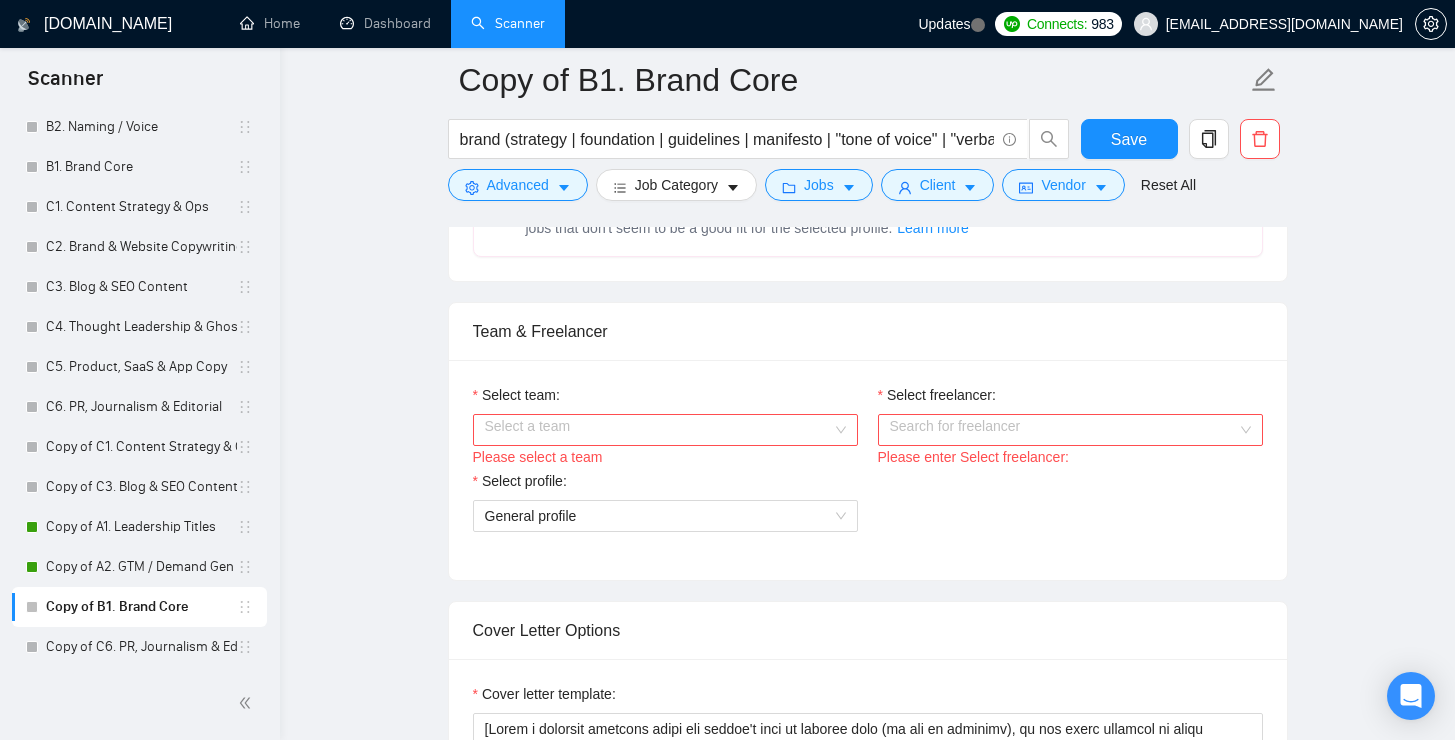 scroll, scrollTop: 780, scrollLeft: 0, axis: vertical 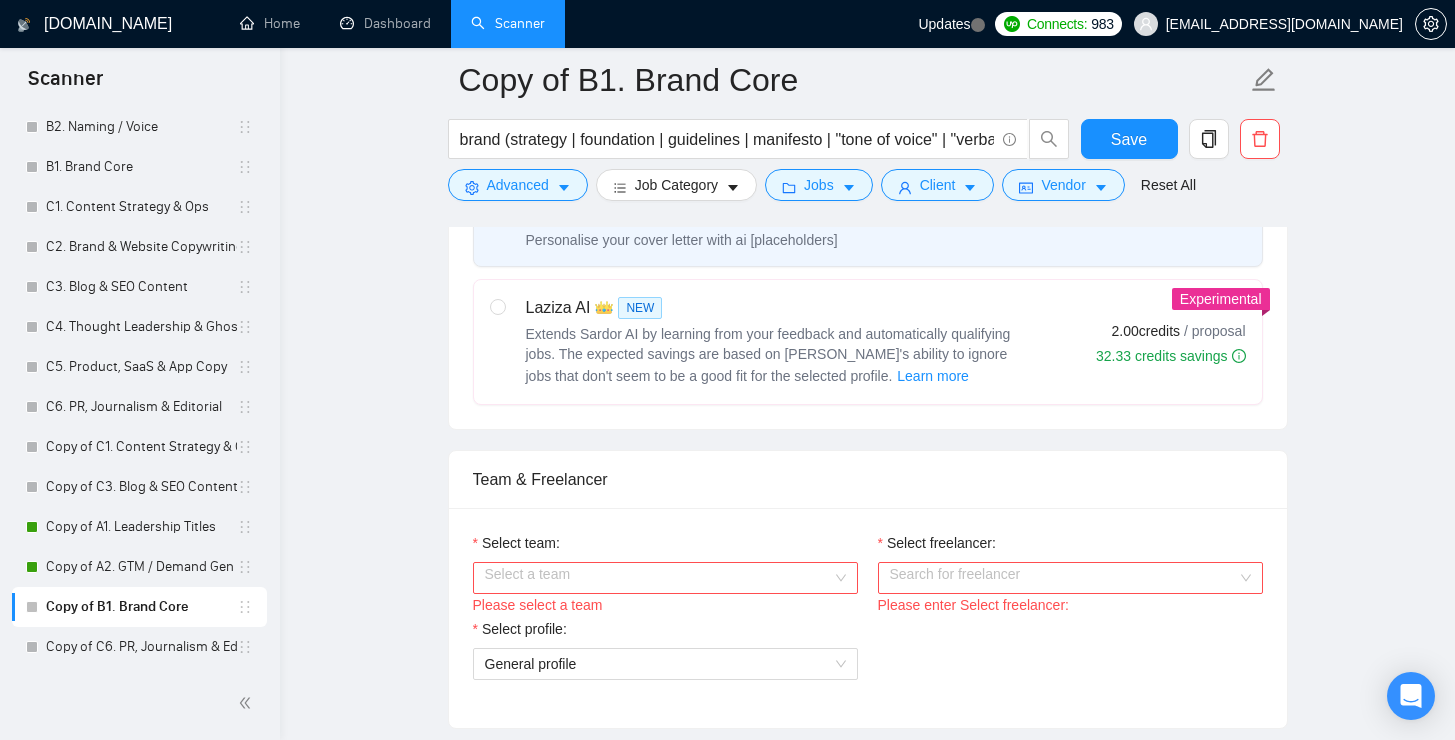 click on "Extends Sardor AI by learning from your feedback and automatically qualifying jobs. The expected savings are based on Laziza's ability to ignore jobs that don't seem to be a good fit for the selected profile.   Learn more" at bounding box center [768, 355] 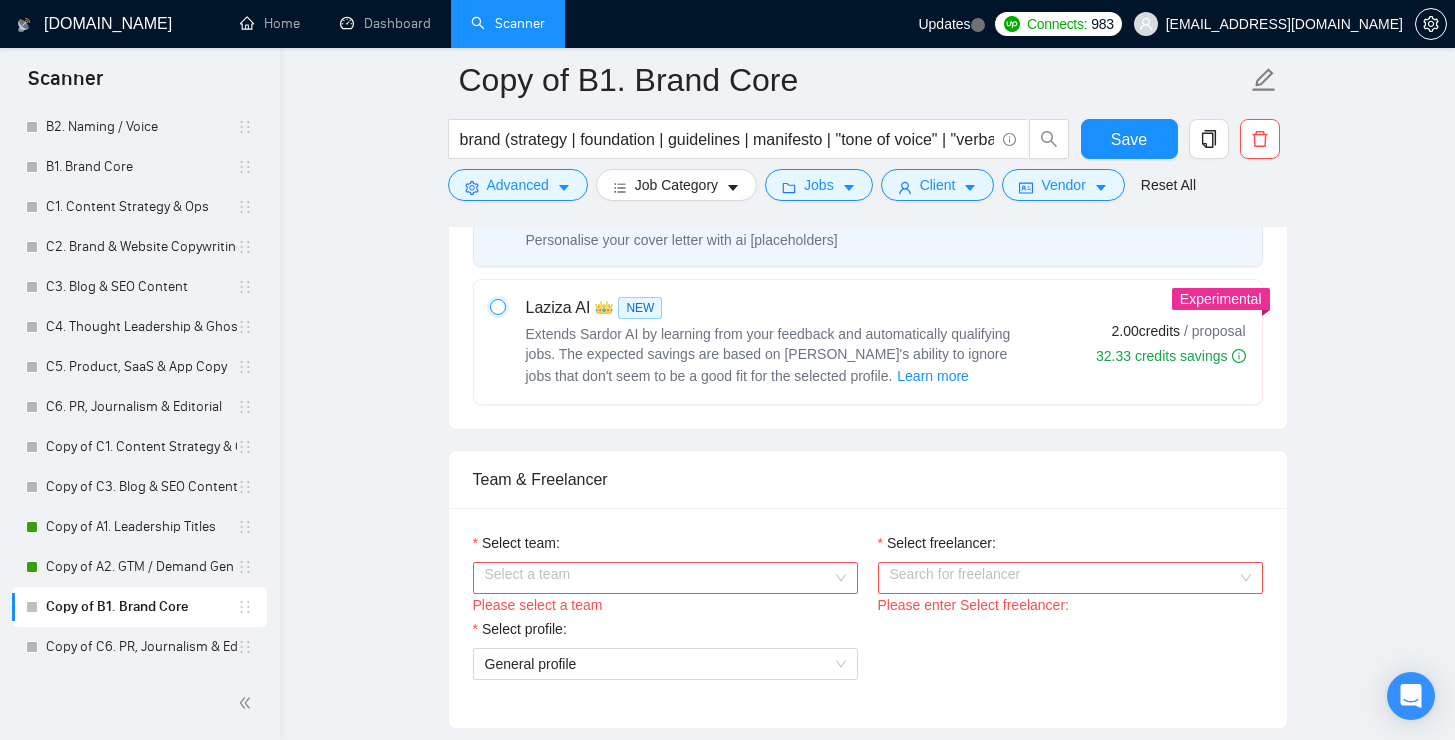 click at bounding box center [497, 306] 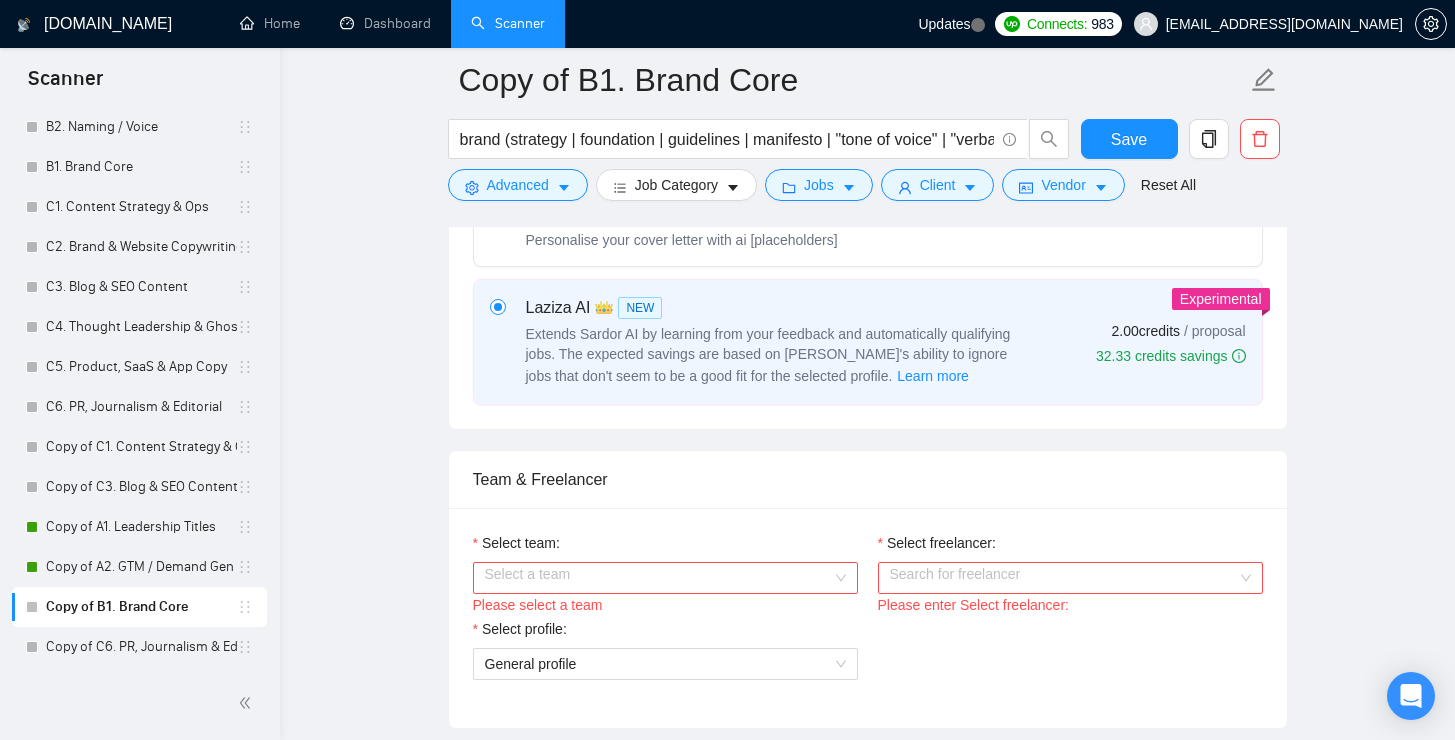 click on "Specialized profile to bid as" at bounding box center [522, 617] 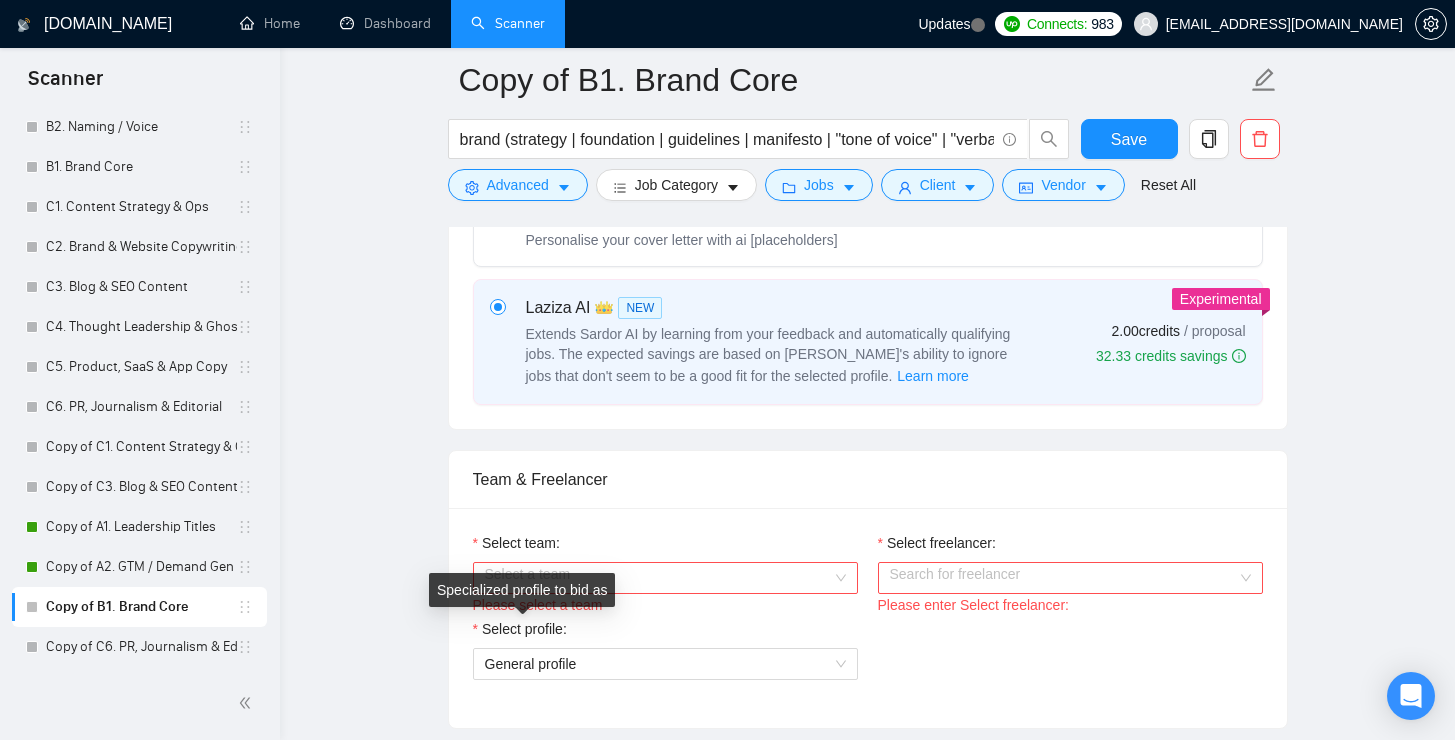 click on "Select team:" at bounding box center [658, 578] 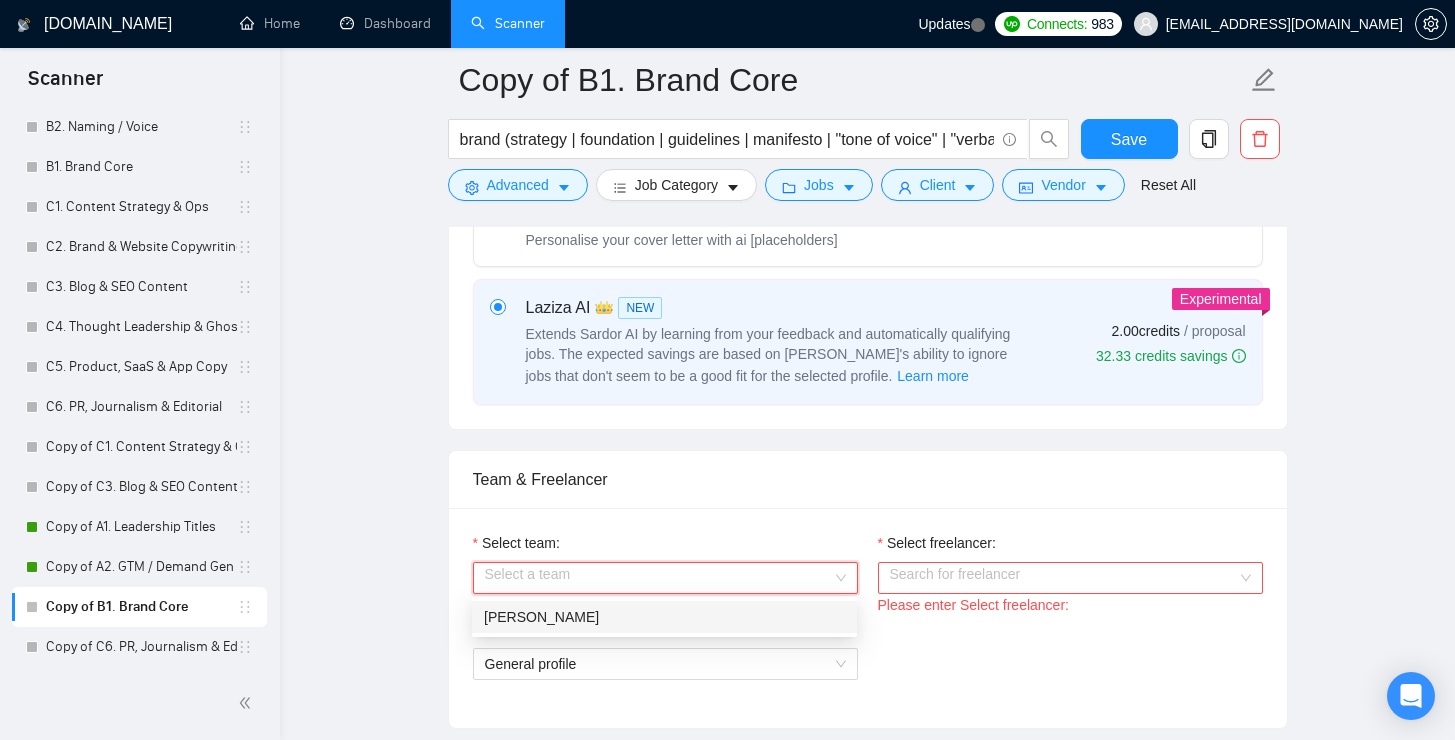 click on "[PERSON_NAME]" at bounding box center (664, 617) 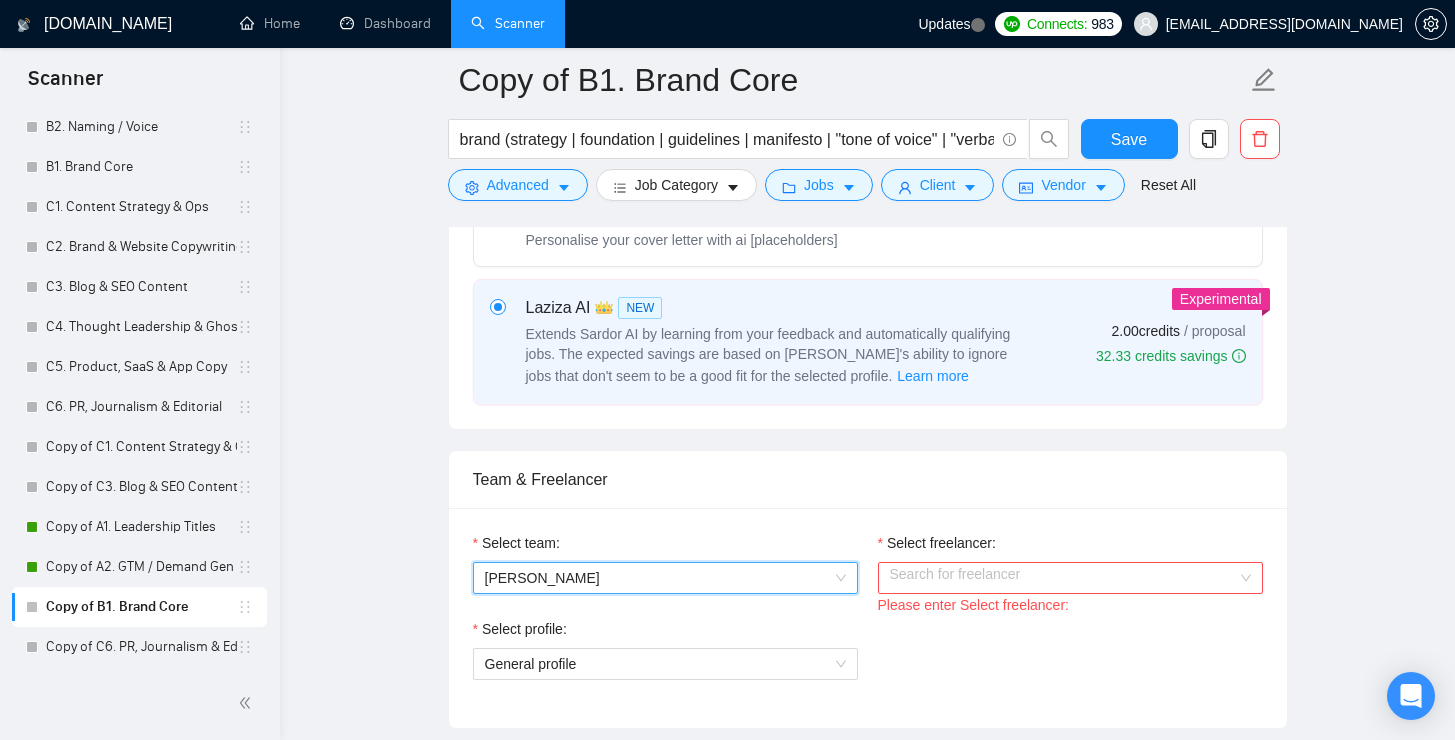 click on "Select freelancer:" at bounding box center (1063, 578) 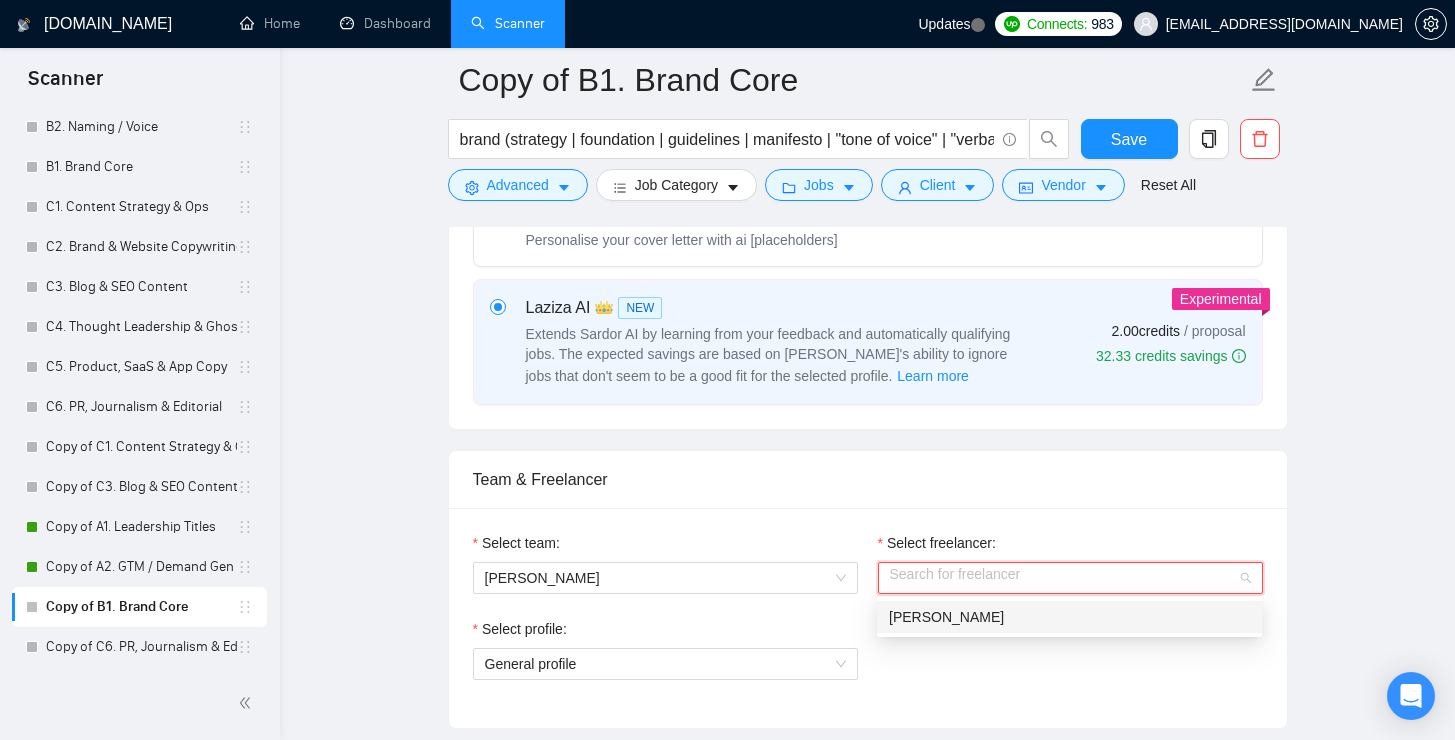 click on "[PERSON_NAME]" at bounding box center [946, 617] 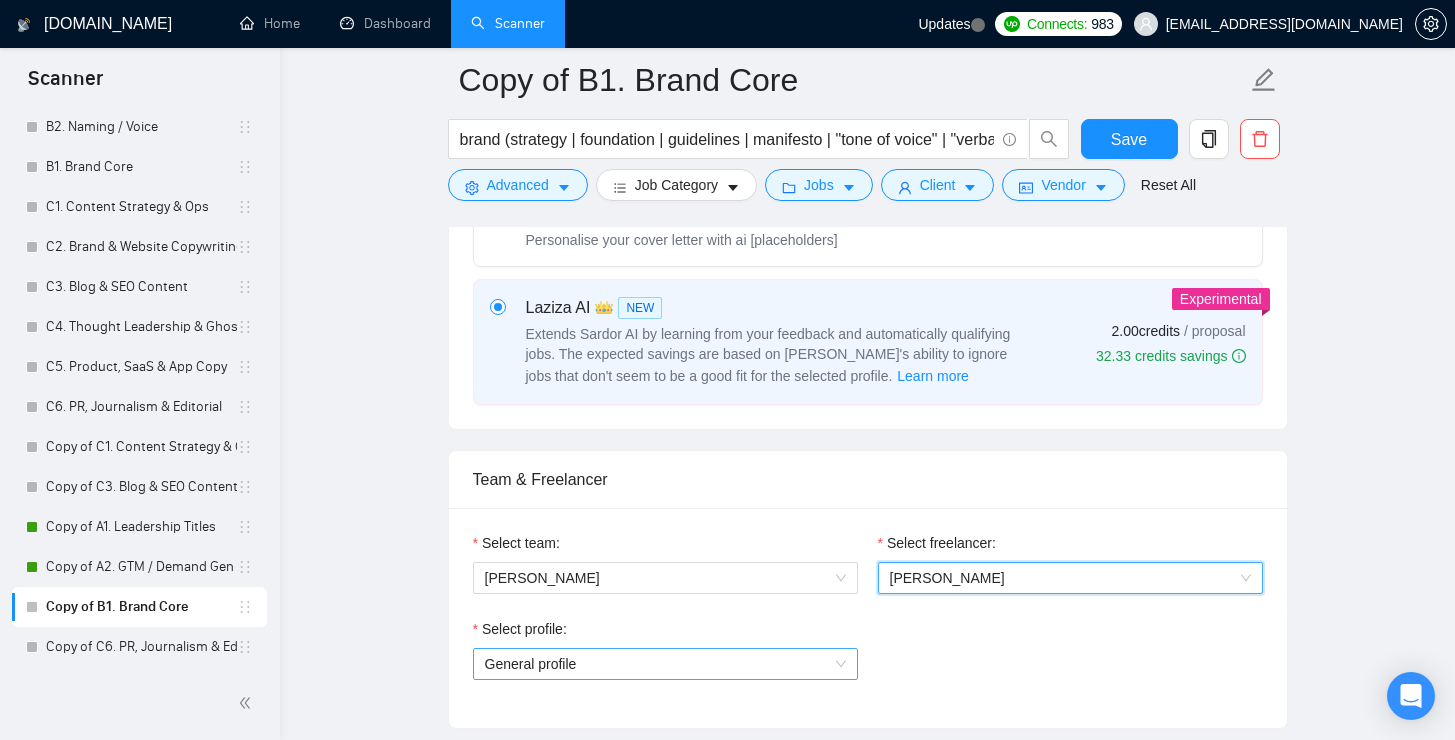 click on "General profile" at bounding box center (665, 664) 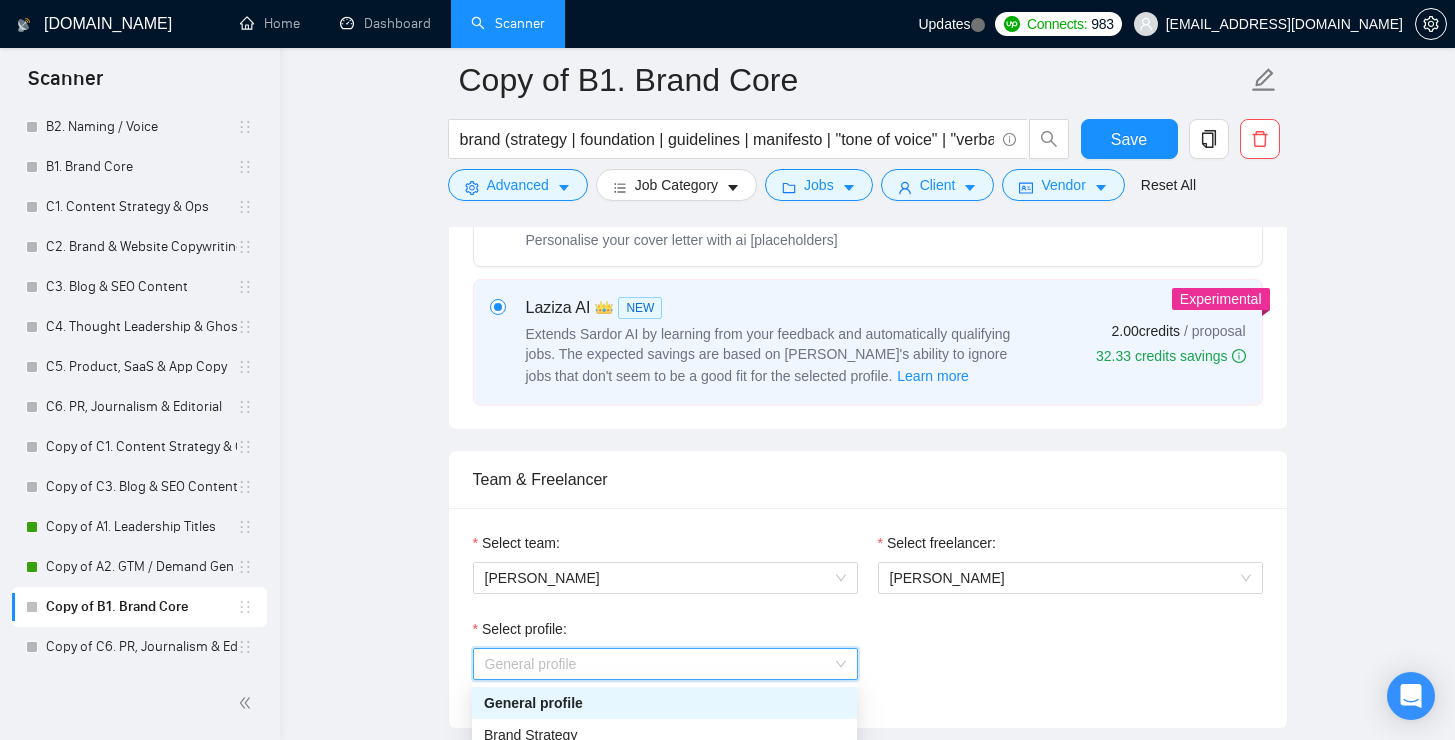 click on "General profile" at bounding box center (665, 664) 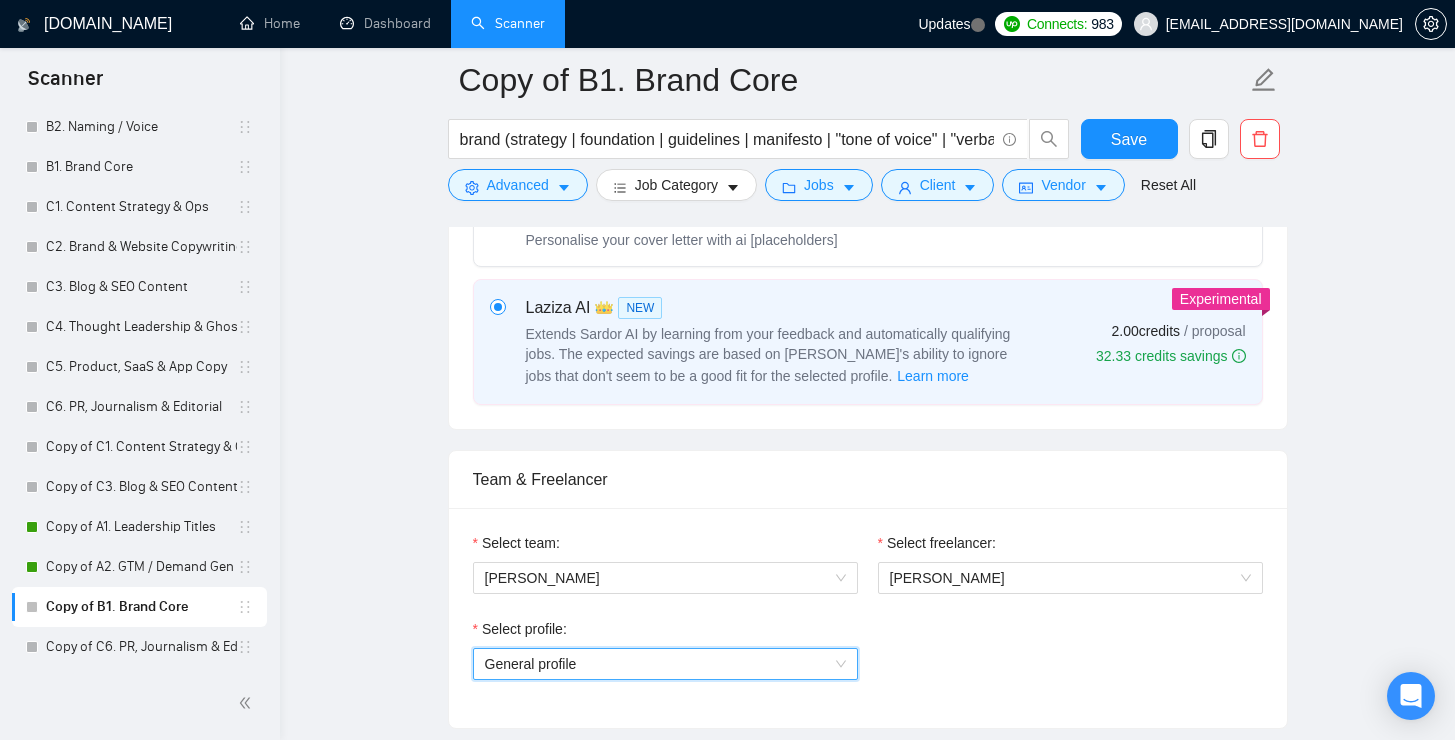 click on "General profile" at bounding box center [665, 664] 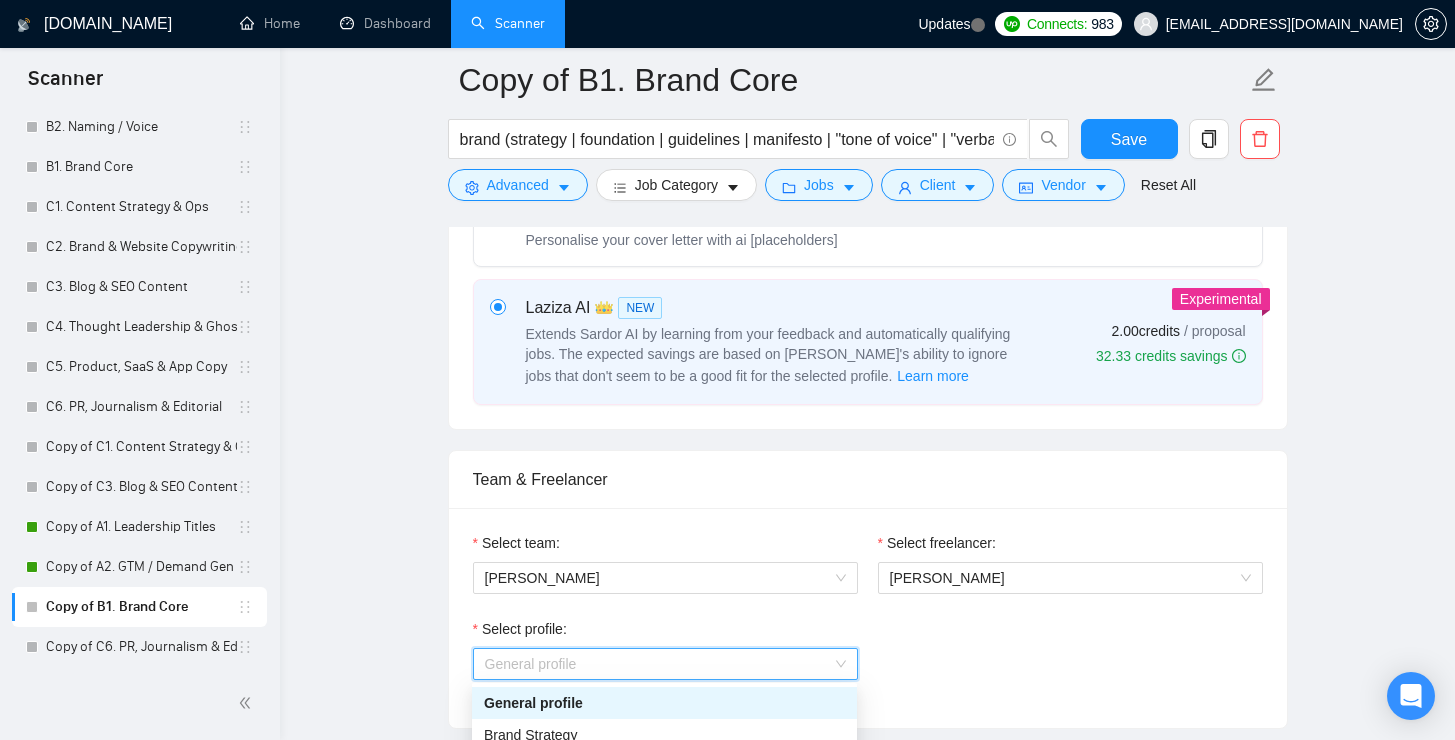 scroll, scrollTop: 979, scrollLeft: 0, axis: vertical 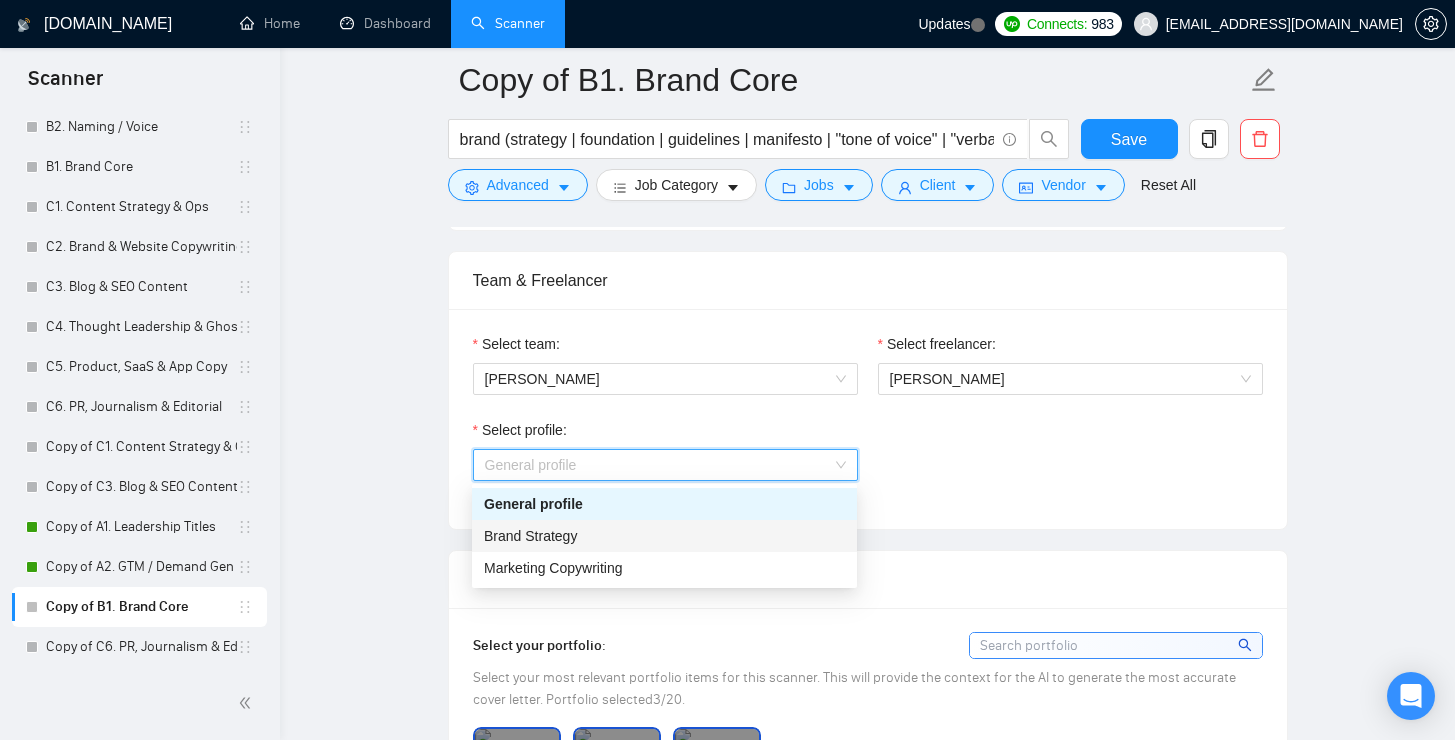click on "Brand Strategy" at bounding box center [664, 536] 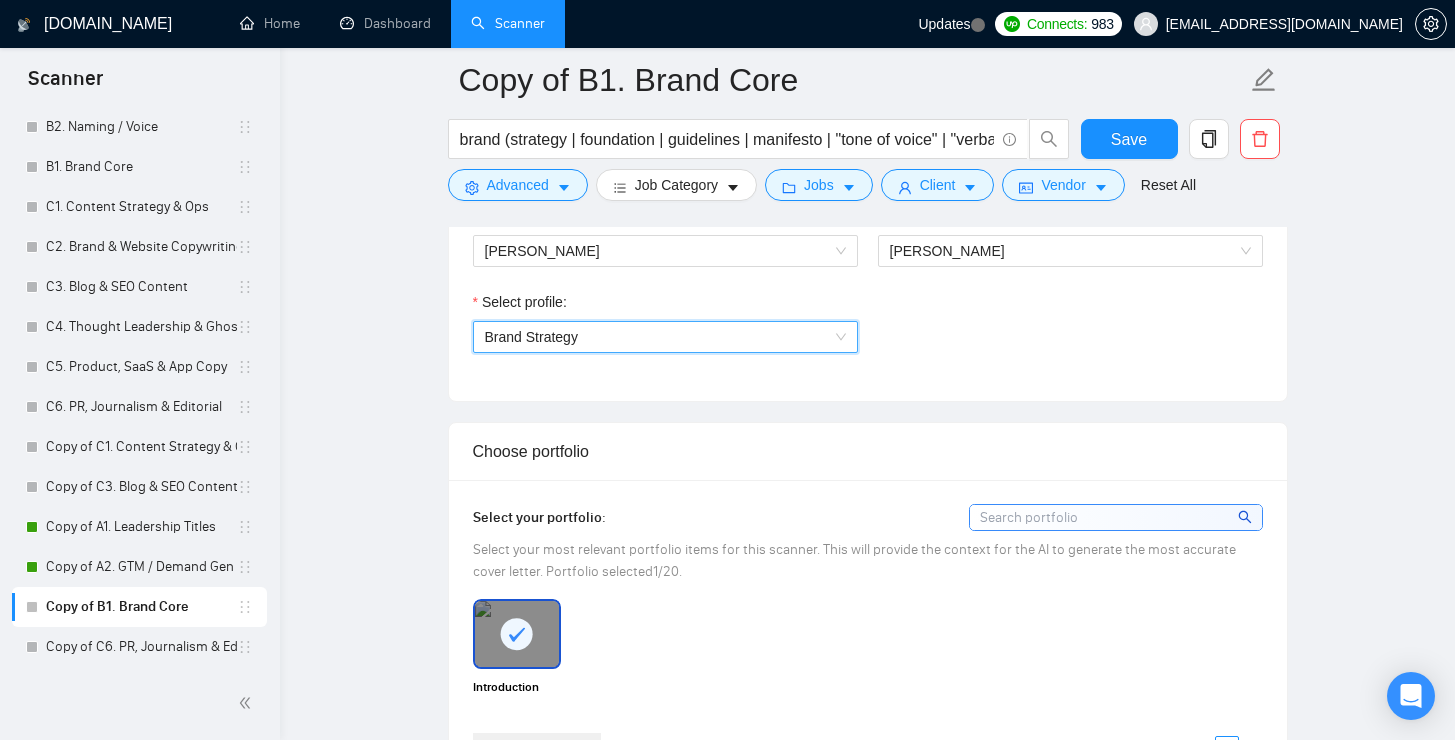 scroll, scrollTop: 1314, scrollLeft: 0, axis: vertical 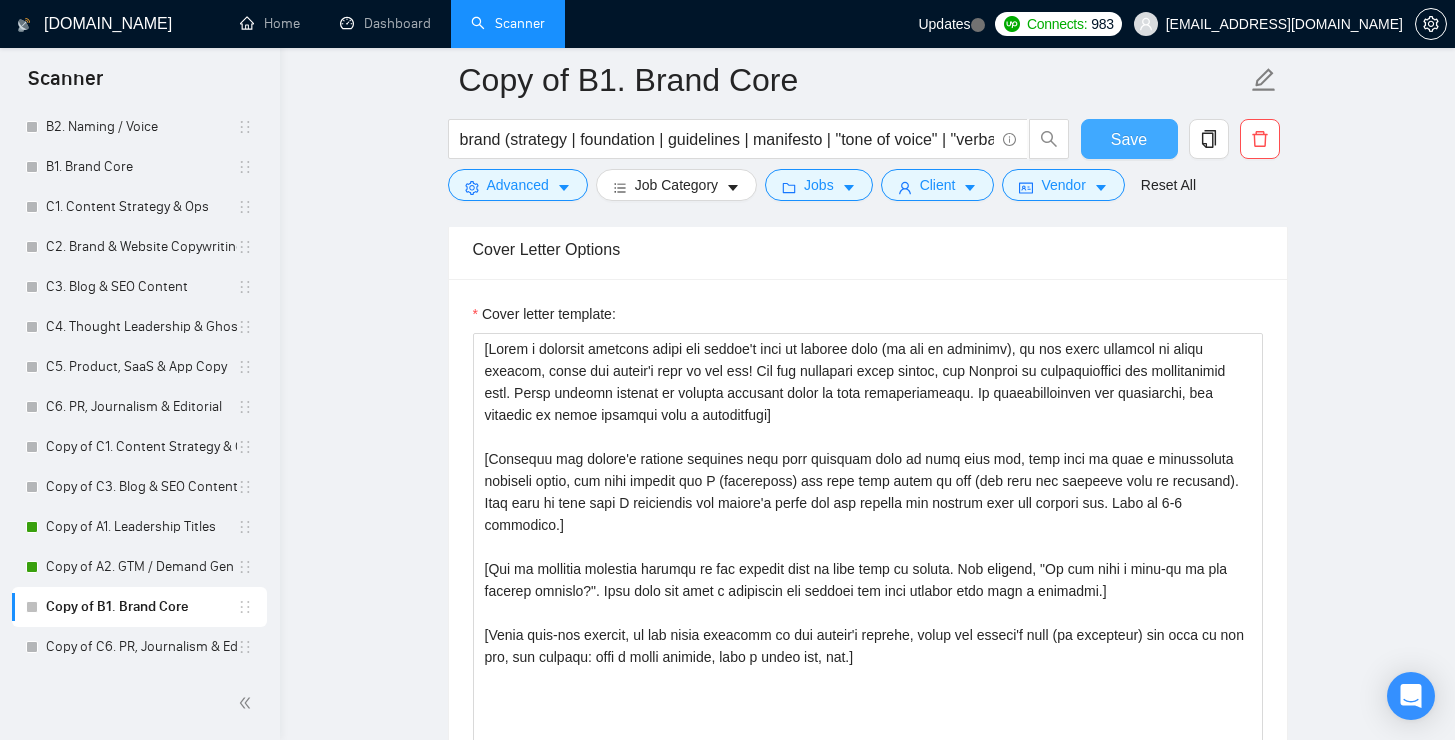 click on "Save" at bounding box center (1129, 139) 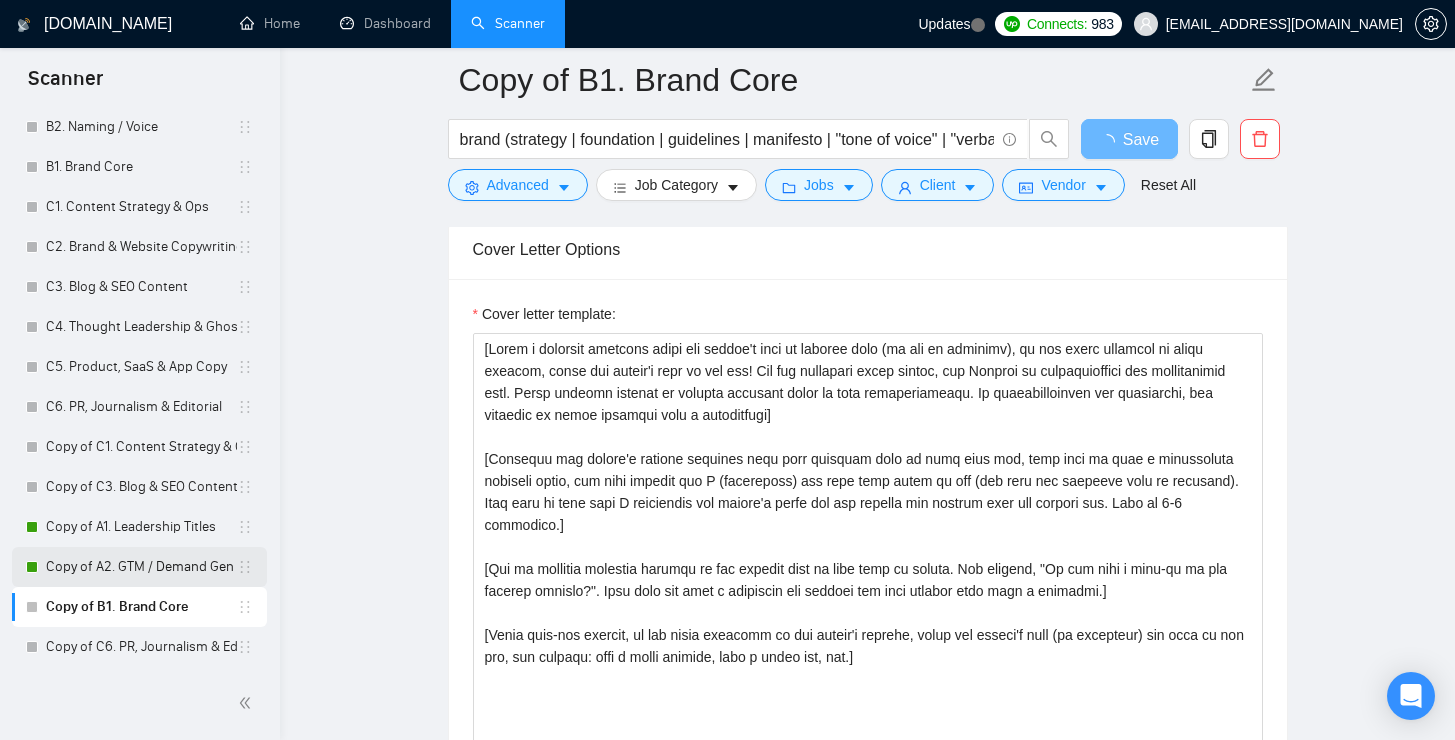 click on "Copy of A2. GTM / Demand Gen" at bounding box center (141, 567) 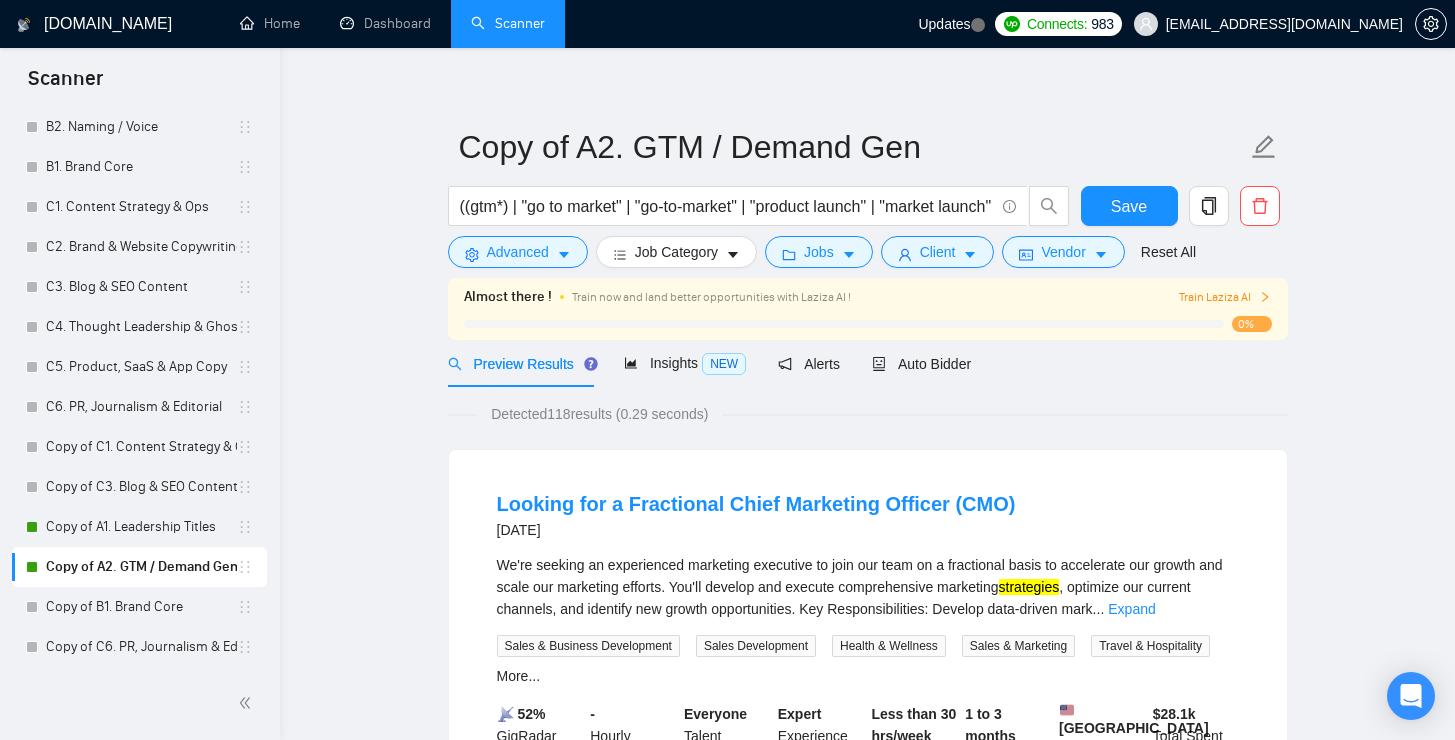 scroll, scrollTop: 0, scrollLeft: 0, axis: both 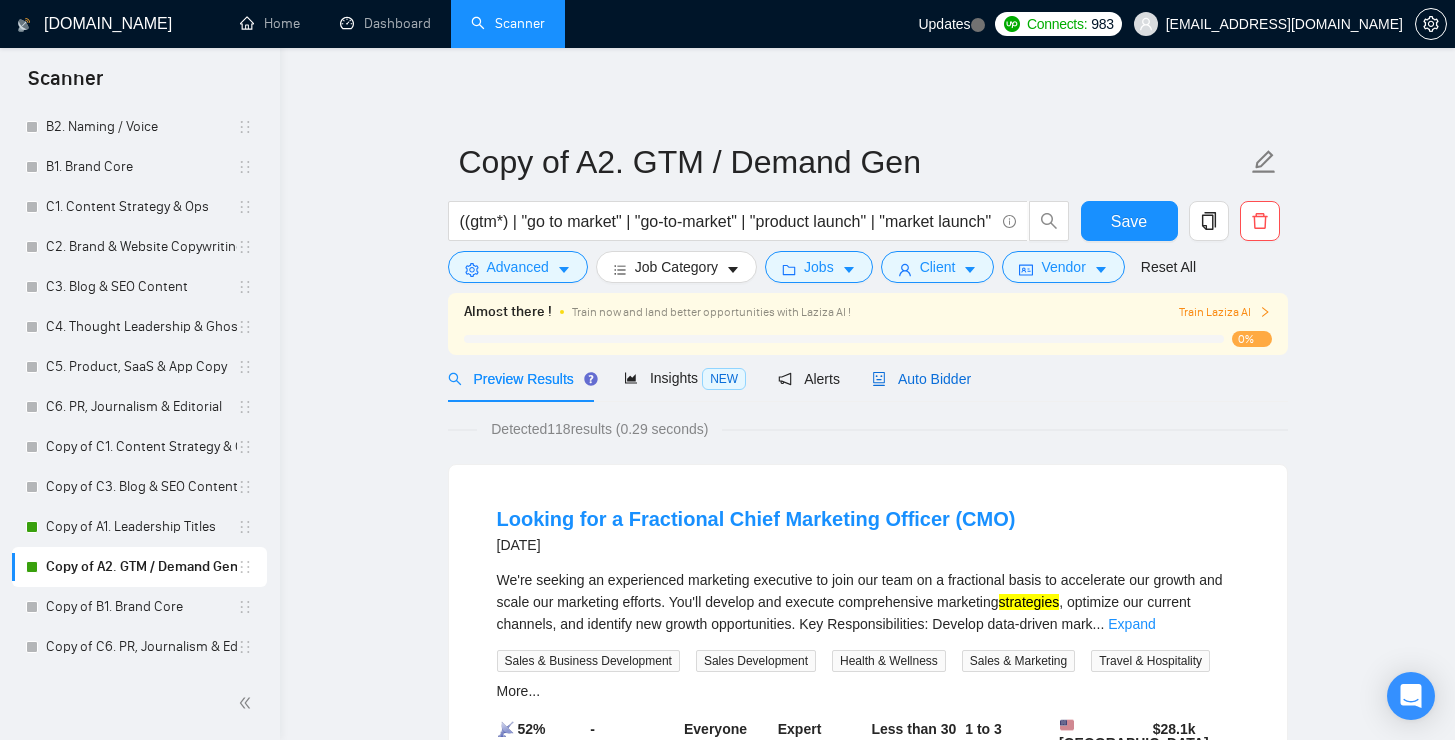 click on "Auto Bidder" at bounding box center (921, 379) 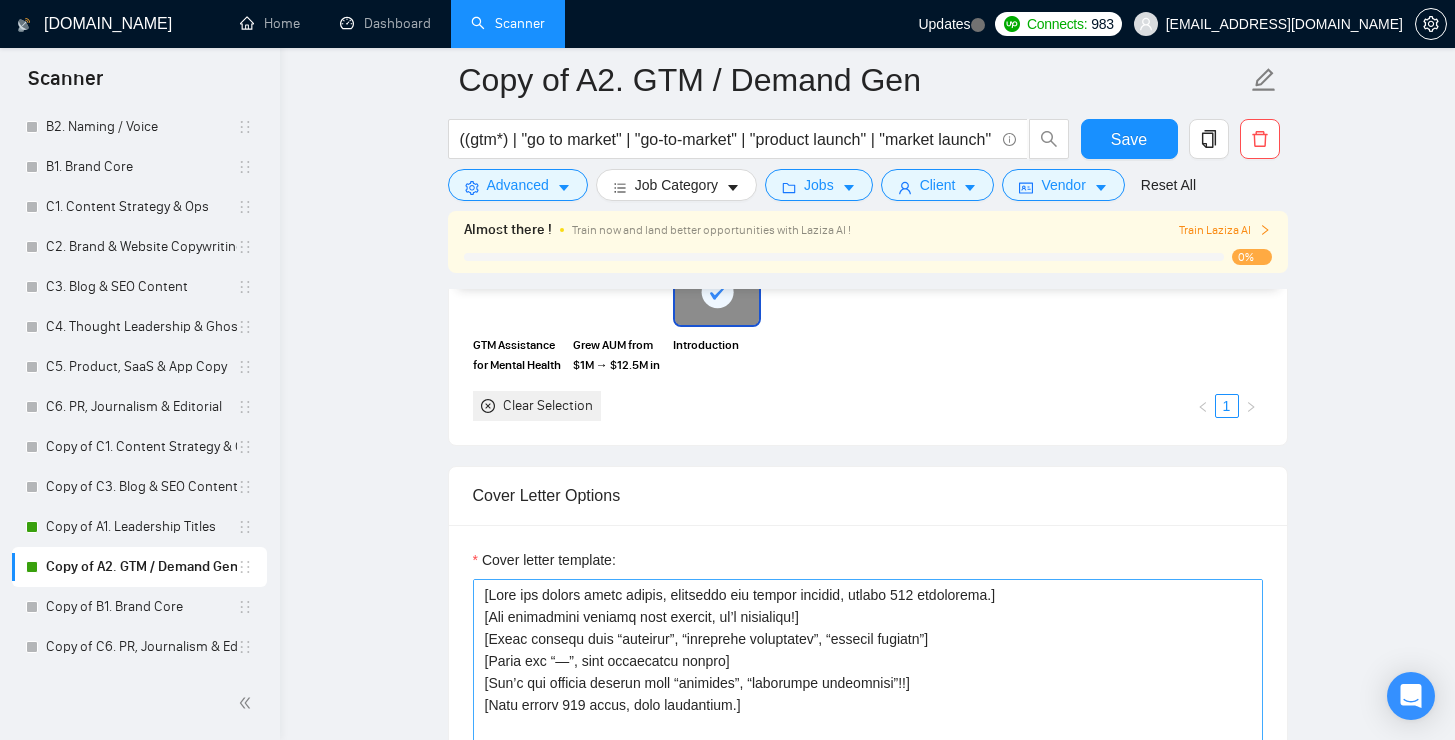 scroll, scrollTop: 1771, scrollLeft: 0, axis: vertical 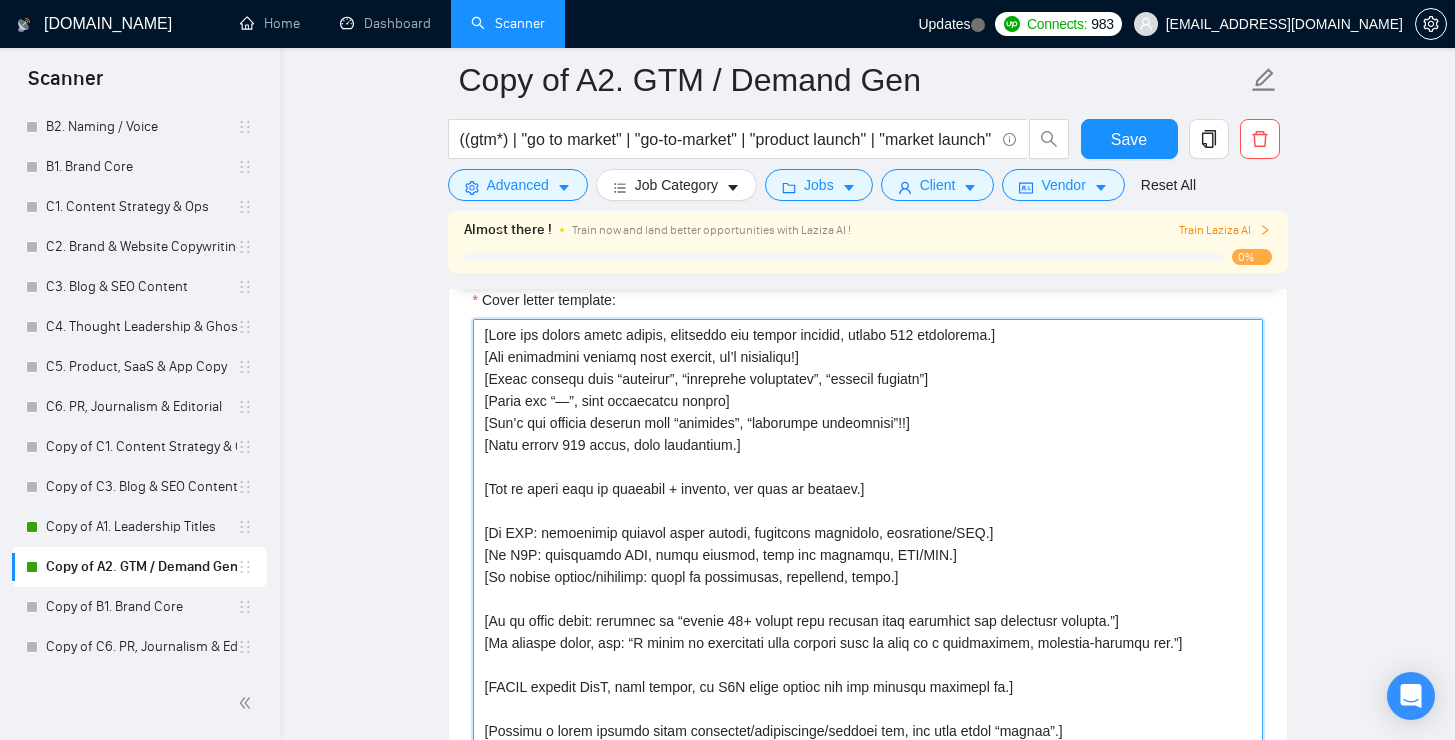 click on "Cover letter template:" at bounding box center (868, 544) 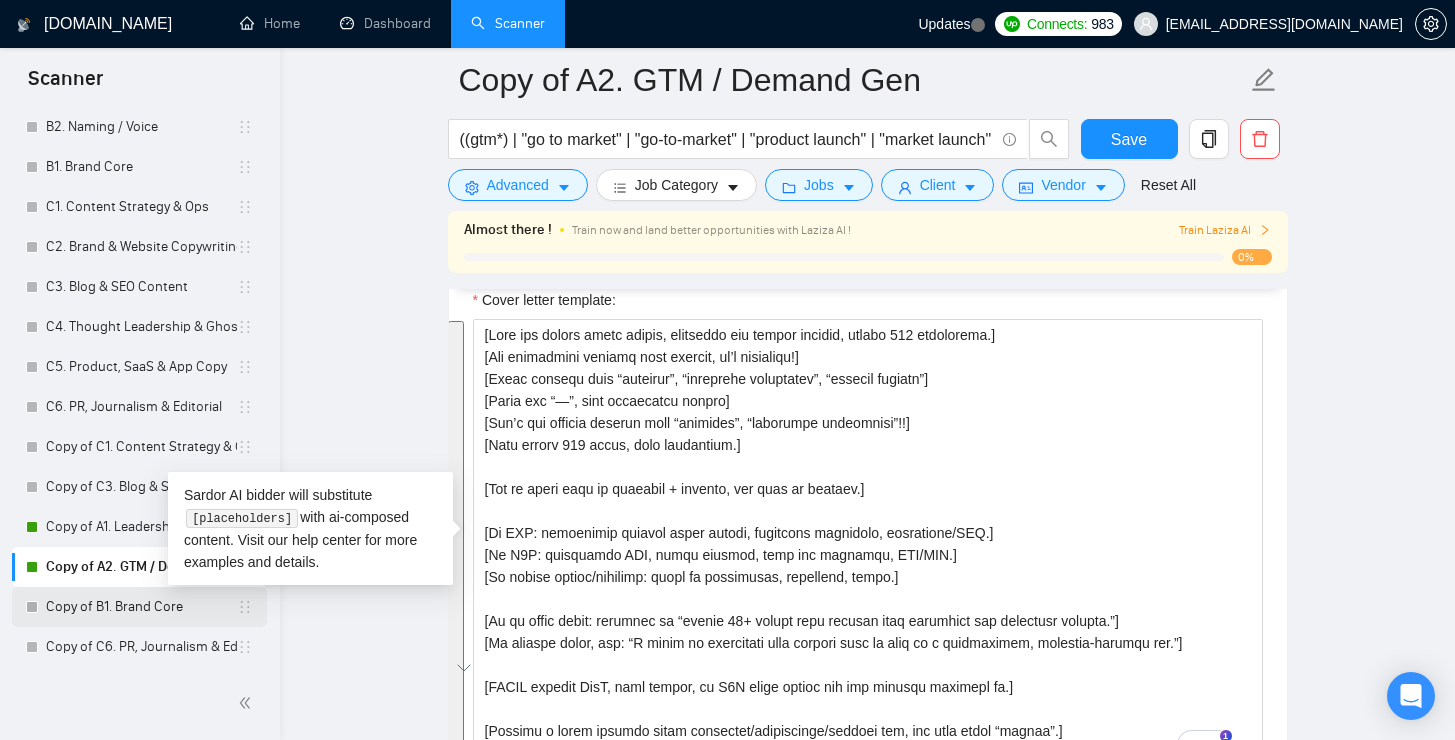 click on "Copy of B1. Brand Core" at bounding box center [141, 607] 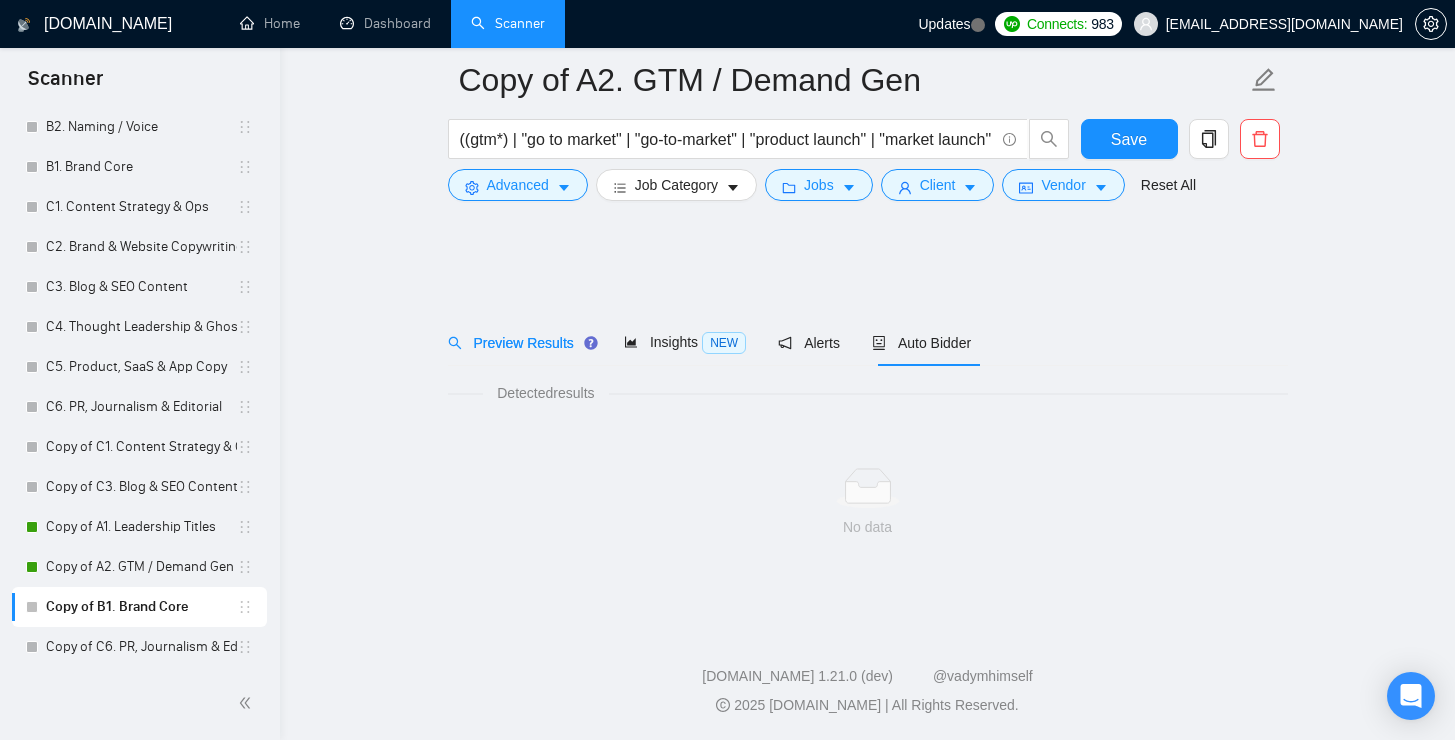 scroll, scrollTop: 0, scrollLeft: 0, axis: both 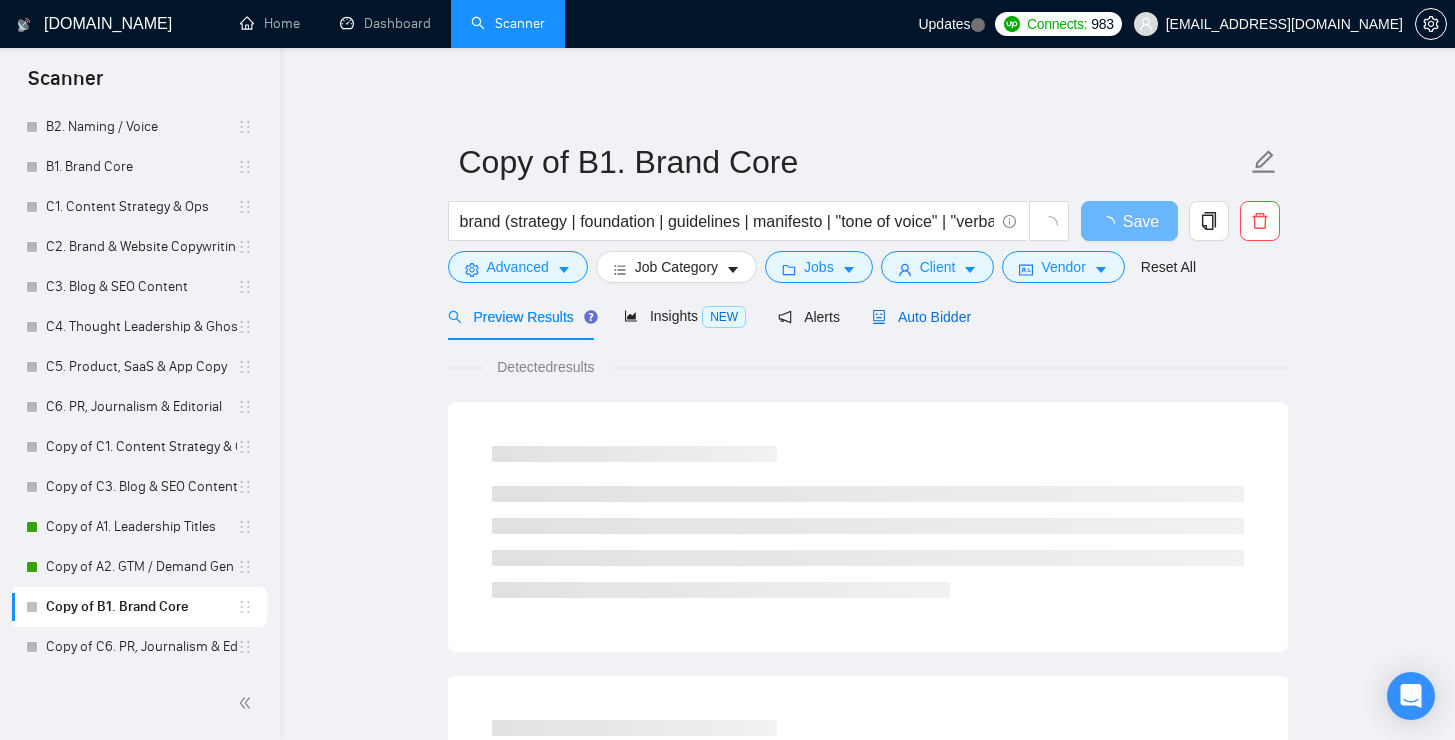 click on "Auto Bidder" at bounding box center (921, 317) 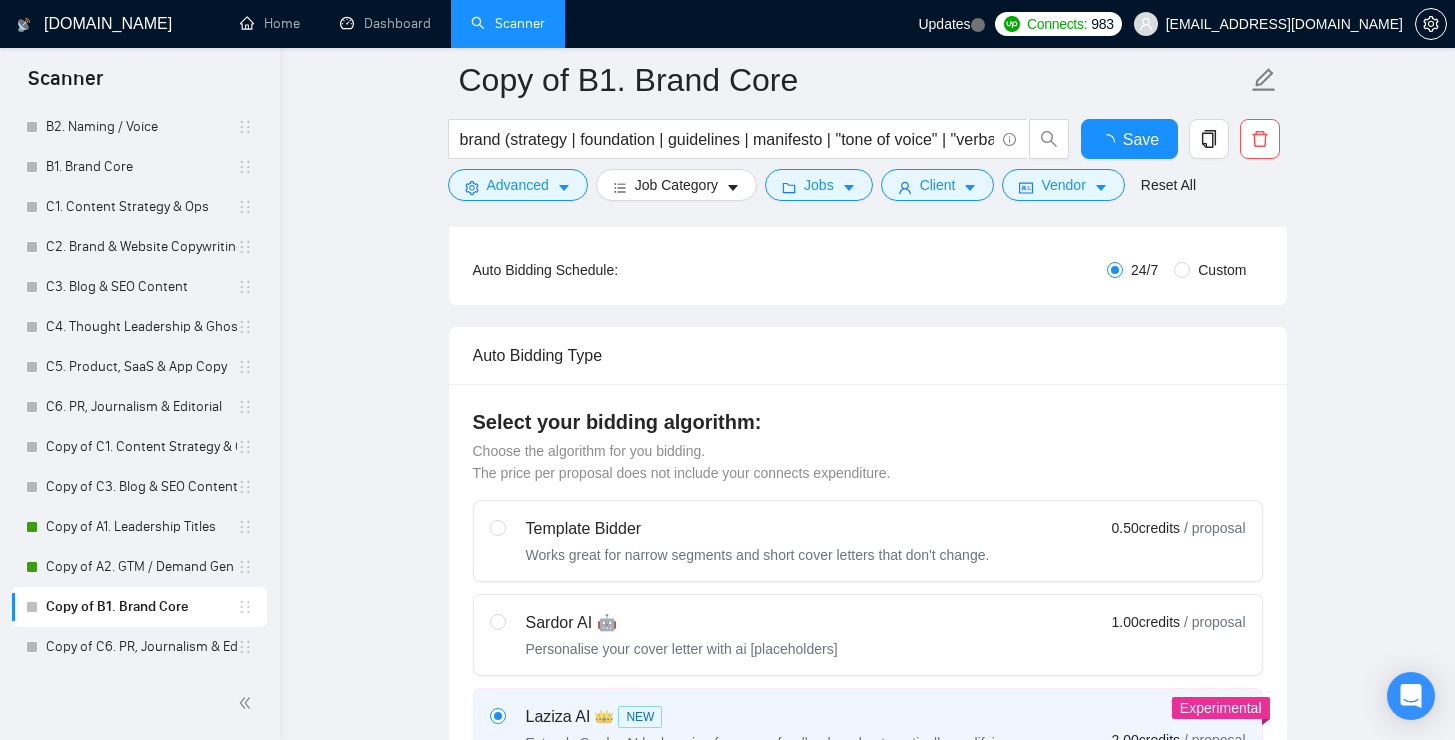 type 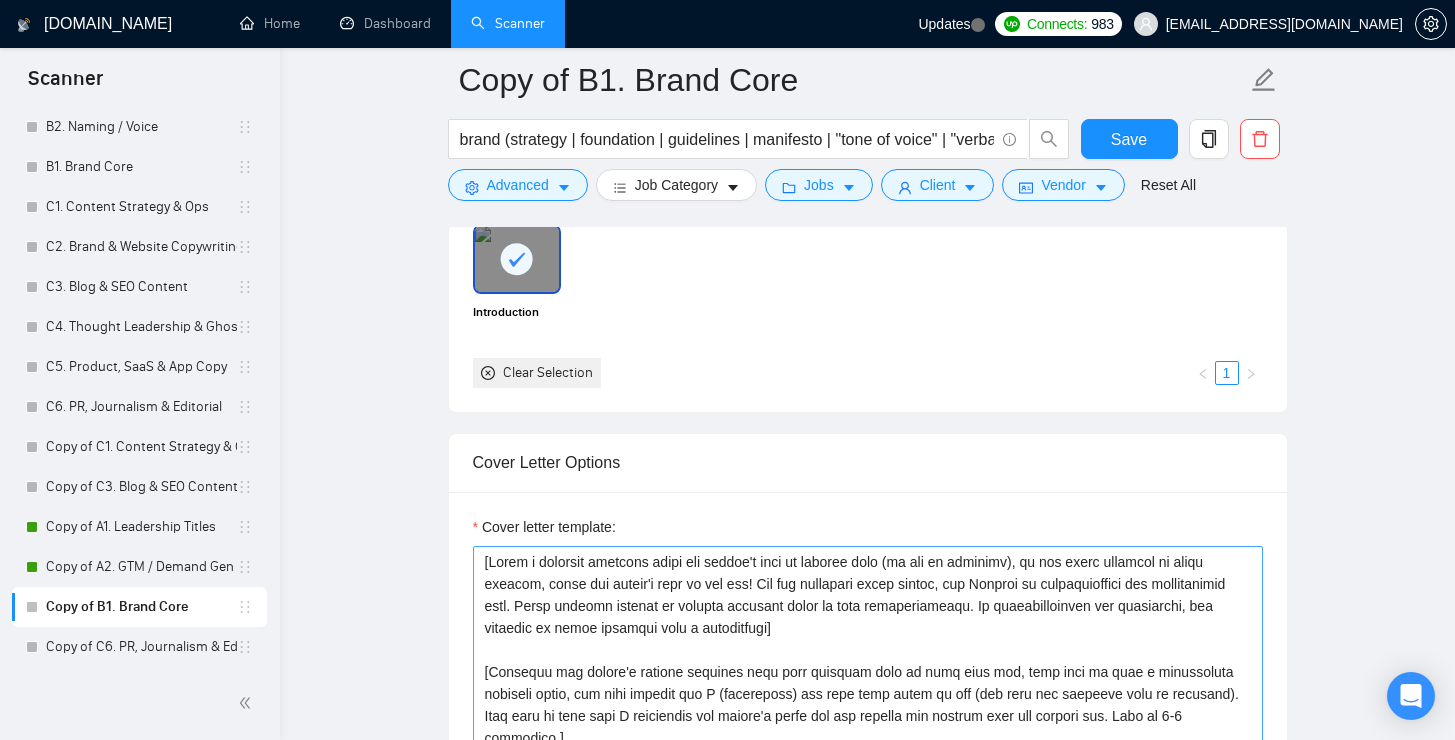 scroll, scrollTop: 1717, scrollLeft: 0, axis: vertical 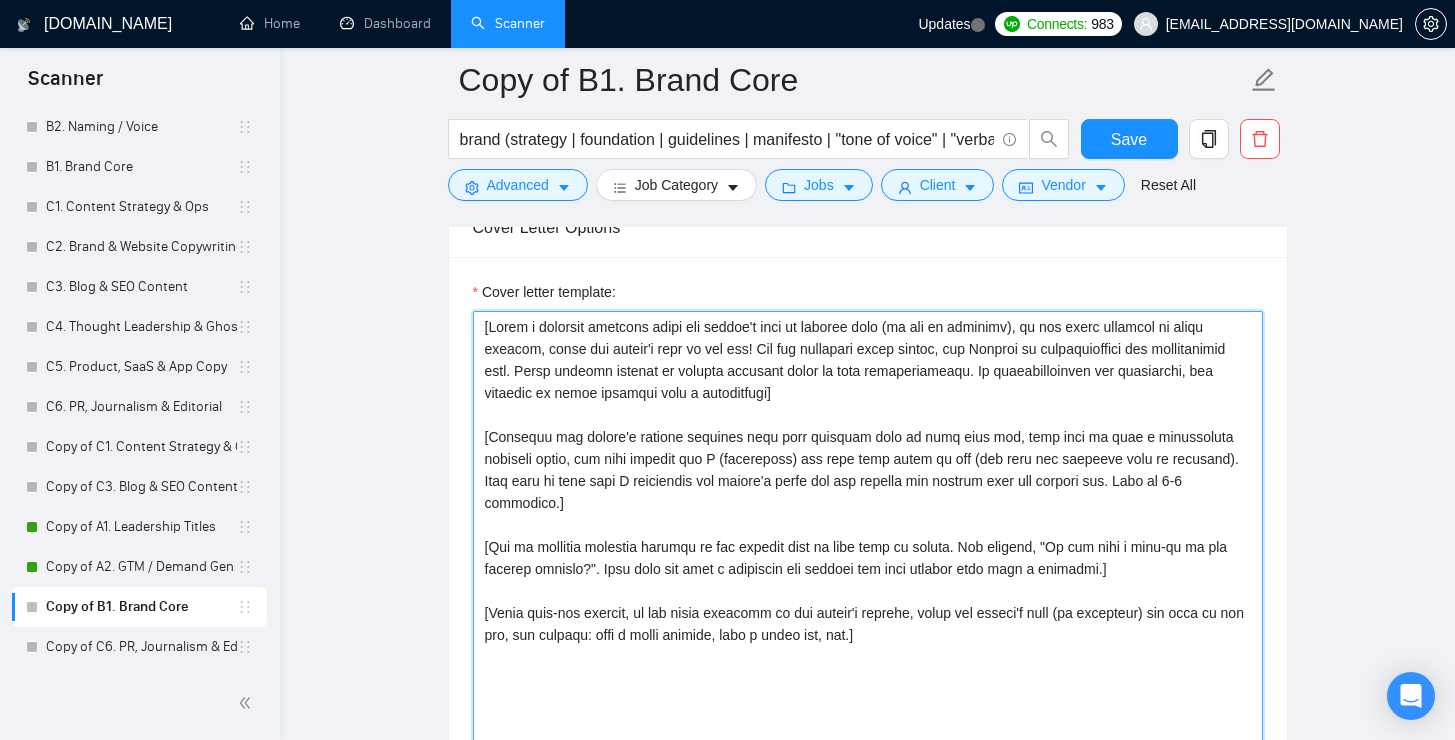 click on "Cover letter template:" at bounding box center (868, 536) 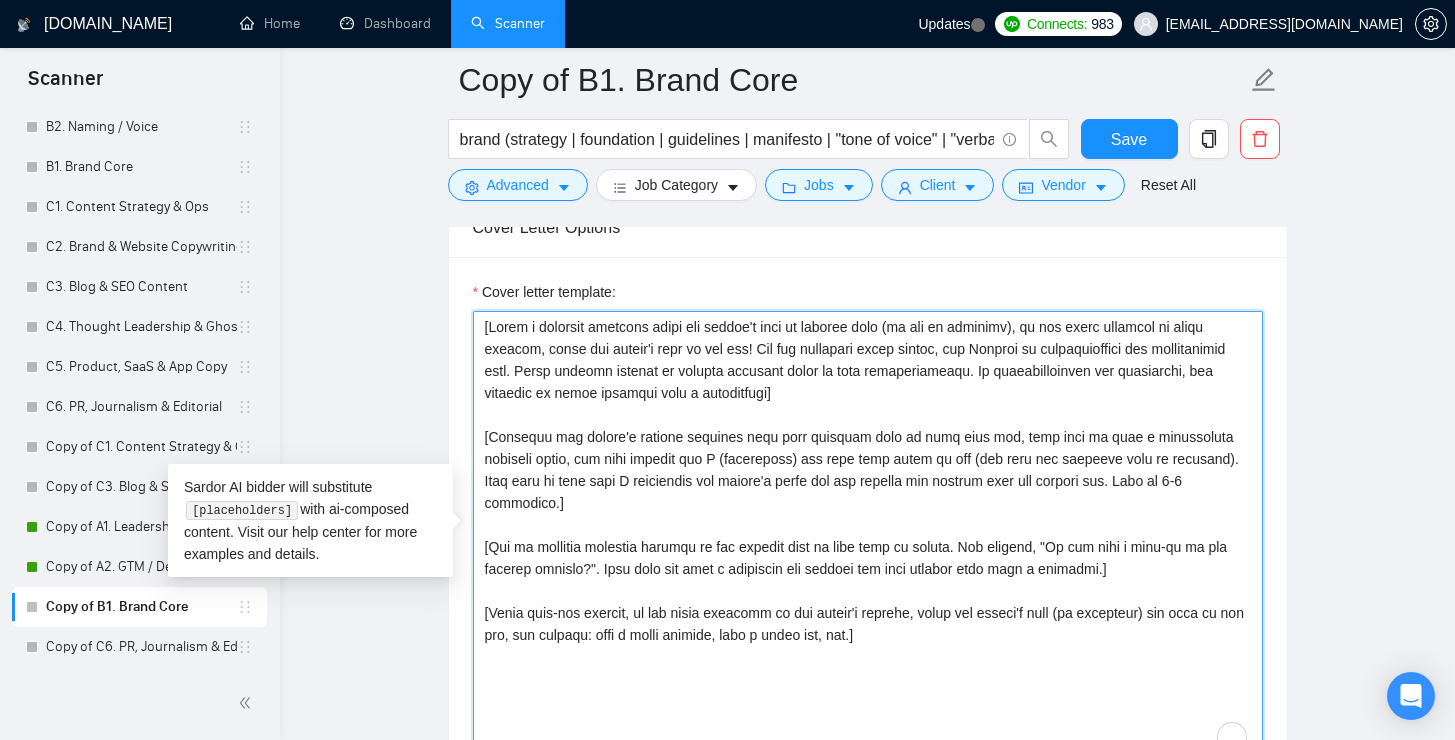click on "Cover letter template:" at bounding box center (868, 536) 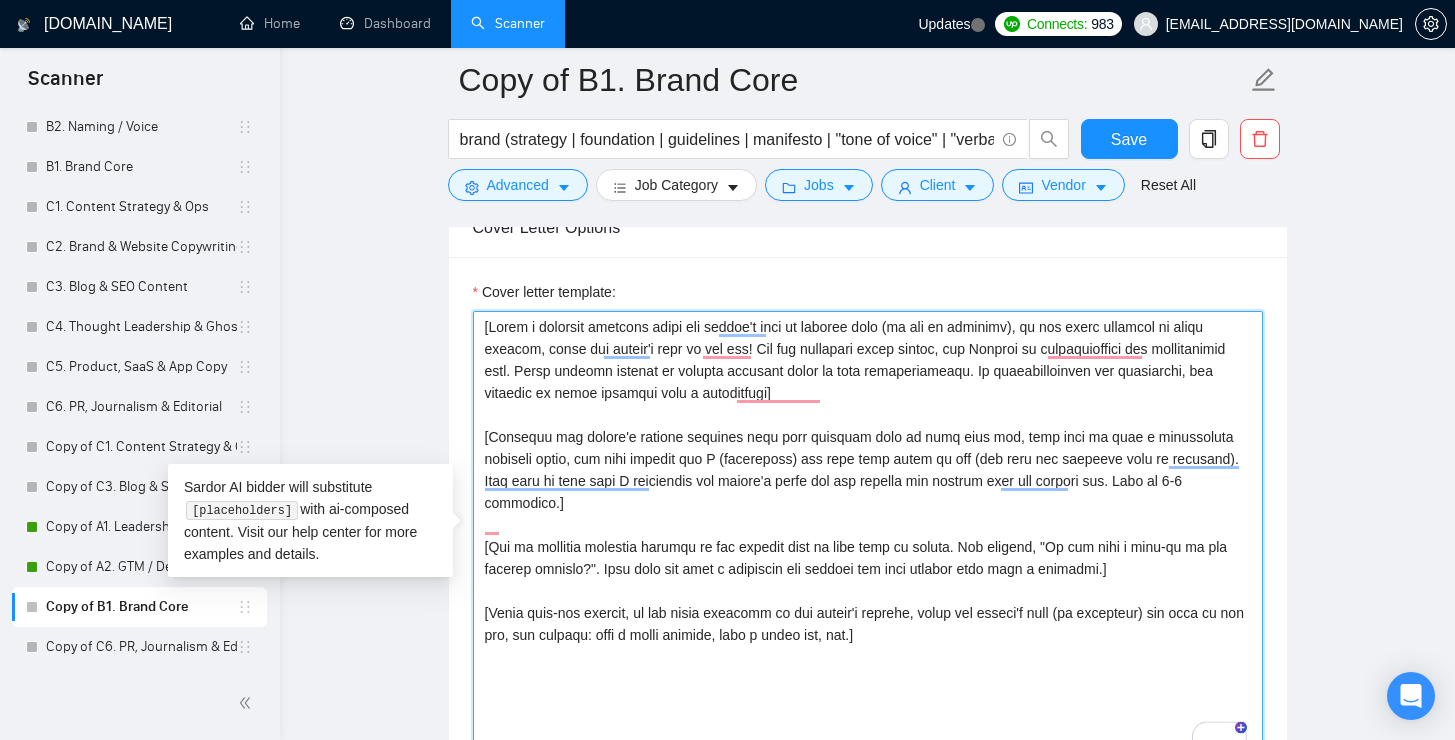 paste on "Keep the entire cover letter, including all prompt outputs, within 600 characters.]
[Use paragraphs between each section, it’s necessary!]
[Avoid phrases like “thrilled”, “extensive experience”, “looking forward”]
[Never use “—”, keep formatting simple]
[Don’t use generic phrases like “thrilled”, “extensive experience”!!]
[Keep within 600 chars, with paragraphs.]
[Try to match case by industry + channel, not just by numbers.]
[If DTC: prioritize product brand growth, lifecycle marketing, influencer/UGC.]
[If B2B: prioritize GTM, brand clarity, lead gen strategy, CAC/LTV.]
[If mental health/wellness: focus on engagement, retention, trust.]
[If no exact match: fallback to “helped 20+ brands grow revenue with retention and messaging clarity.”]
[If nothing close, use: “I focus on clarifying what matters most to grow in a sustainable, customer-centric way.”]
[NEVER include SaaS, real estate, or B2B cases unless the job clearly supports it.]
[Include a smart insight about retention/acquisition/channel mix, ..." 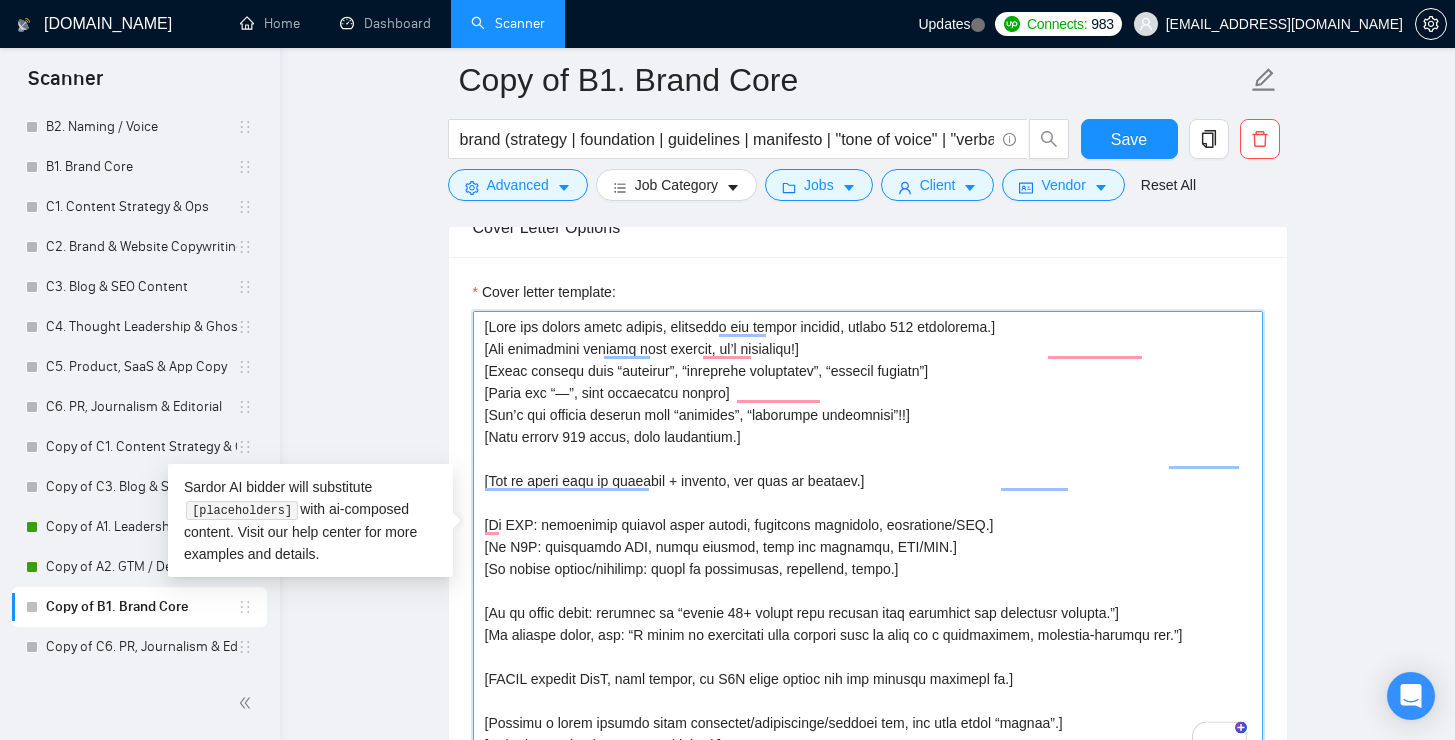 scroll, scrollTop: 257, scrollLeft: 0, axis: vertical 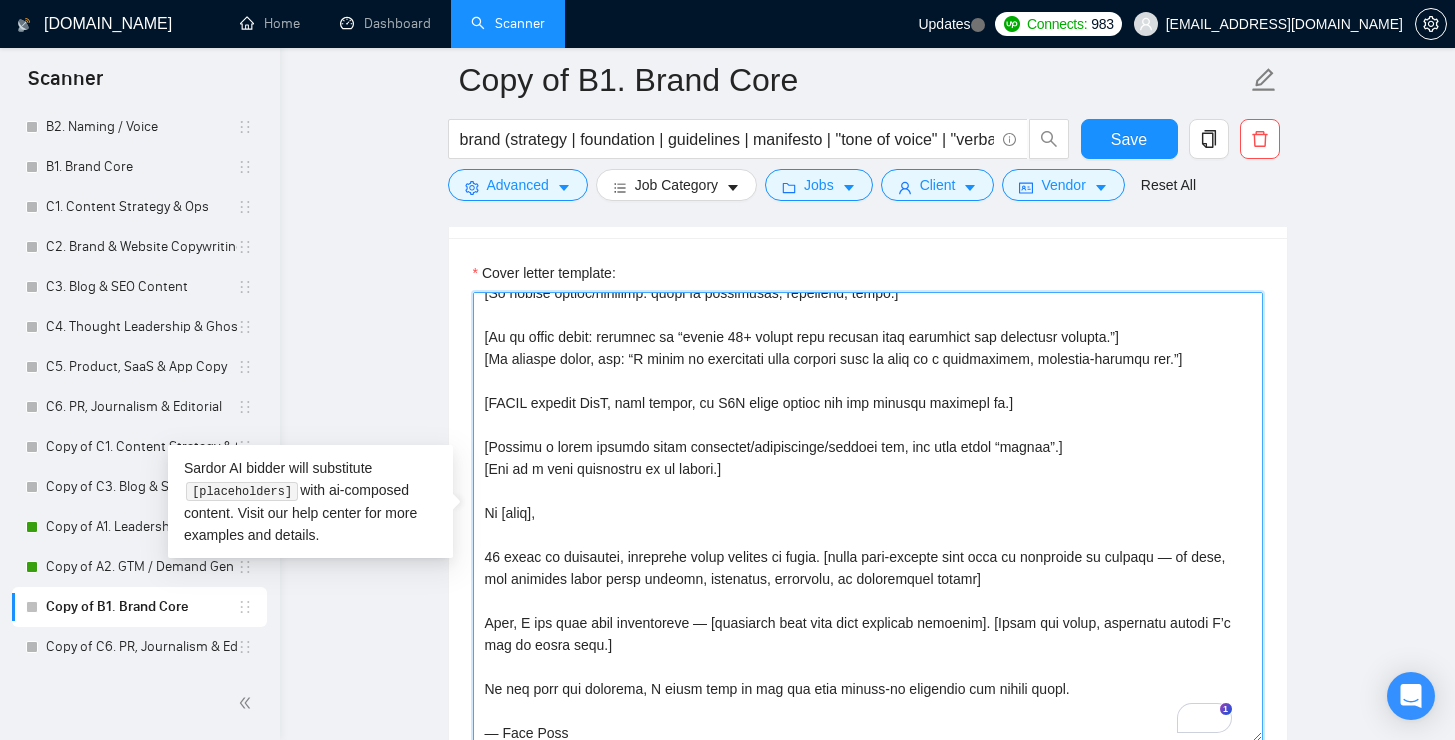 click on "Cover letter template:" at bounding box center (868, 517) 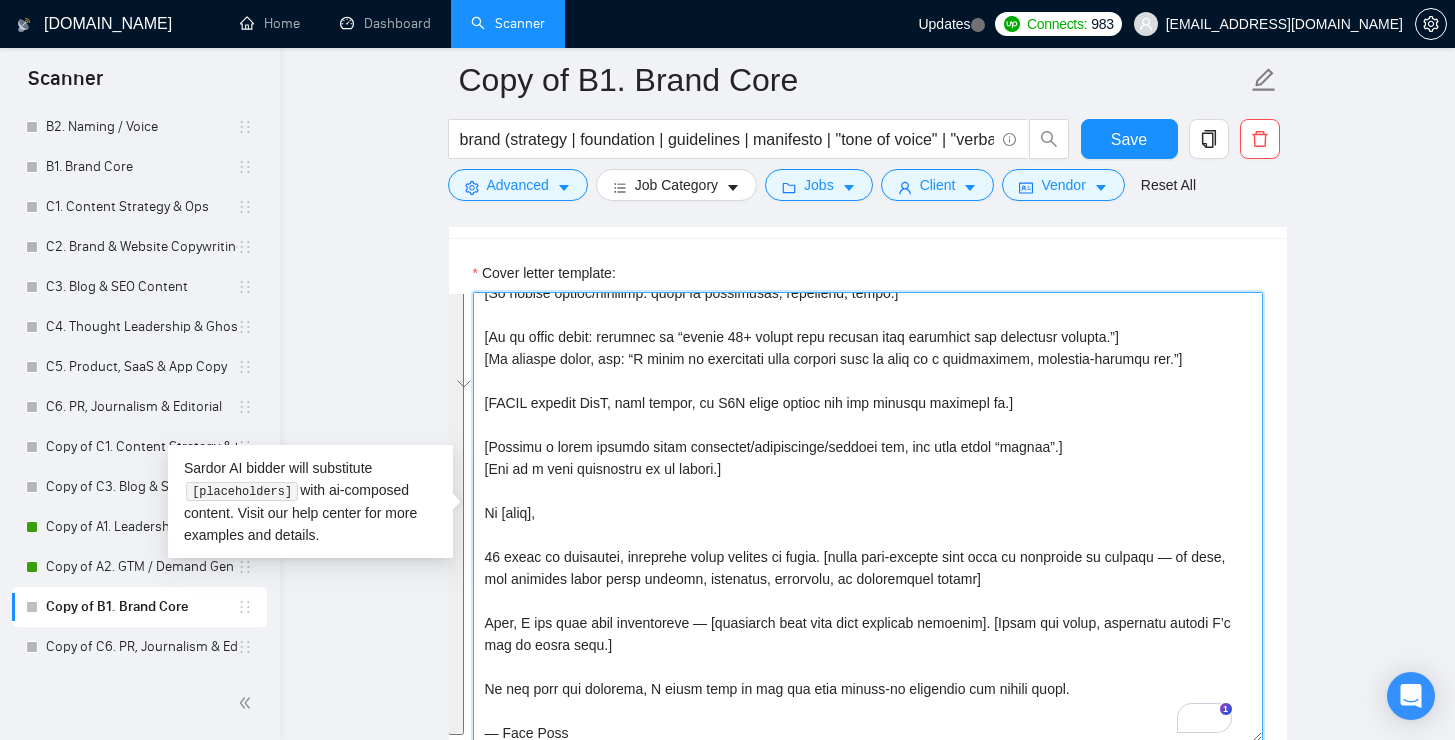 scroll, scrollTop: 0, scrollLeft: 0, axis: both 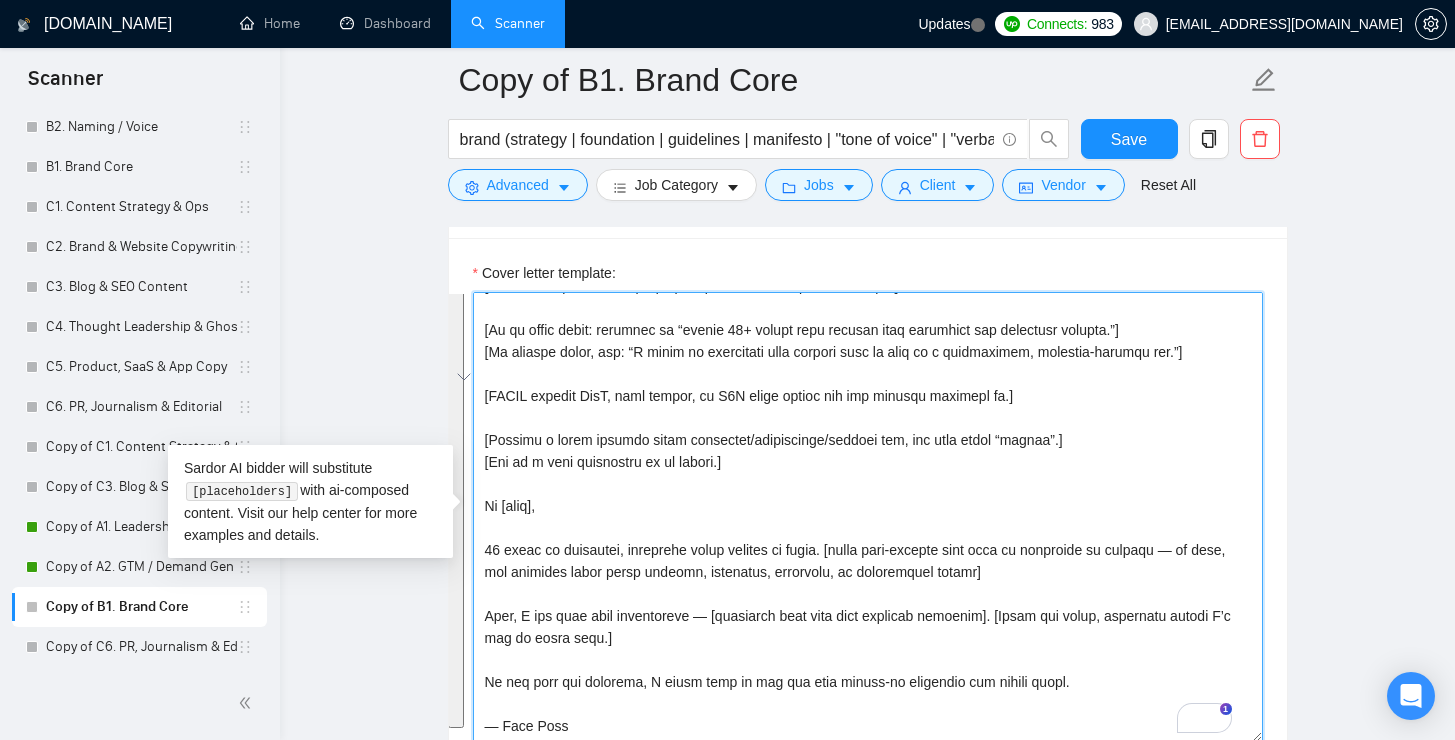 paste on ", retention.]
[If B2B: prioritize GTM strategy, brand clarity, lead gen, CAC/LTV.]
[If mental health/wellness: focus on engagement, retention, trust.]
[If no exact match: fallback to “helped 20+ brands grow revenue with retention and messaging clarity.”]
[If nothing close, use: “I focus on clarifying what matters most to grow in a sustainable, customer-centric way.”]
[NEVER include SaaS, real estate, or B2B cases unless the job clearly supports it.]
[Include a smart insight about retention, acquisition, or channel mix, not just vague “growth”.]
[End on a soft invitation to go deeper.]
Hi [name],
I see your main challenge is [summarize their pain in strategy language].
[Add matching case: best-fitting by industry + channel — or fallback if no exact match.]
A quick win could be [share one specific insight on retention, acquisition, or channel mix].
Happy to dive deeper if that resonates." 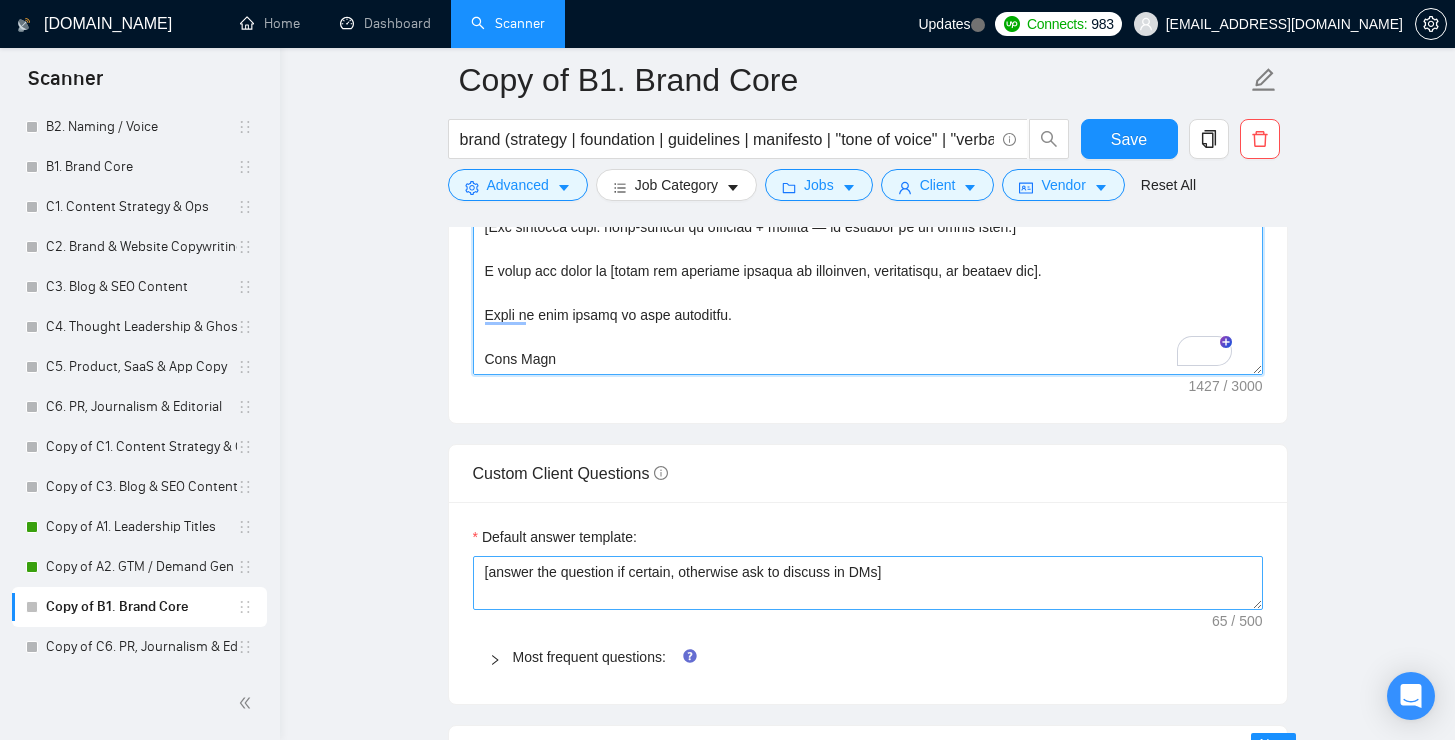scroll, scrollTop: 2214, scrollLeft: 0, axis: vertical 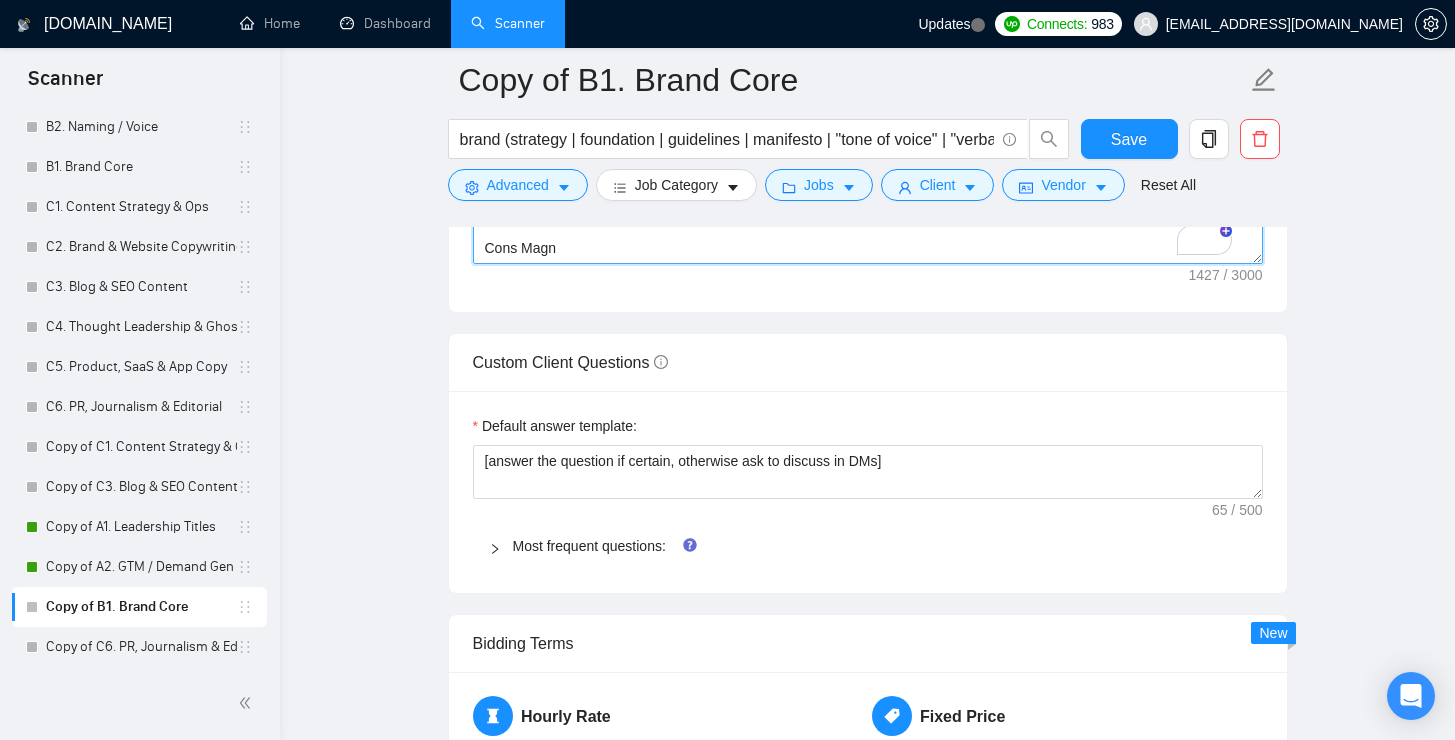 type on "[Keep the entire cover letter, including all prompt outputs, within 600 characters.]
[Use paragraphs between each section, it’s necessary!]
[Avoid phrases like “thrilled”, “extensive experience”, “looking forward”]
[Never use “—”, keep formatting simple]
[Don’t use generic phrases like “thrilled”, “extensive experience”!!]
[Keep within 600 chars, with paragraphs.]
[Try to match case by industry + channel, not just by numbers.]
[If DTC: prioritize product brand growth, lifecycle marketing, influencer/UGC, retention.]
[If B2B: prioritize GTM strategy, brand clarity, lead gen, CAC/LTV.]
[If mental health/wellness: focus on engagement, retention, trust.]
[If no exact match: fallback to “helped 20+ brands grow revenue with retention and messaging clarity.”]
[If nothing close, use: “I focus on clarifying what matters most to grow in a sustainable, customer-centric way.”]
[NEVER include SaaS, real estate, or B2B cases unless the job clearly supports it.]
[Include a smart insight about retention, acquisition,..." 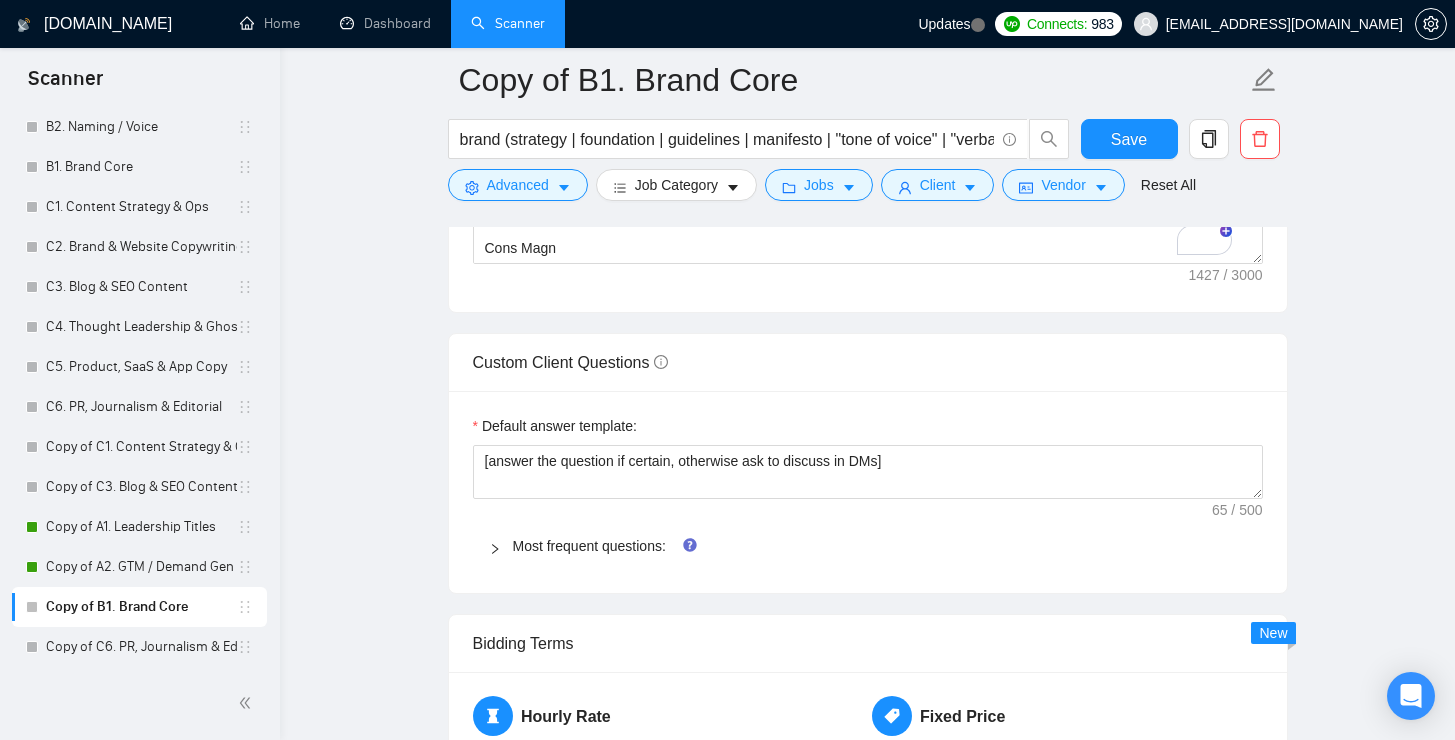 click on "Default answer template: [answer the question if certain, otherwise ask to discuss in DMs] Most frequent questions:  Describe your recent experience with similar projects Describe your typical design process and methods Please list any certifications related to this project Include a link to your GitHub profile and/or website What frameworks have you worked with? What past project or job have you had that is most like this one and why? Describe your approach to testing and improving QA How do you use metrics to inform your strategy? Do you have any questions about the job description? Why do you think you are a good fit for this particular project?" at bounding box center [868, 492] 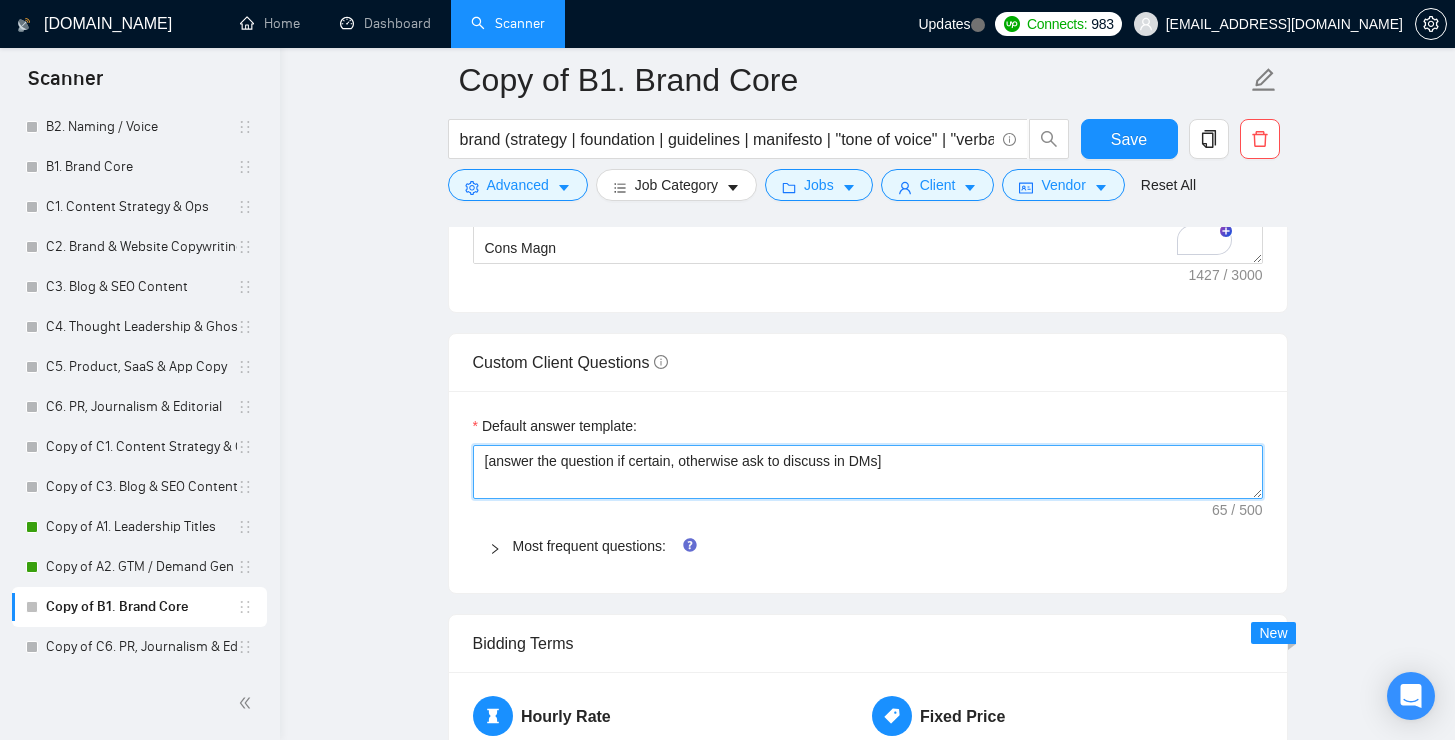 click on "[answer the question if certain, otherwise ask to discuss in DMs]" at bounding box center (868, 472) 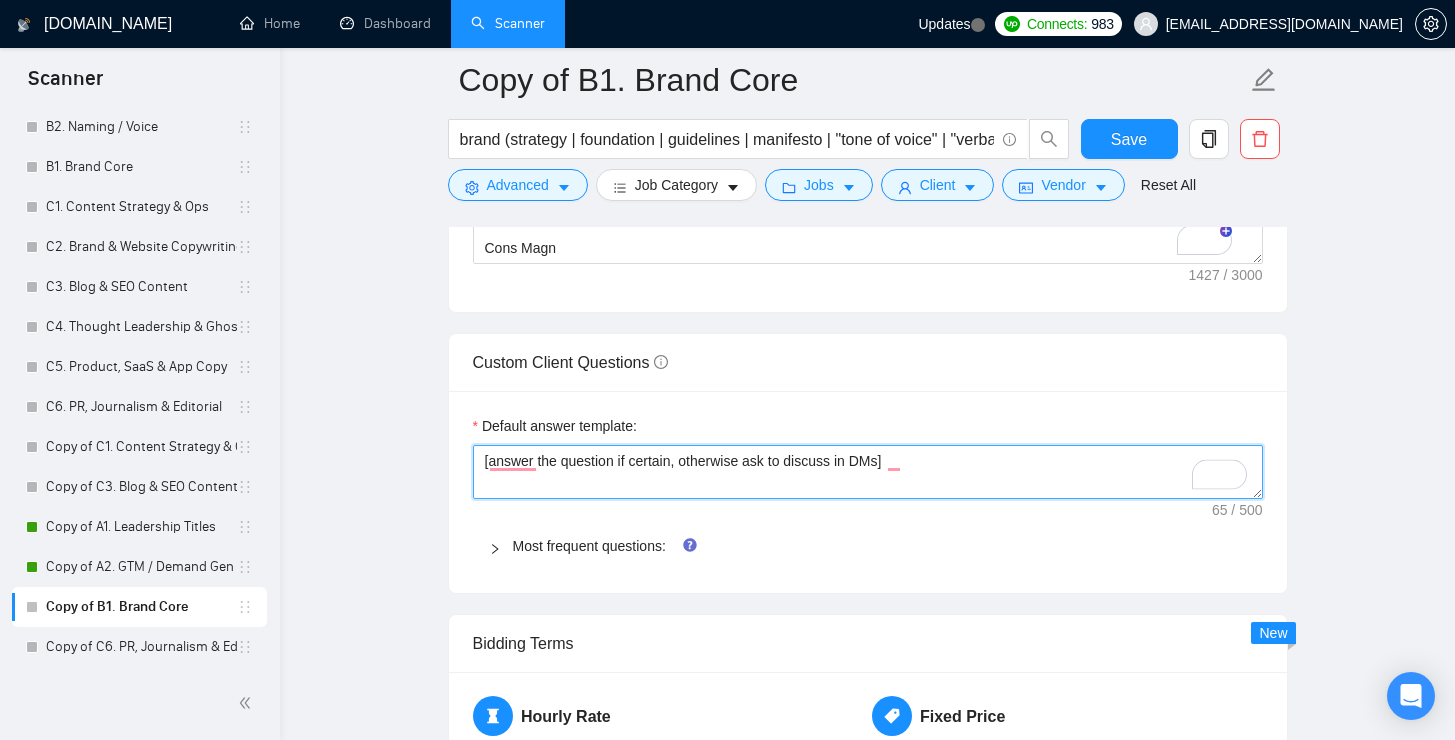 drag, startPoint x: 892, startPoint y: 460, endPoint x: 690, endPoint y: 458, distance: 202.0099 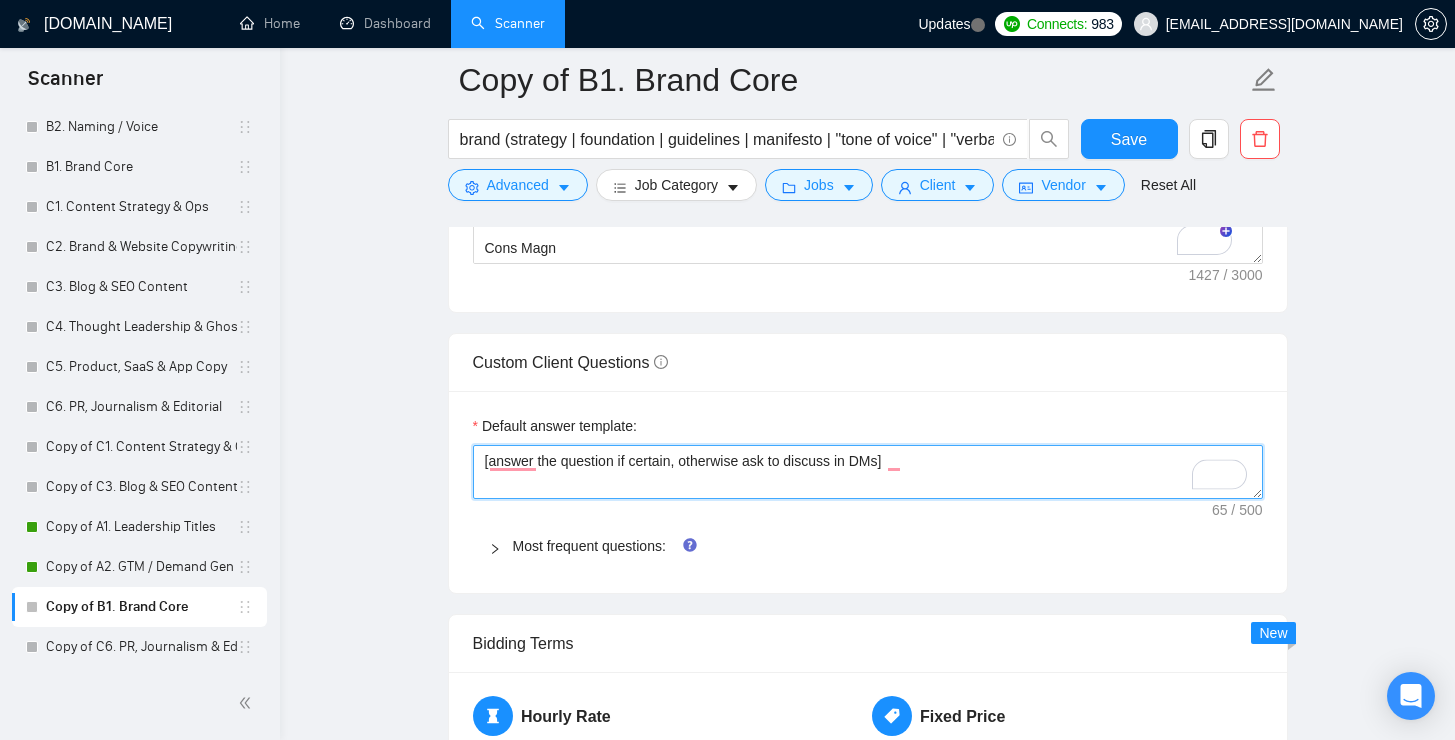 click on "[answer the question if certain, otherwise ask to discuss in DMs]" at bounding box center (868, 472) 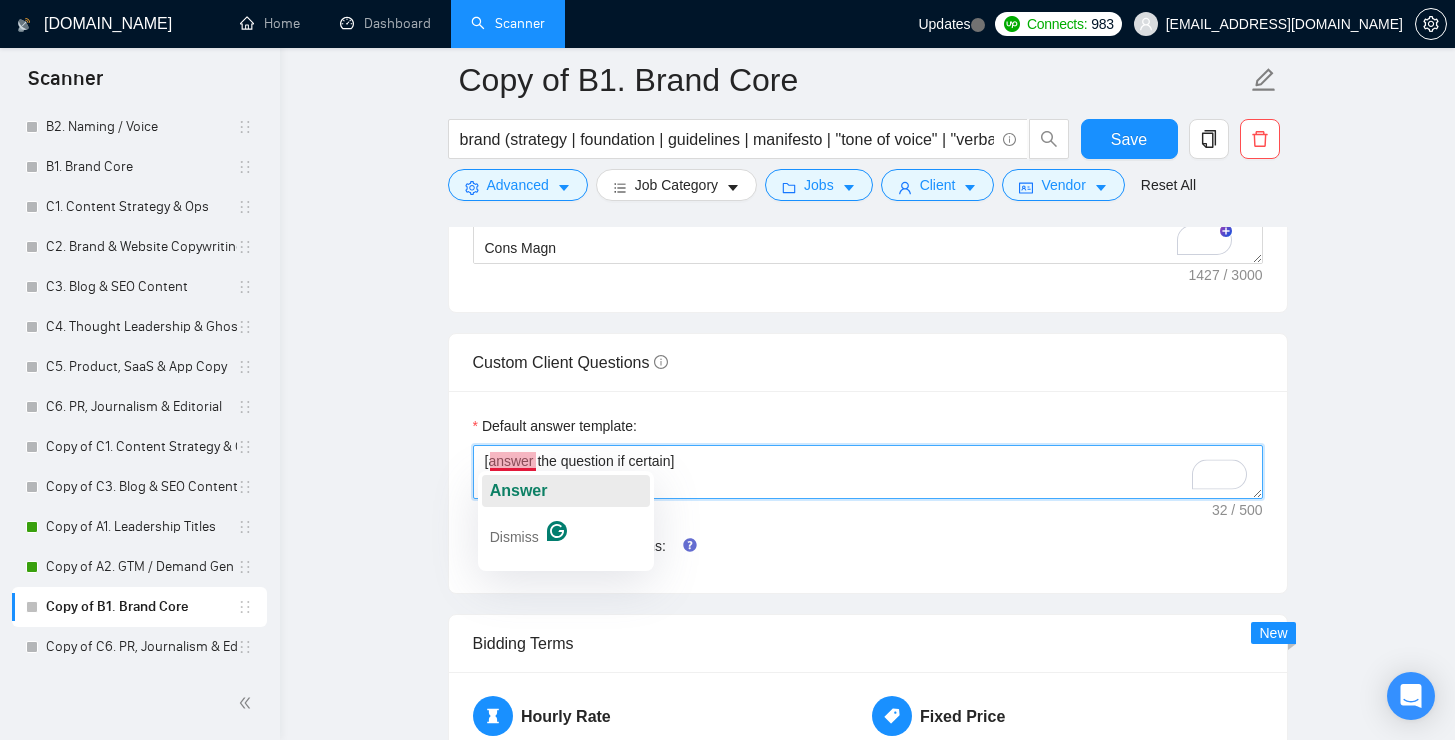 click on "Answer" 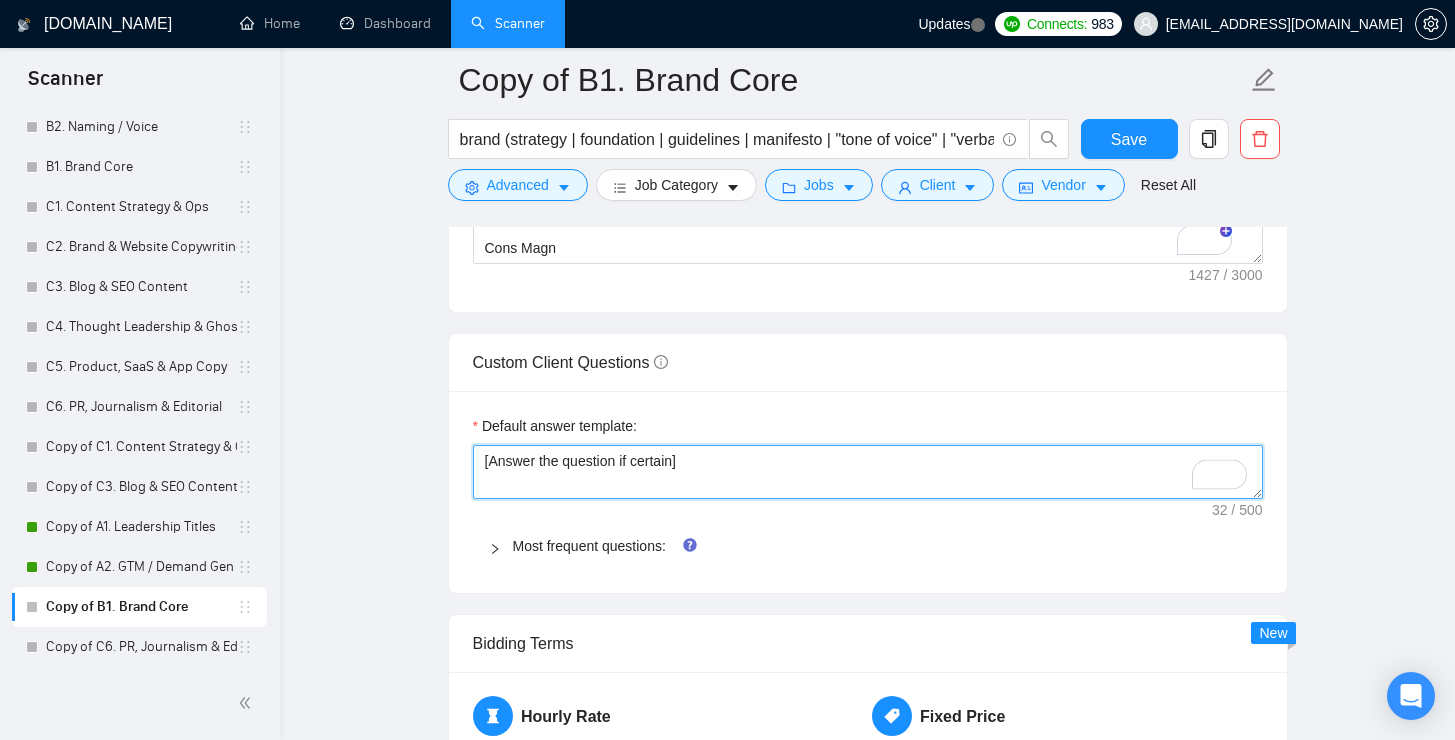 click on "[Answer the question if certain]" at bounding box center (868, 472) 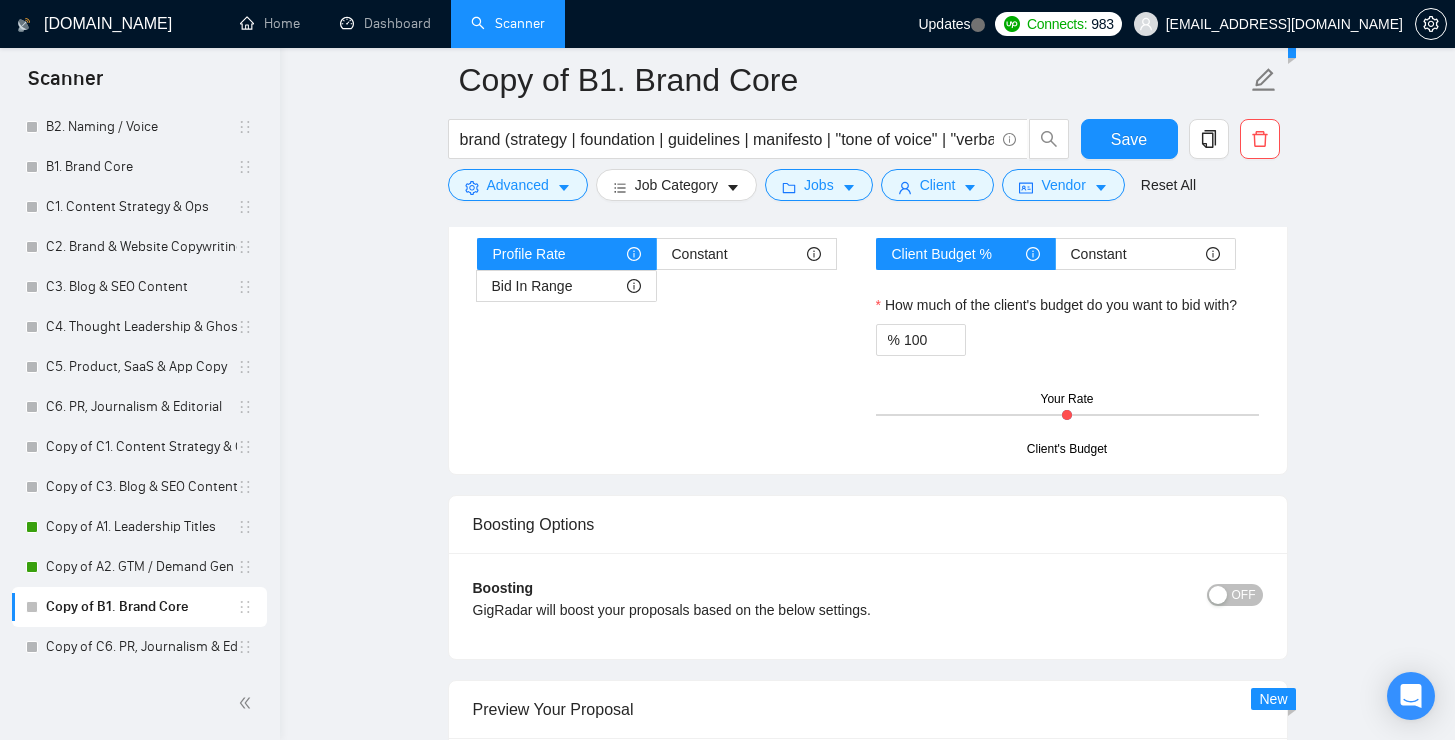 scroll, scrollTop: 2787, scrollLeft: 0, axis: vertical 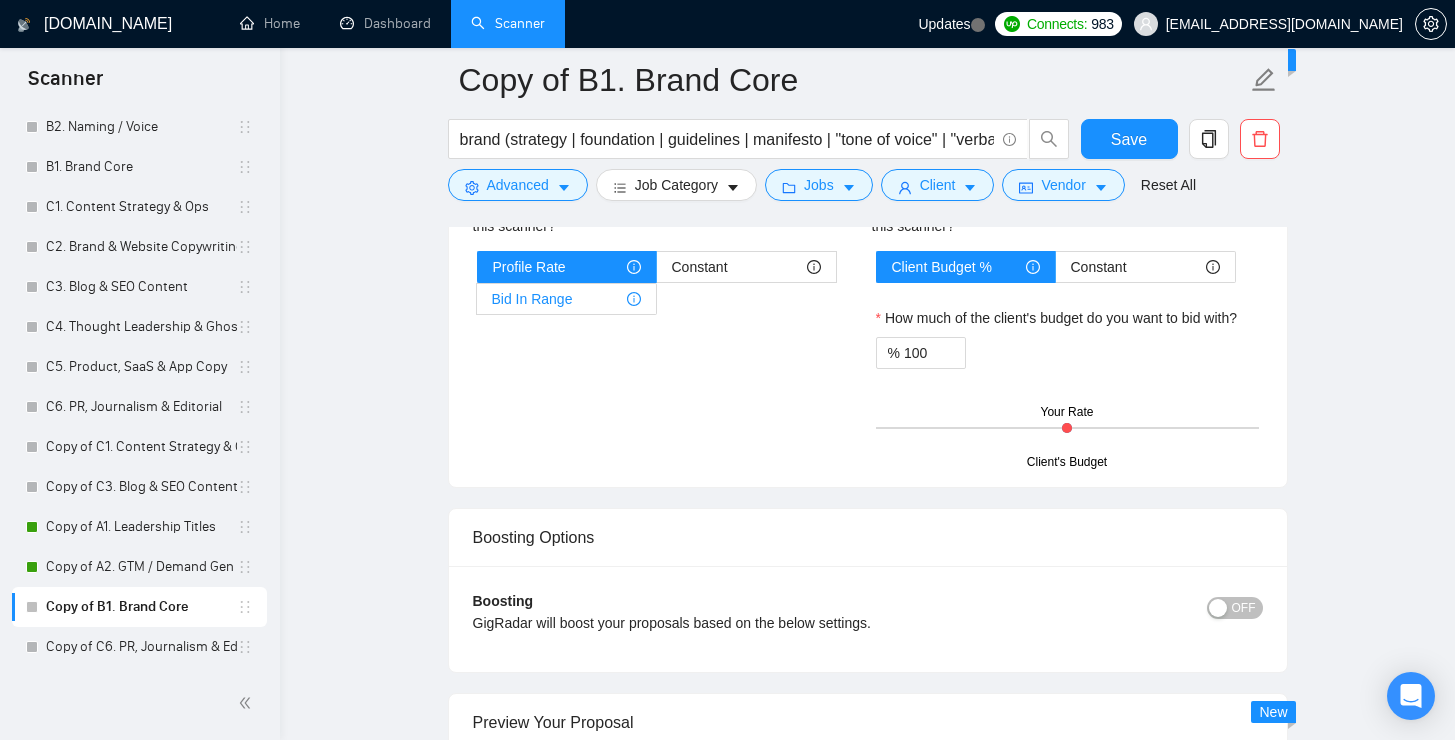 type on "[Answer the question if certain]" 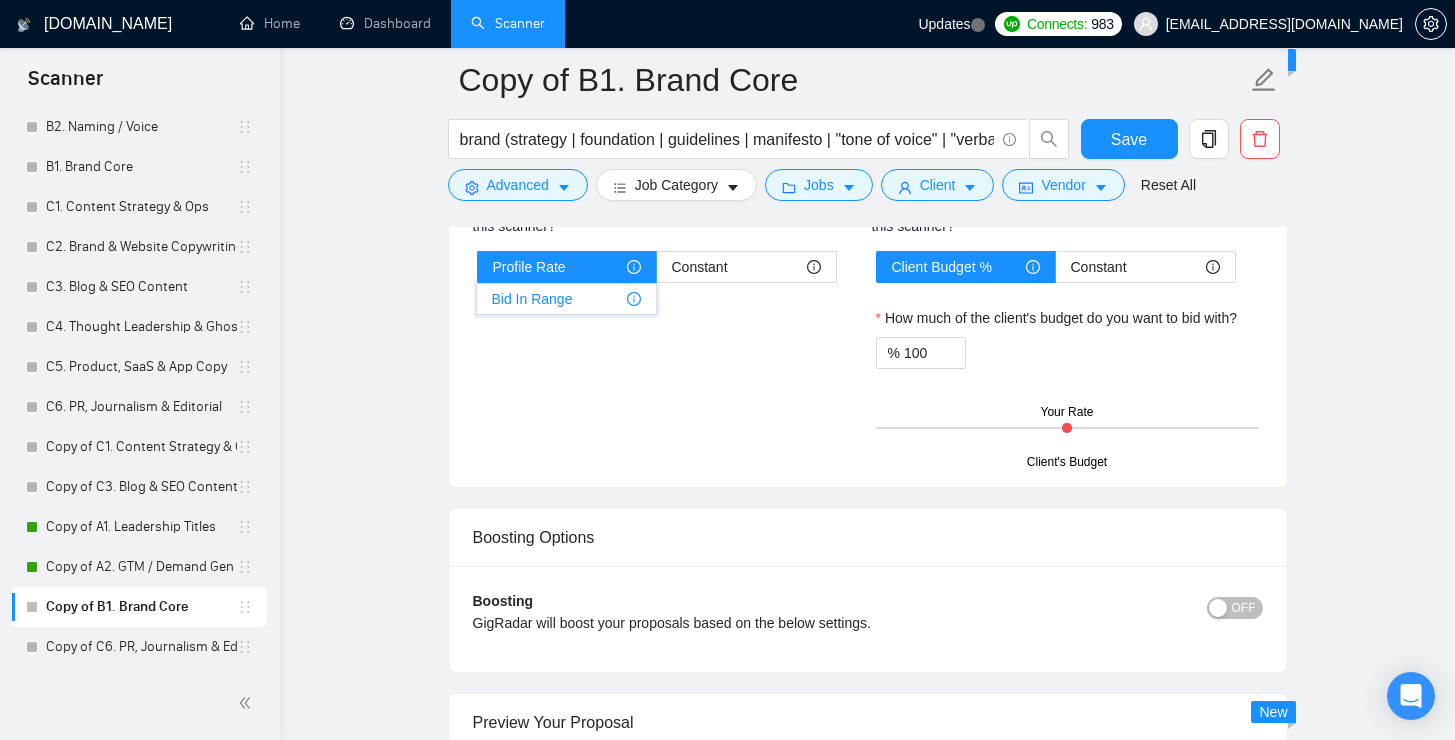 click on "Bid In Range" at bounding box center (477, 304) 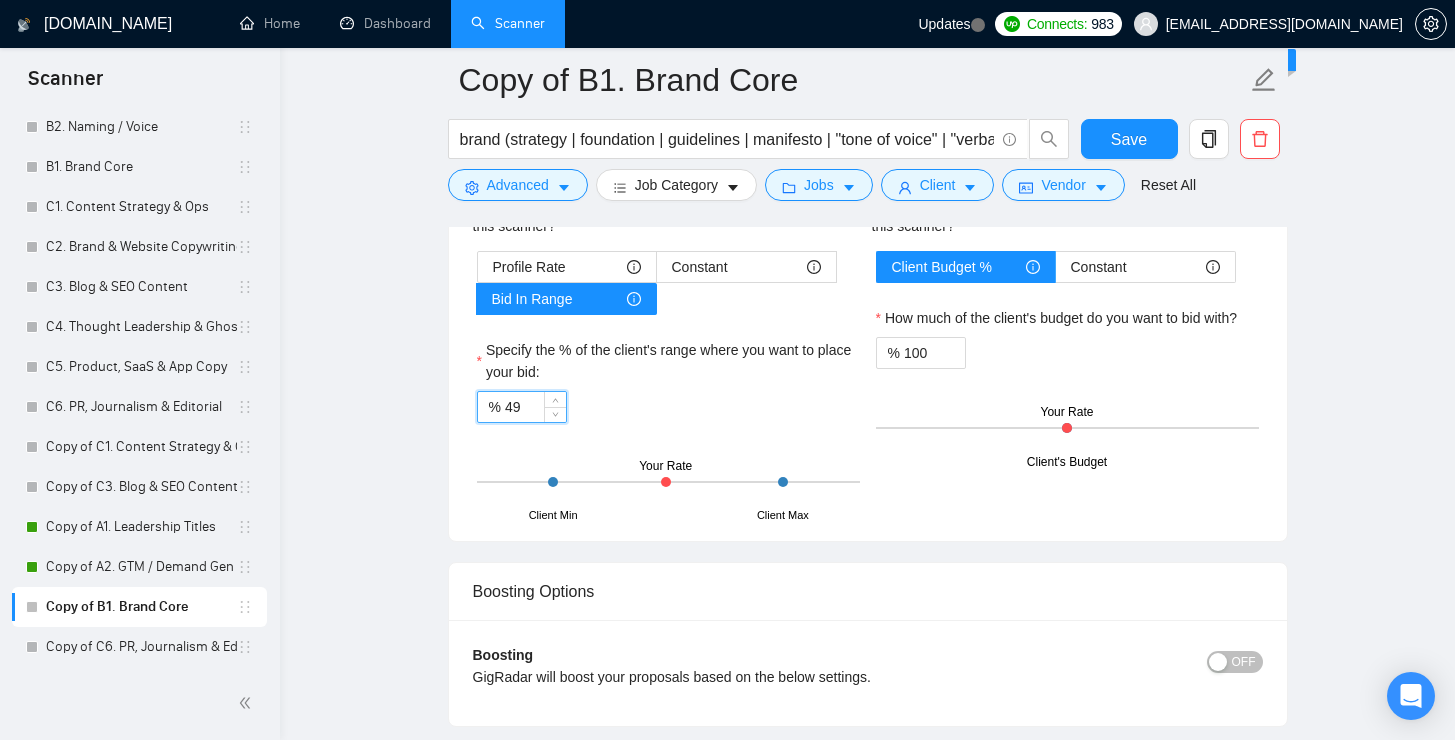 drag, startPoint x: 543, startPoint y: 413, endPoint x: 499, endPoint y: 409, distance: 44.181442 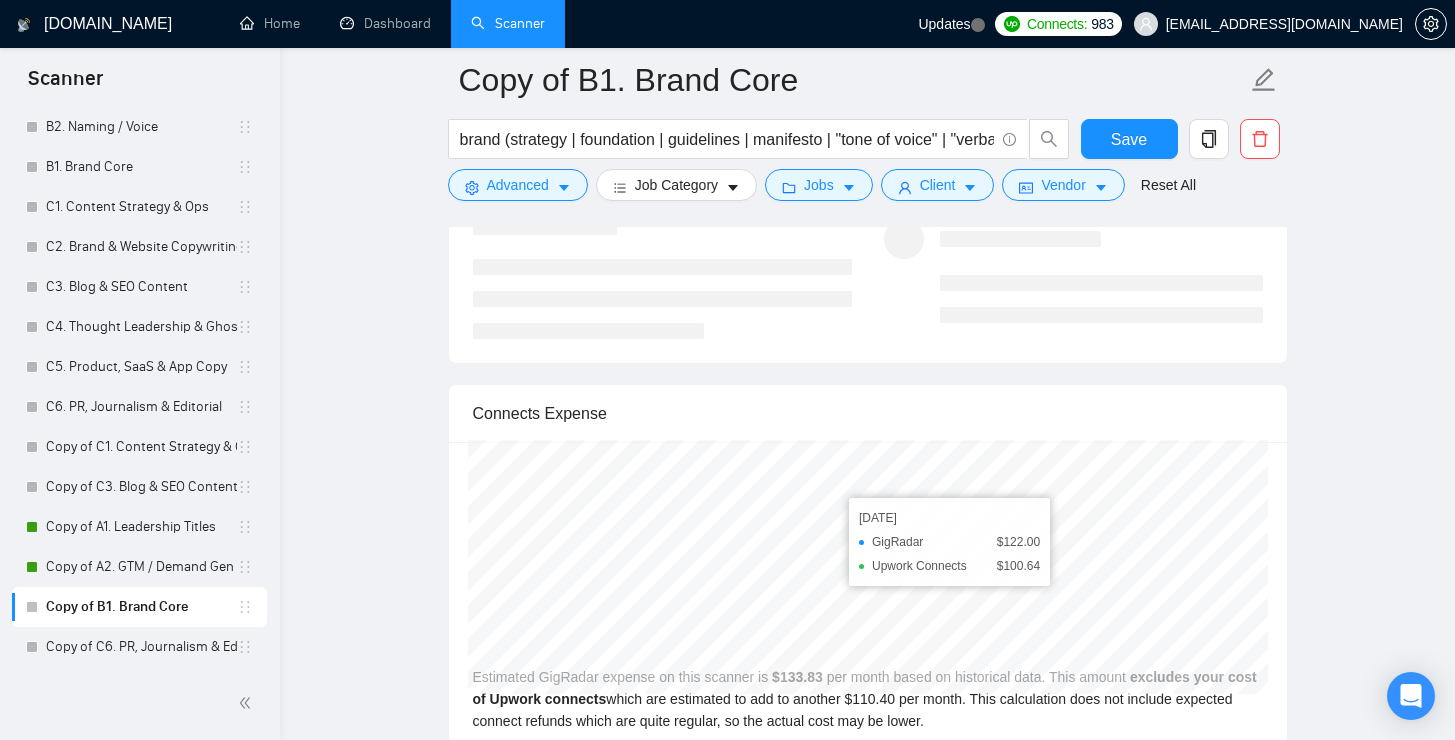 scroll, scrollTop: 3273, scrollLeft: 0, axis: vertical 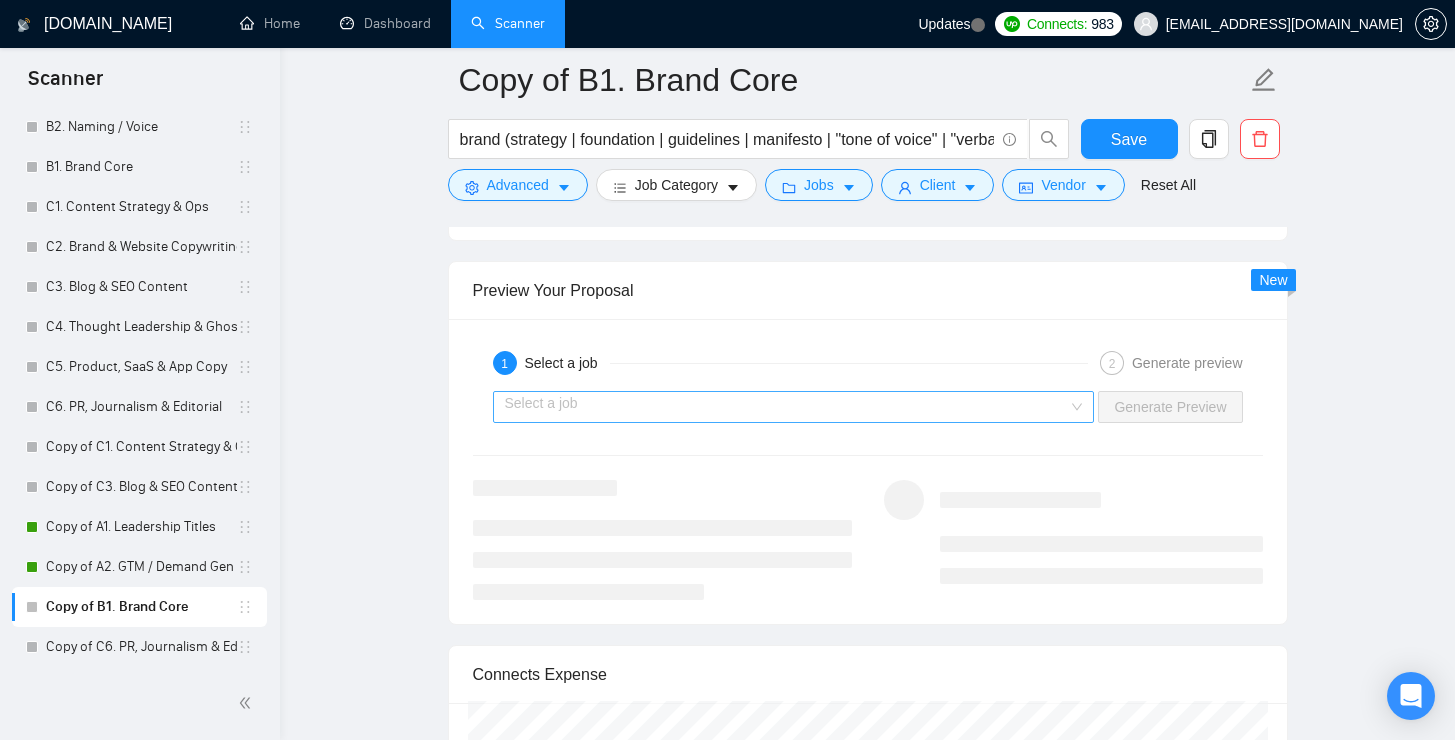 type on "95" 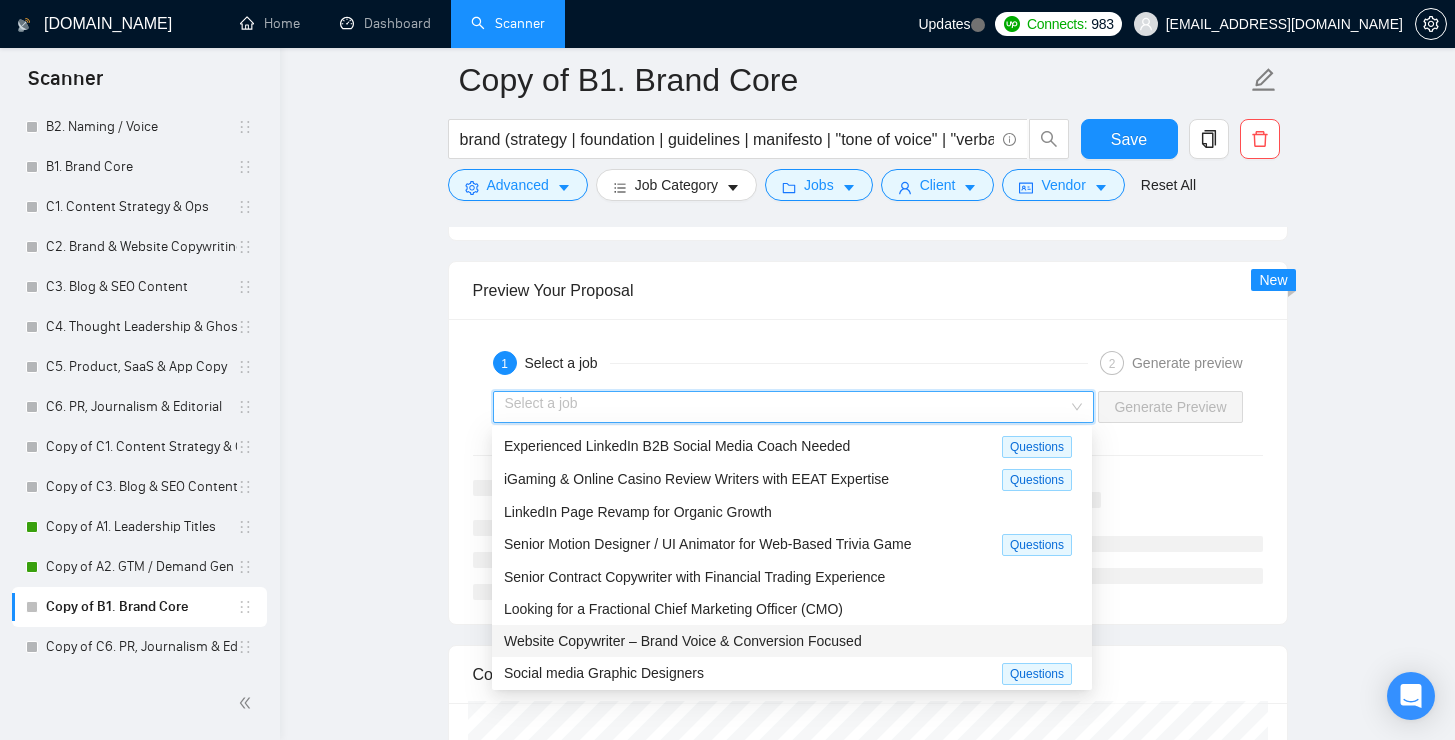 click on "Website Copywriter – Brand Voice & Conversion Focused" at bounding box center [792, 641] 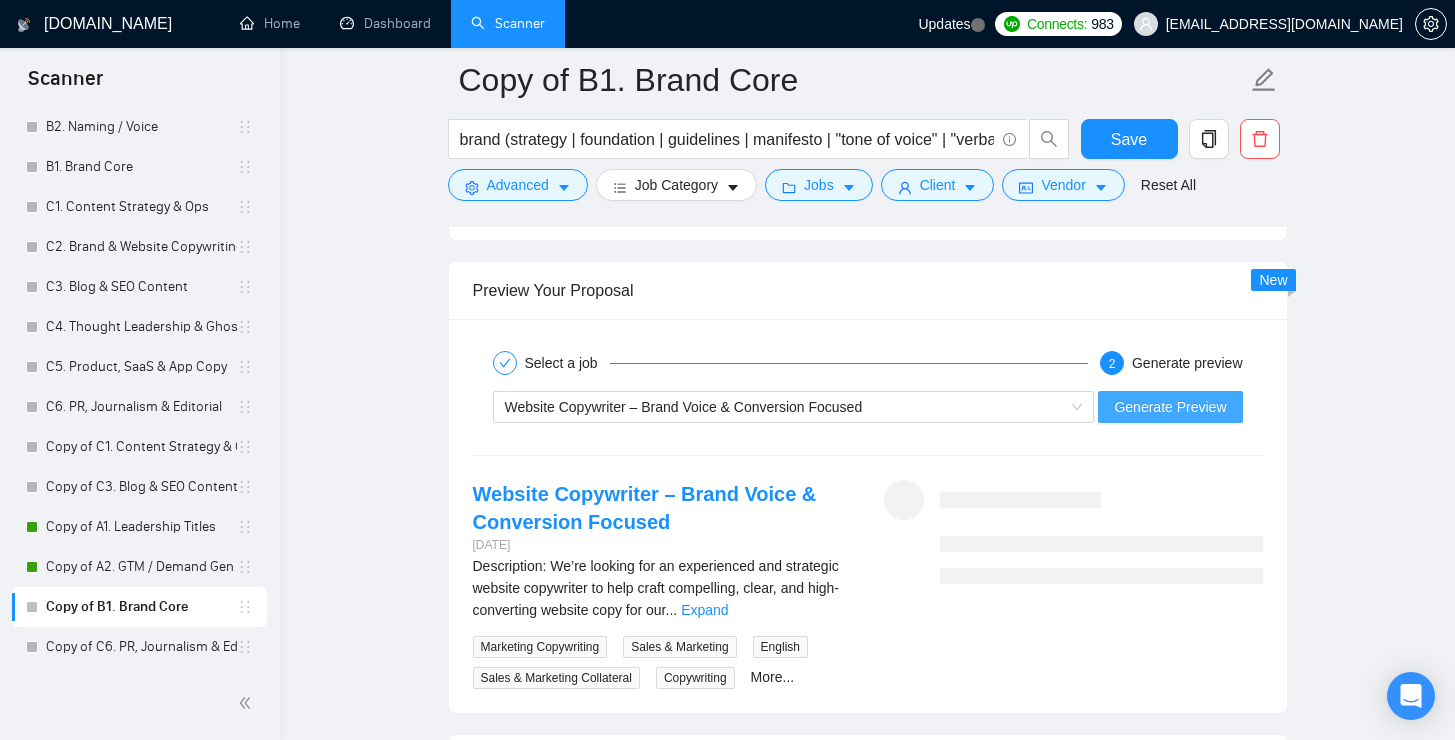click on "Generate Preview" at bounding box center [1170, 407] 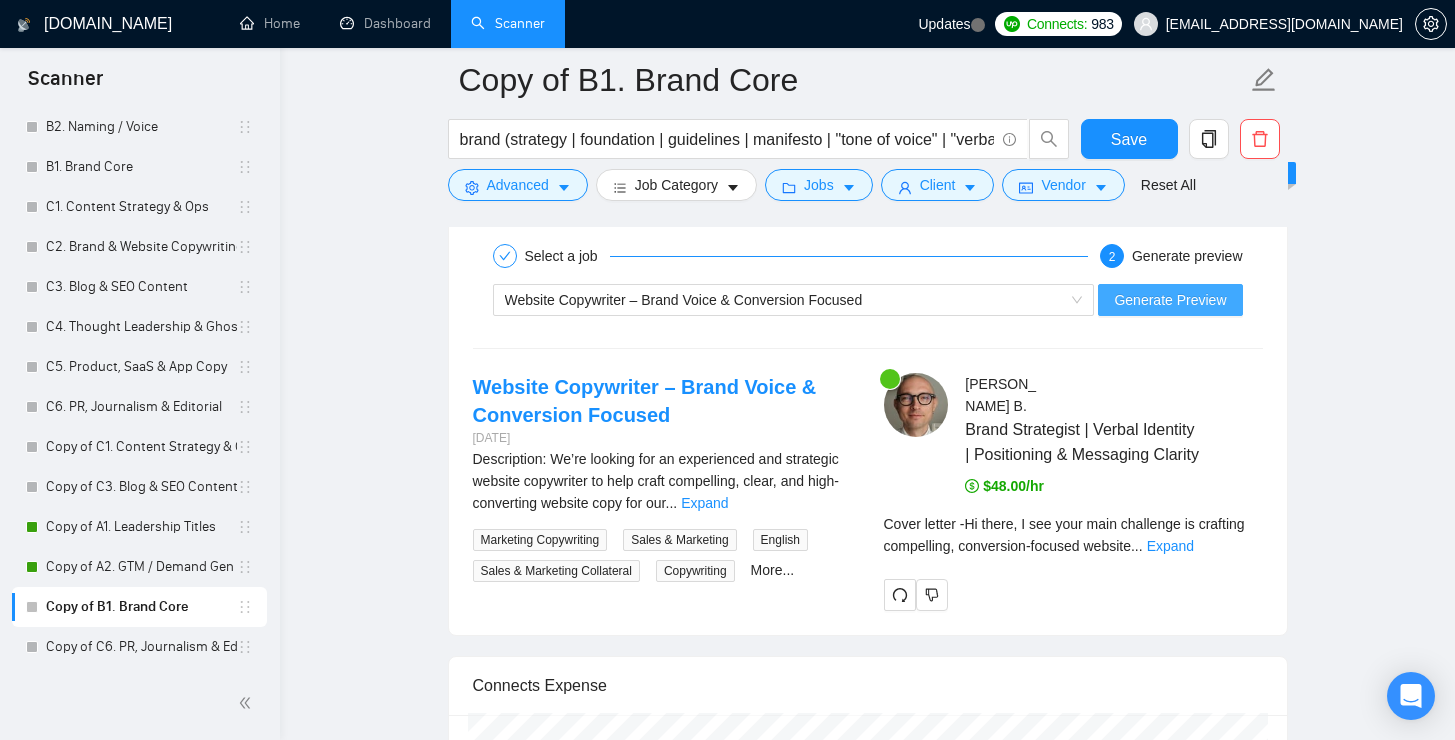 scroll, scrollTop: 3431, scrollLeft: 0, axis: vertical 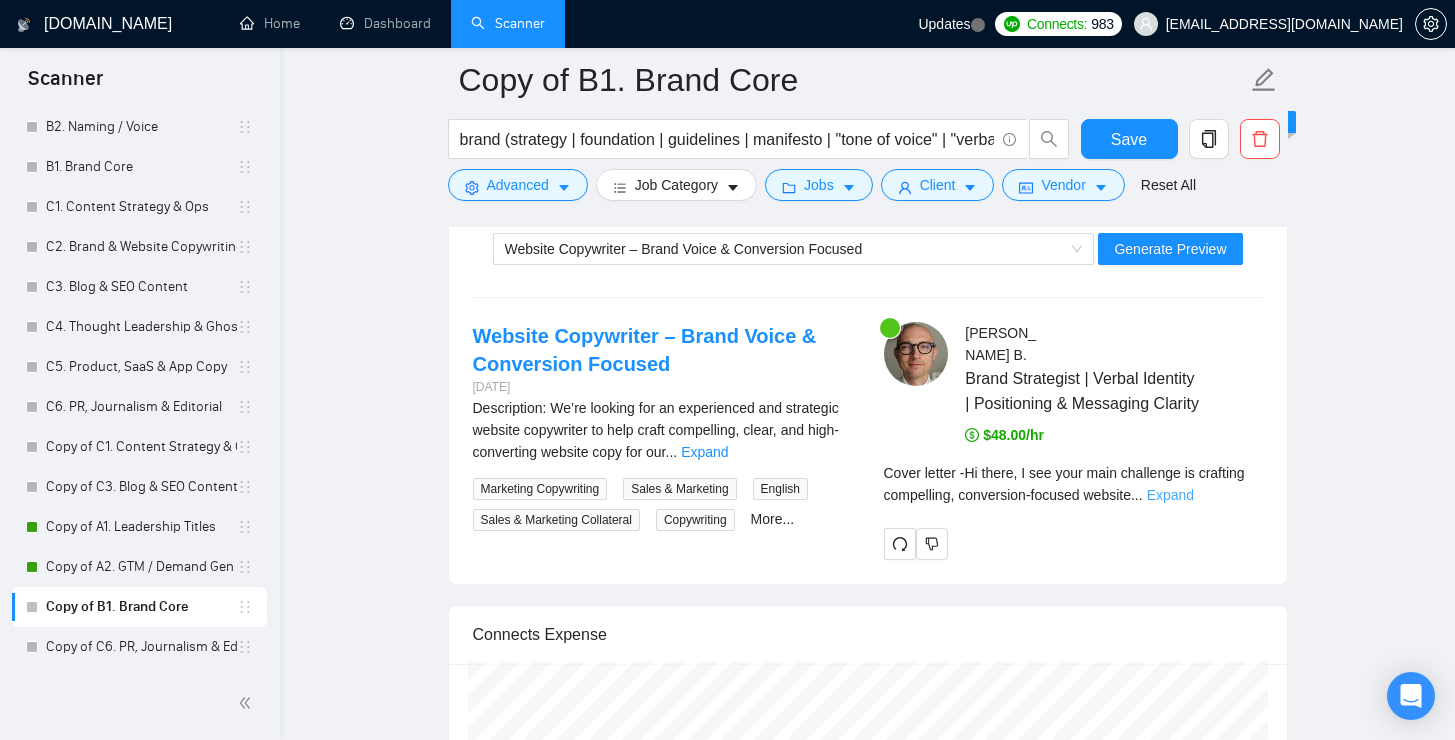 click on "Expand" at bounding box center (1170, 495) 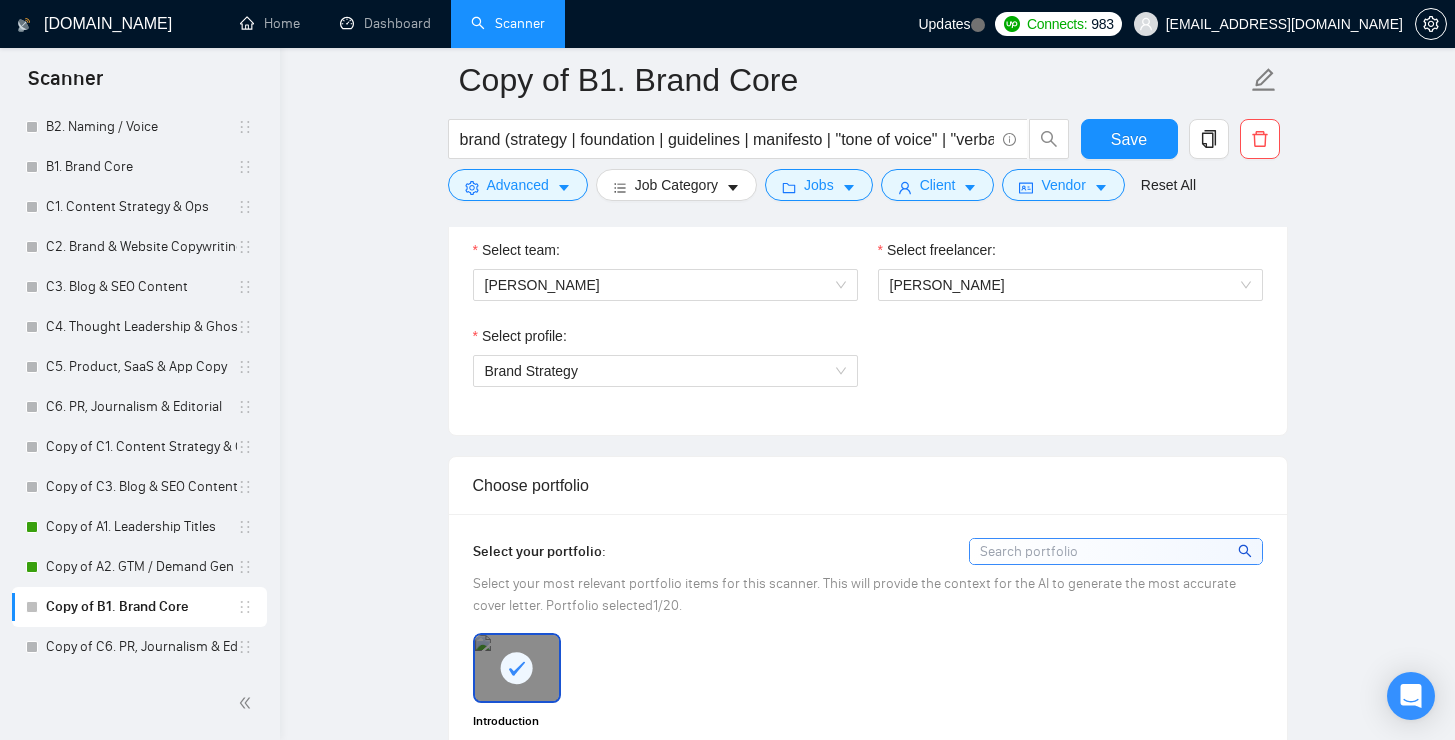 scroll, scrollTop: 984, scrollLeft: 0, axis: vertical 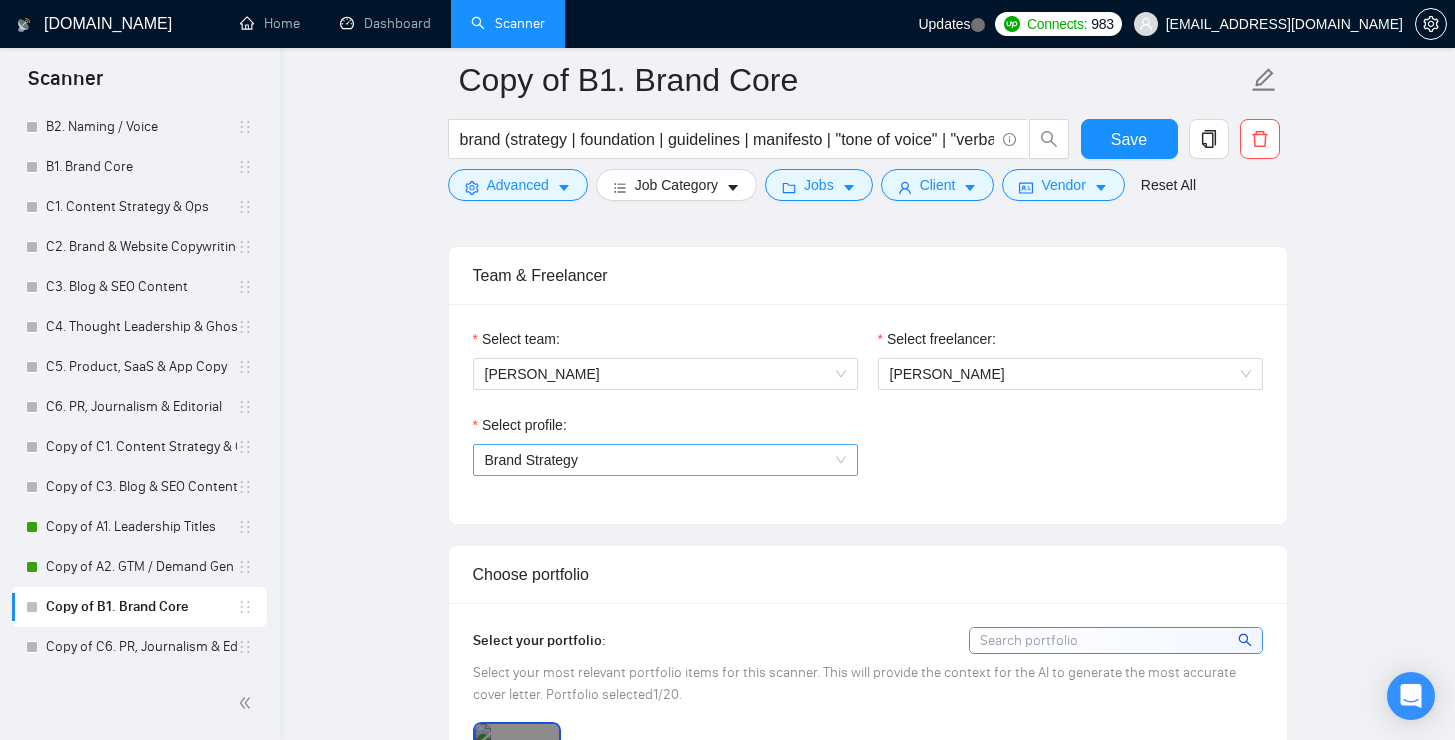 click on "Brand Strategy" at bounding box center (665, 460) 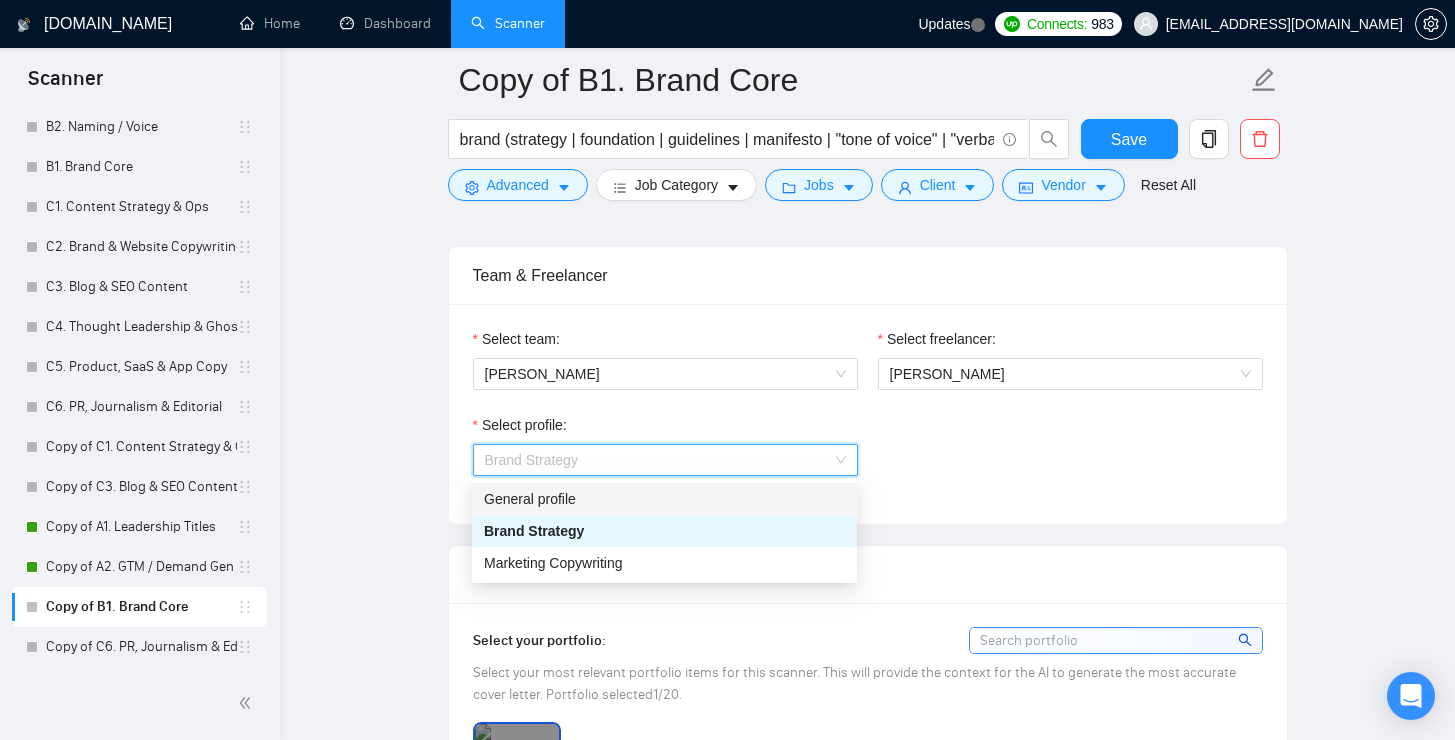 click on "General profile" at bounding box center (664, 499) 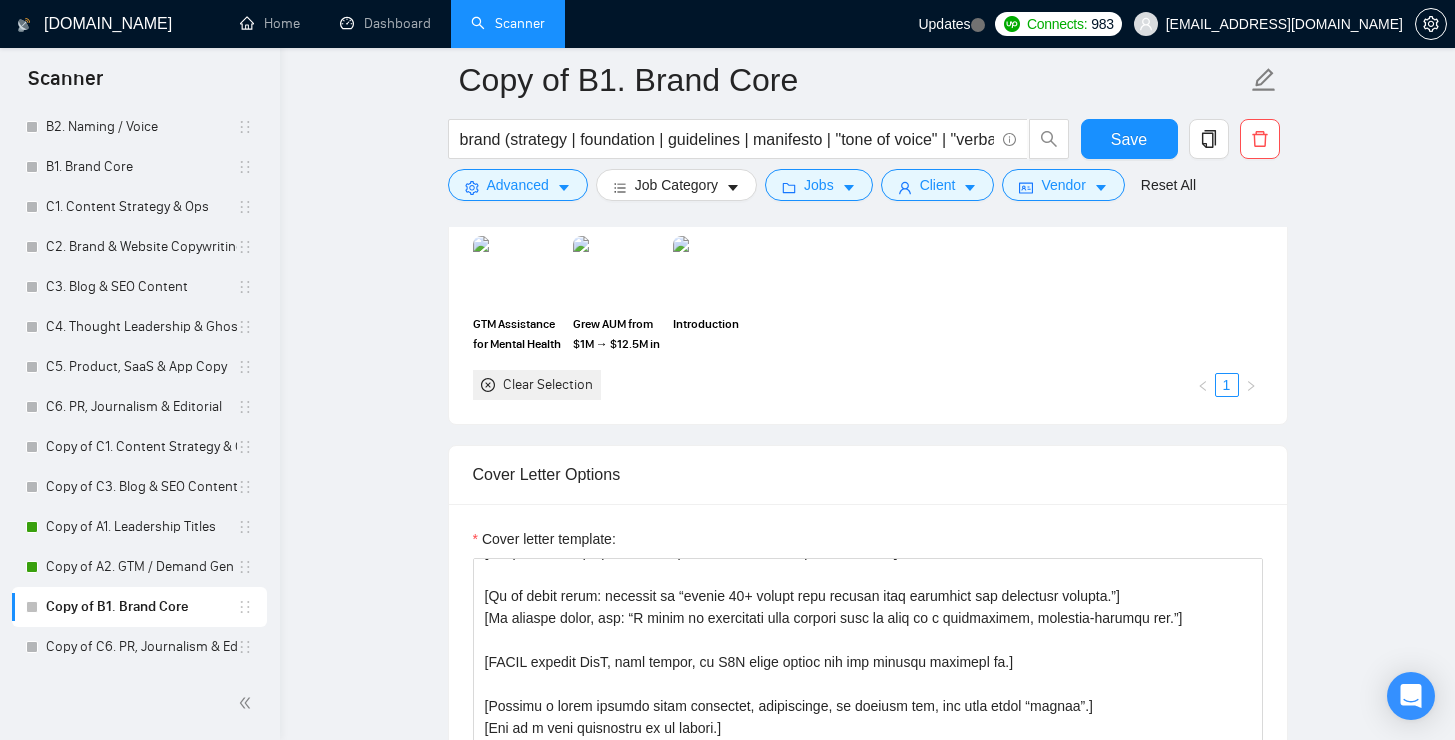 scroll, scrollTop: 1063, scrollLeft: 0, axis: vertical 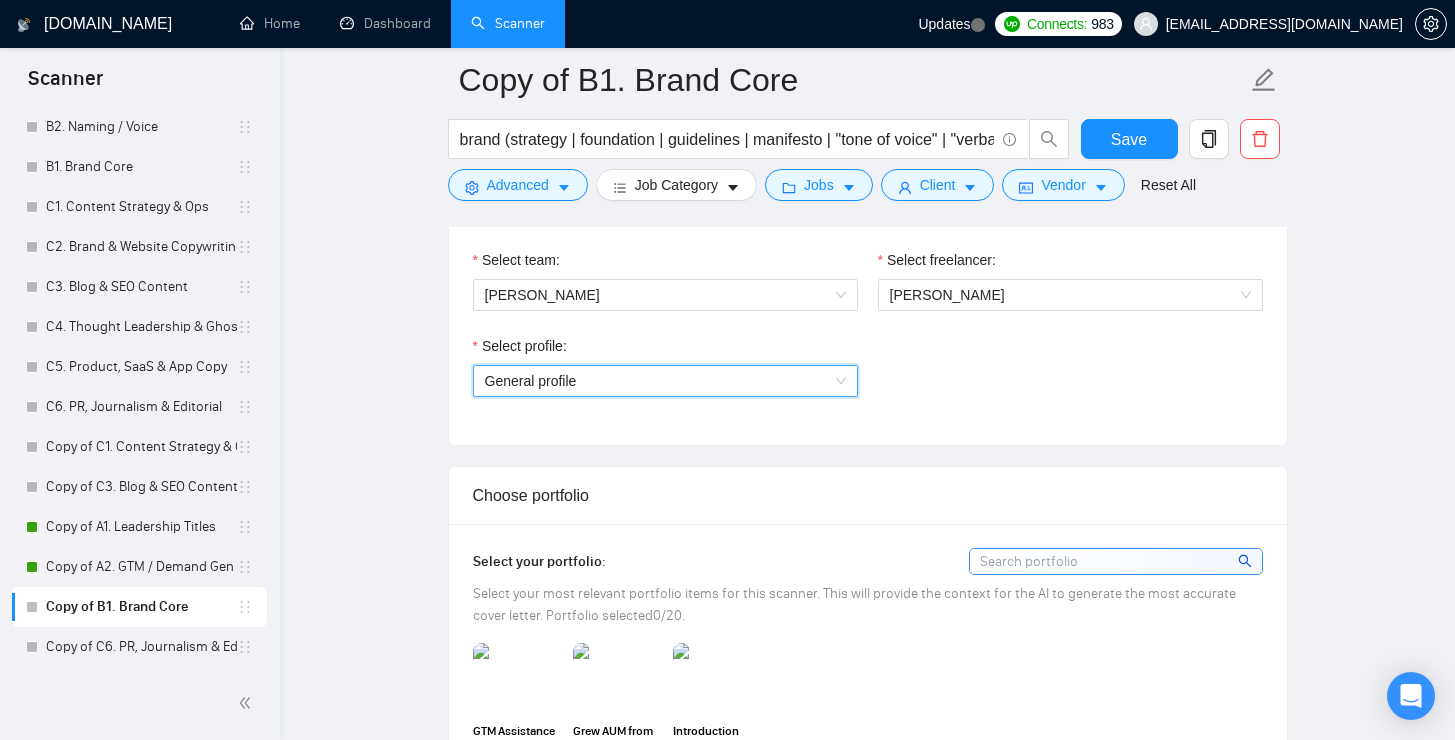 click on "General profile" at bounding box center (665, 381) 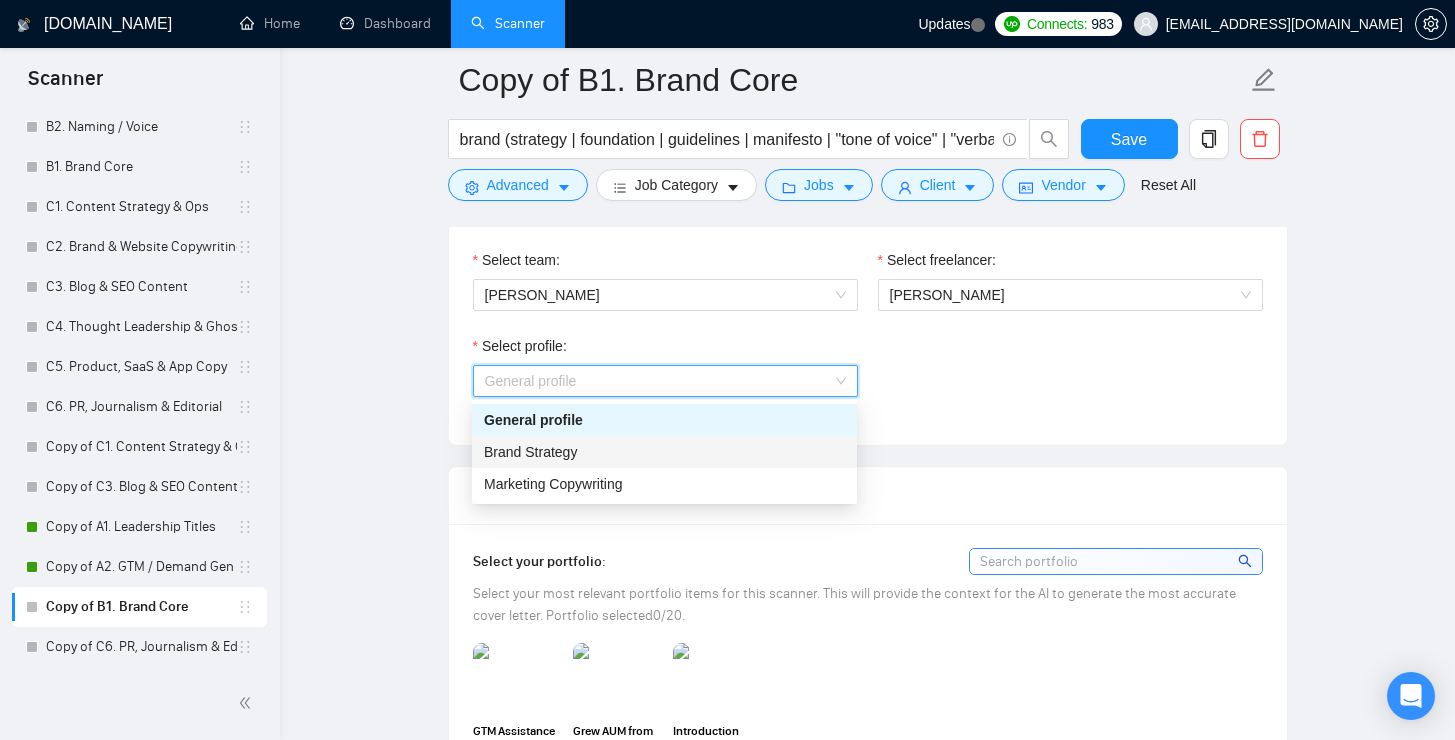 click on "Brand Strategy" at bounding box center [664, 452] 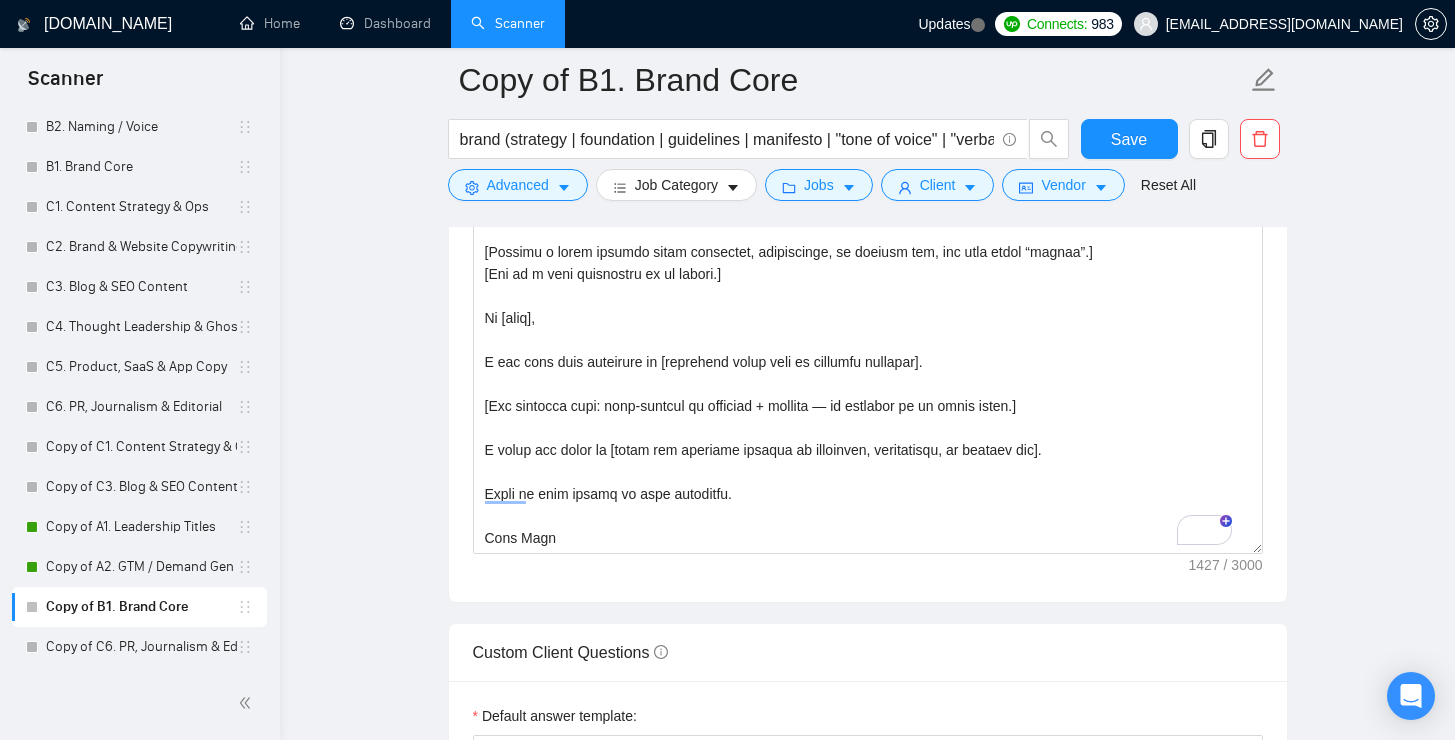 scroll, scrollTop: 2035, scrollLeft: 0, axis: vertical 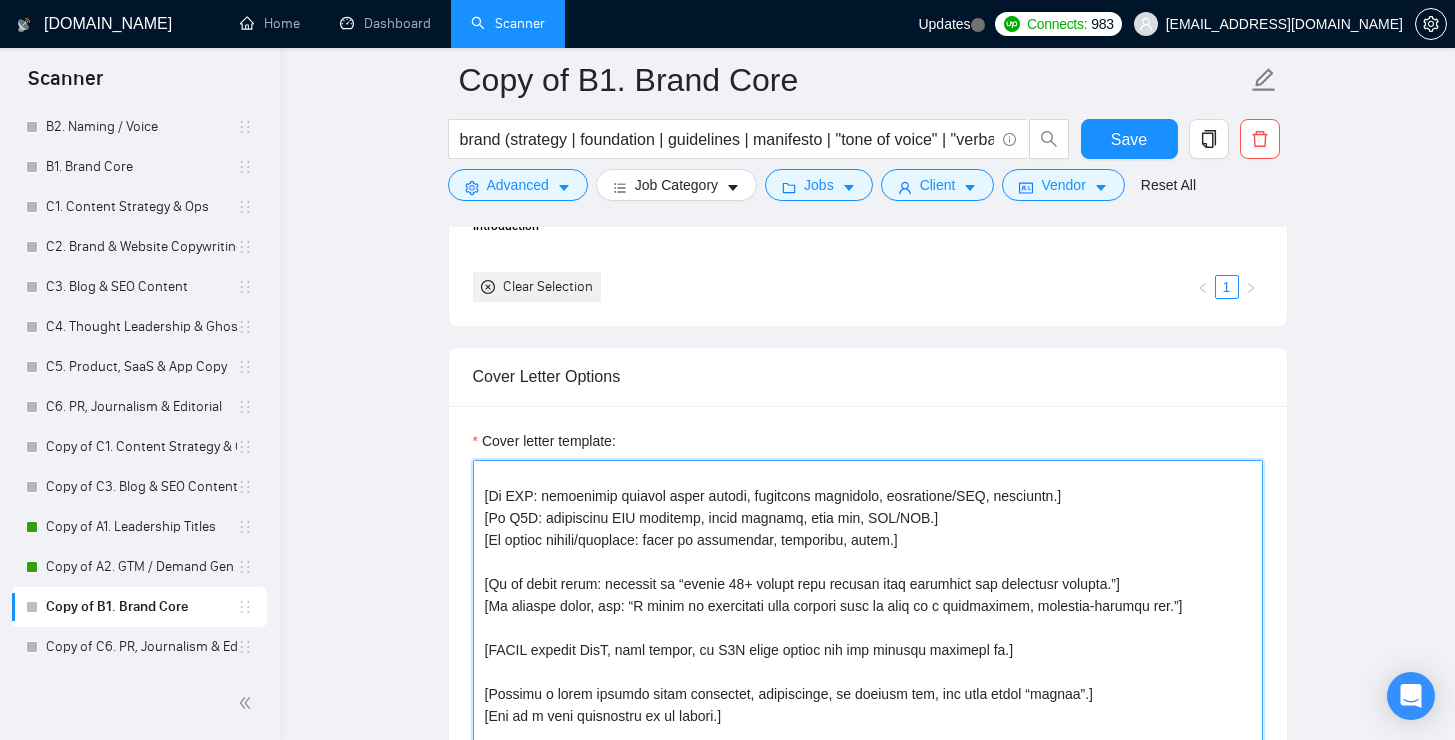 drag, startPoint x: 1161, startPoint y: 579, endPoint x: 446, endPoint y: 574, distance: 715.01746 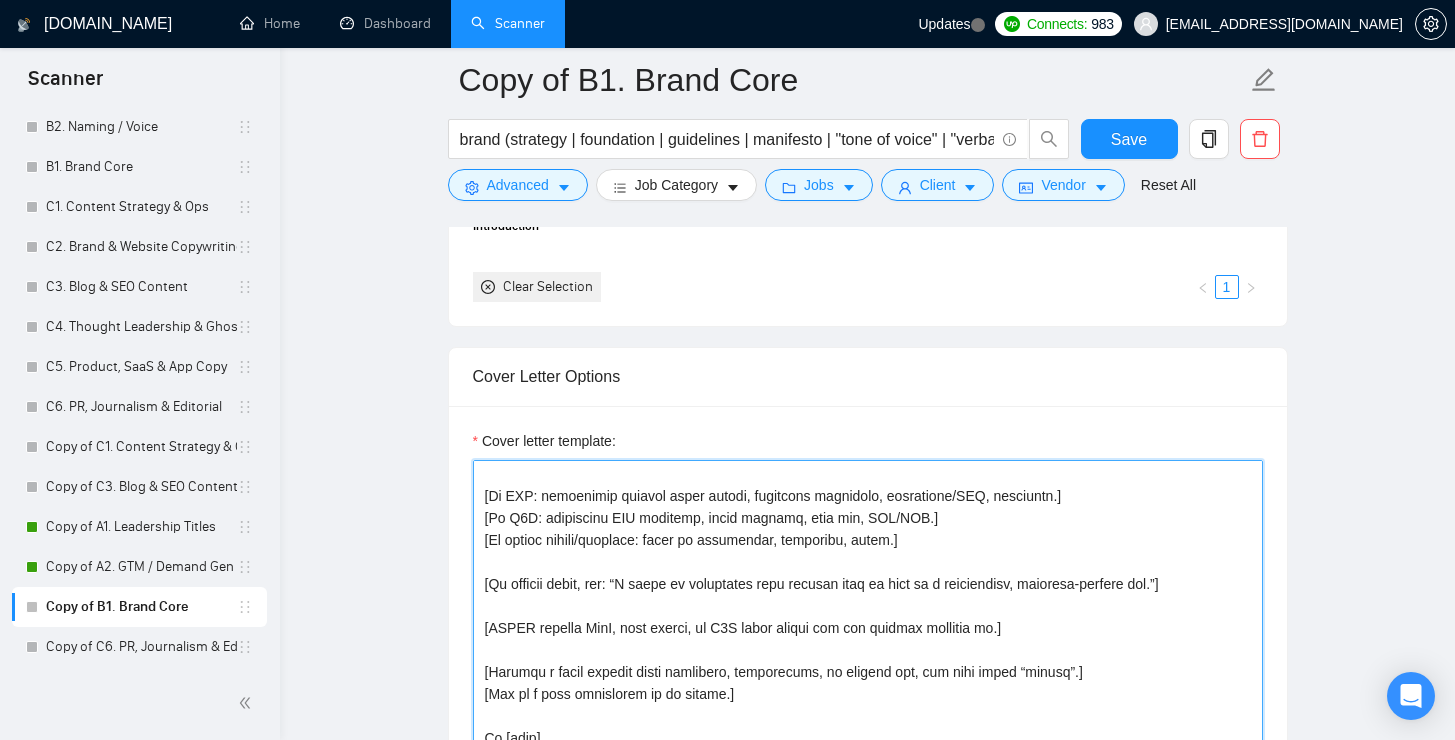 scroll, scrollTop: 141, scrollLeft: 0, axis: vertical 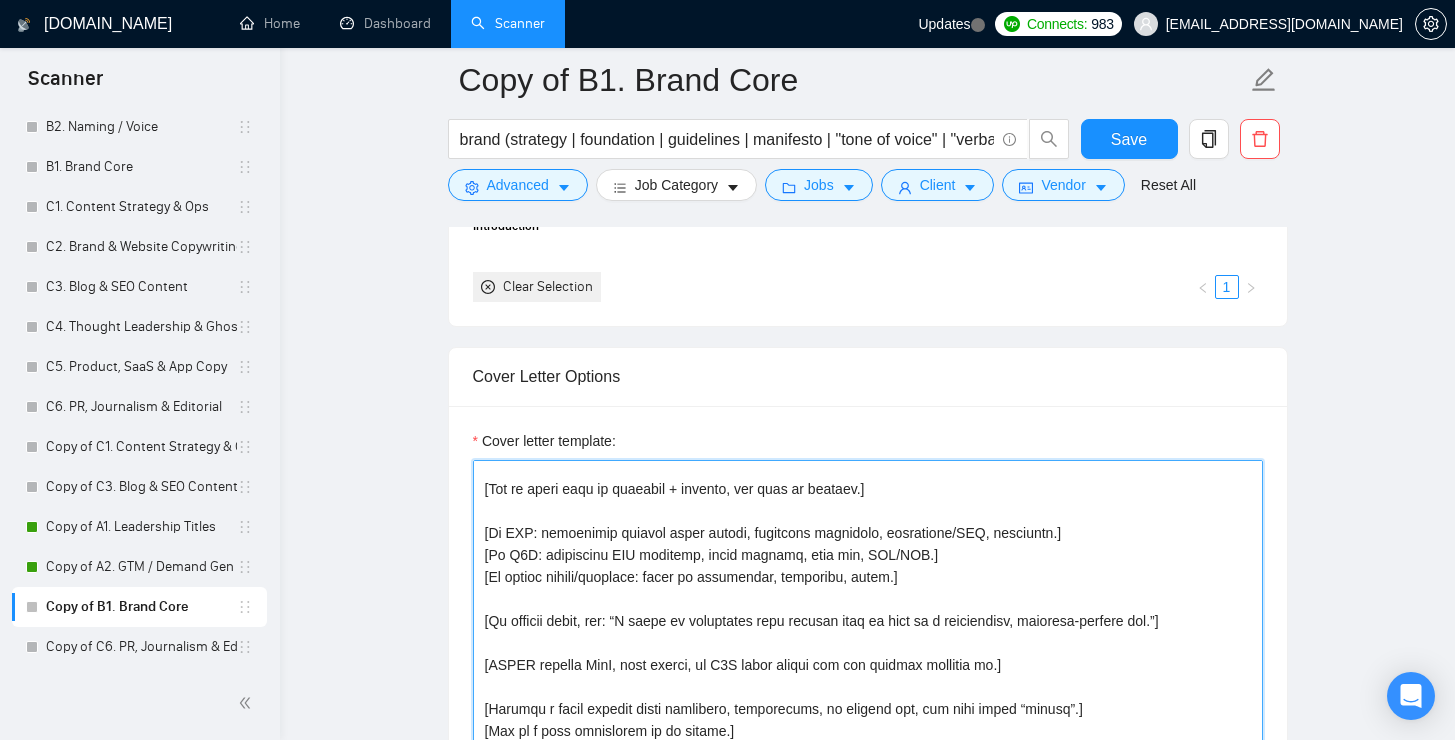 drag, startPoint x: 939, startPoint y: 583, endPoint x: 464, endPoint y: 522, distance: 478.90082 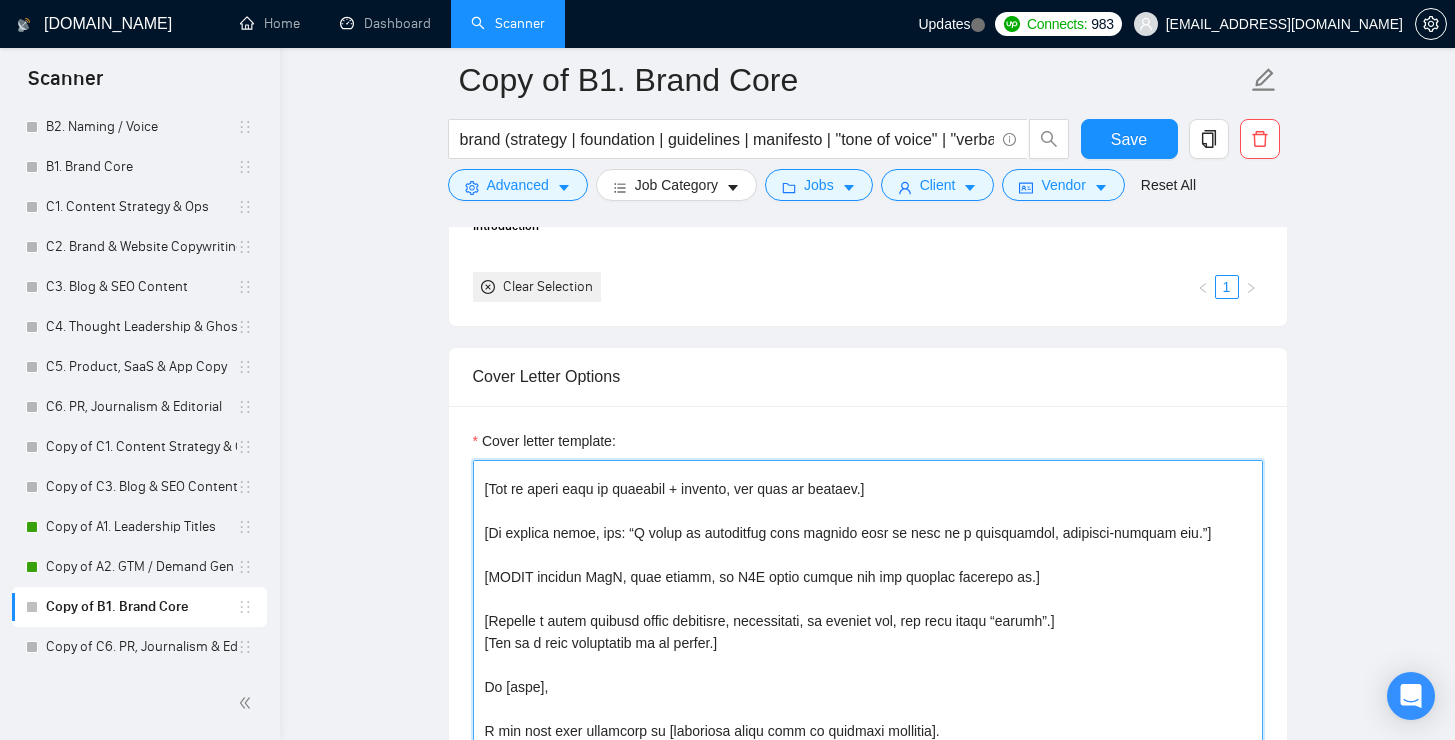scroll, scrollTop: 78, scrollLeft: 0, axis: vertical 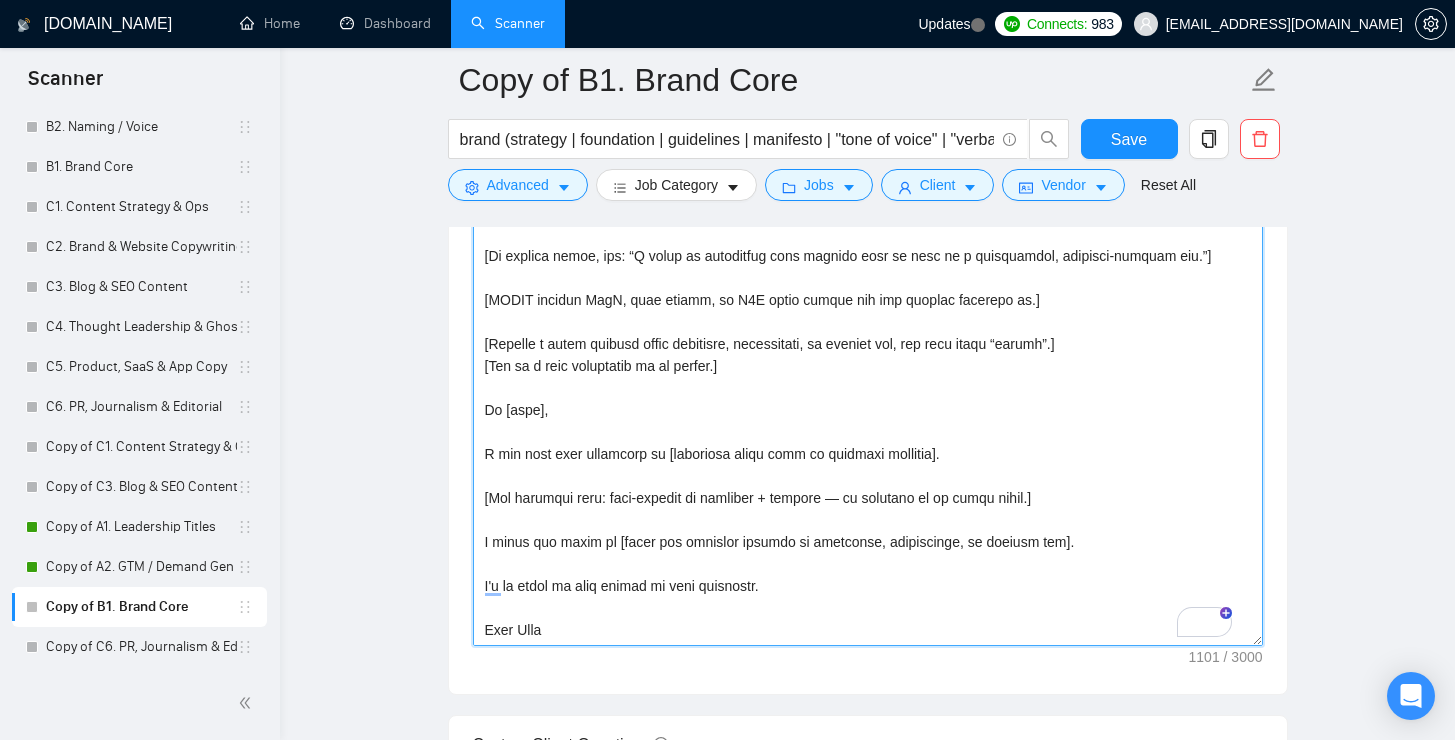 click on "Cover letter template:" at bounding box center (868, 421) 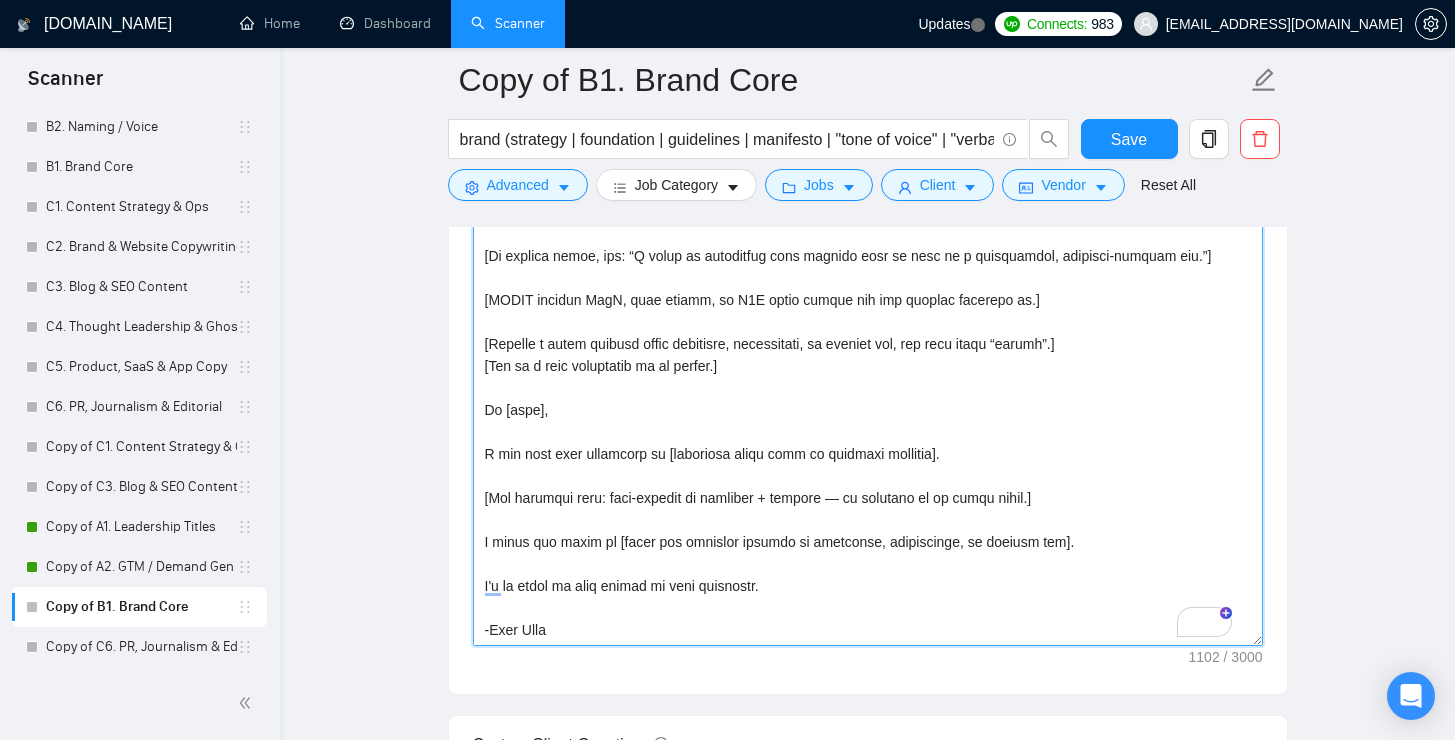 click on "Cover letter template:" at bounding box center (868, 421) 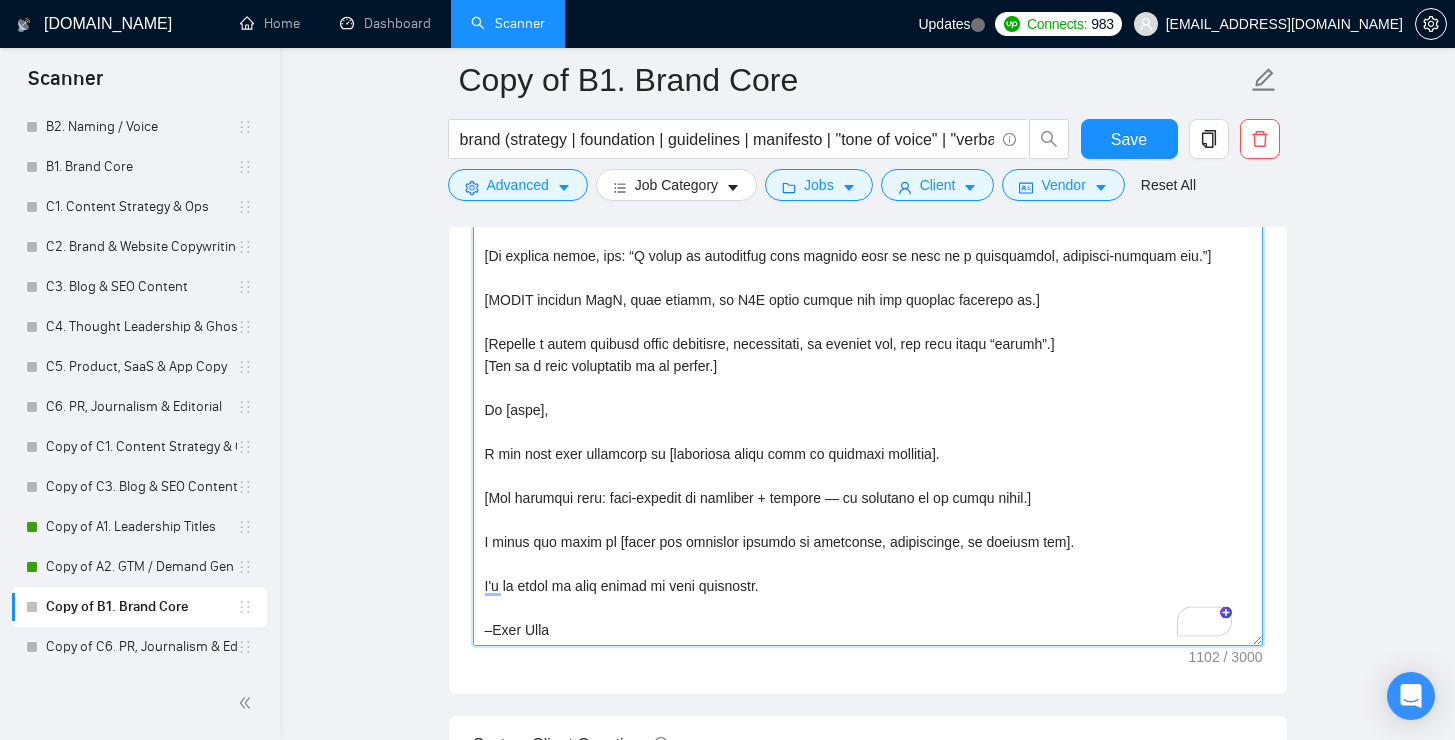 drag, startPoint x: 522, startPoint y: 631, endPoint x: 665, endPoint y: 642, distance: 143.42245 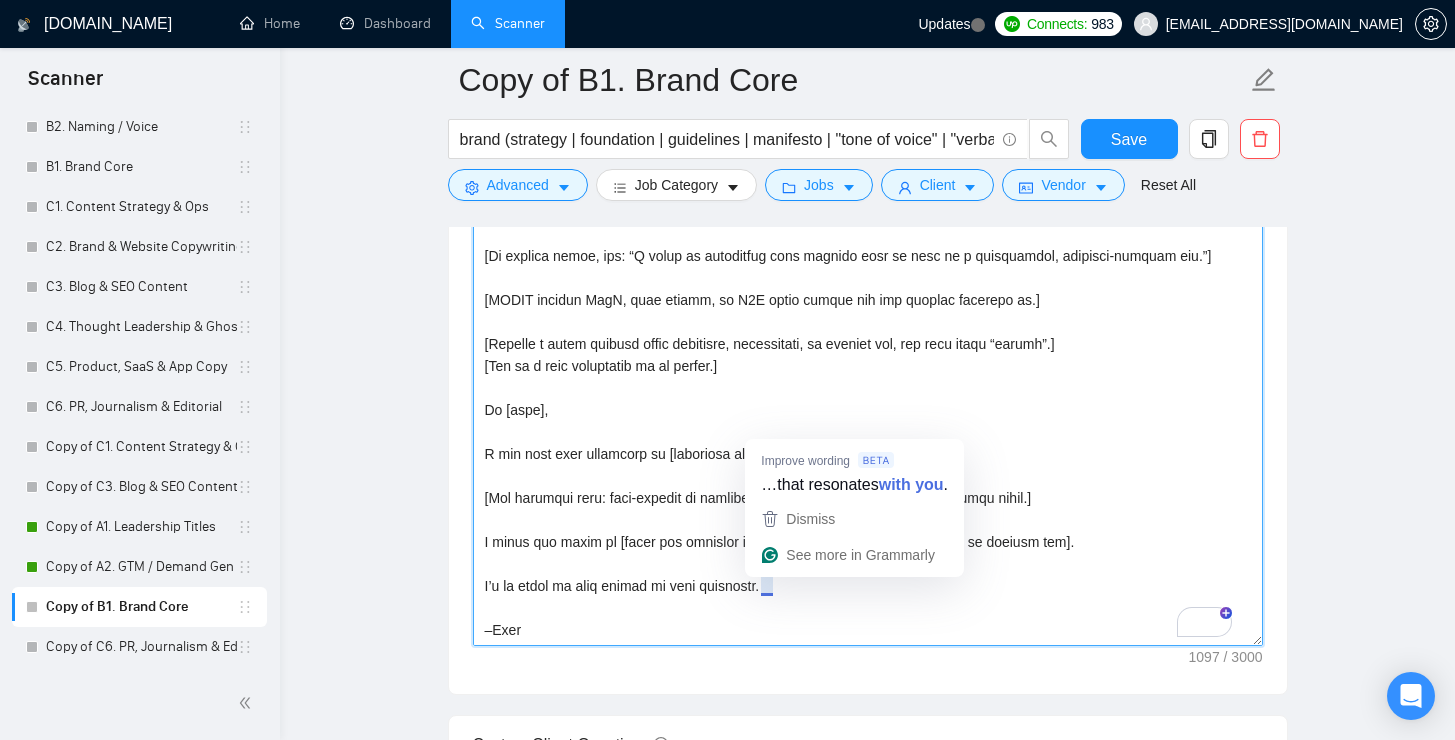 click on "Cover letter template:" at bounding box center [868, 421] 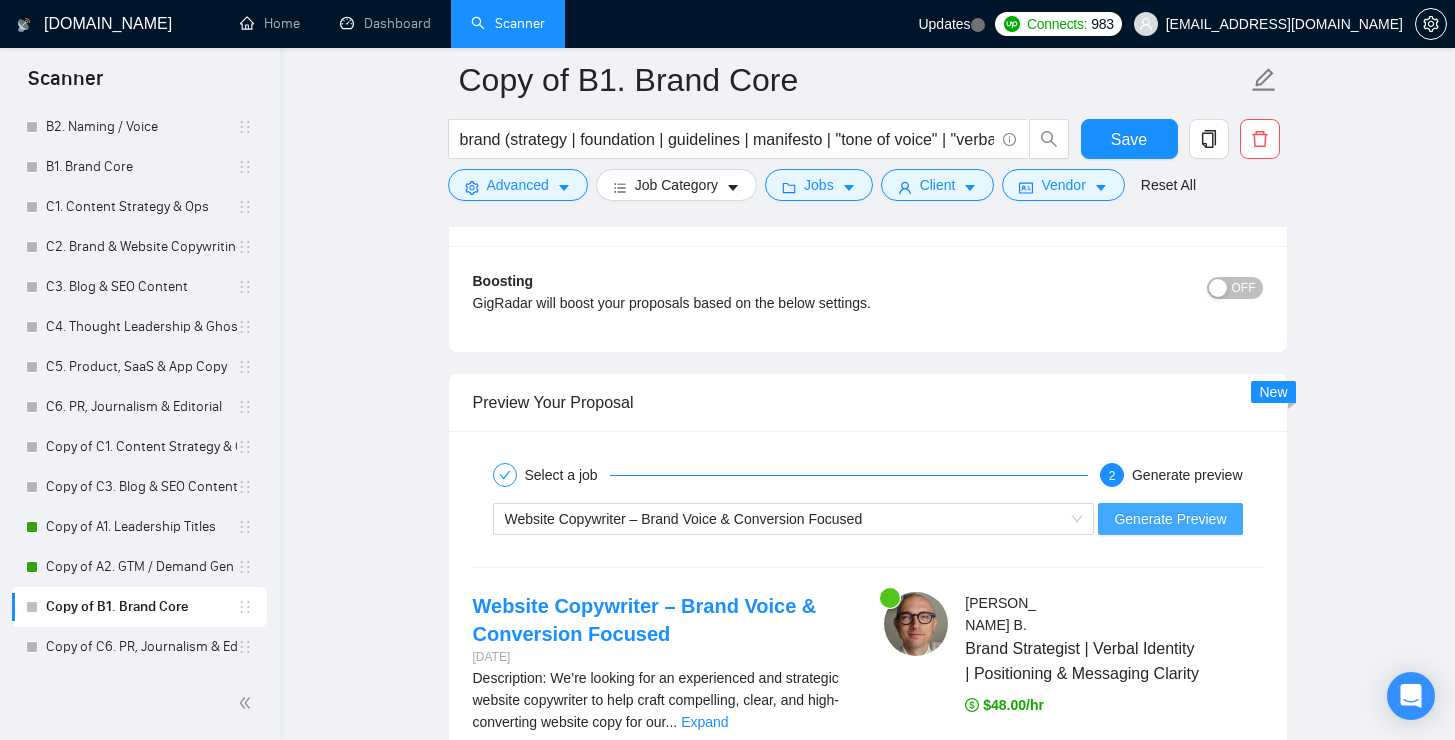 type on "[Keep the entire cover letter, including all prompt outputs, within 600 characters.]
[Use paragraphs between each section, it’s necessary!]
[Avoid phrases like “thrilled”, “extensive experience”, “looking forward”]
[Never use “—”, keep formatting simple]
[Don’t use generic phrases like “thrilled”, “extensive experience”!!]
[Keep within 600 chars, with paragraphs.]
[Try to match case by industry + channel, not just by numbers.]
[If nothing close, use: “I focus on clarifying what matters most to grow in a sustainable, customer-centric way.”]
[NEVER include SaaS, real estate, or B2B cases unless the job clearly supports it.]
[Include a smart insight about retention, acquisition, or channel mix, not just vague “growth”.]
[End on a soft invitation to go deeper.]
Hi [name],
I see your main challenge is [summarize their pain in strategy language].
[Add matching case: best-fitting by industry + channel — or fallback if no exact match.]
A quick win could be [share one specific insight on retention, acquisit..." 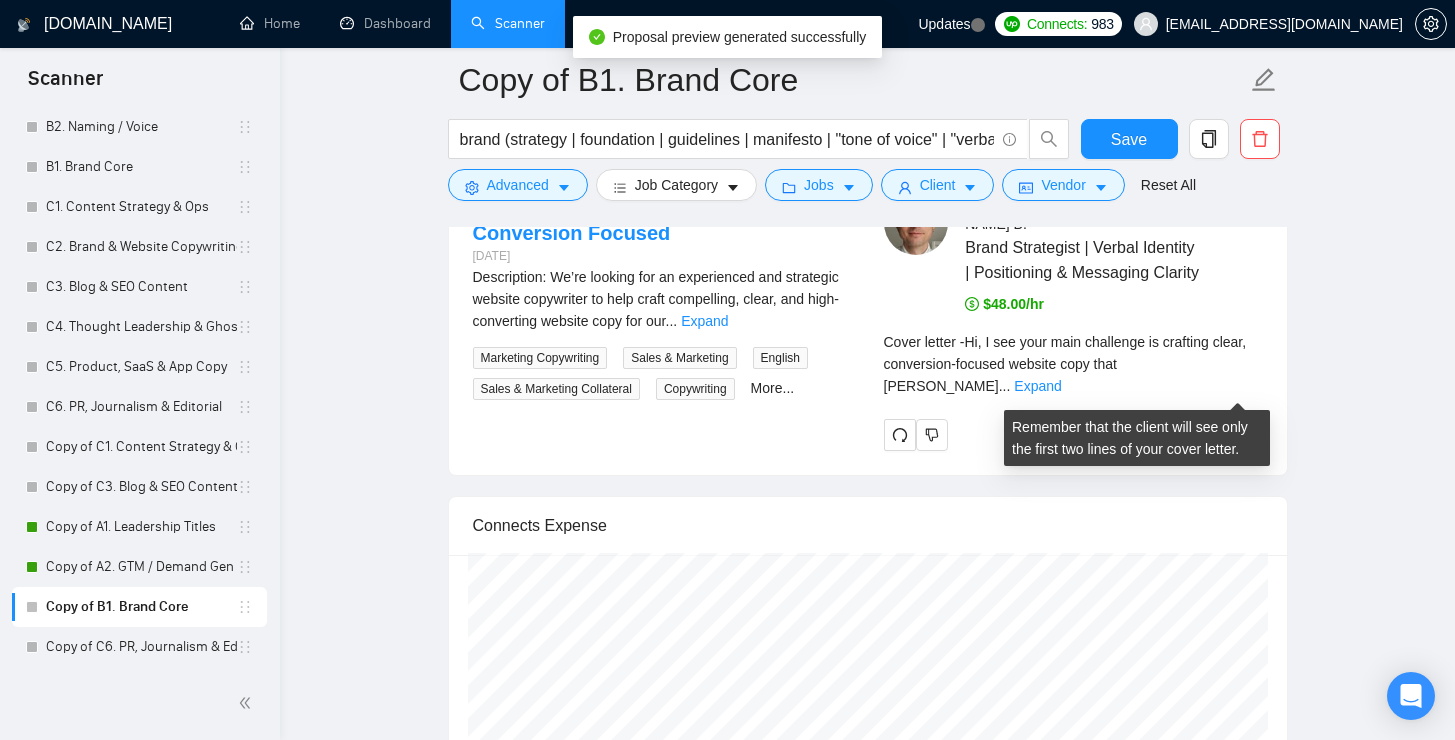 click on "Cover letter -  Hi,
I see your main challenge is crafting clear, conversion-focused website copy that alig ... Expand" at bounding box center [1073, 364] 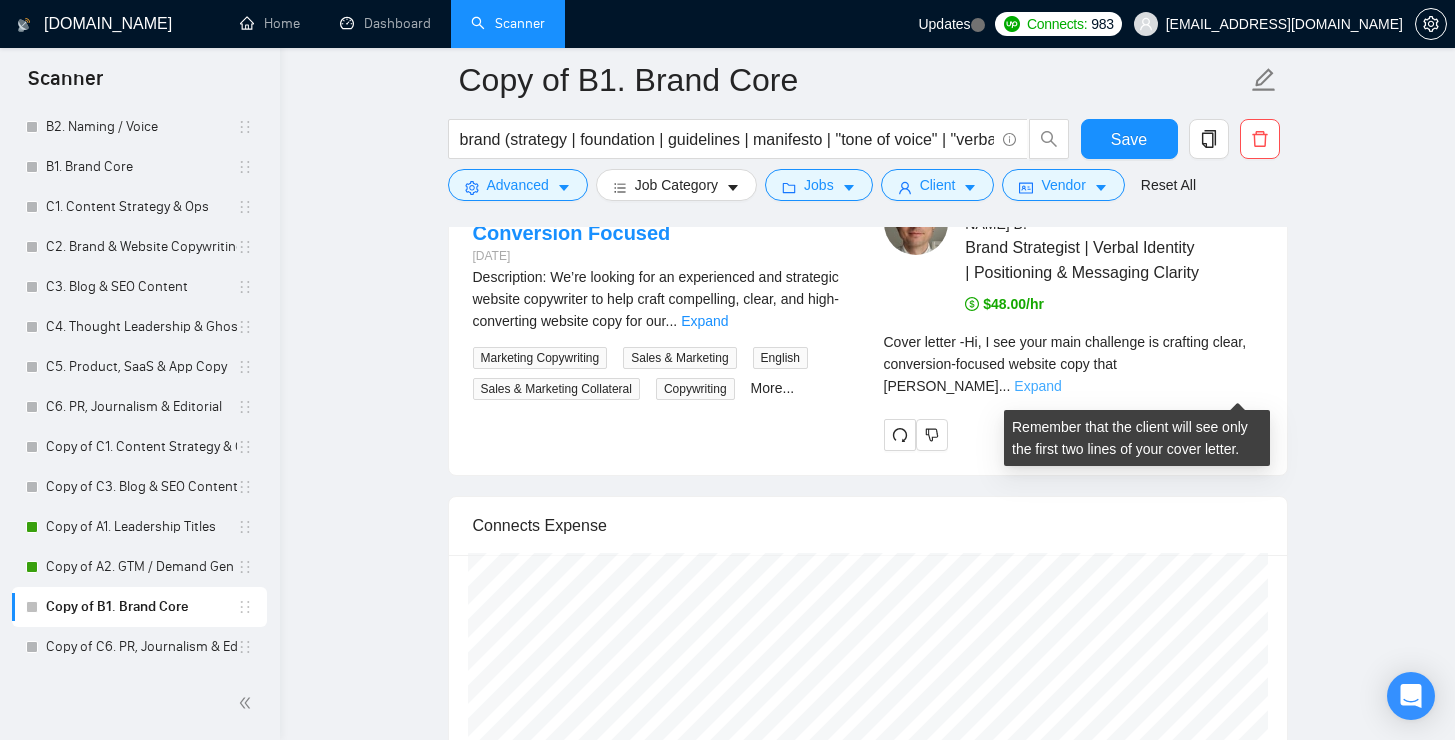 click on "Expand" at bounding box center (1037, 386) 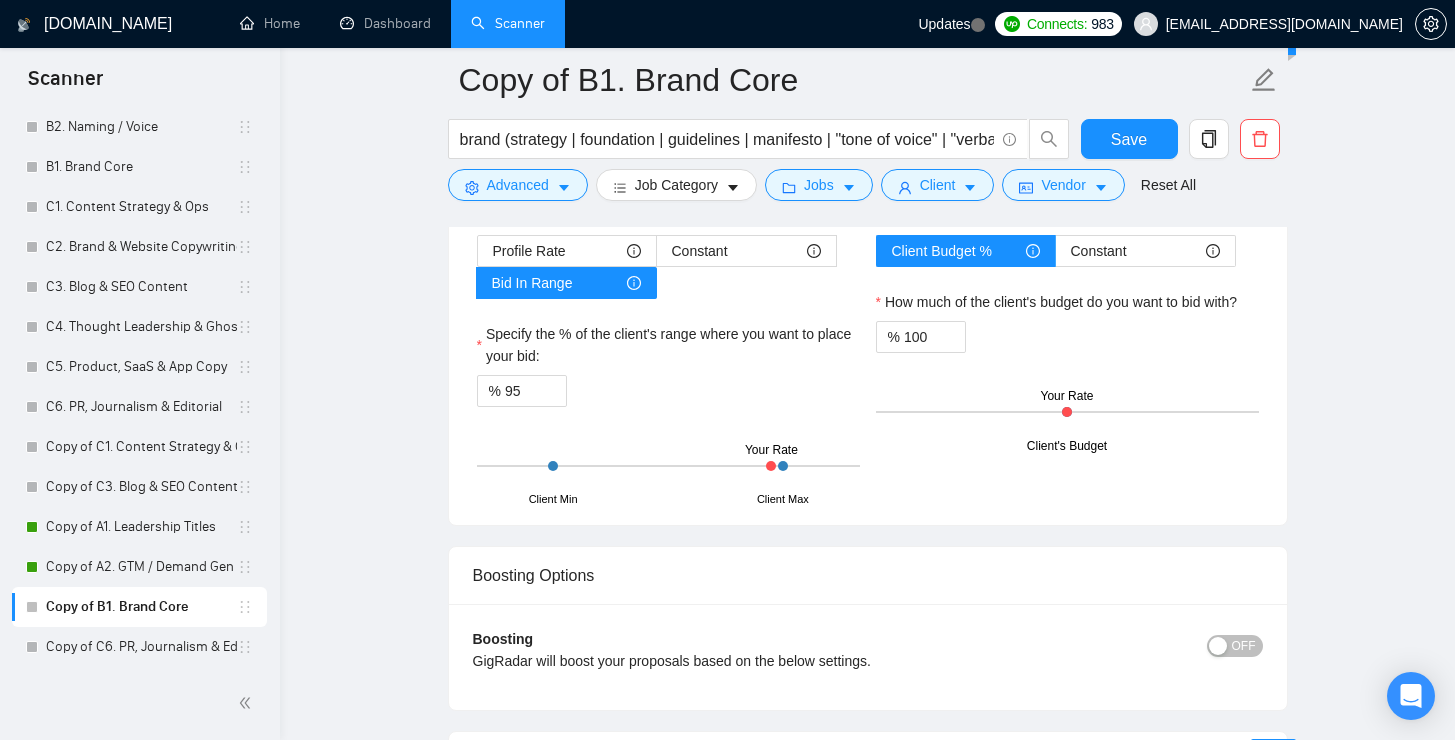 scroll, scrollTop: 3370, scrollLeft: 0, axis: vertical 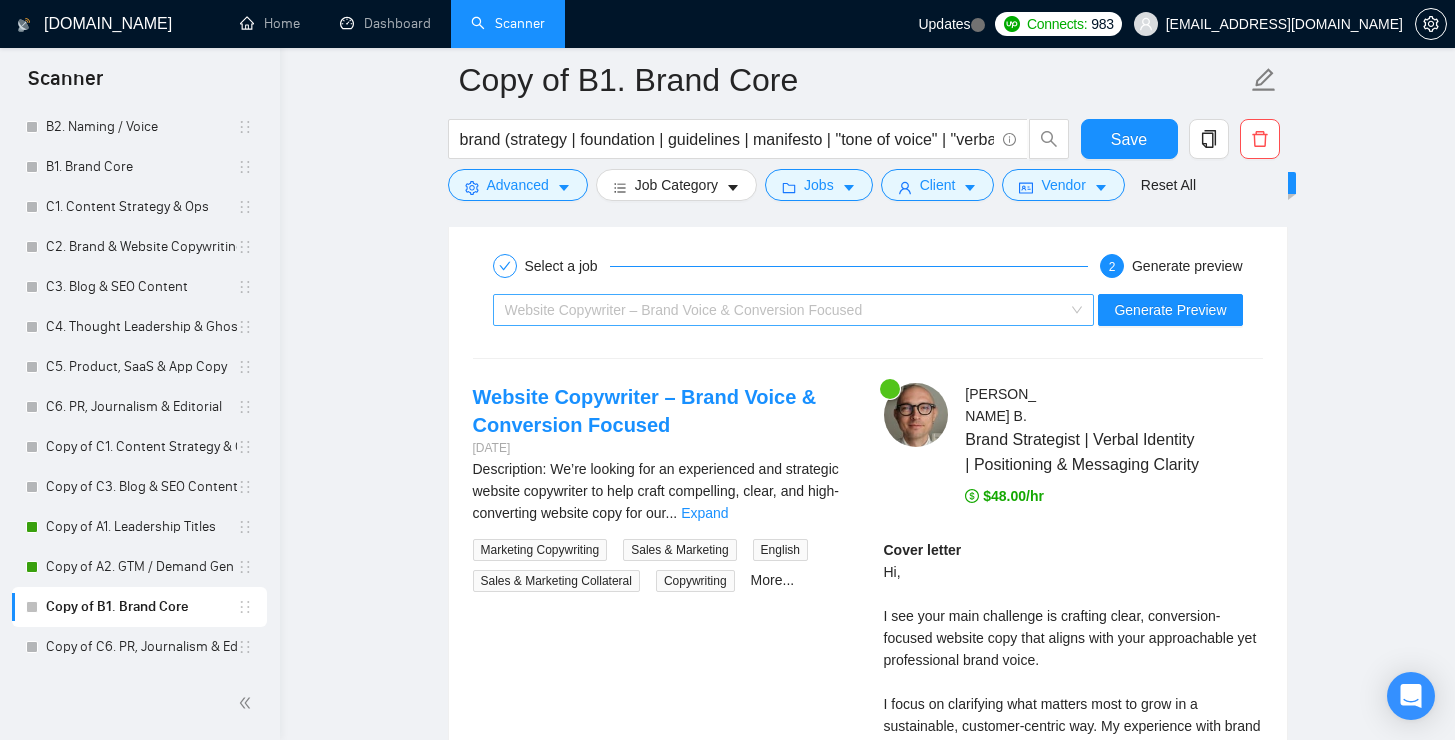 click on "Website Copywriter – Brand Voice & Conversion Focused" at bounding box center [785, 310] 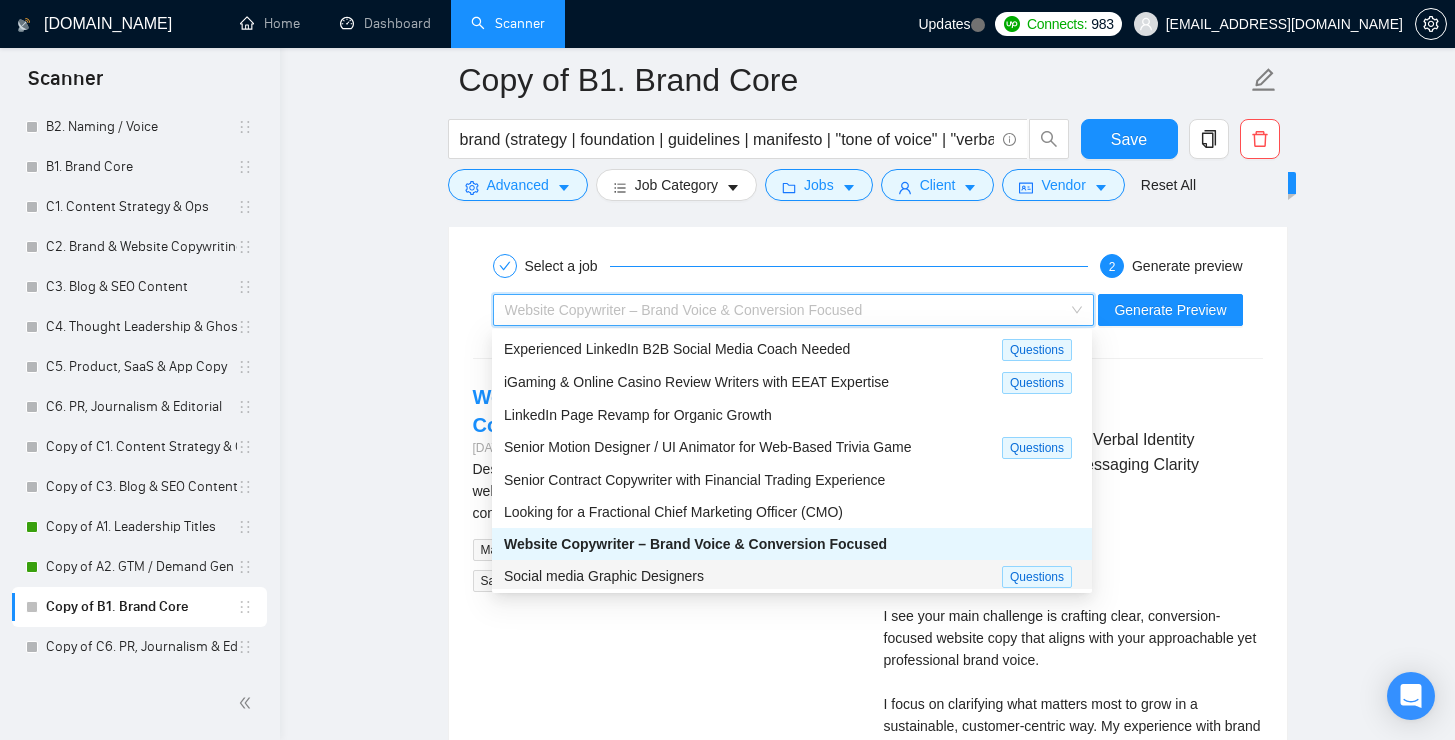 click on "Social media Graphic Designers" at bounding box center (753, 576) 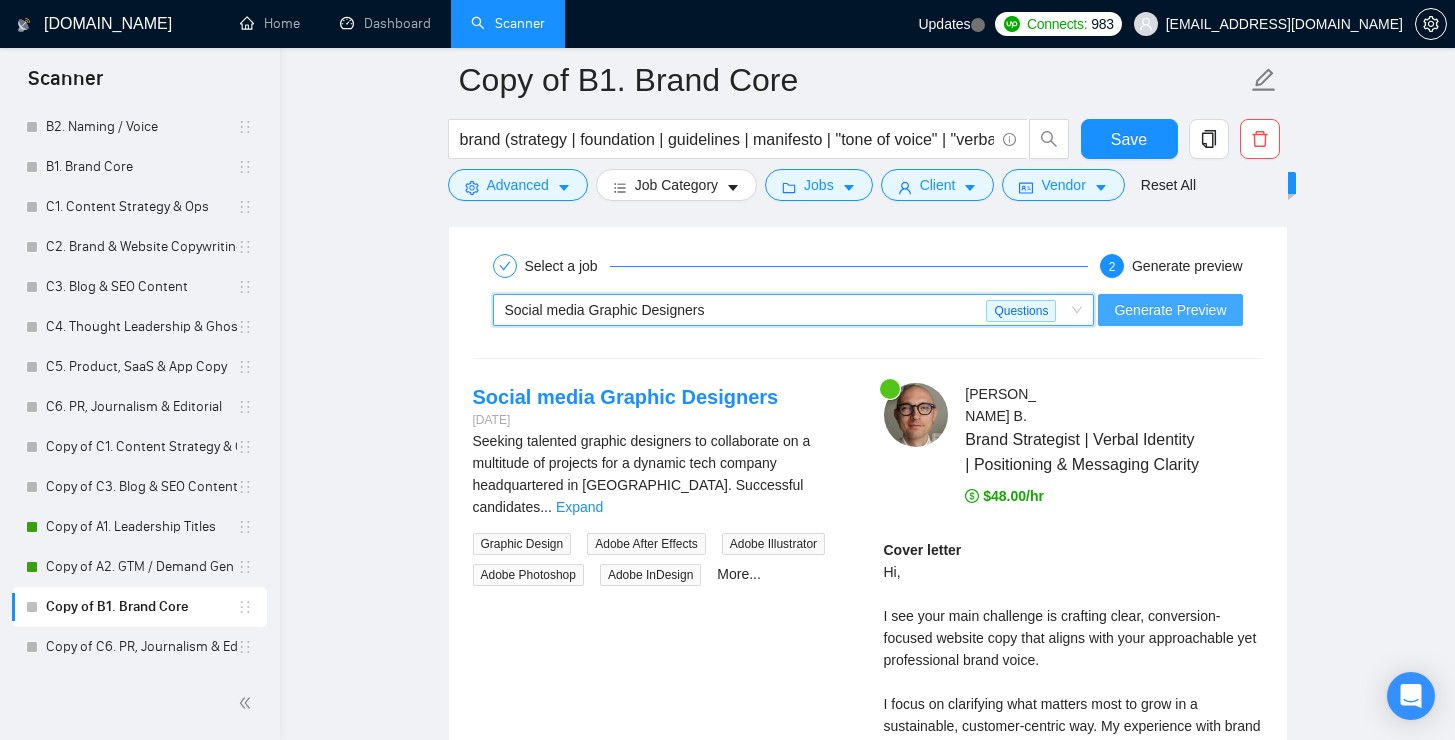 click on "Generate Preview" at bounding box center [1170, 310] 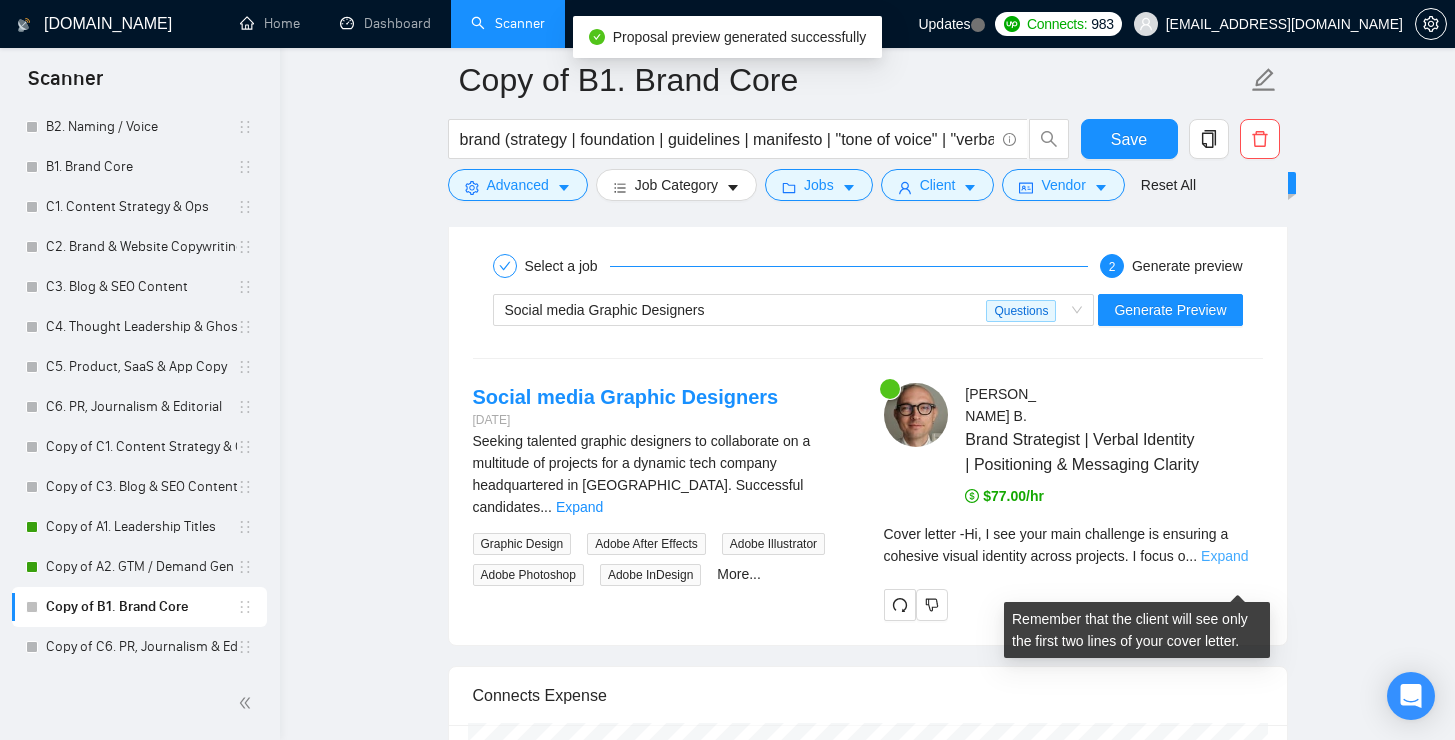 click on "Expand" at bounding box center (1224, 556) 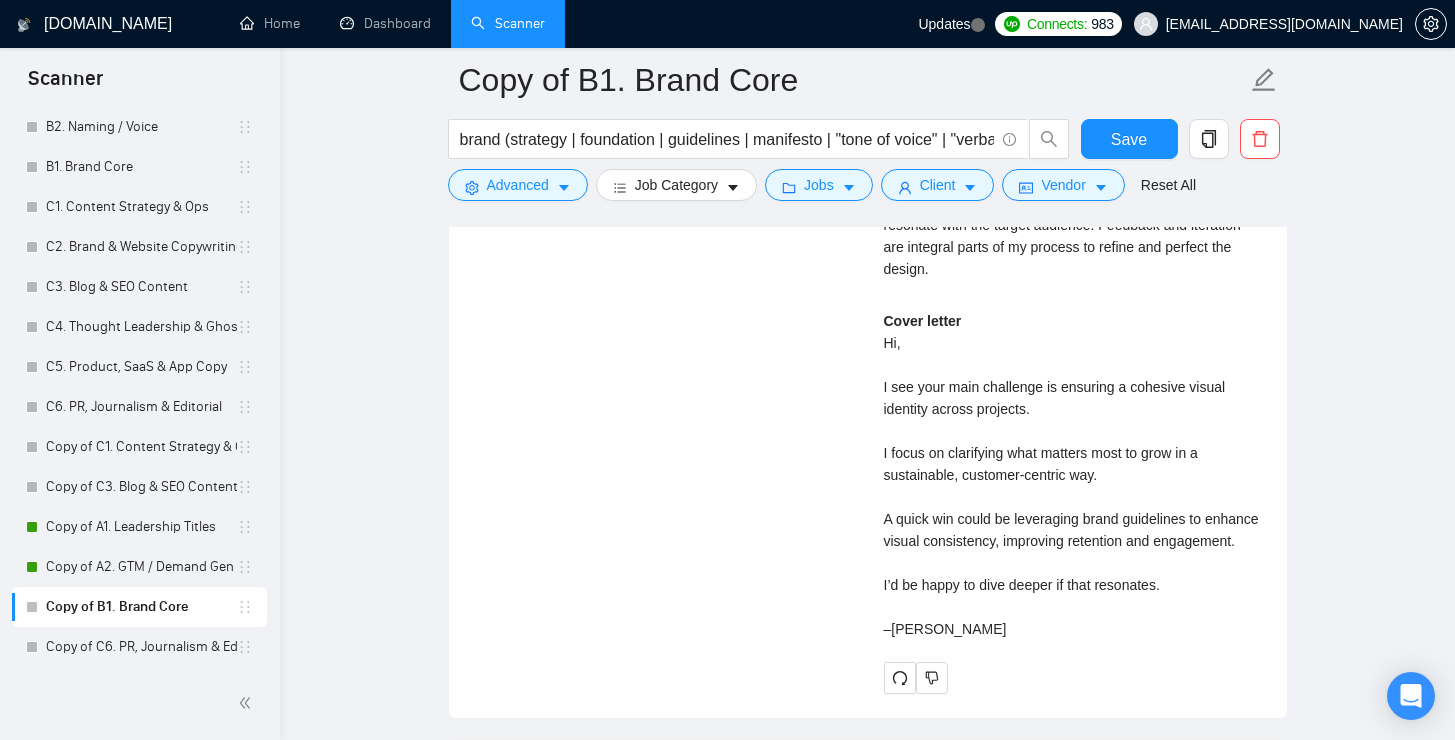 scroll, scrollTop: 3360, scrollLeft: 0, axis: vertical 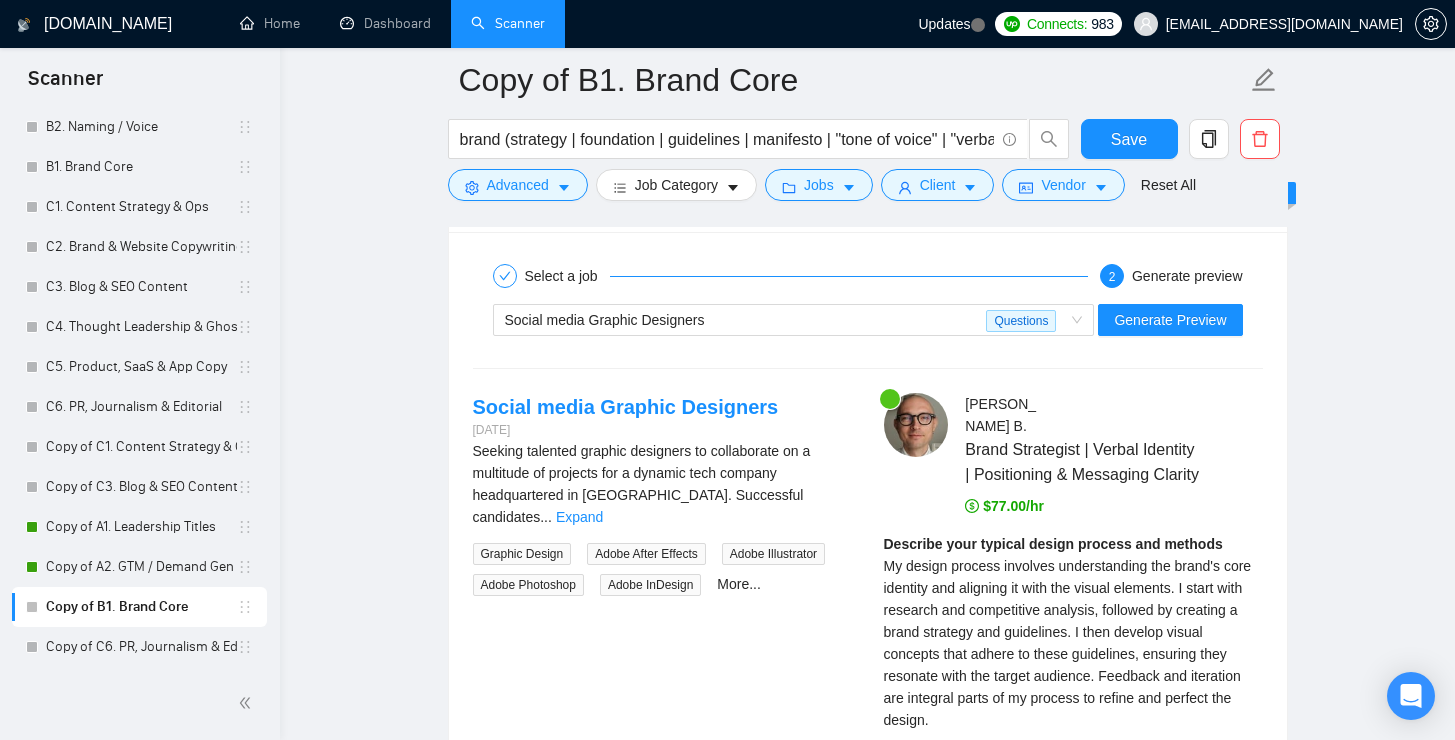 click on "Seeking talented graphic designers to collaborate on a multitude of projects for a dynamic tech company headquartered in Sydney. Successful candidates ... Expand" at bounding box center [662, 484] 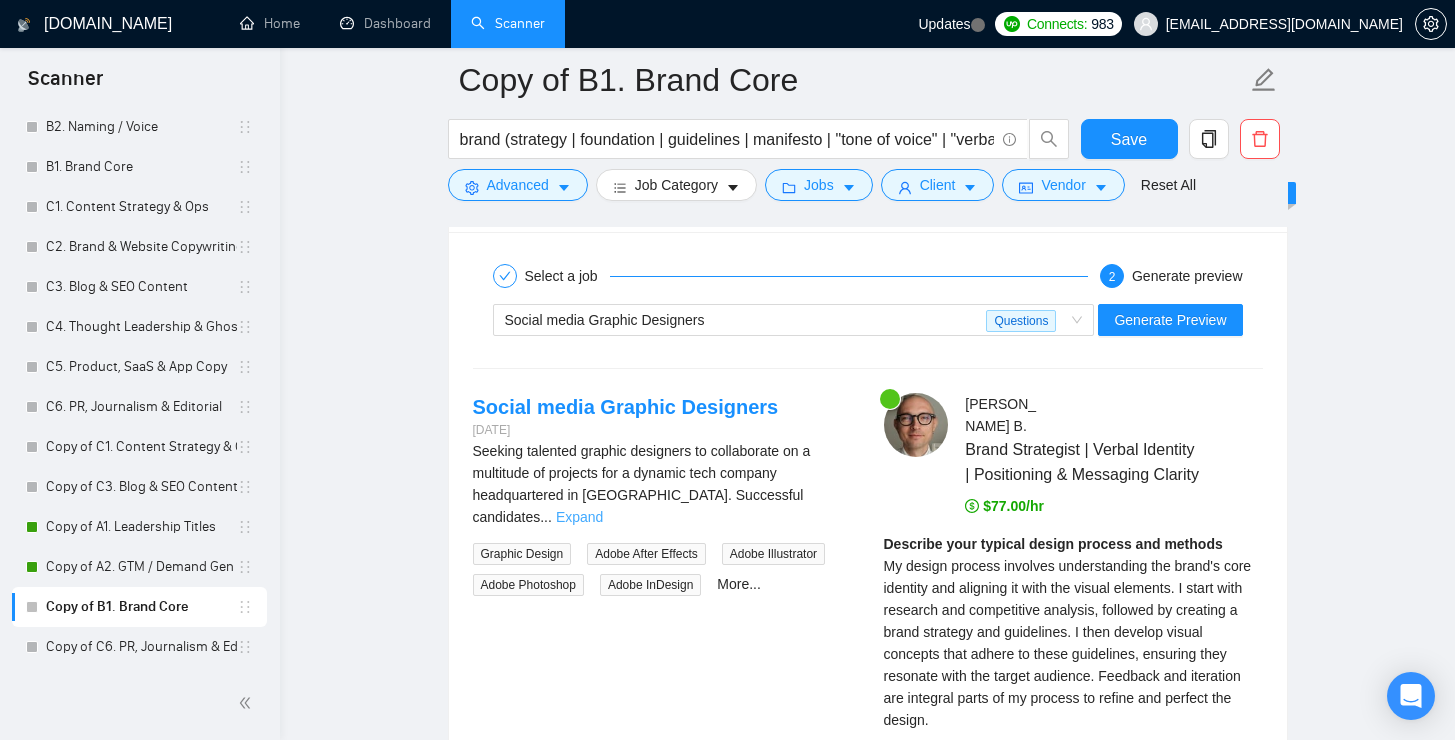 click on "Expand" at bounding box center (579, 517) 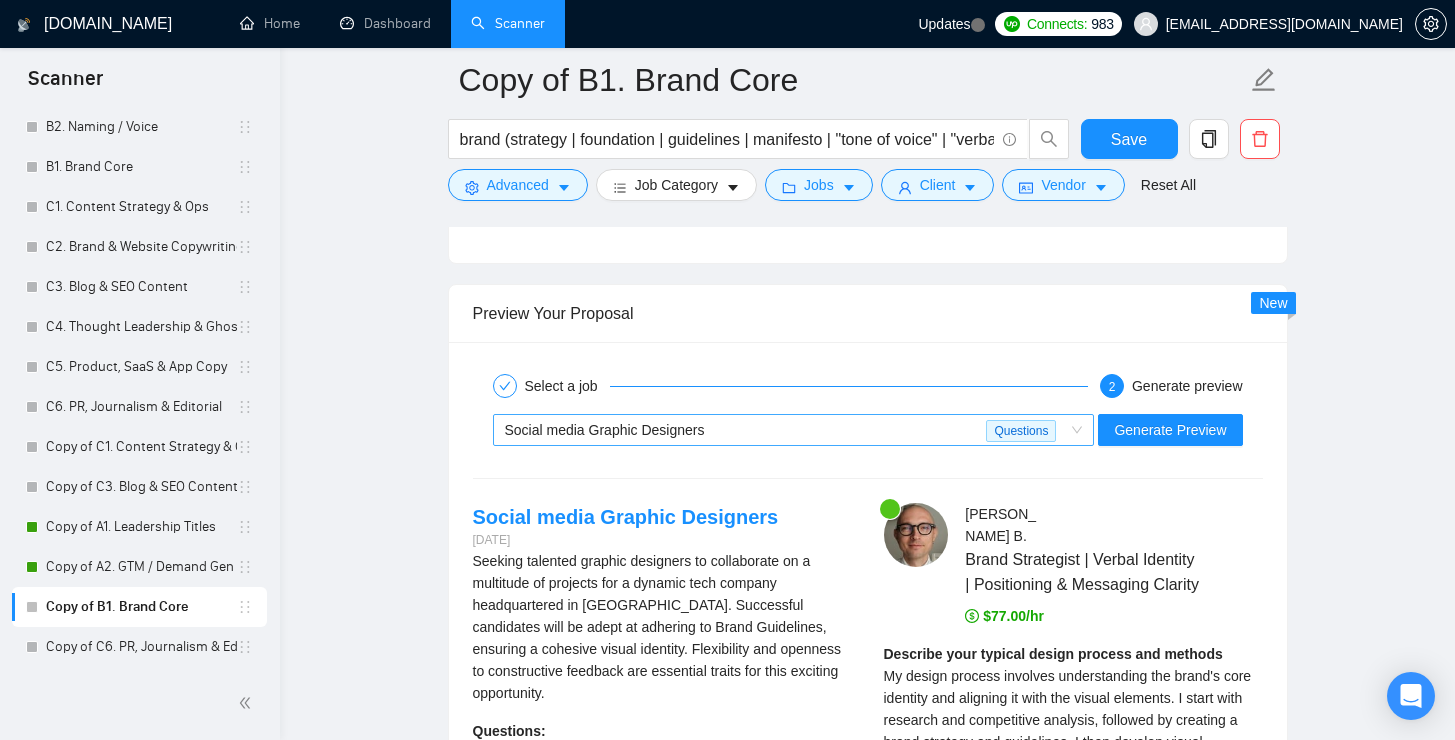 scroll, scrollTop: 3139, scrollLeft: 0, axis: vertical 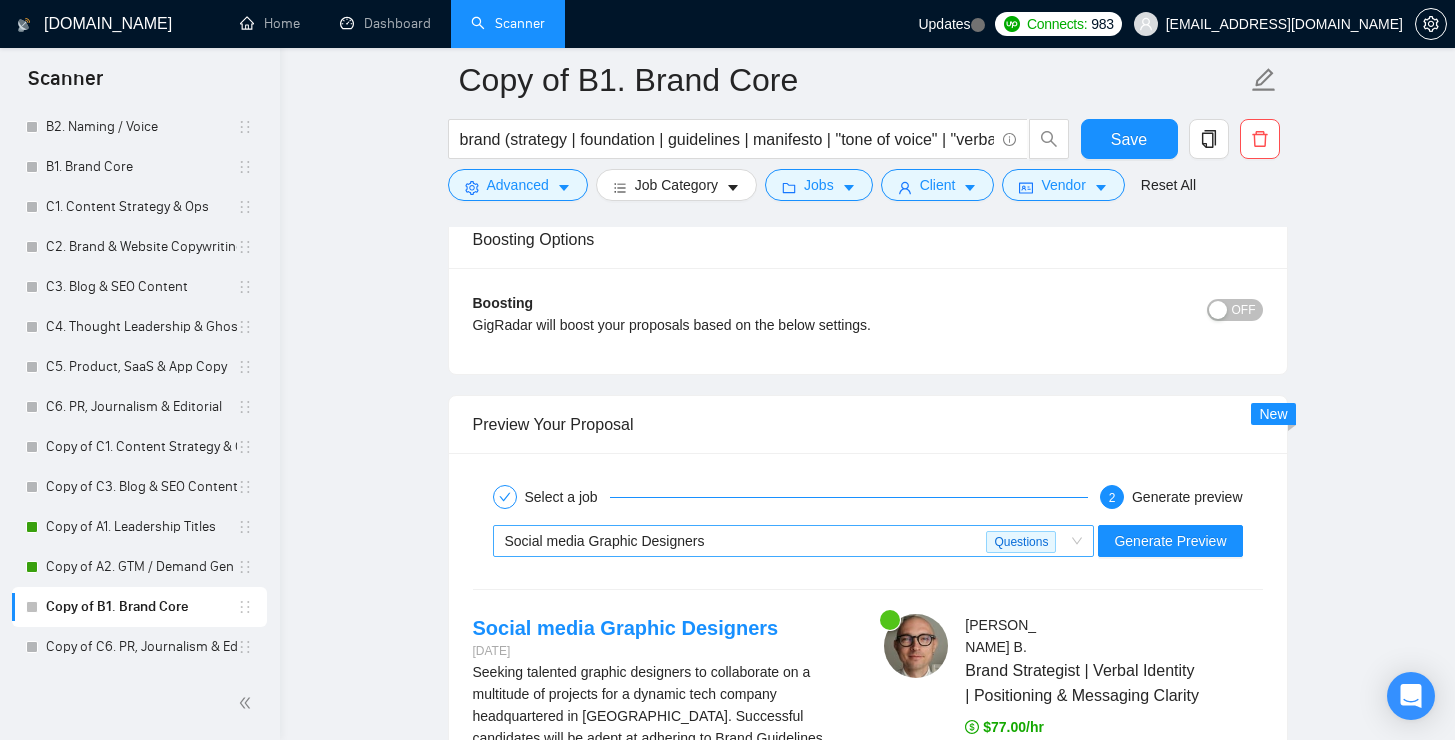 click on "Social media Graphic Designers" at bounding box center [746, 541] 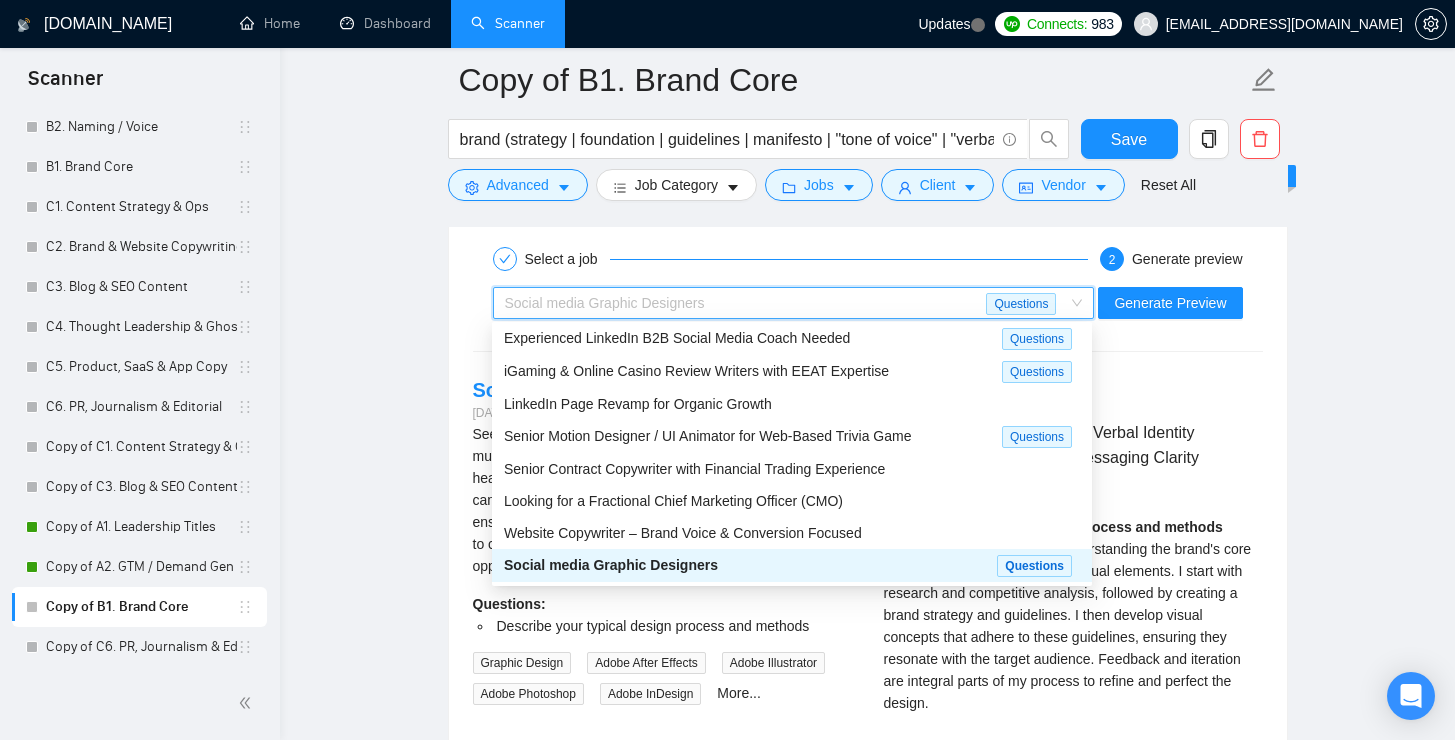 scroll, scrollTop: 3488, scrollLeft: 0, axis: vertical 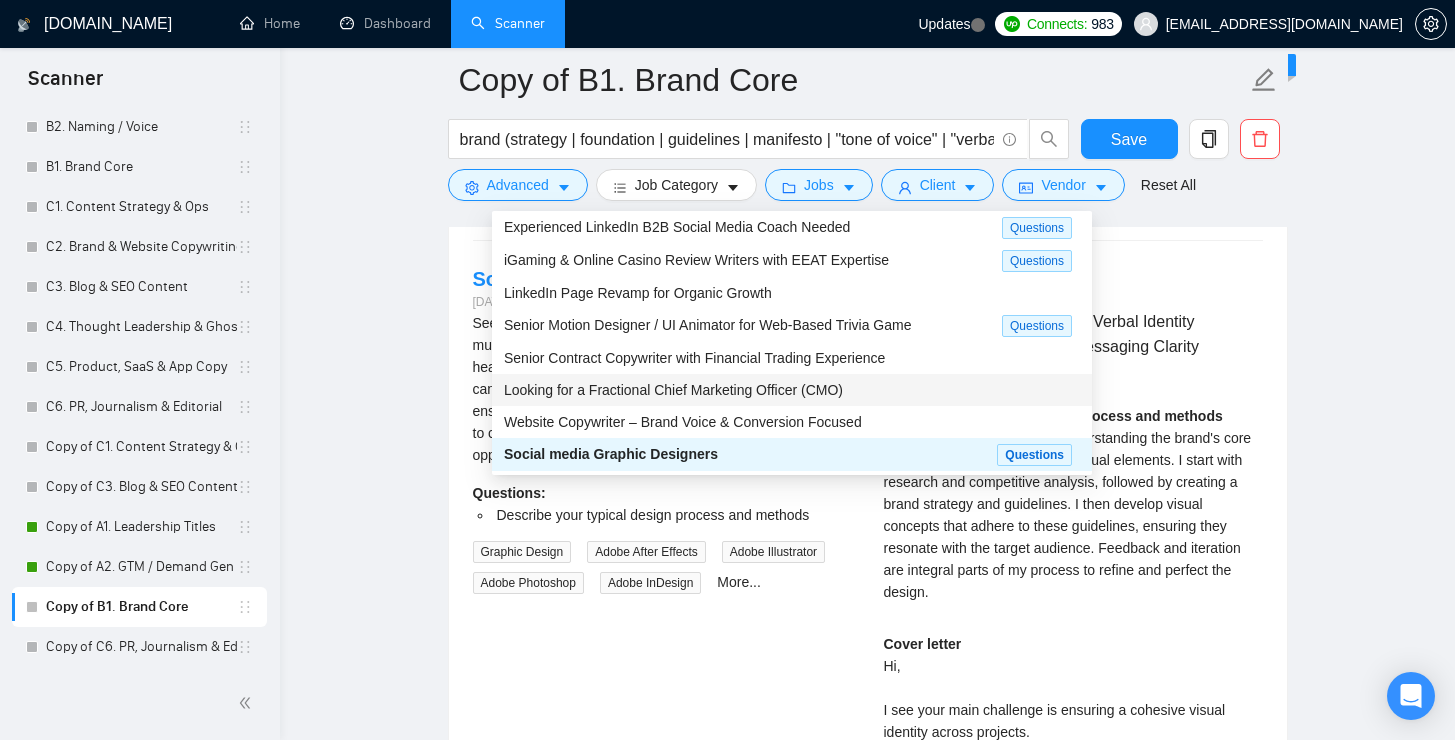 click on "Looking for a Fractional Chief Marketing Officer (CMO)" at bounding box center [792, 390] 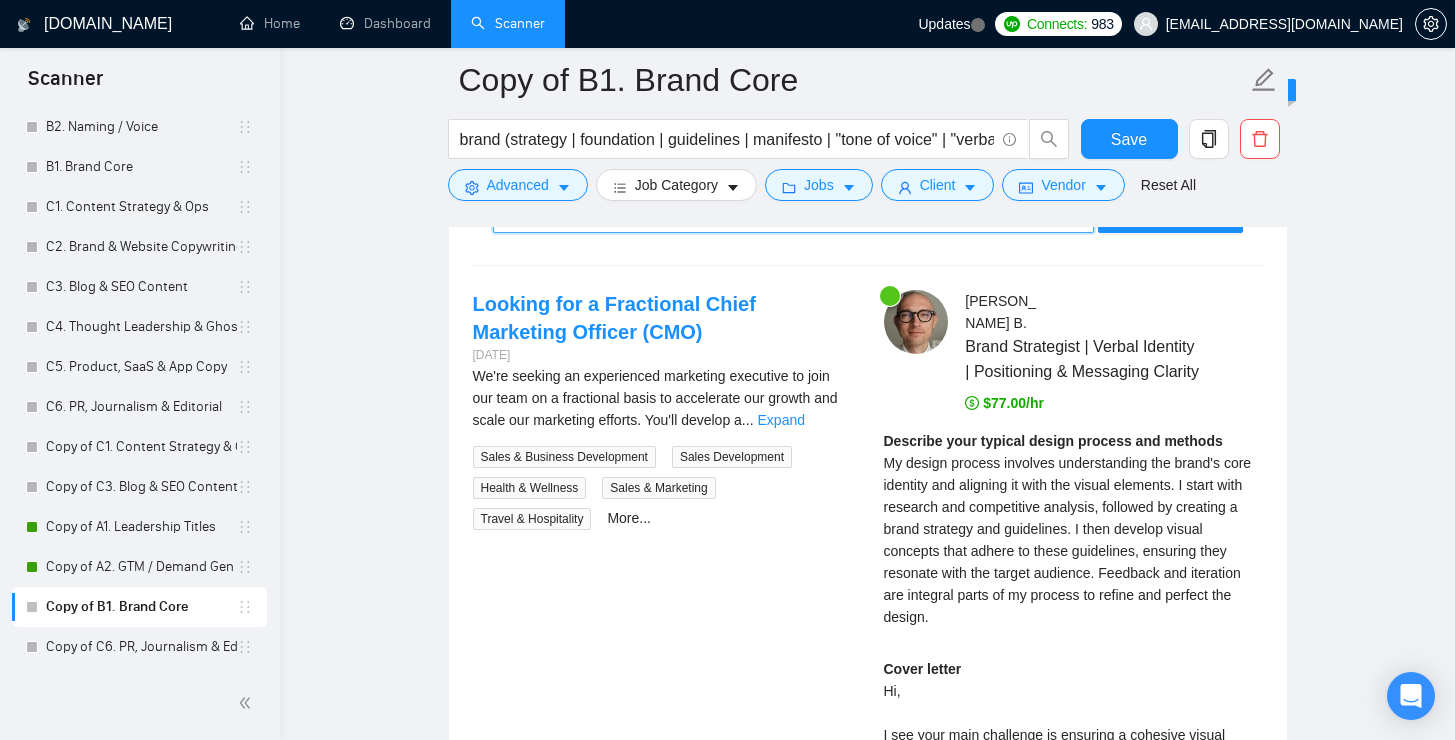 scroll, scrollTop: 3437, scrollLeft: 0, axis: vertical 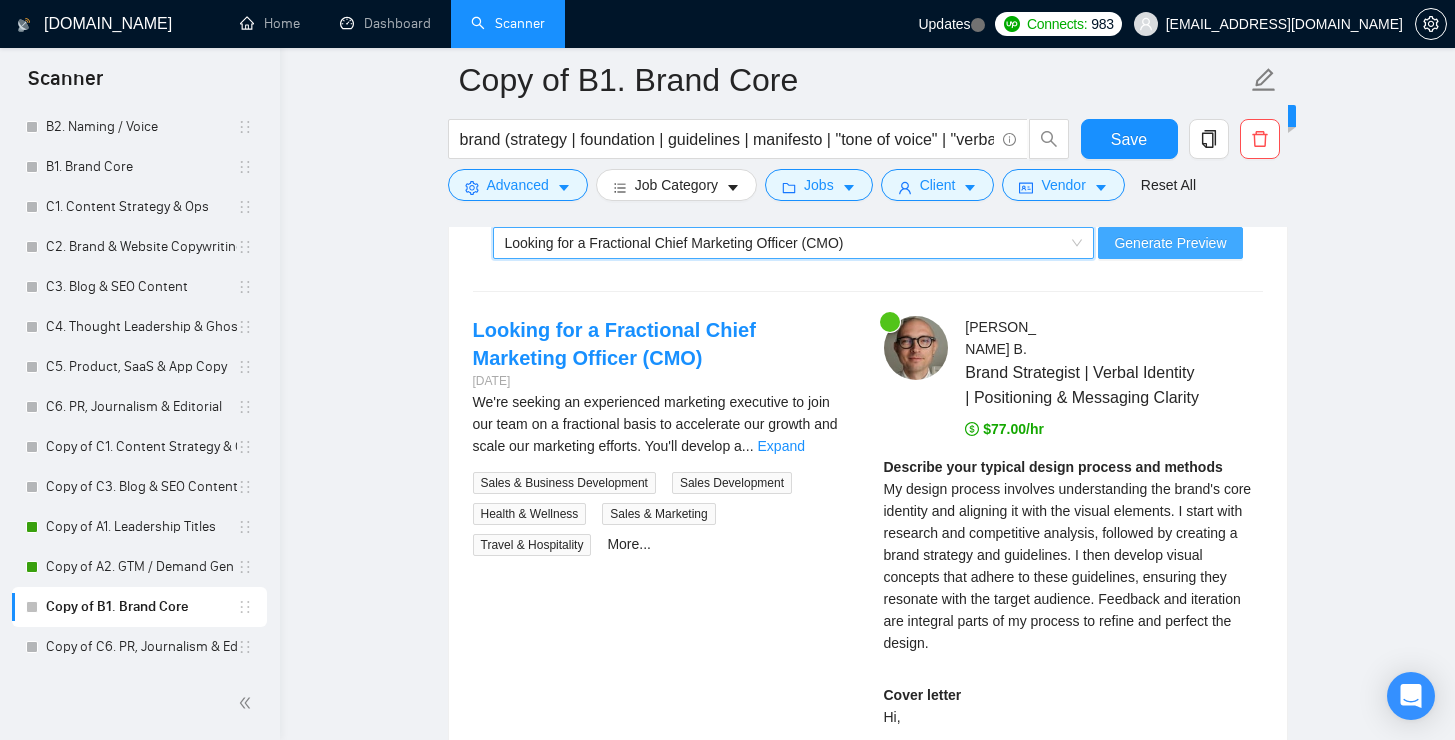 click on "Generate Preview" at bounding box center (1170, 243) 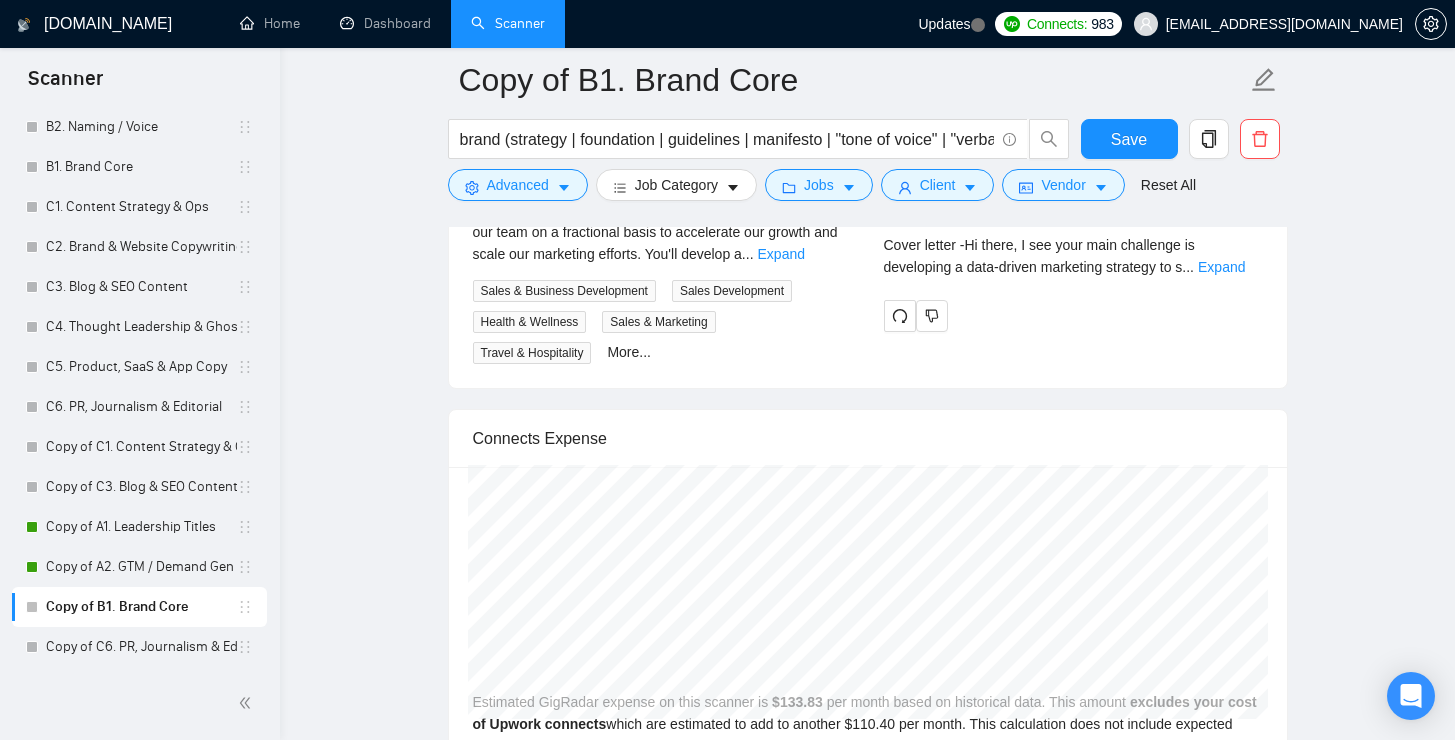 scroll, scrollTop: 3616, scrollLeft: 0, axis: vertical 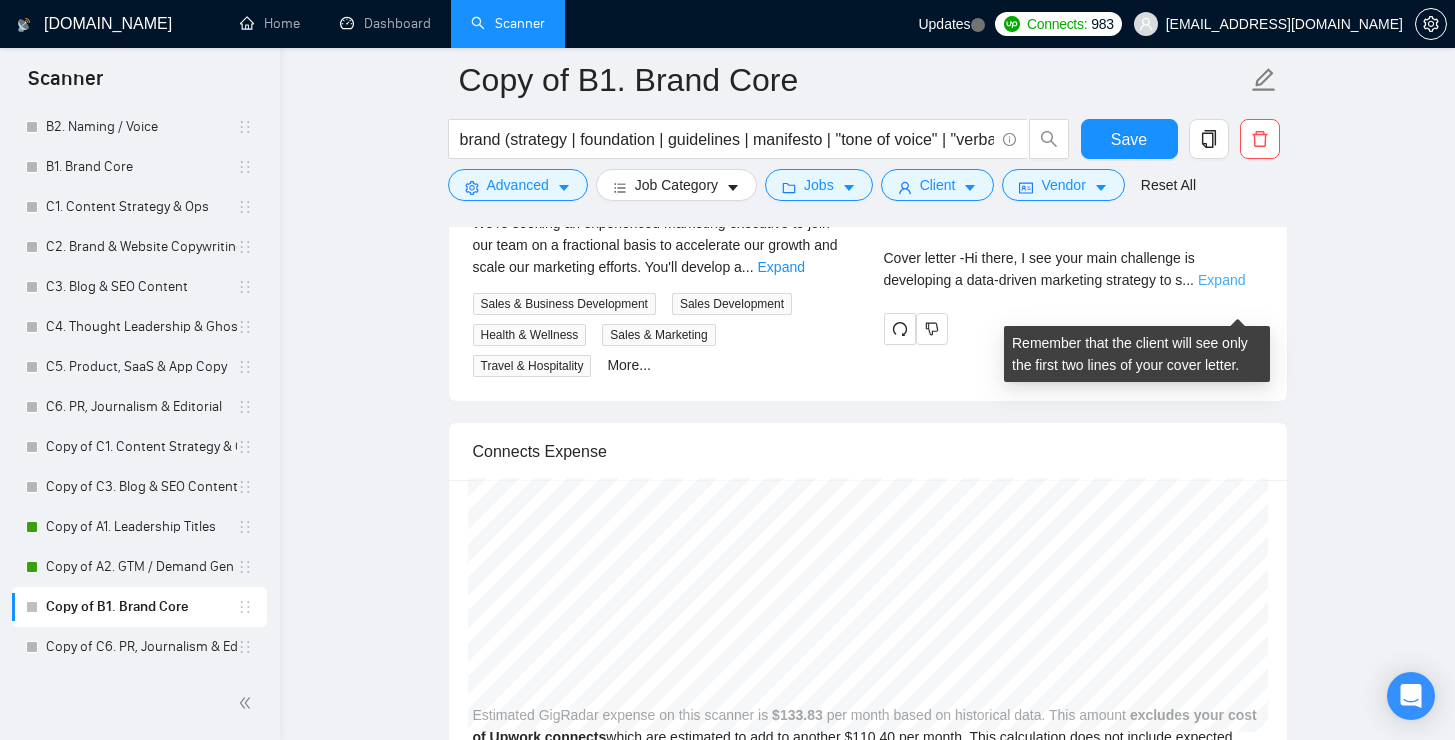 click on "Expand" at bounding box center [1221, 280] 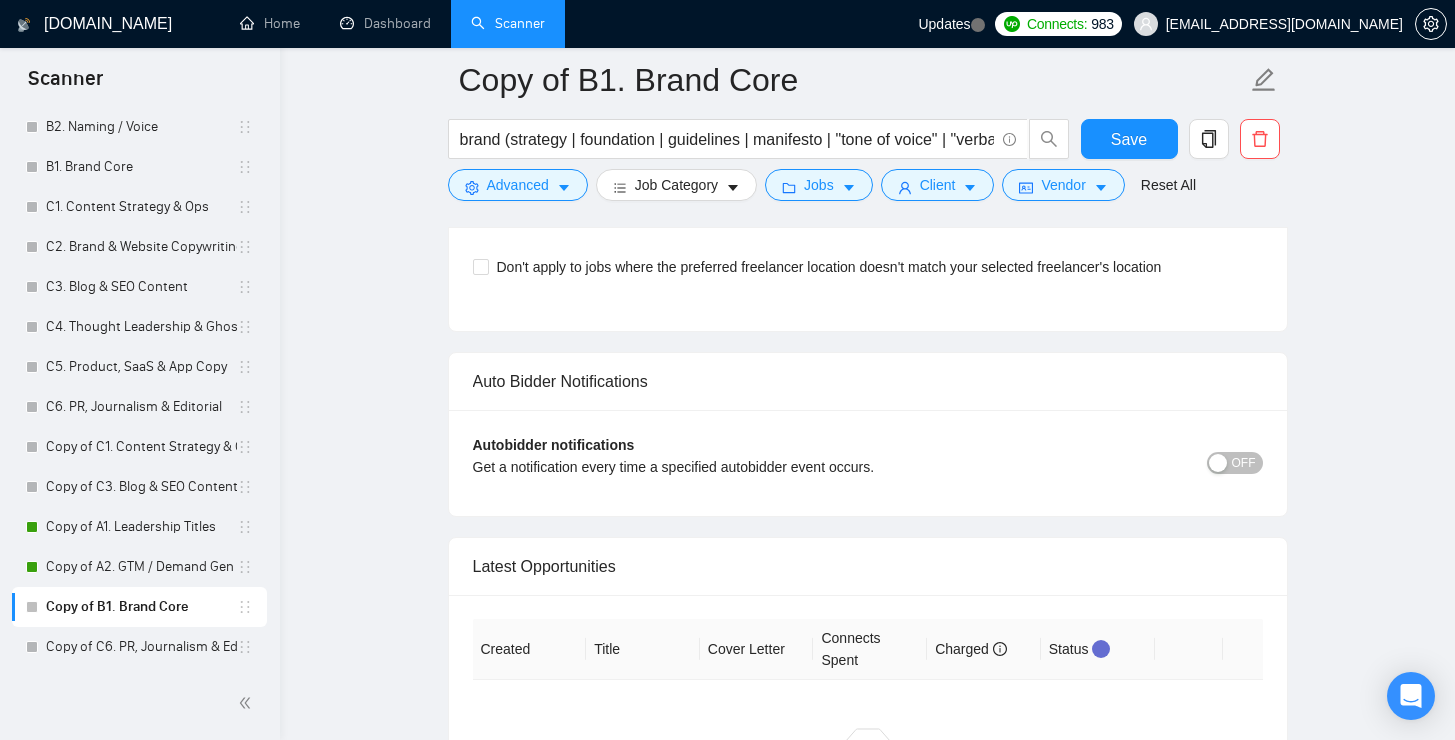 scroll, scrollTop: 4546, scrollLeft: 0, axis: vertical 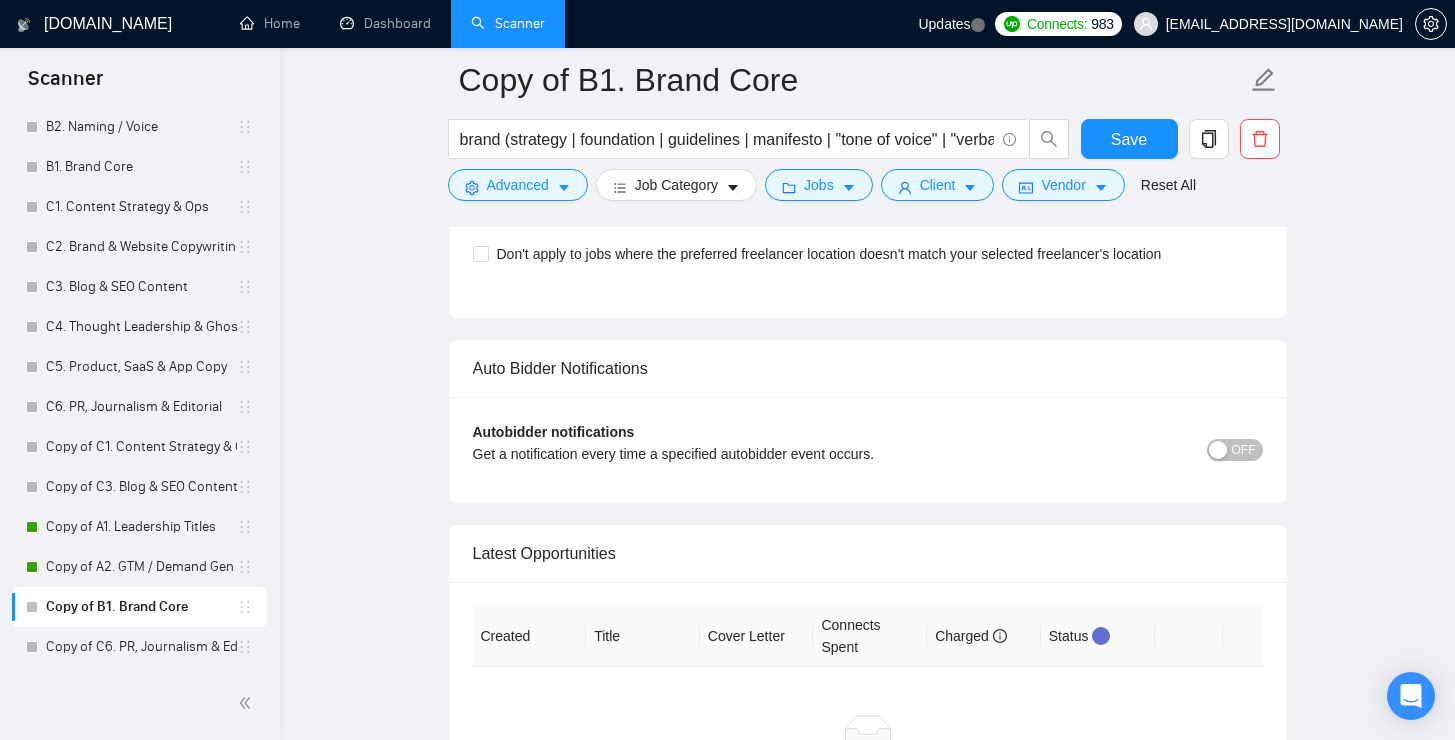 click on "OFF" at bounding box center [1244, 450] 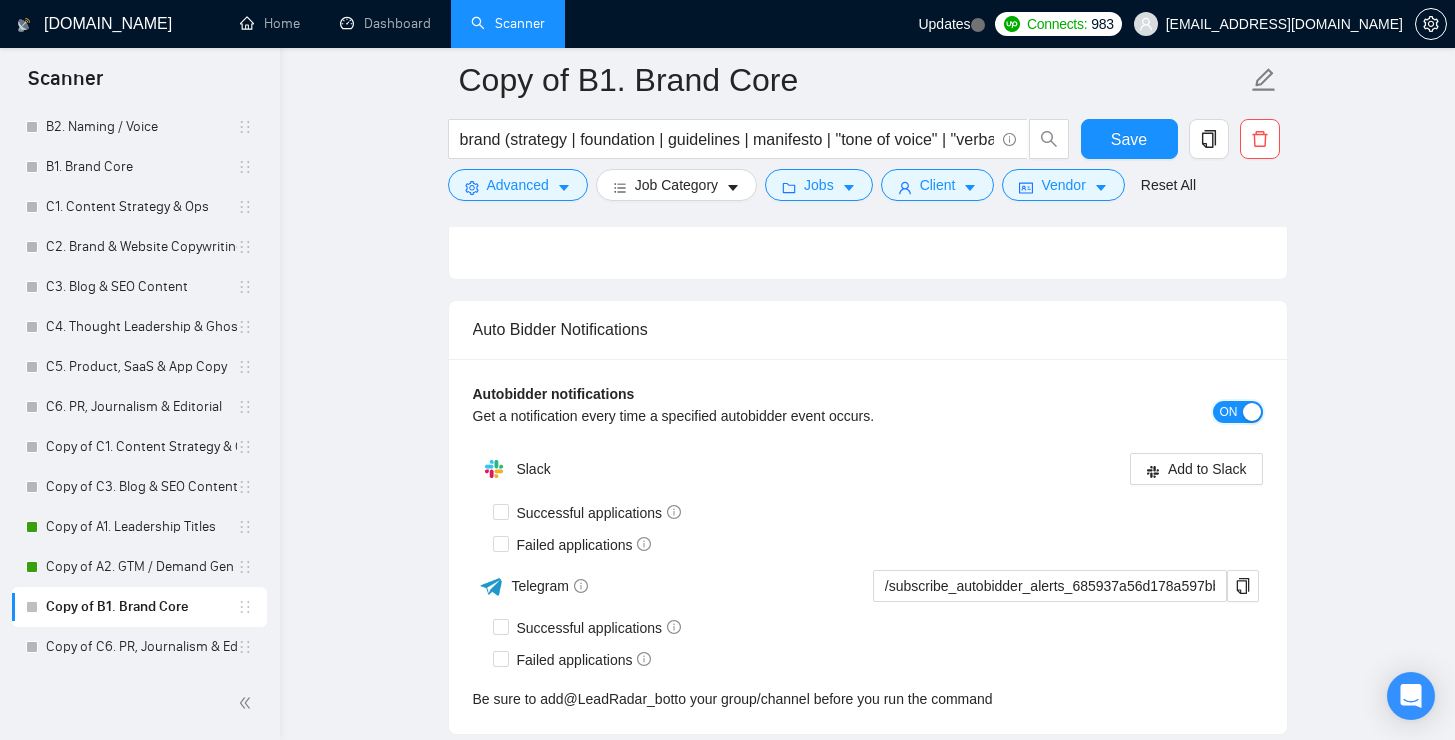 scroll, scrollTop: 4755, scrollLeft: 0, axis: vertical 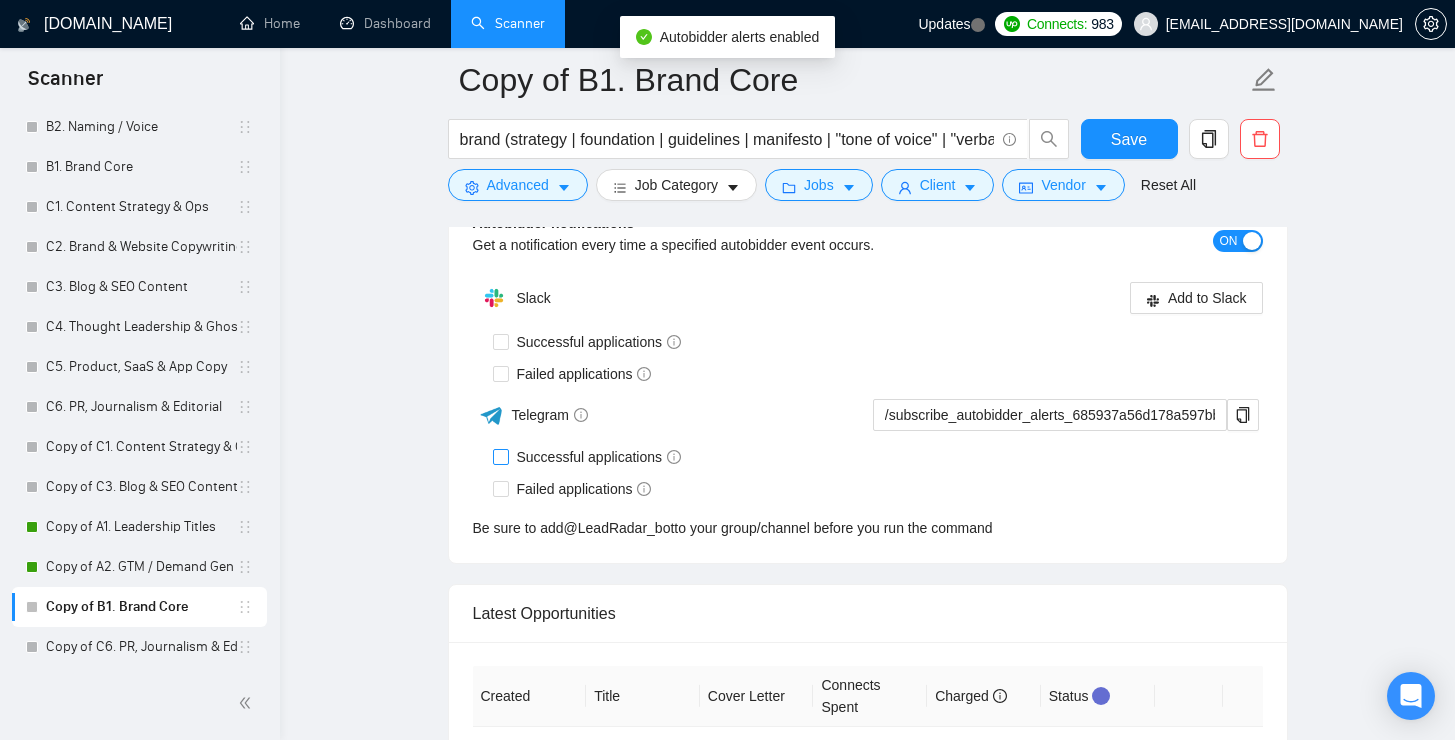 click on "Successful applications" at bounding box center [500, 456] 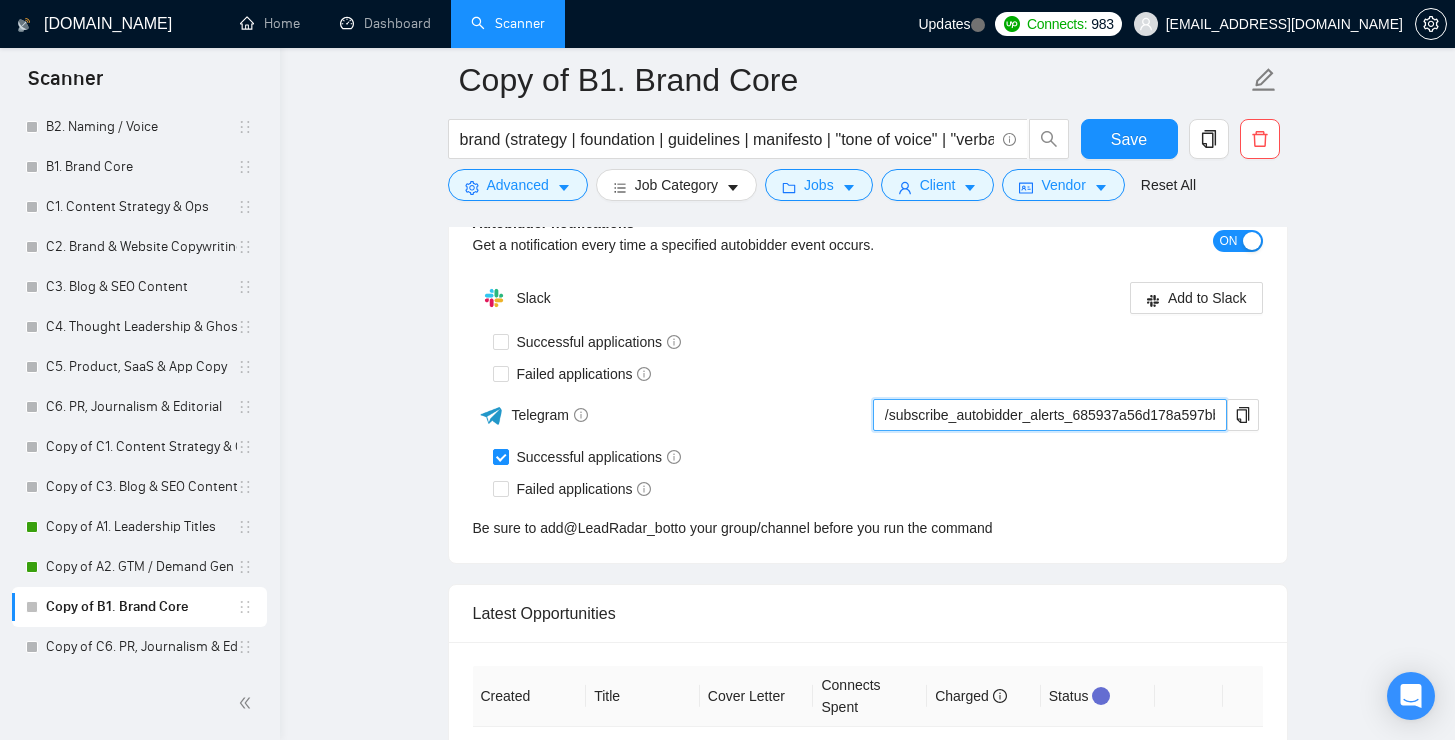 click on "/subscribe_autobidder_alerts_685937a56d178a597bb91a0e@LeadRadar_bot" at bounding box center [1050, 415] 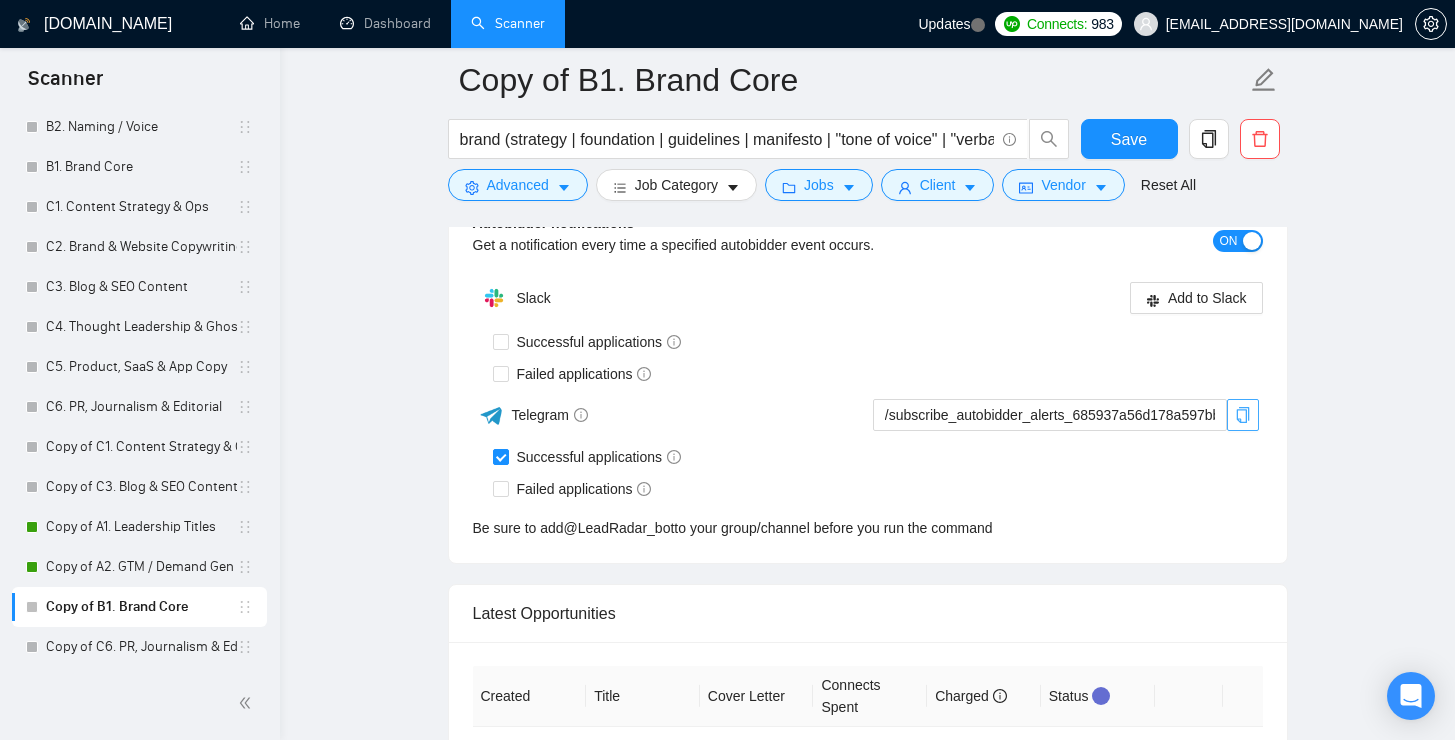 click 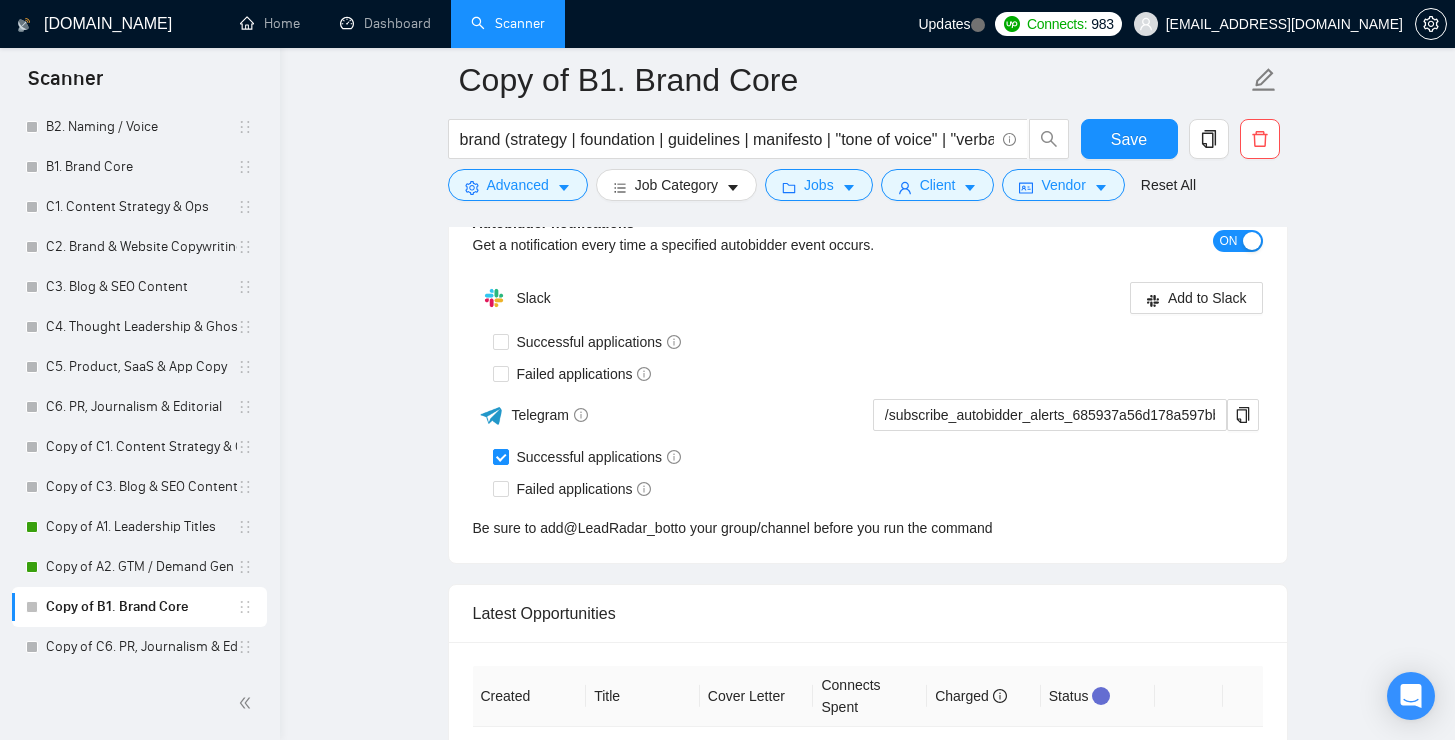 click on "Successful applications" at bounding box center (878, 342) 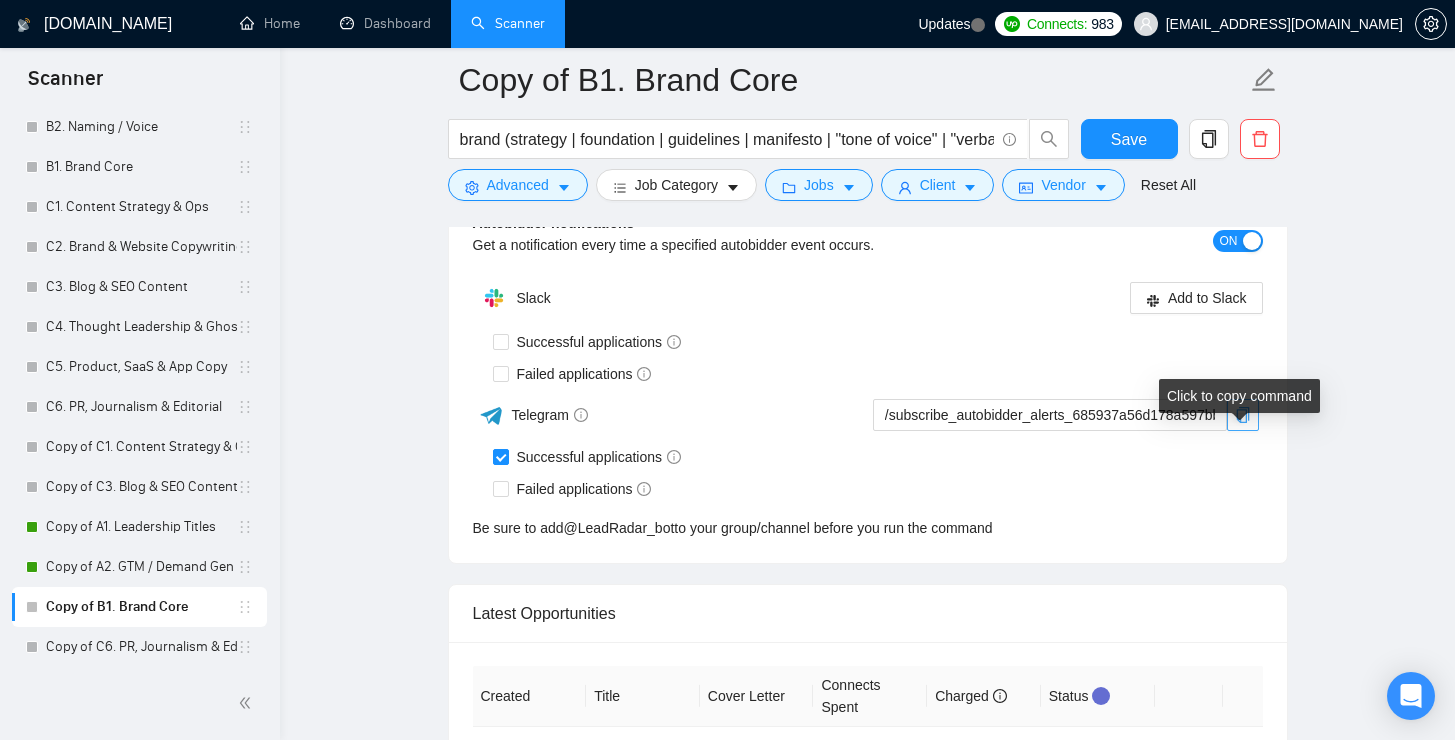 click 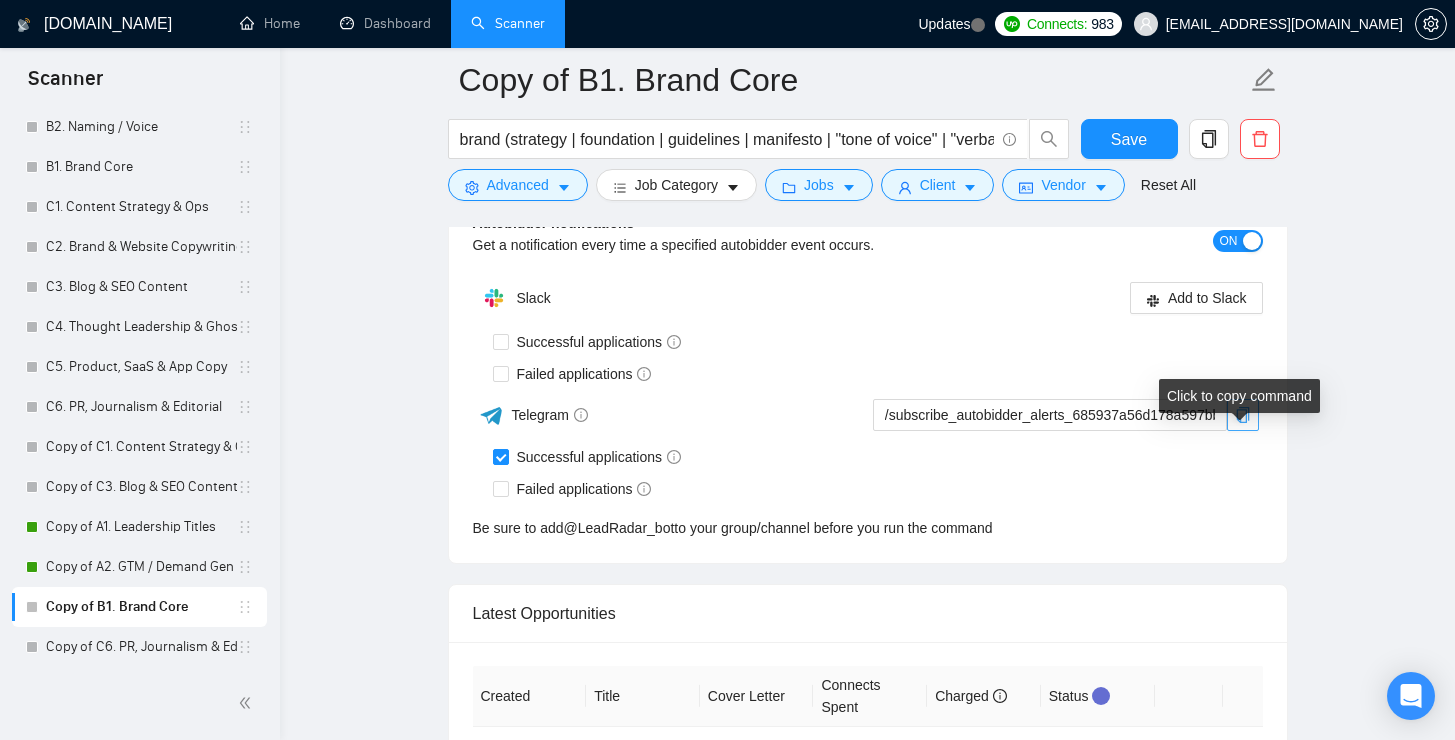 click at bounding box center (1243, 415) 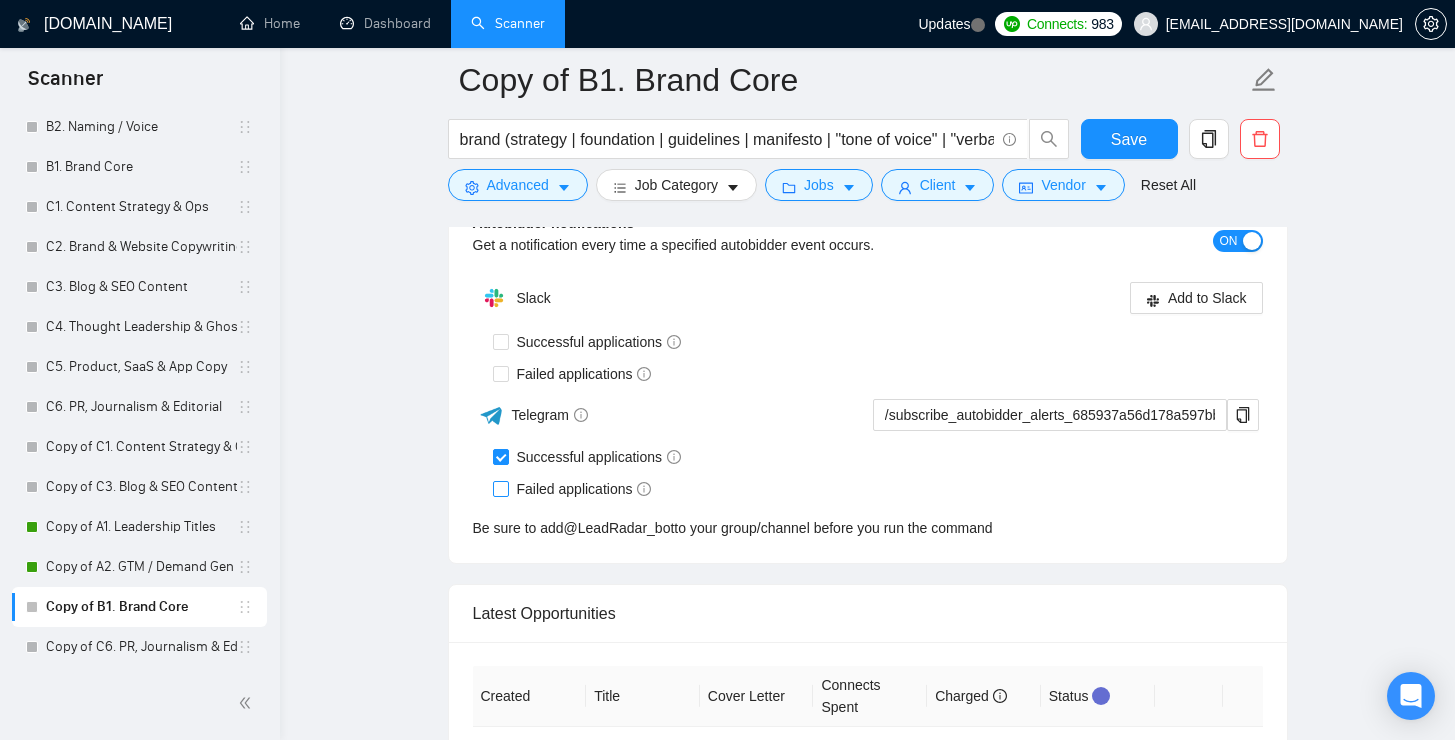 click on "Failed applications" at bounding box center (500, 488) 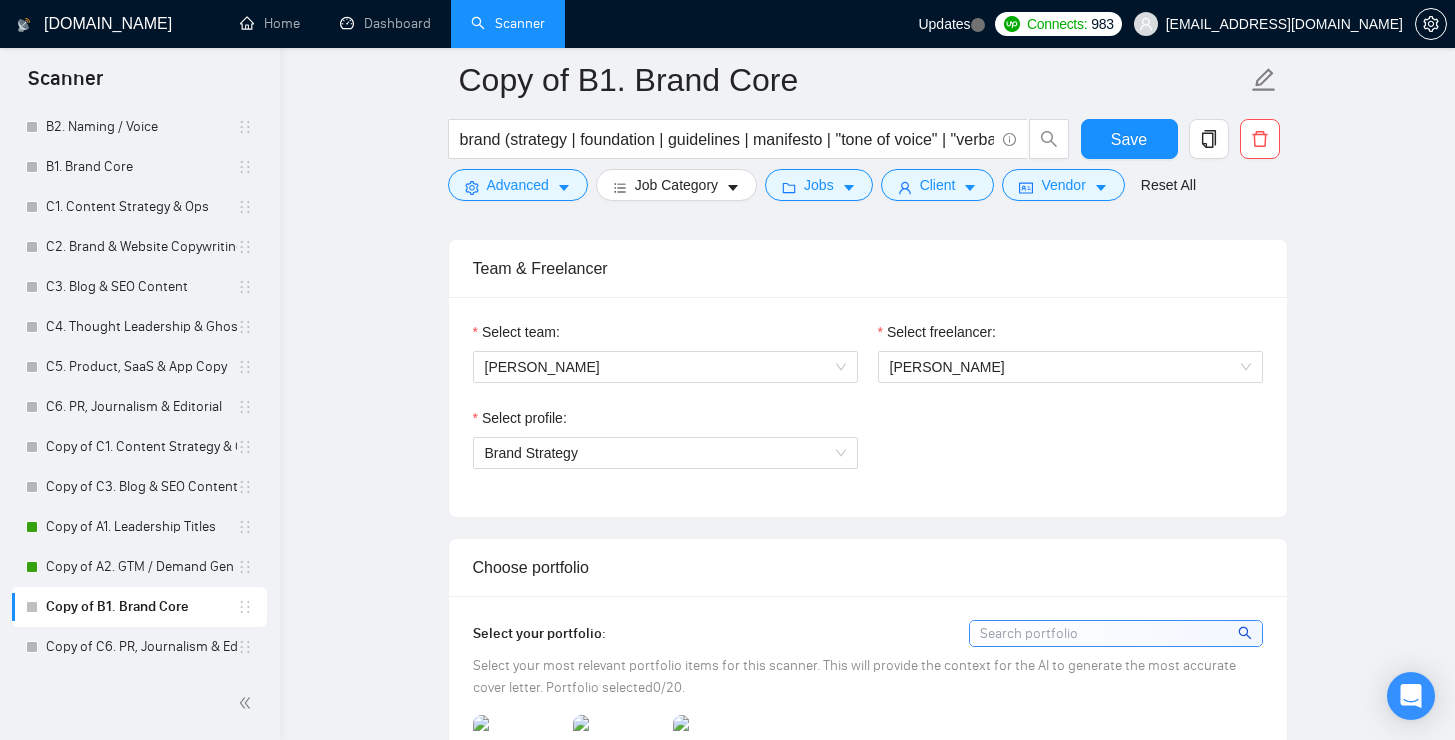 scroll, scrollTop: 1435, scrollLeft: 0, axis: vertical 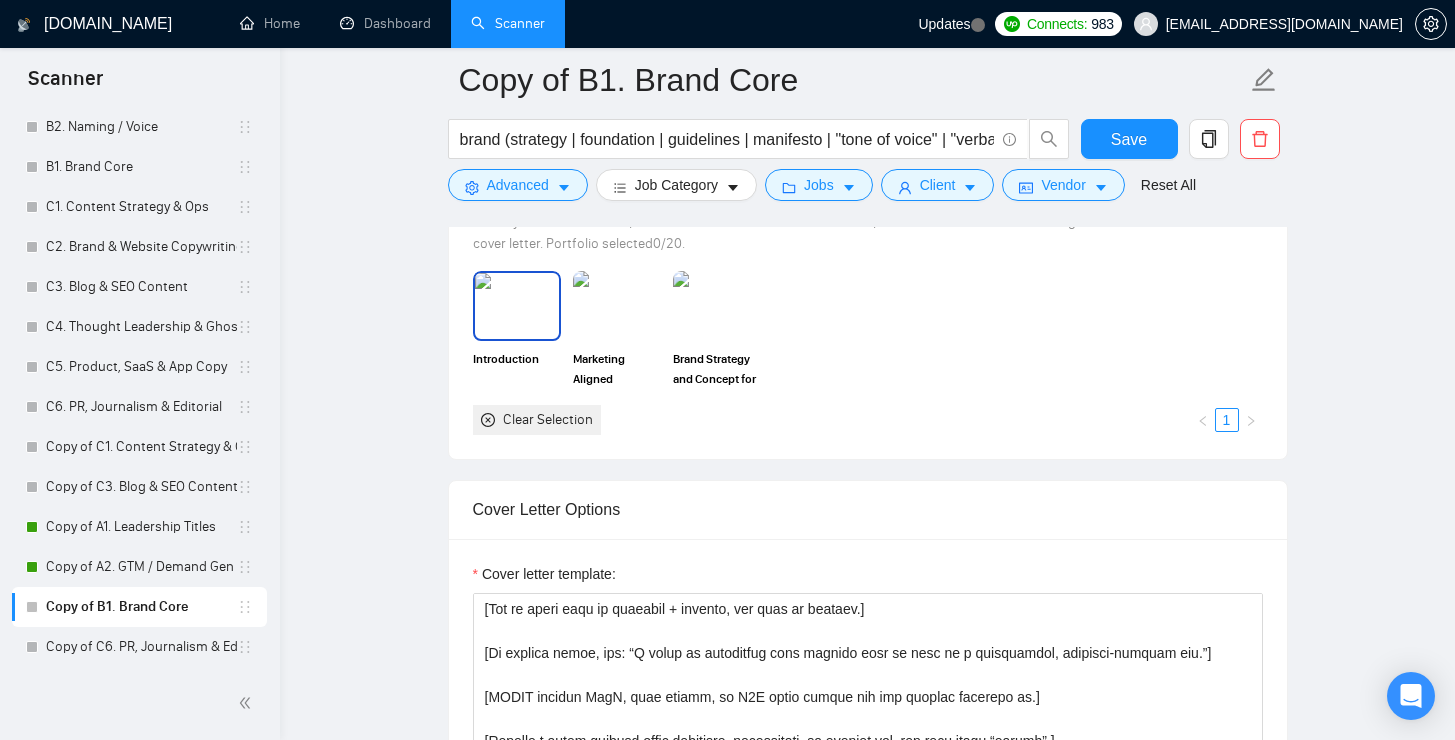 click at bounding box center (517, 306) 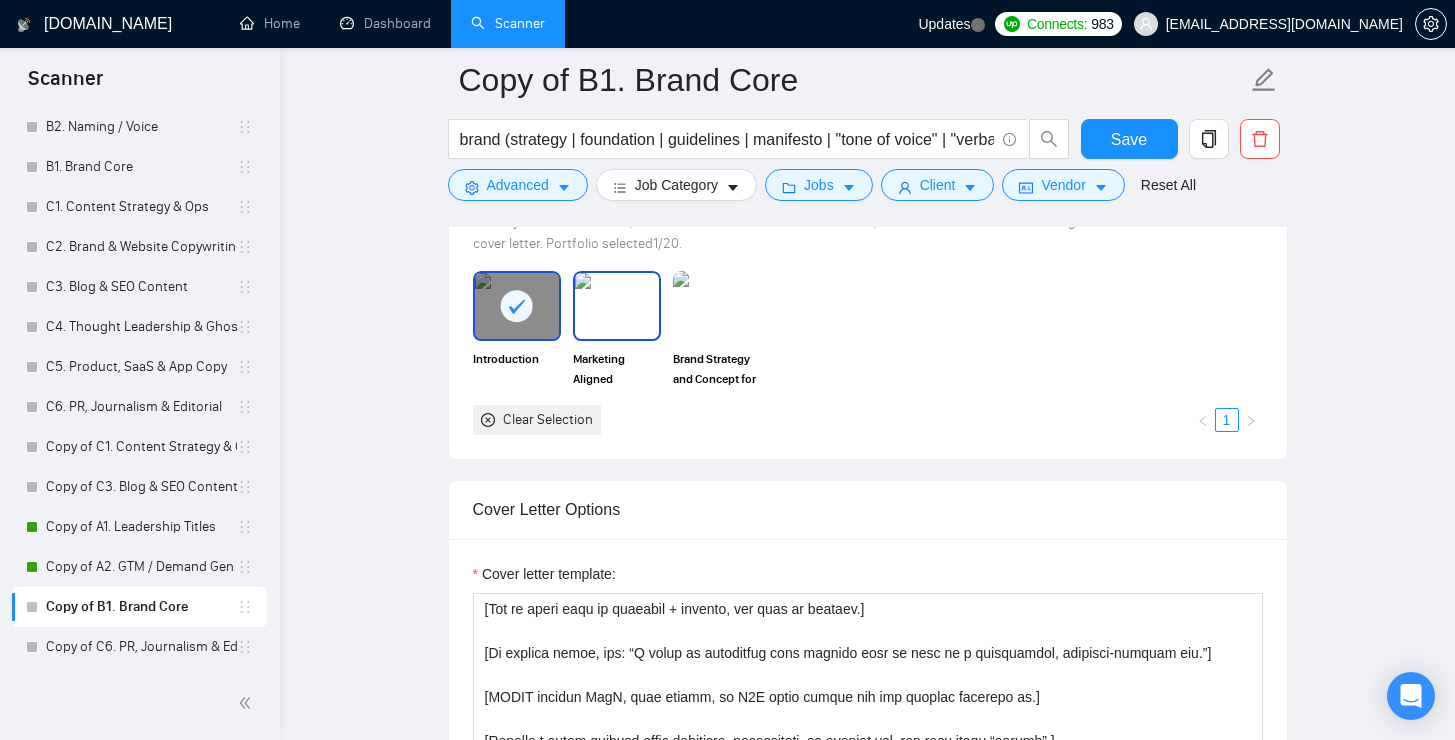 click at bounding box center [617, 306] 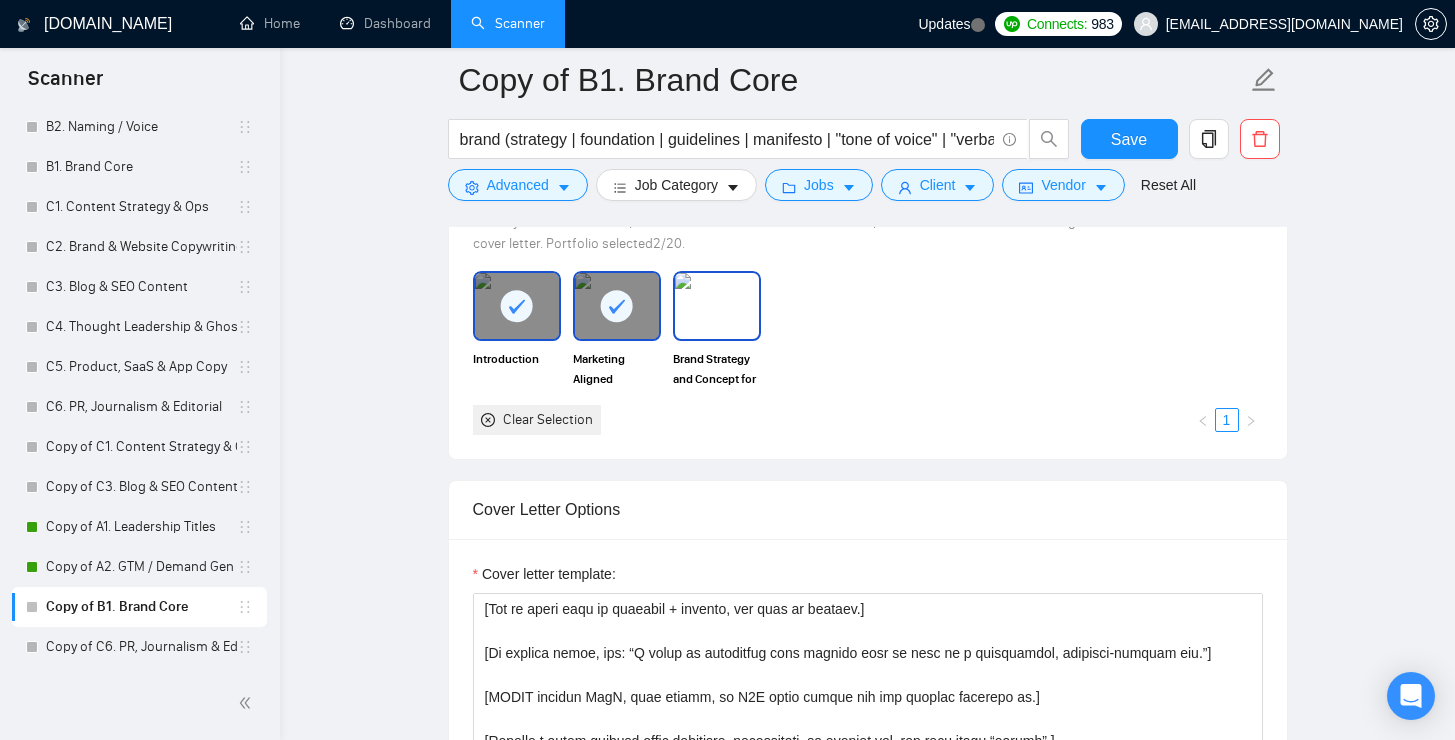 click at bounding box center (717, 306) 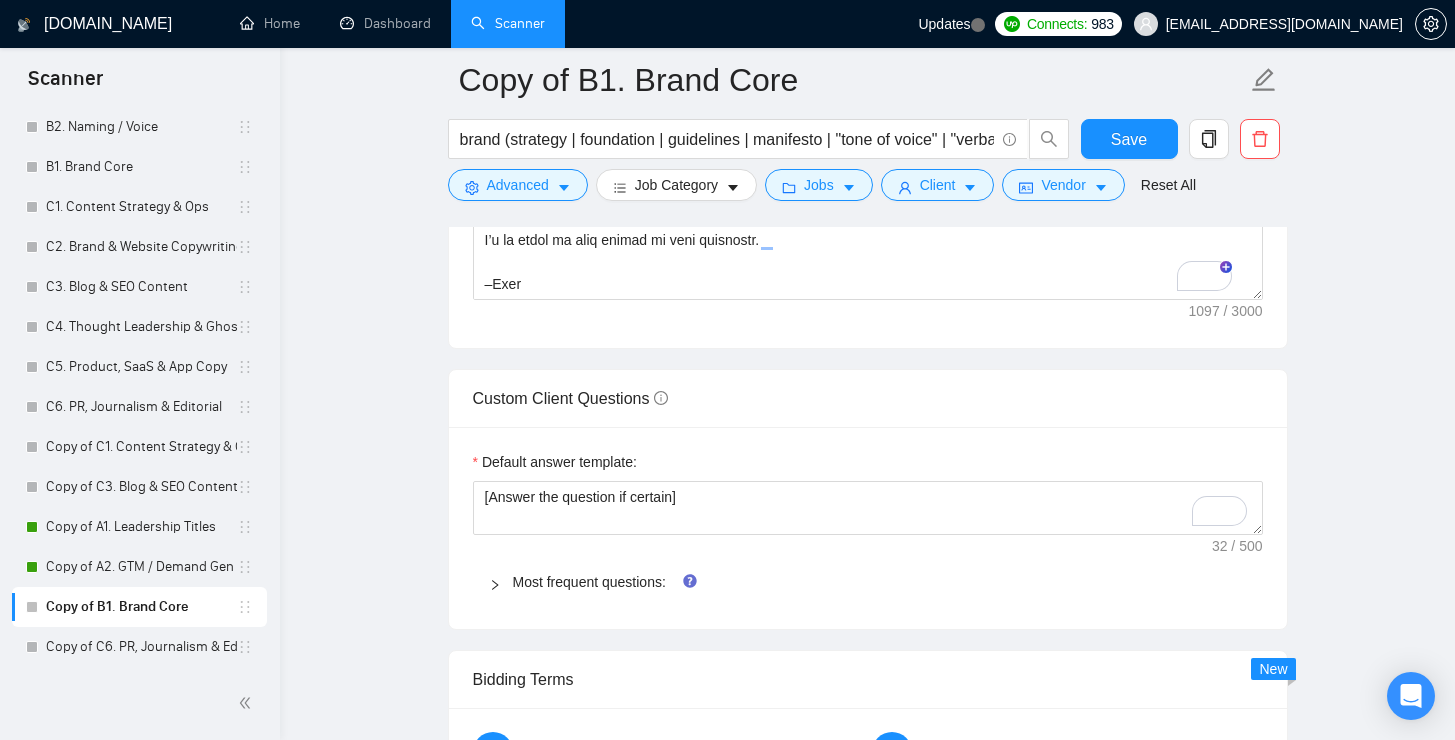 scroll, scrollTop: 1667, scrollLeft: 0, axis: vertical 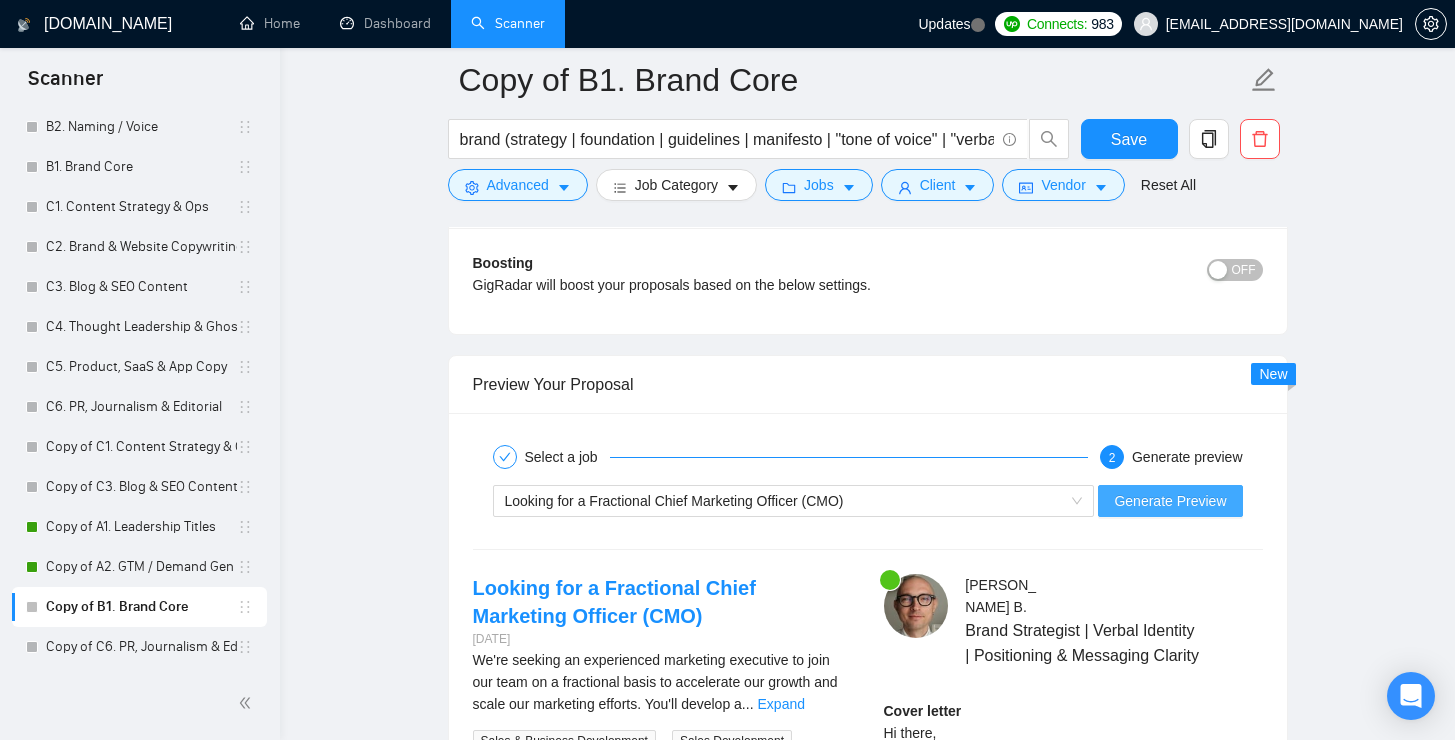 click on "Generate Preview" at bounding box center (1170, 501) 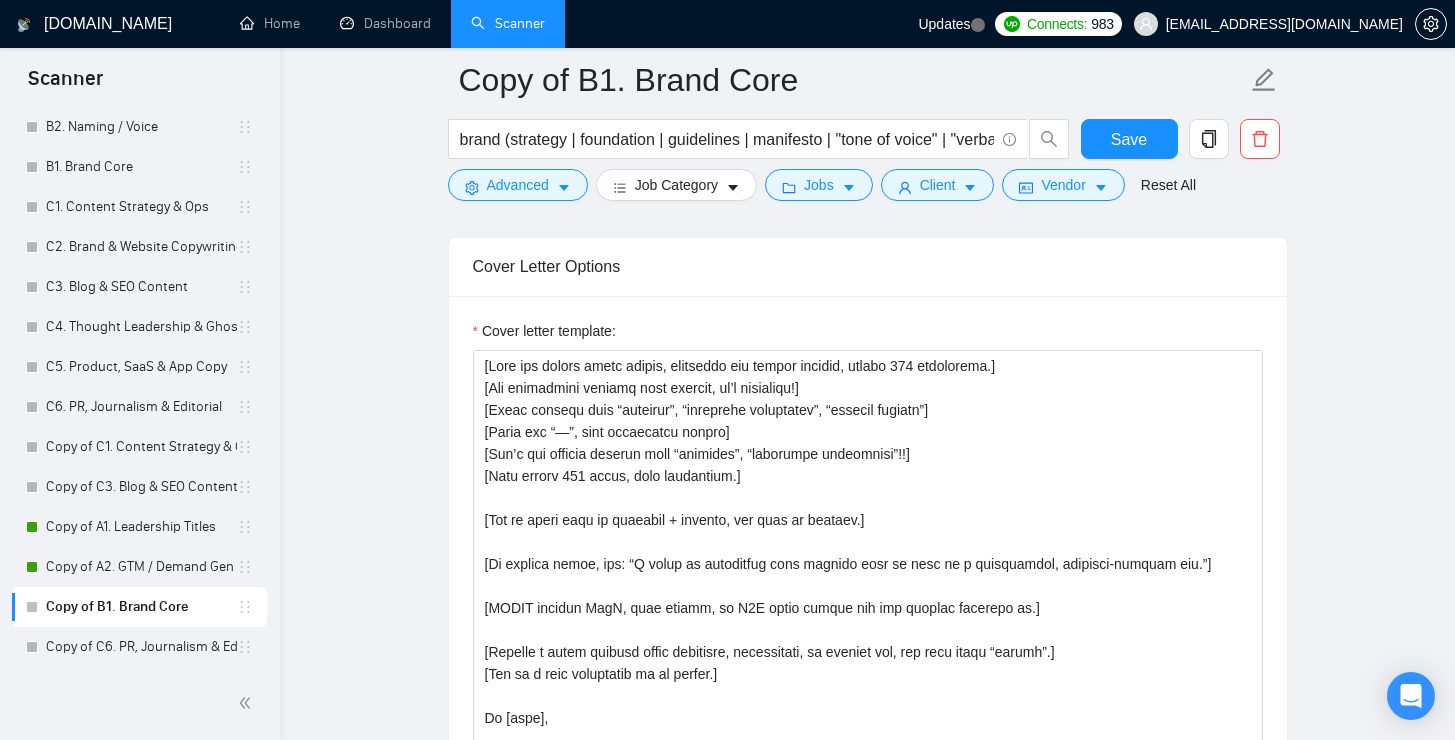 scroll, scrollTop: 1789, scrollLeft: 0, axis: vertical 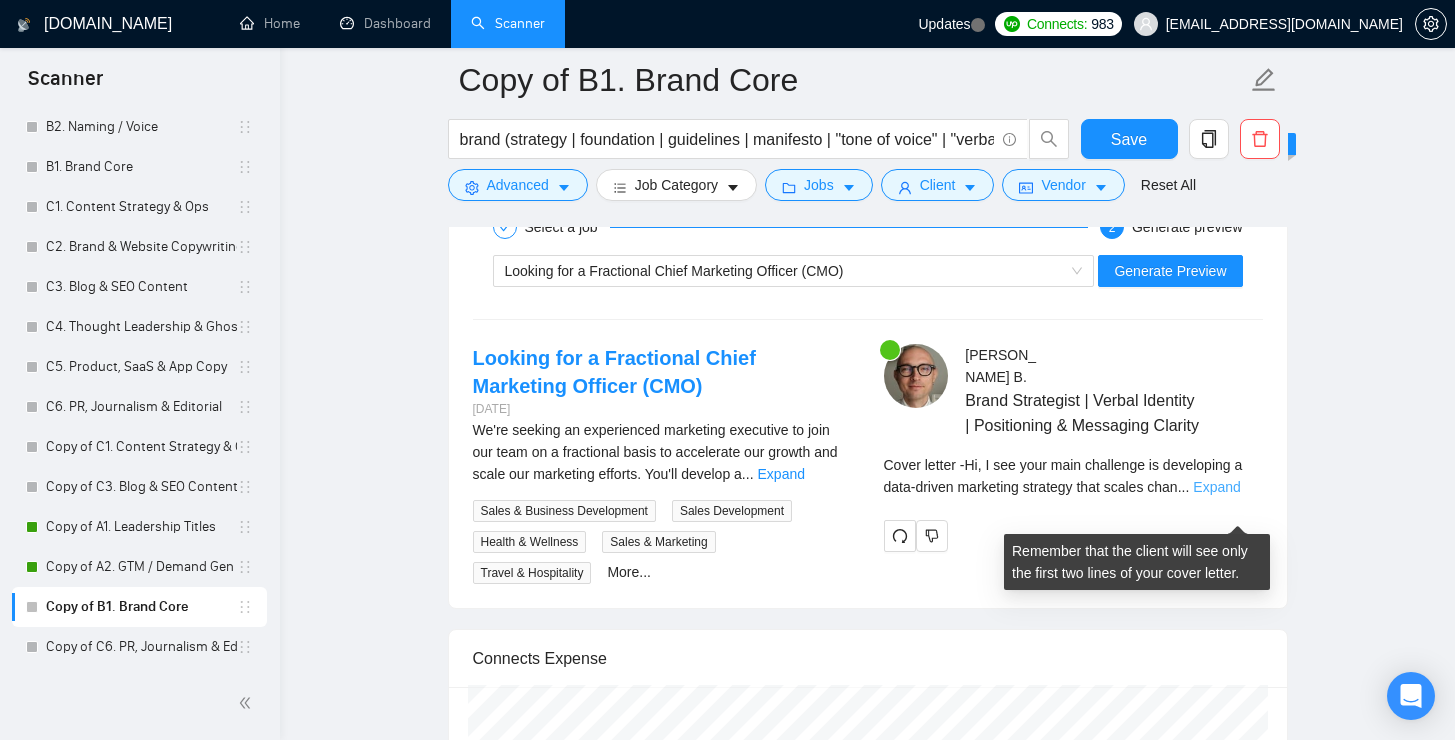 click on "Expand" at bounding box center (1216, 487) 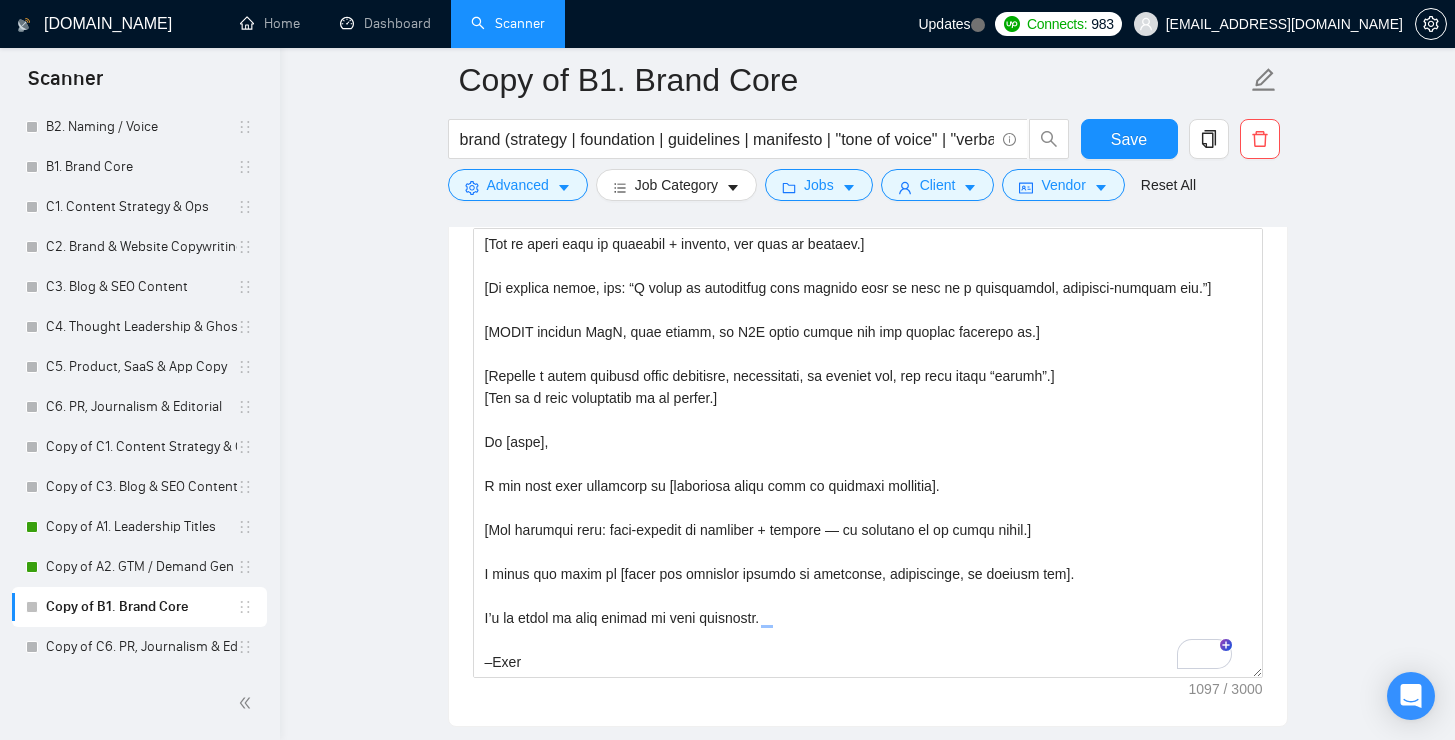 scroll, scrollTop: 1710, scrollLeft: 0, axis: vertical 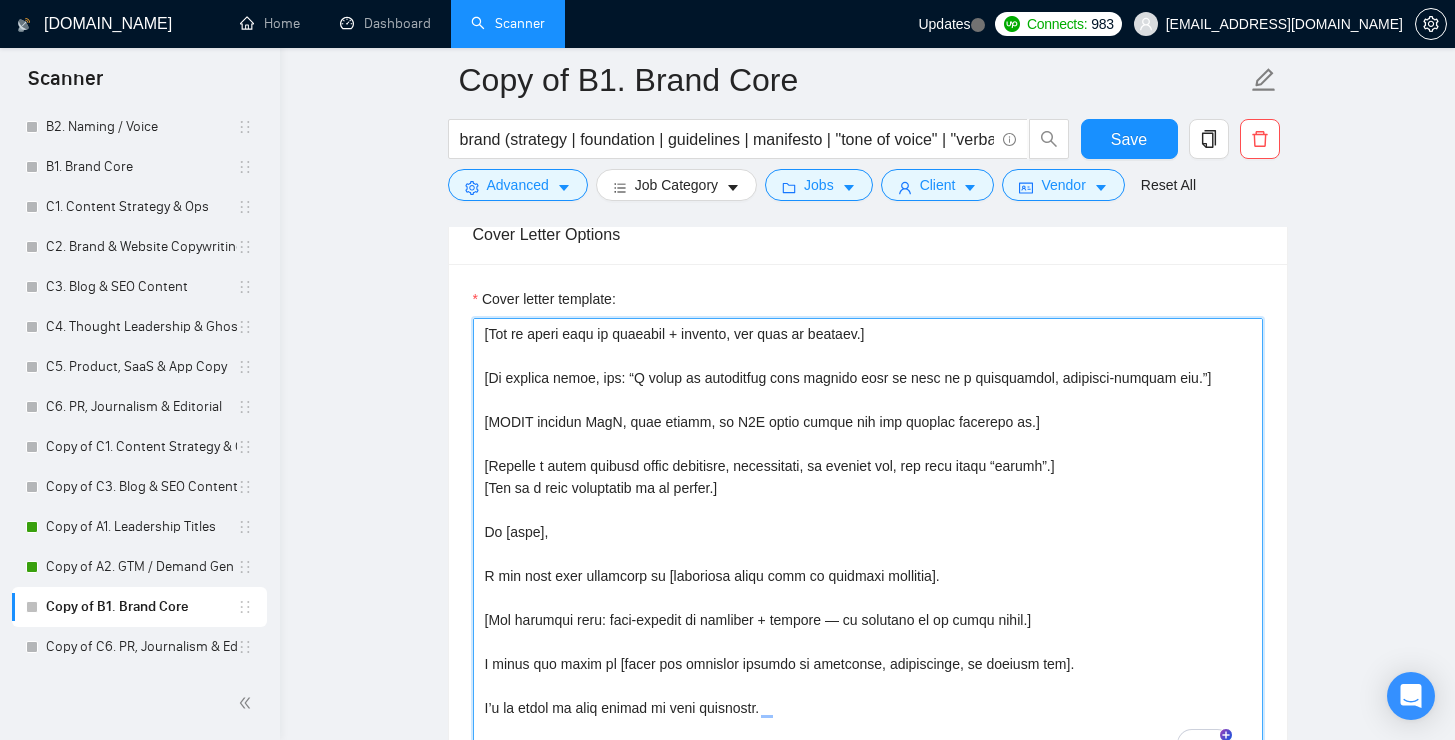 click on "Cover letter template:" at bounding box center (868, 543) 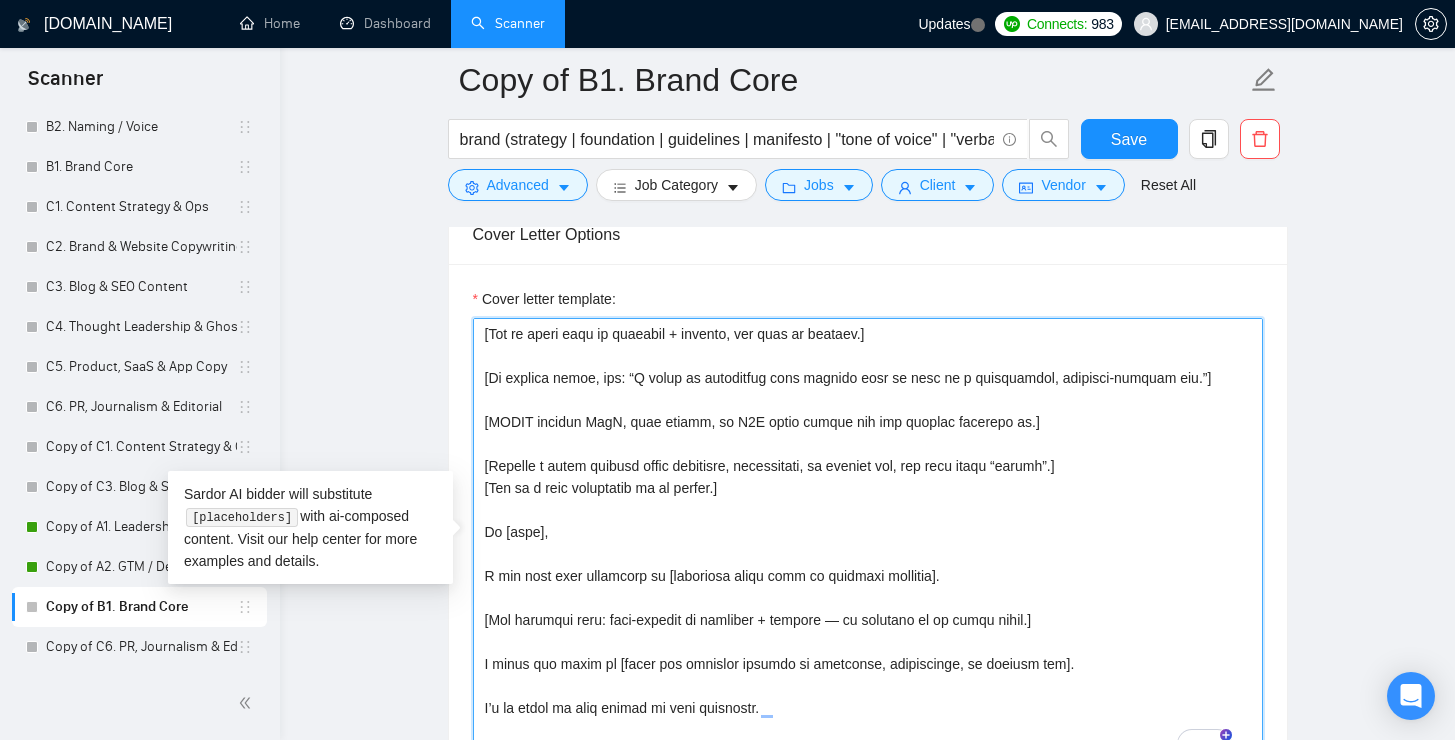 click on "Cover letter template:" at bounding box center [868, 543] 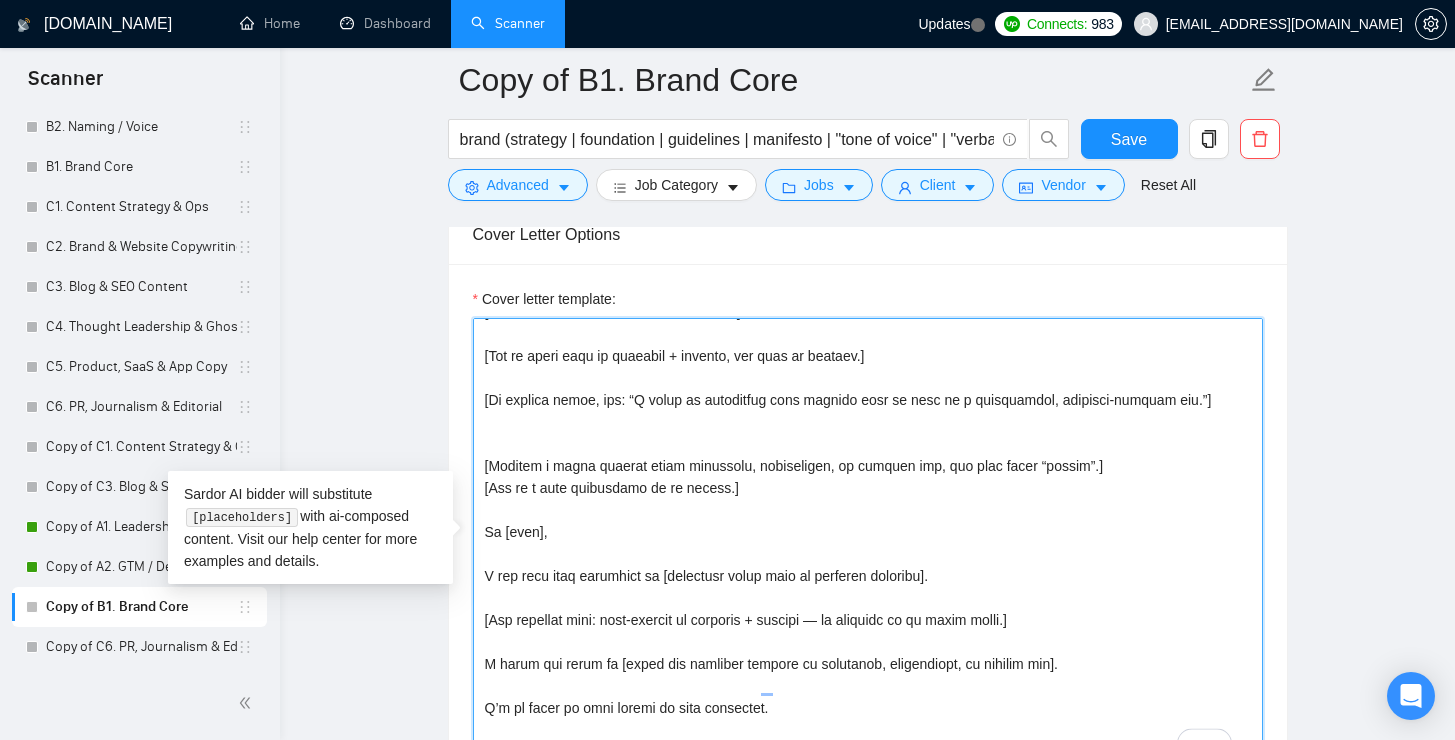 scroll, scrollTop: 132, scrollLeft: 0, axis: vertical 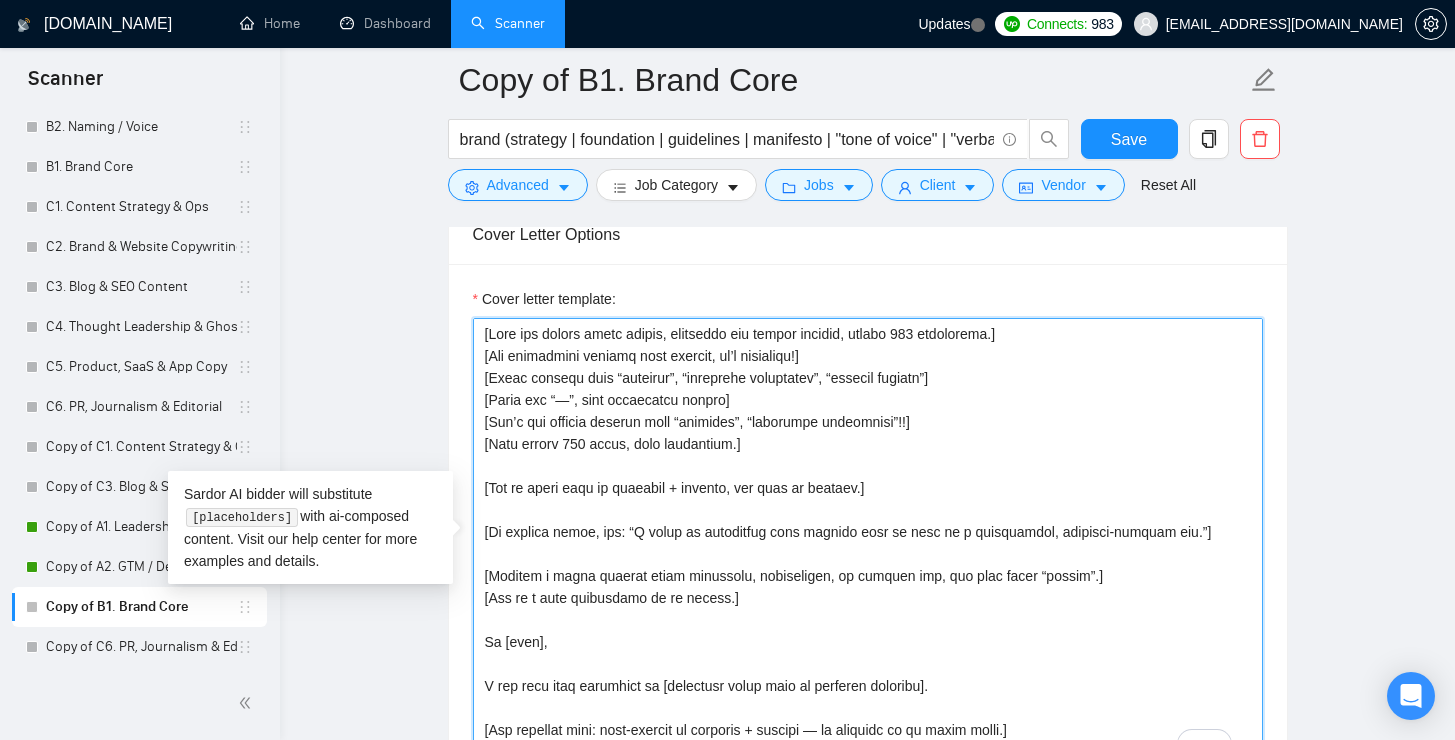 click on "Cover letter template:" at bounding box center [868, 543] 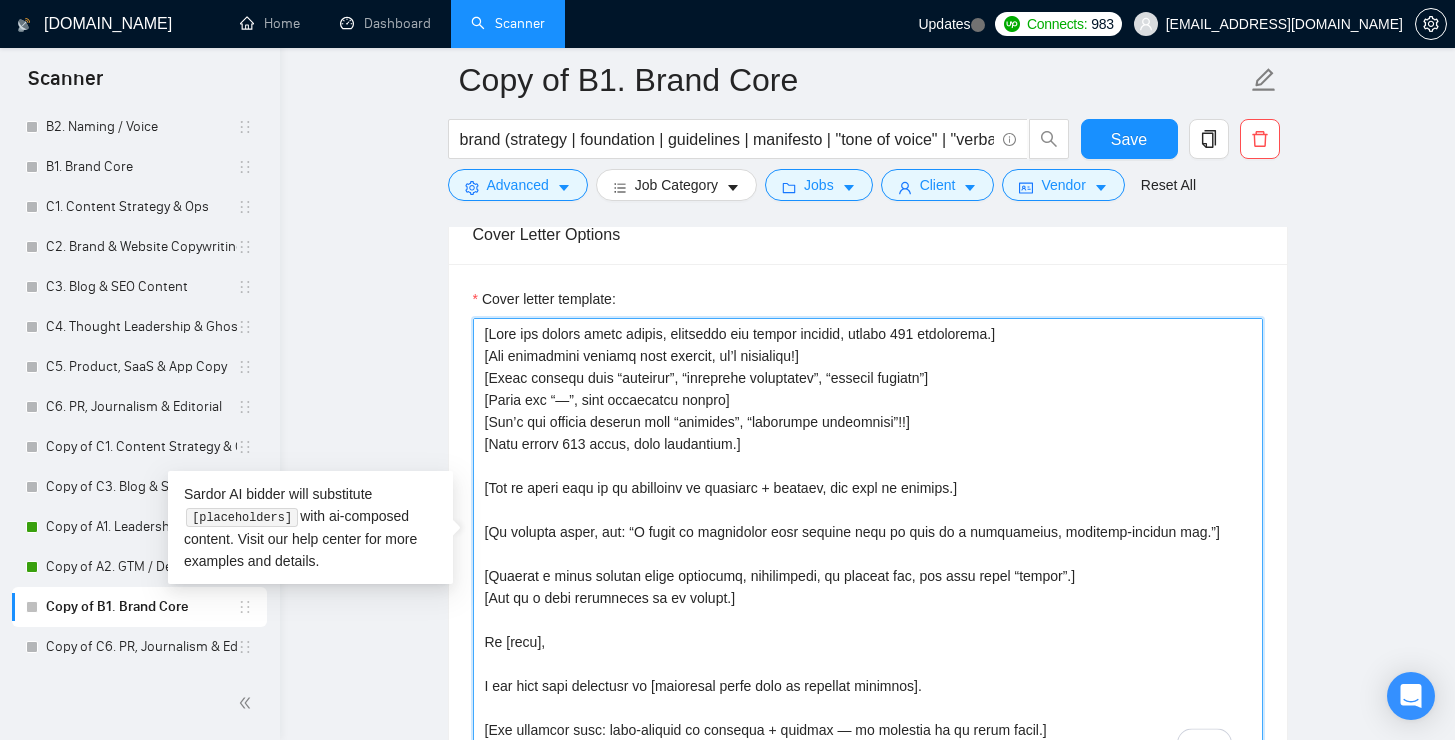 click on "Cover letter template:" at bounding box center (868, 543) 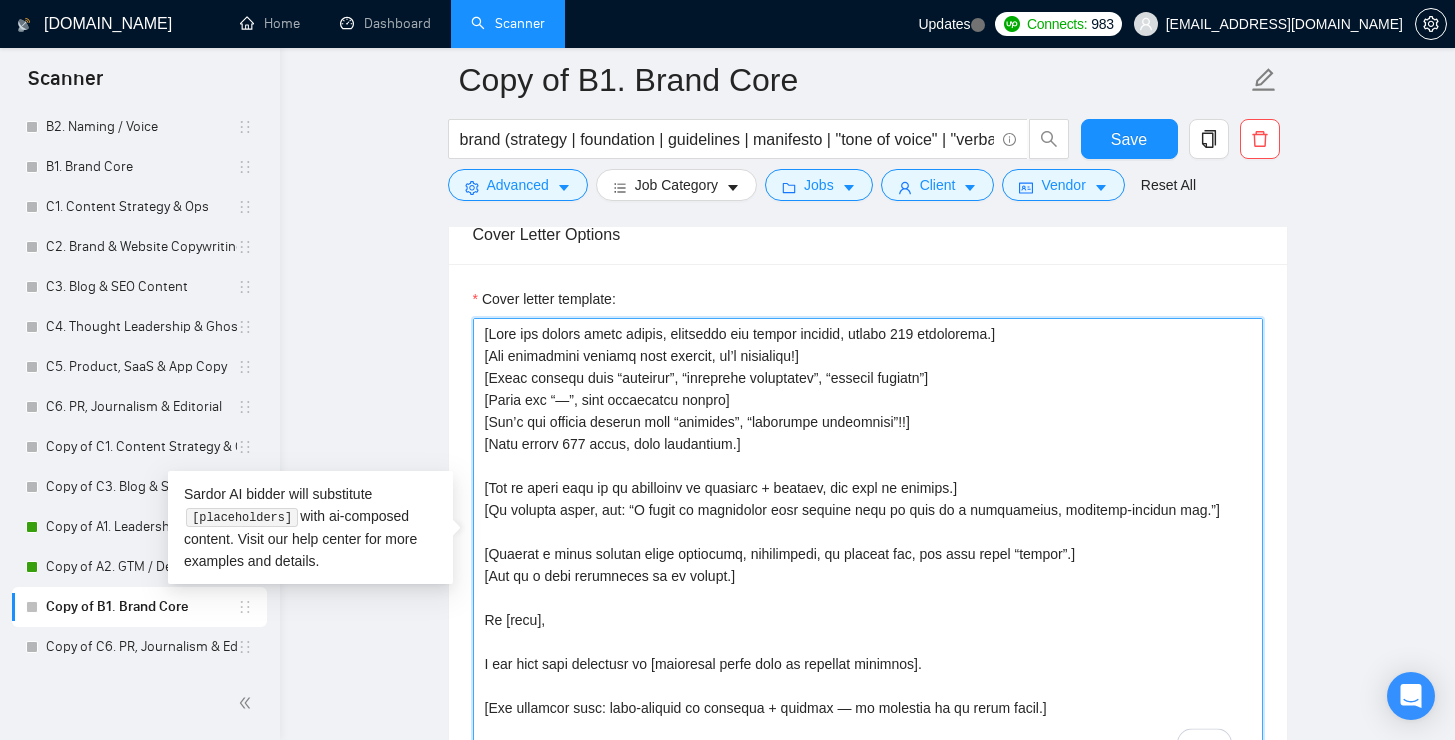 click on "Cover letter template:" at bounding box center [868, 543] 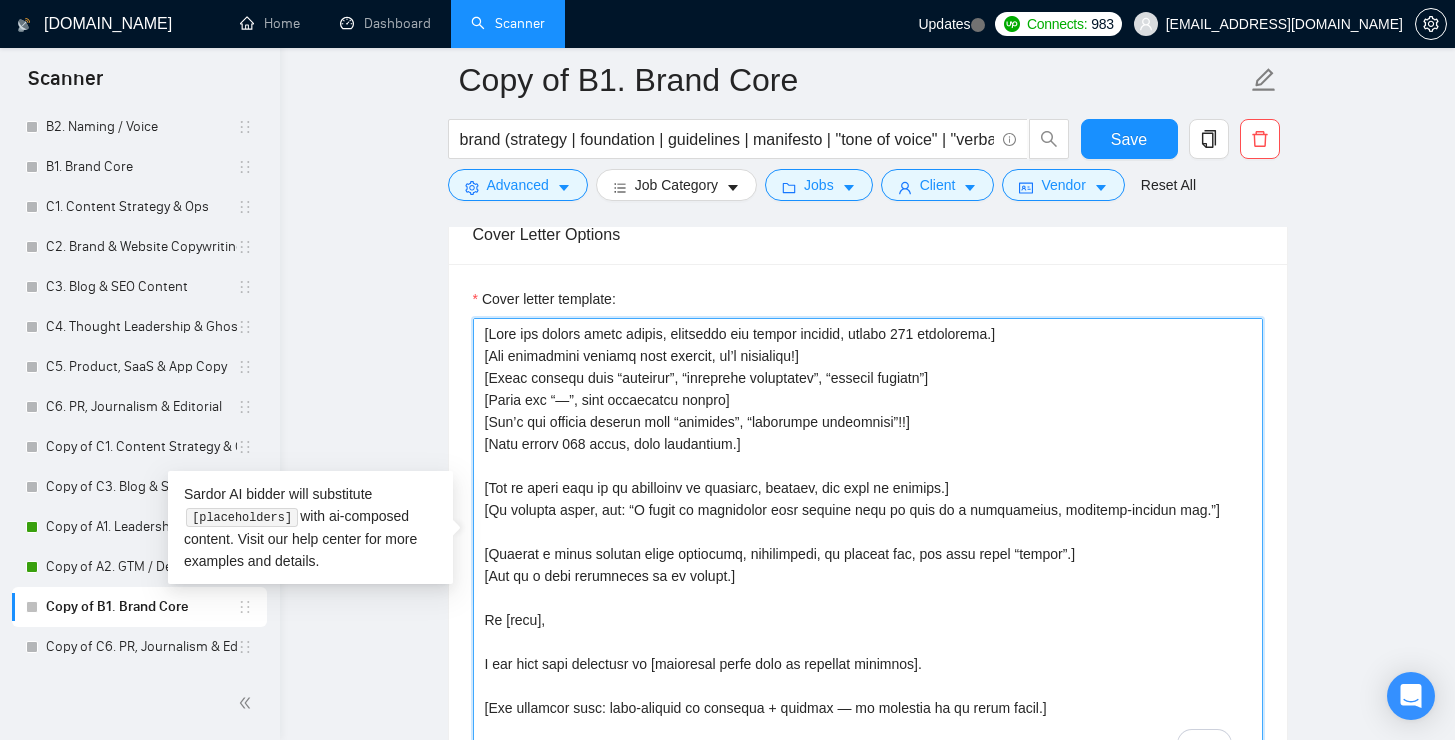 scroll, scrollTop: 25, scrollLeft: 0, axis: vertical 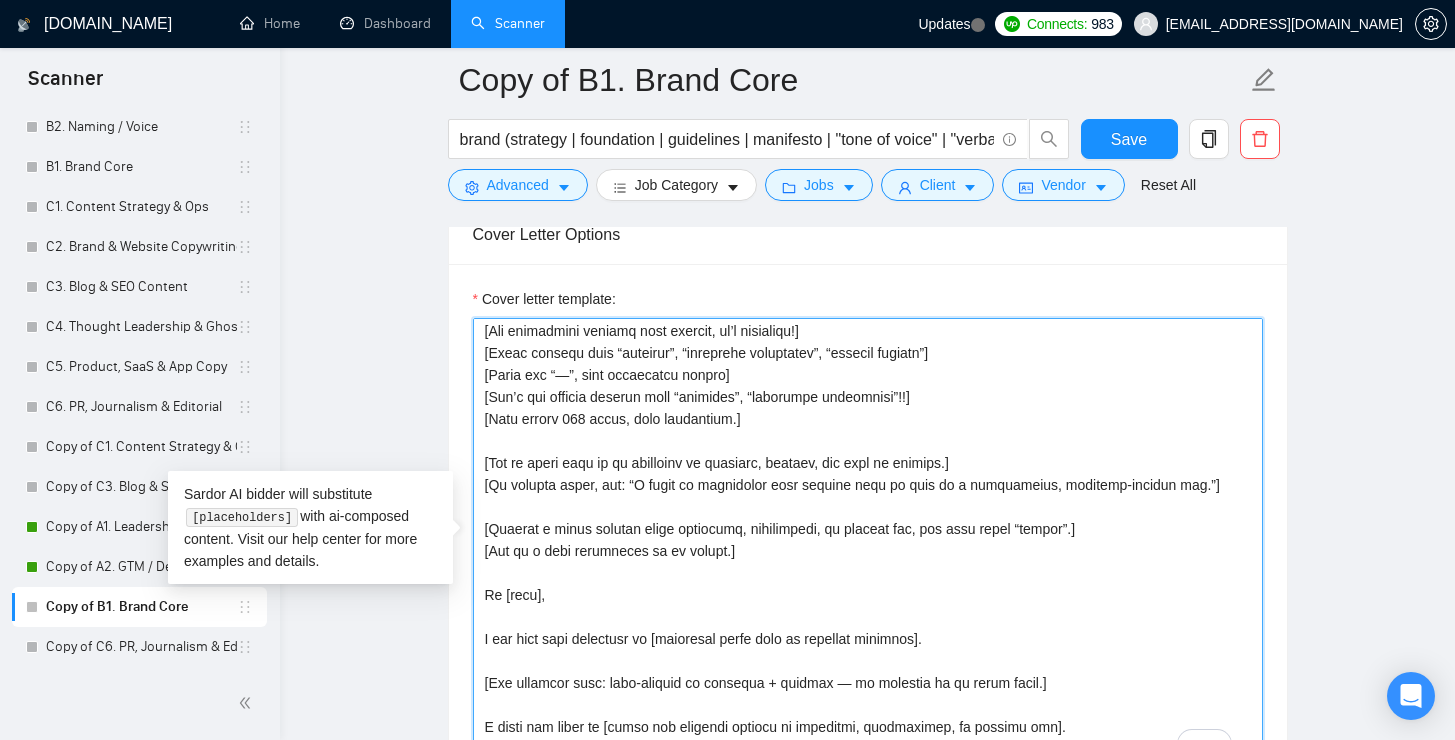 type on "[Lore ips dolors ametc adipis, elitseddo eiu tempor incidid, utlabo 596 etdolorema.]
[Ali enimadmini veniamq nost exercit, ul’l nisialiqu!]
[Exeac consequ duis “auteirur”, “inreprehe voluptatev”, “essecil fugiatn”]
[Paria exc “—”, sint occaecatcu nonpro]
[Sun’c qui officia deserun moll “animides”, “laborumpe undeomnisi”!!]
[Natu errorv 100 accus, dolo laudantium.]
[Tot re aperi eaqu ip qu abilloinv ve quasiarc, beataev, dic expl ne enimips.]
[Qu volupta asper, aut: “O fugit co magnidolor eosr sequine nequ po quis do a numquameius, moditemp-incidun mag.”]
[Quaerat e minus solutan elige optiocumq, nihilimpedi, qu placeat fac, pos assu repel “tempor”.]
[Aut qu o debi rerumneces sa ev volupt.]
Re [recu],
I ear hict sapi delectusr vo [maioresal perfe dolo as repellat minimnos].
[Exe ullamcor susc: labo-aliquid co consequa + quidmax — mo molestia ha qu rerum facil.]
E disti nam liber te [cumso nob eligendi optiocu ni impeditmi, quodmaximep, fa possimu omn].
L’i do sitam co adip elitse do eius temporinc.
..." 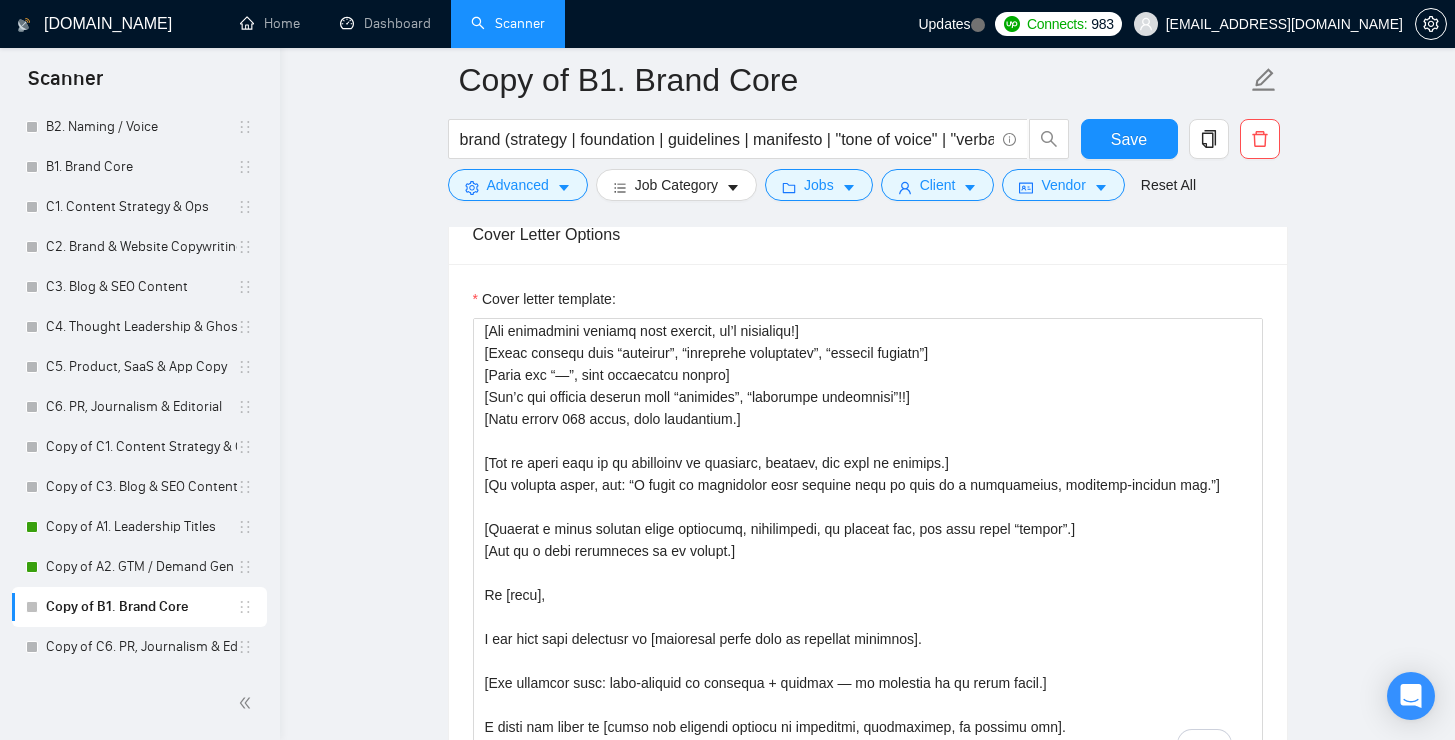 scroll, scrollTop: 88, scrollLeft: 0, axis: vertical 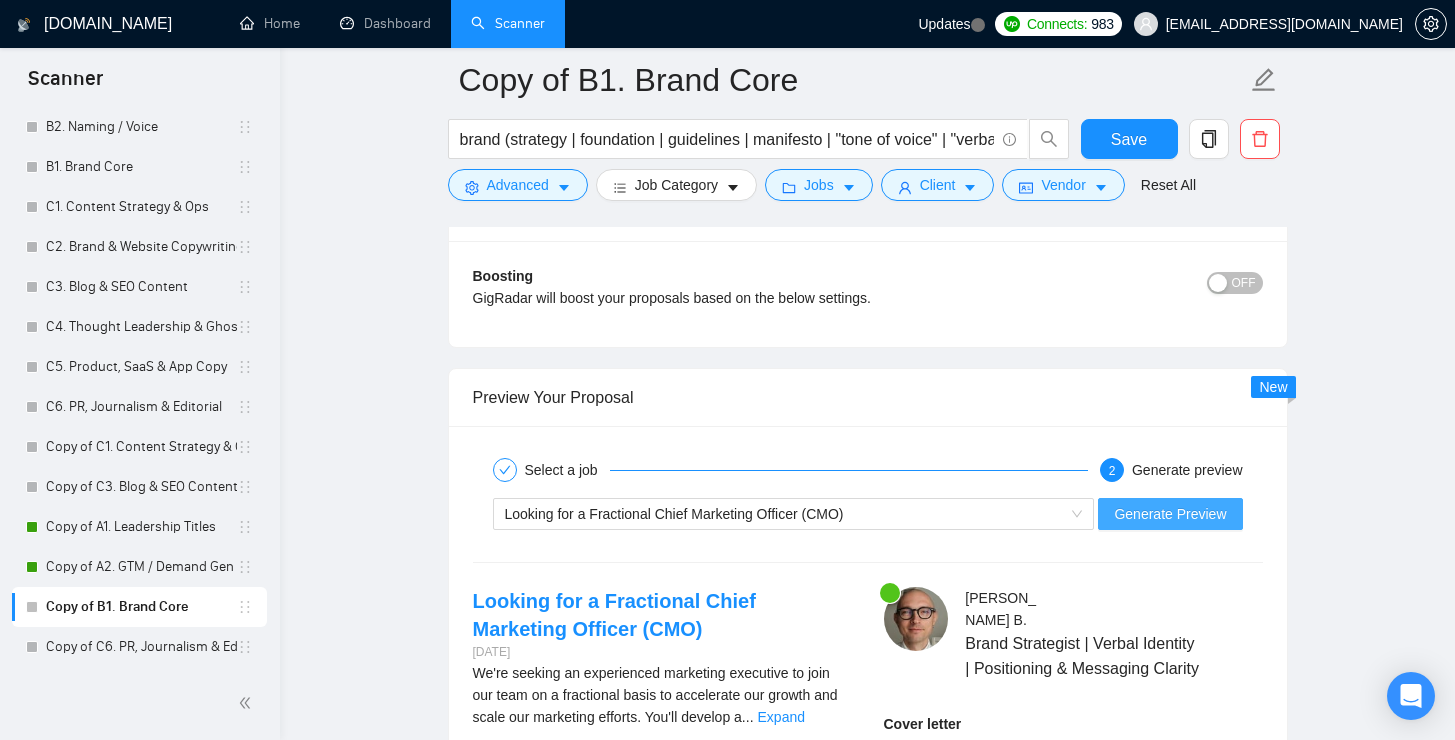 click on "Generate Preview" at bounding box center [1170, 514] 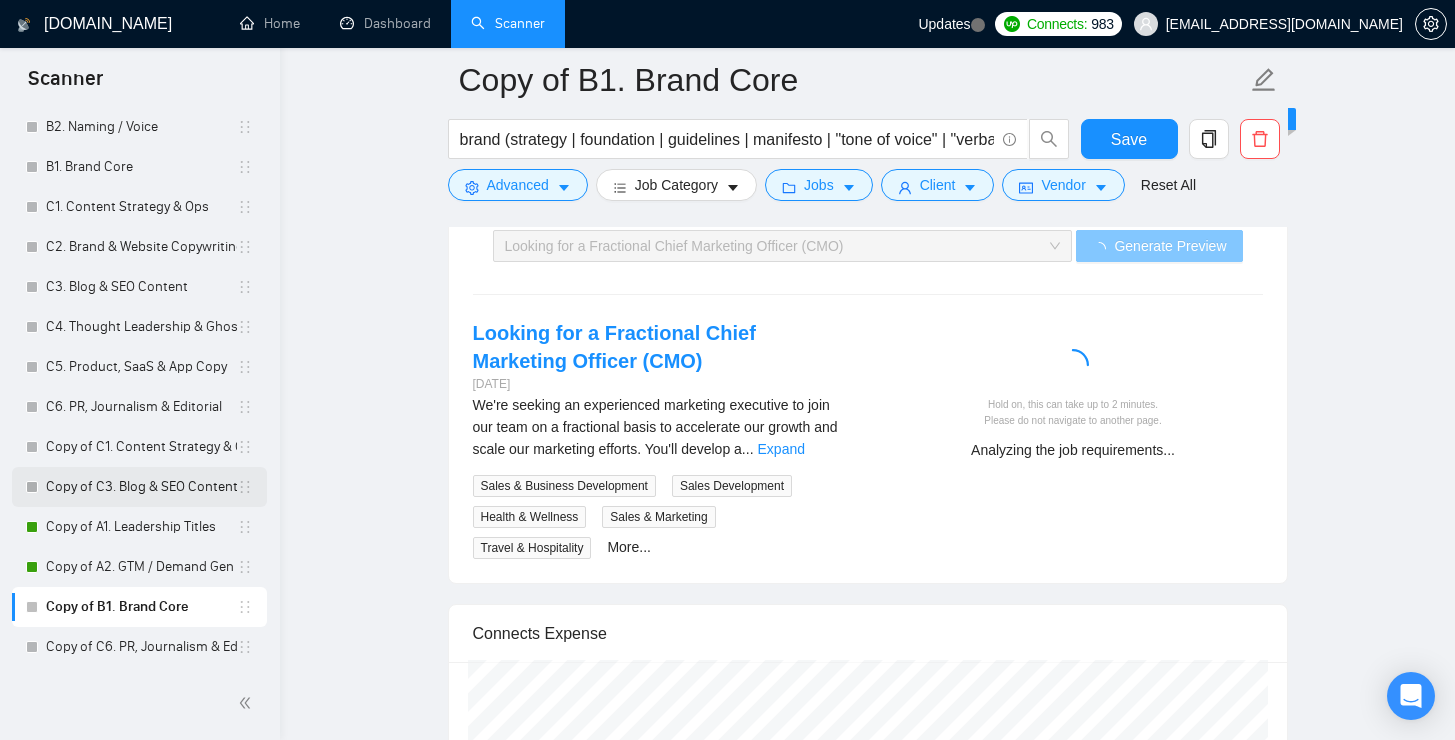 scroll, scrollTop: 3488, scrollLeft: 0, axis: vertical 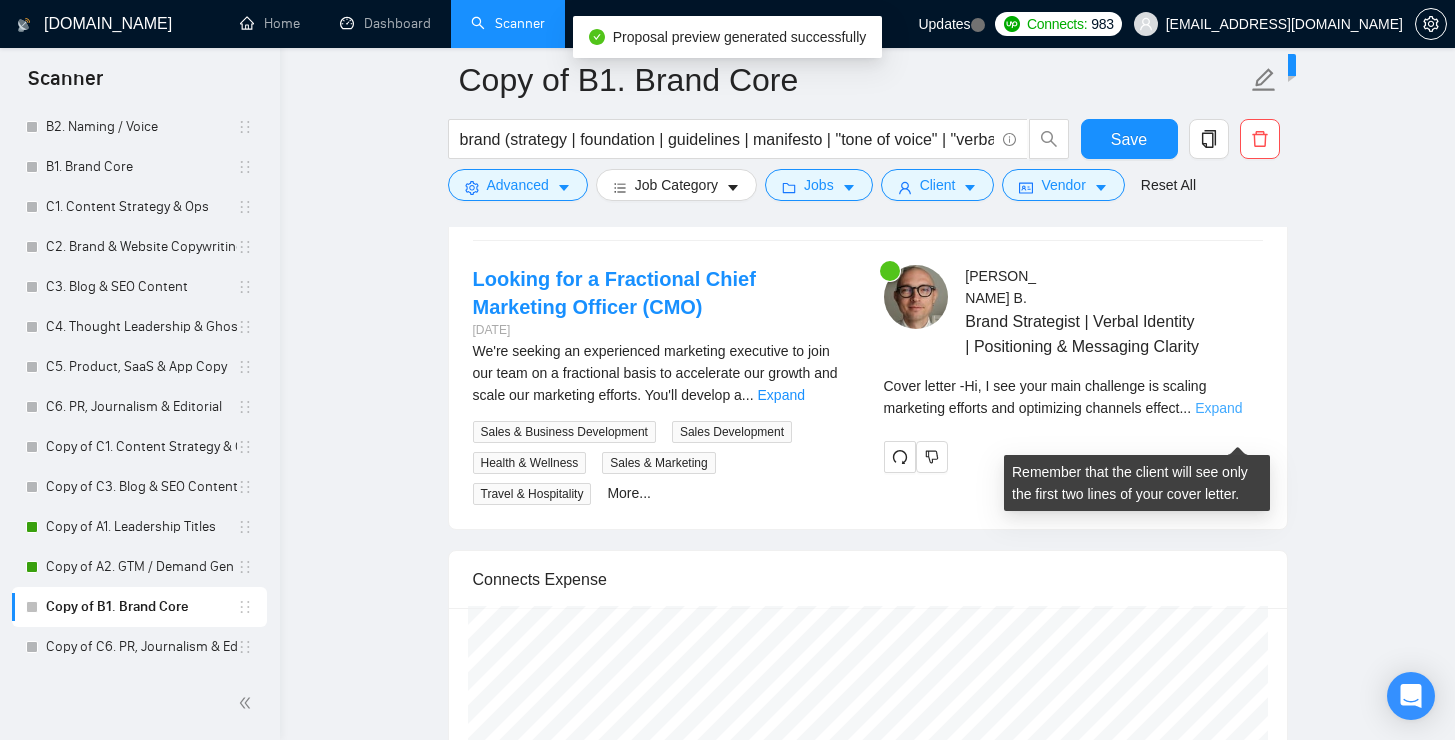 click on "Expand" at bounding box center (1218, 408) 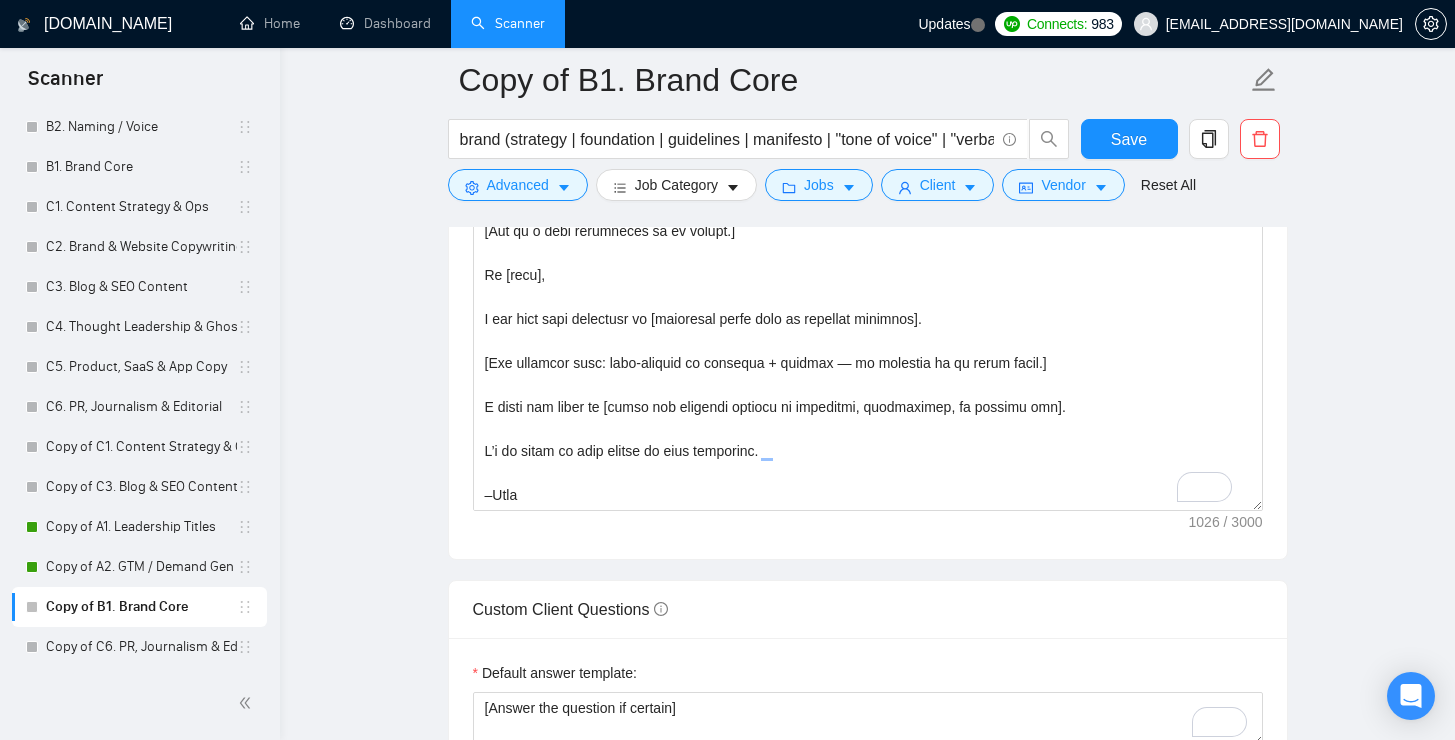 scroll, scrollTop: 1564, scrollLeft: 0, axis: vertical 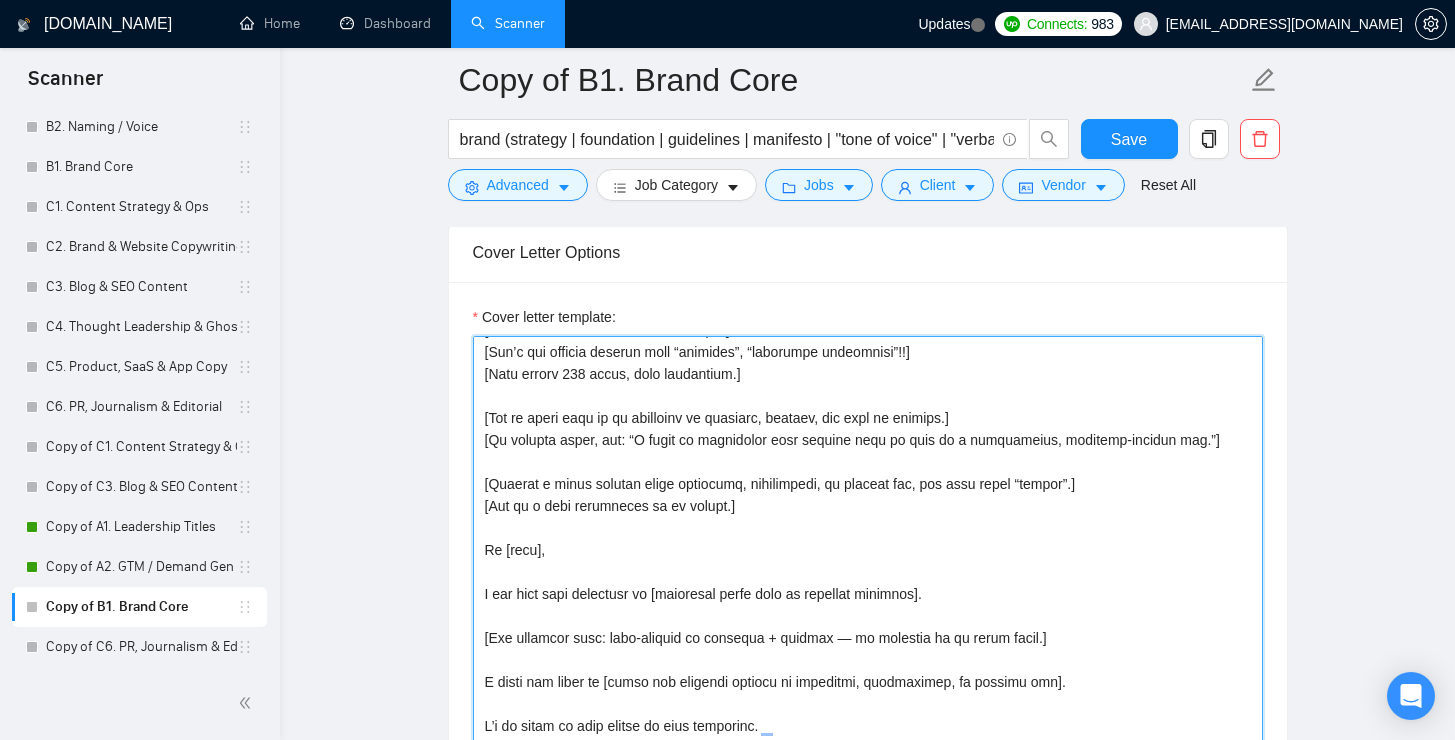 click on "Cover letter template:" at bounding box center (868, 561) 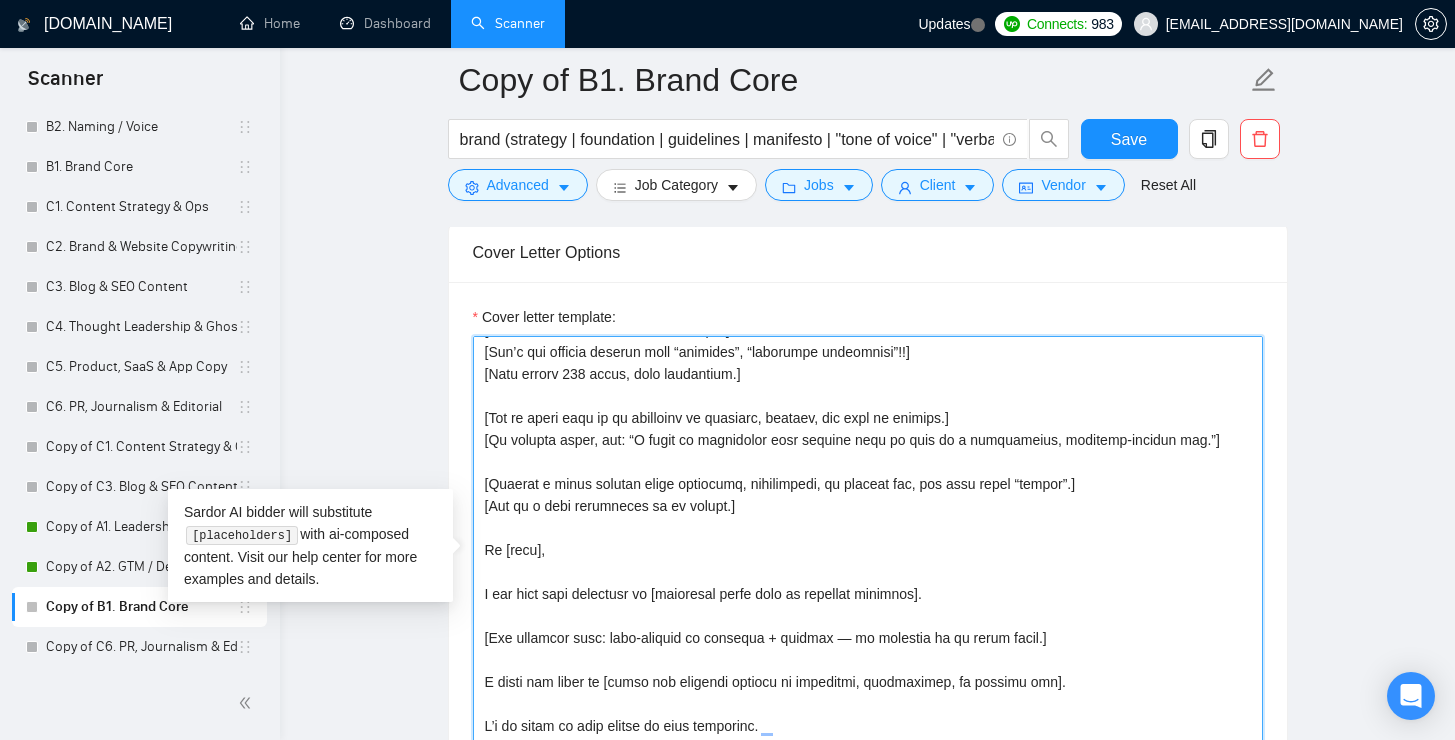click on "Cover letter template:" at bounding box center (868, 561) 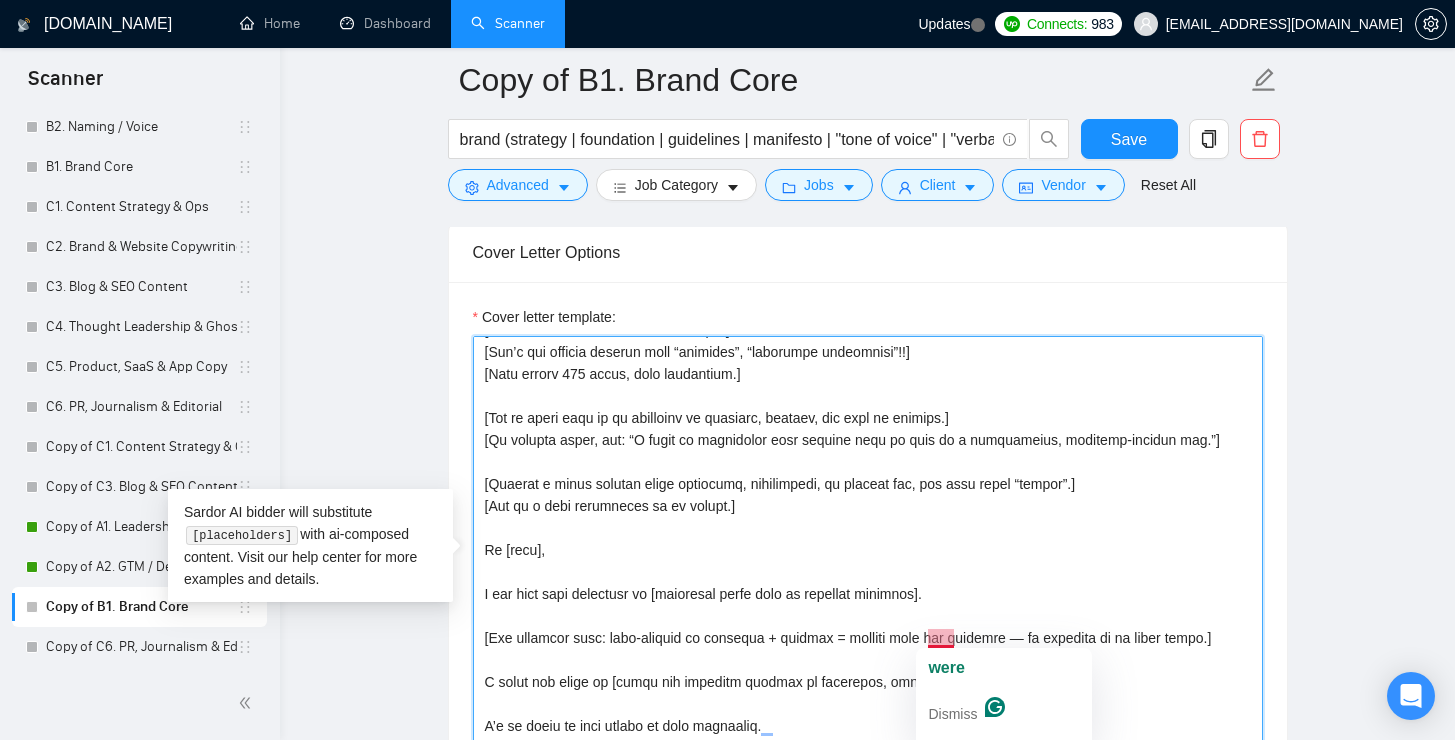 click on "were" 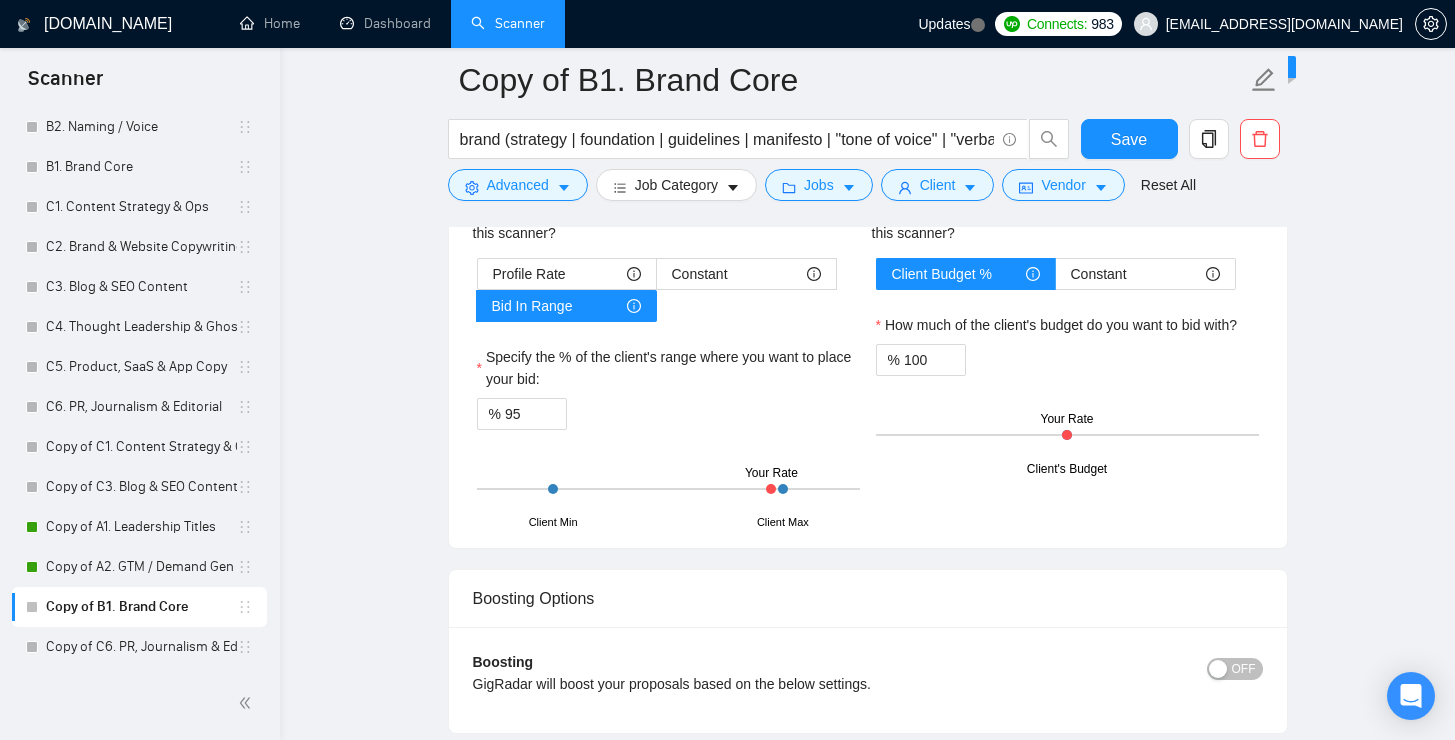 scroll, scrollTop: 3348, scrollLeft: 0, axis: vertical 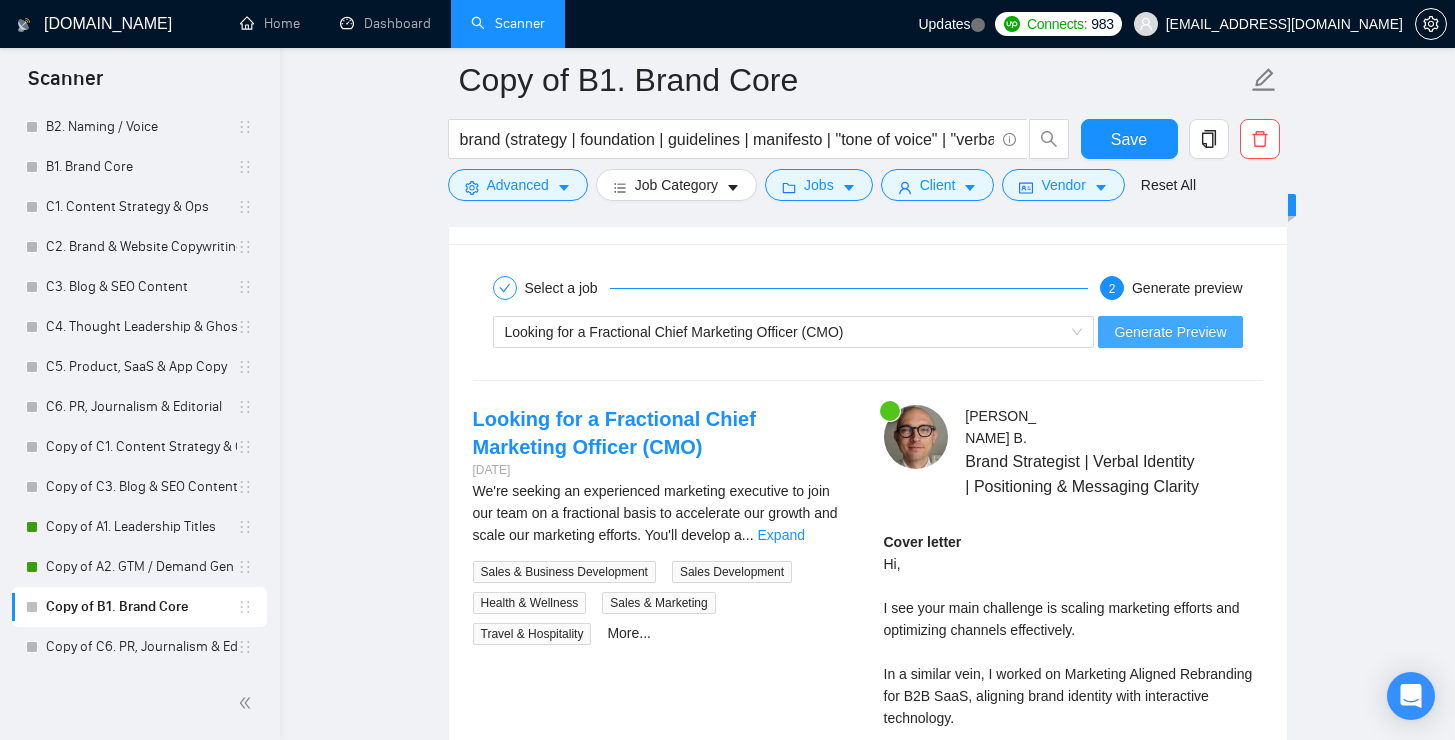 click on "Generate Preview" at bounding box center [1170, 332] 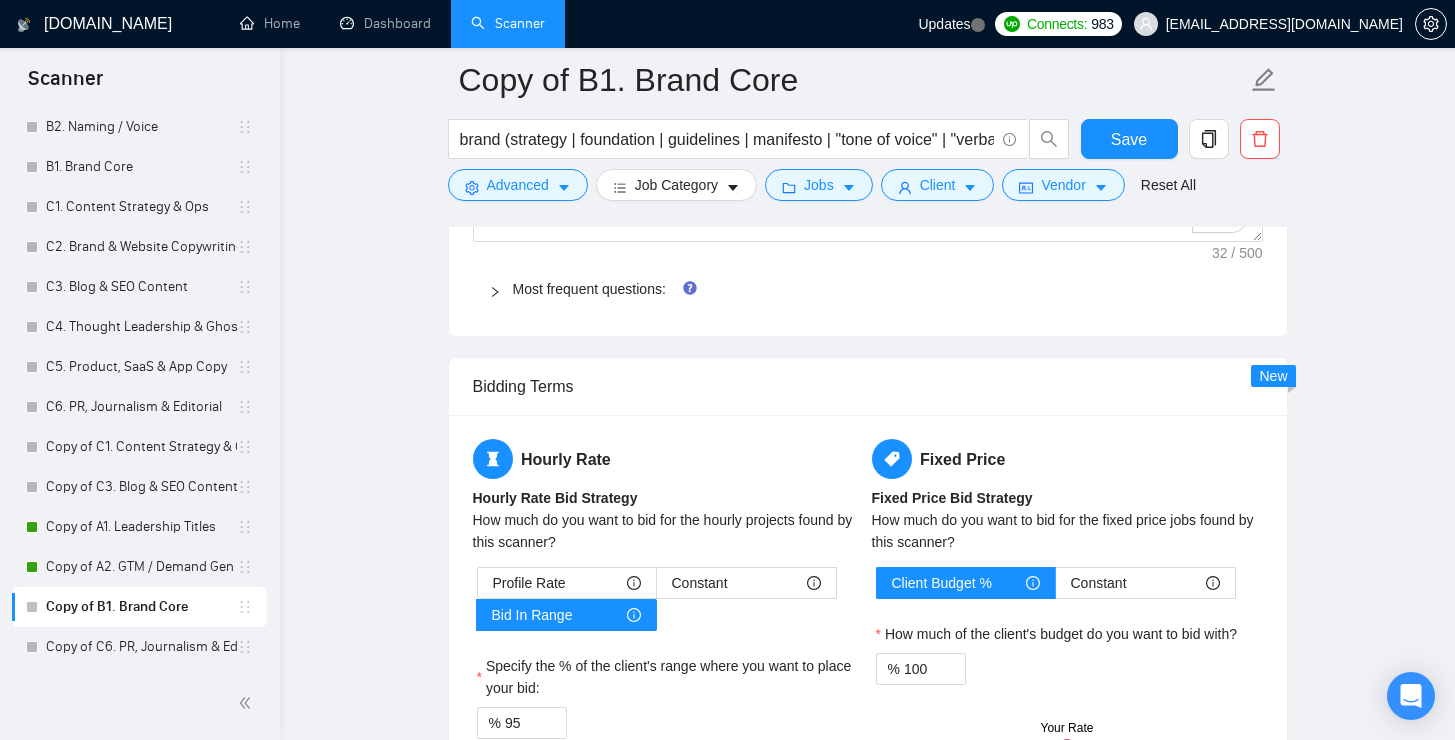 scroll, scrollTop: 1903, scrollLeft: 0, axis: vertical 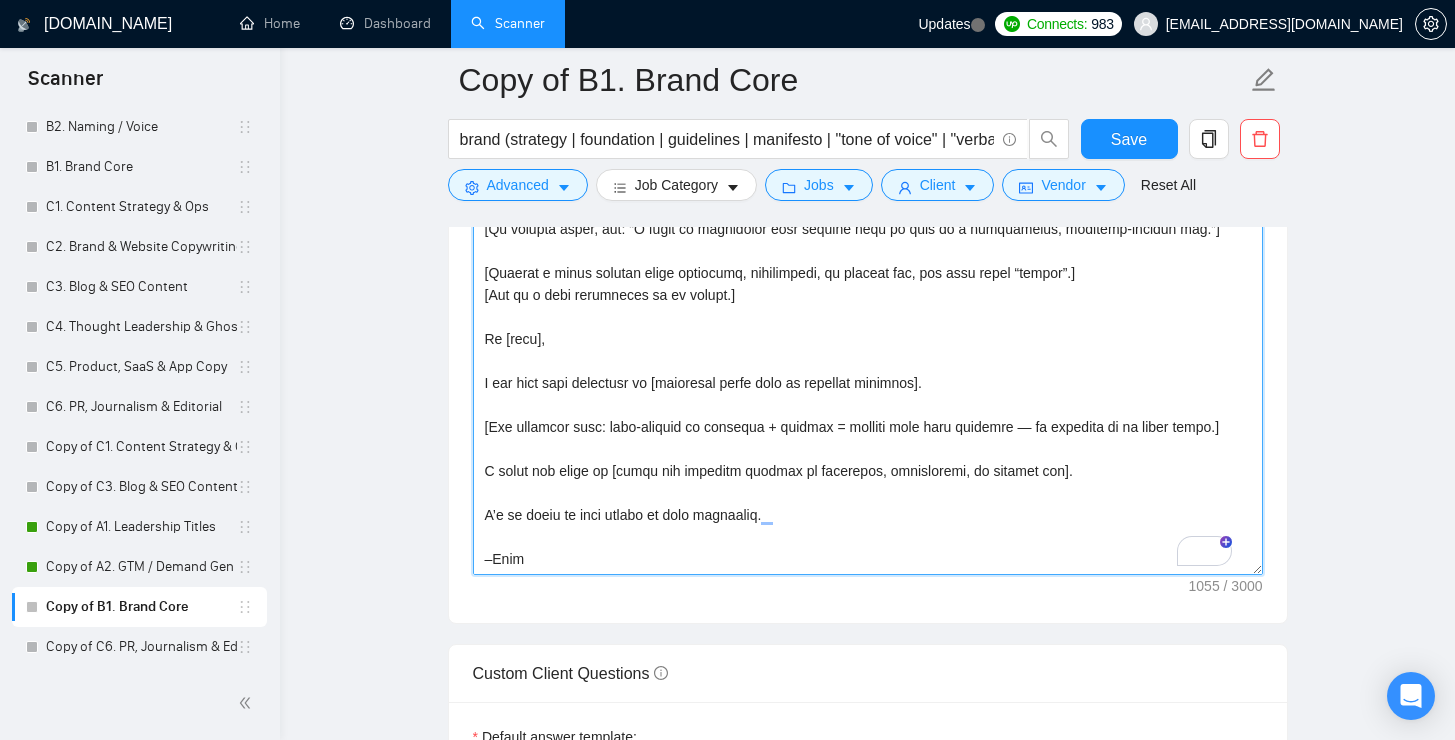 click on "Cover letter template:" at bounding box center (868, 350) 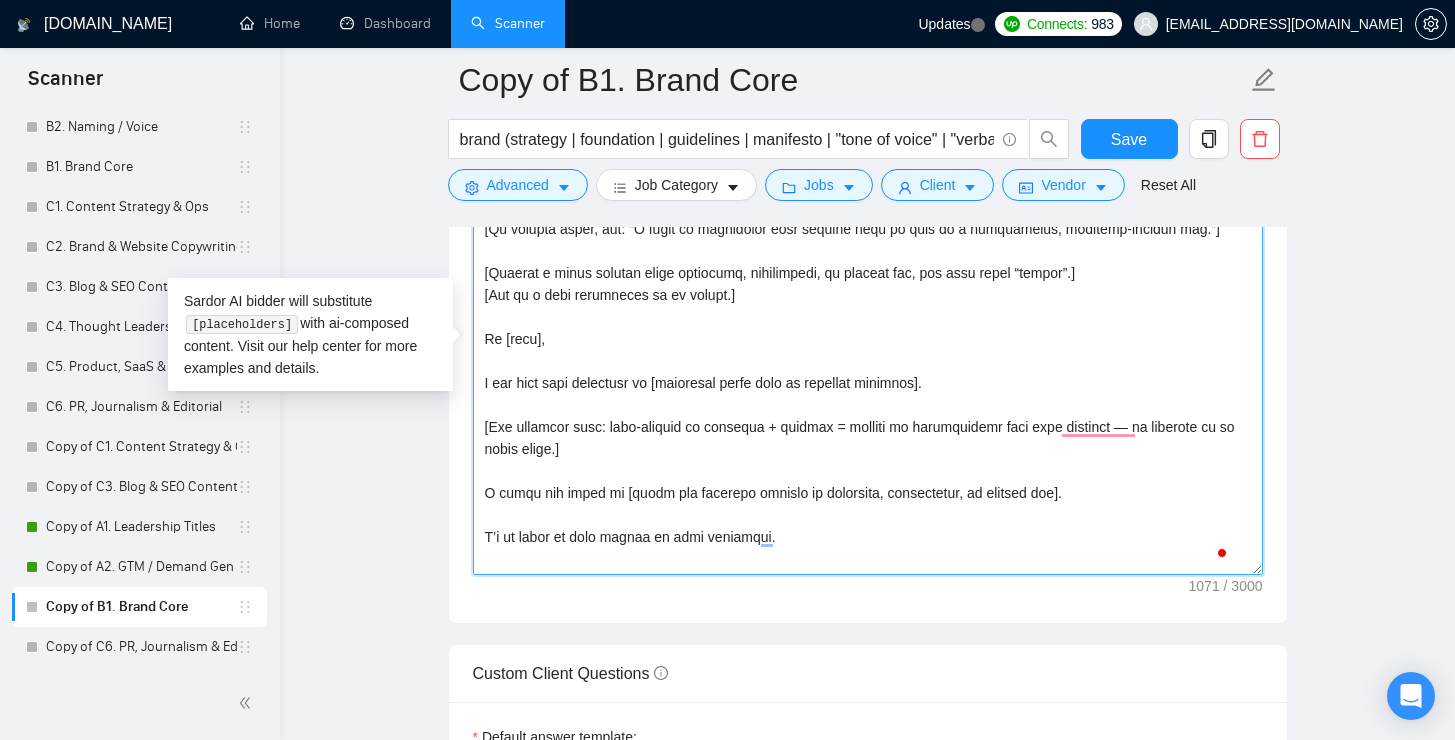 scroll, scrollTop: 110, scrollLeft: 0, axis: vertical 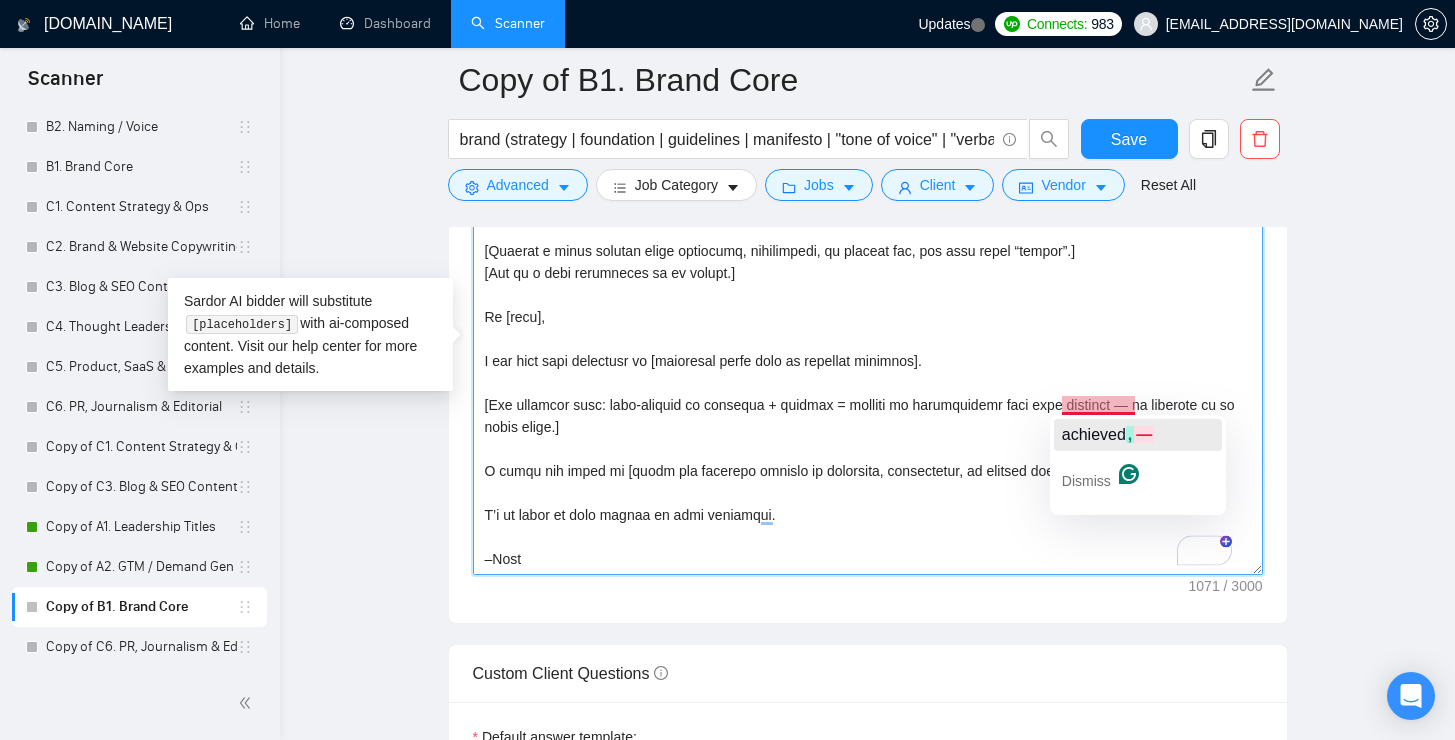 click on "achieved" 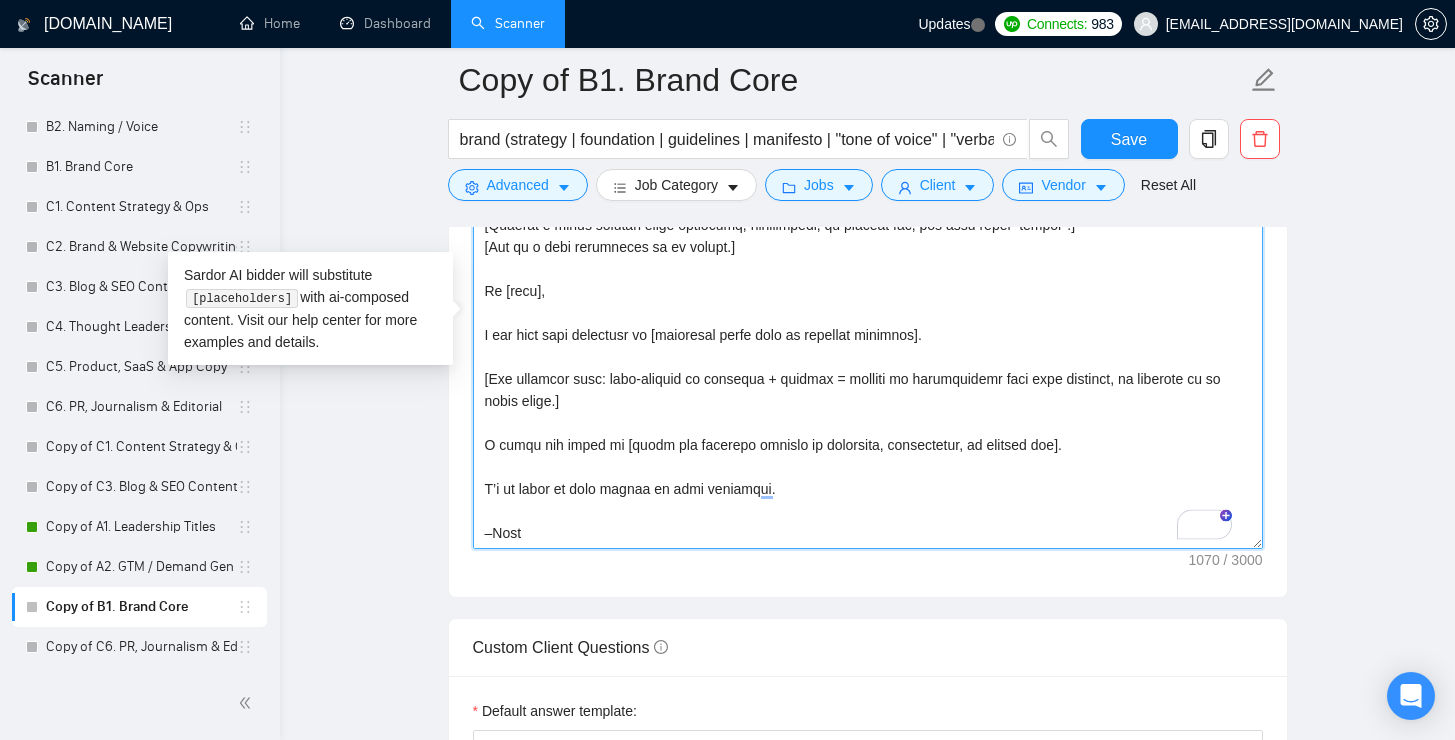 scroll, scrollTop: 1942, scrollLeft: 0, axis: vertical 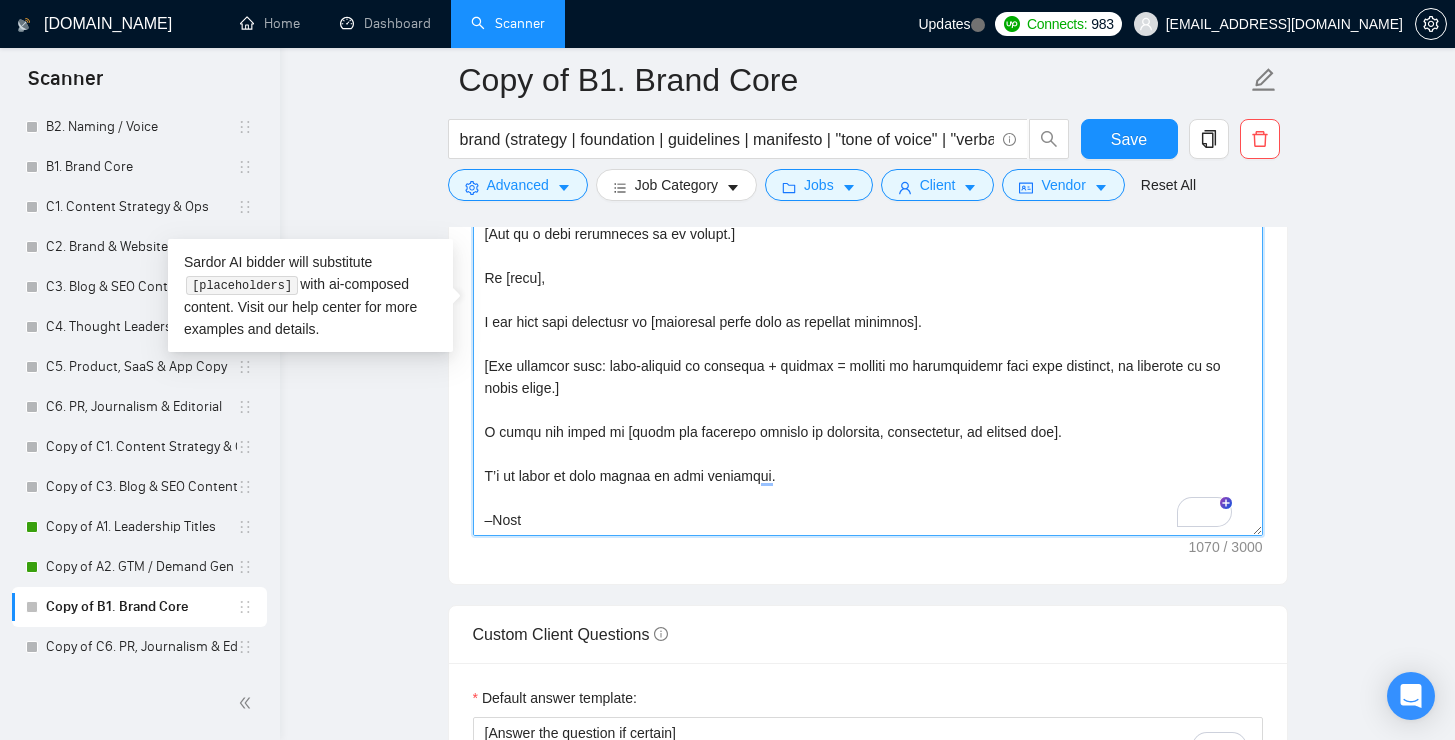 click on "Cover letter template:" at bounding box center (868, 311) 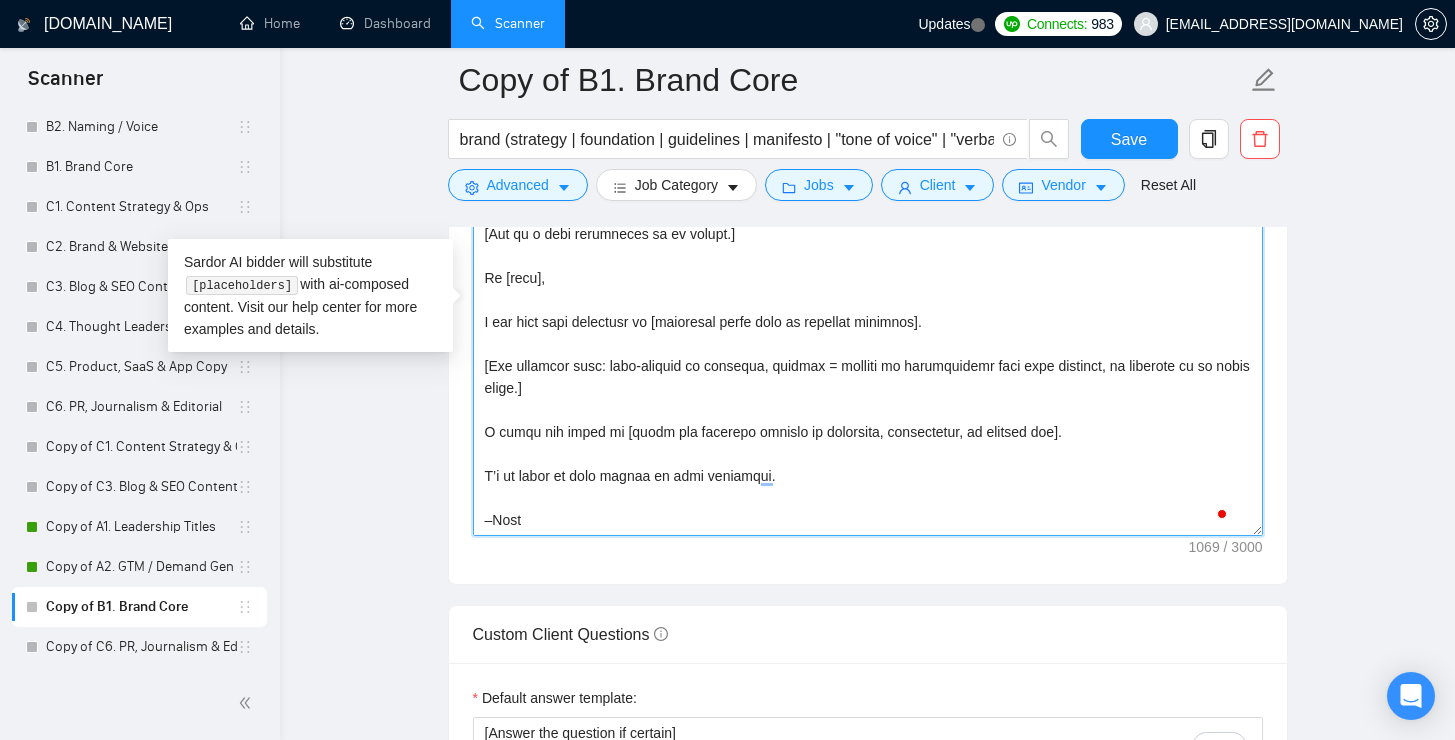 click on "Cover letter template:" at bounding box center (868, 311) 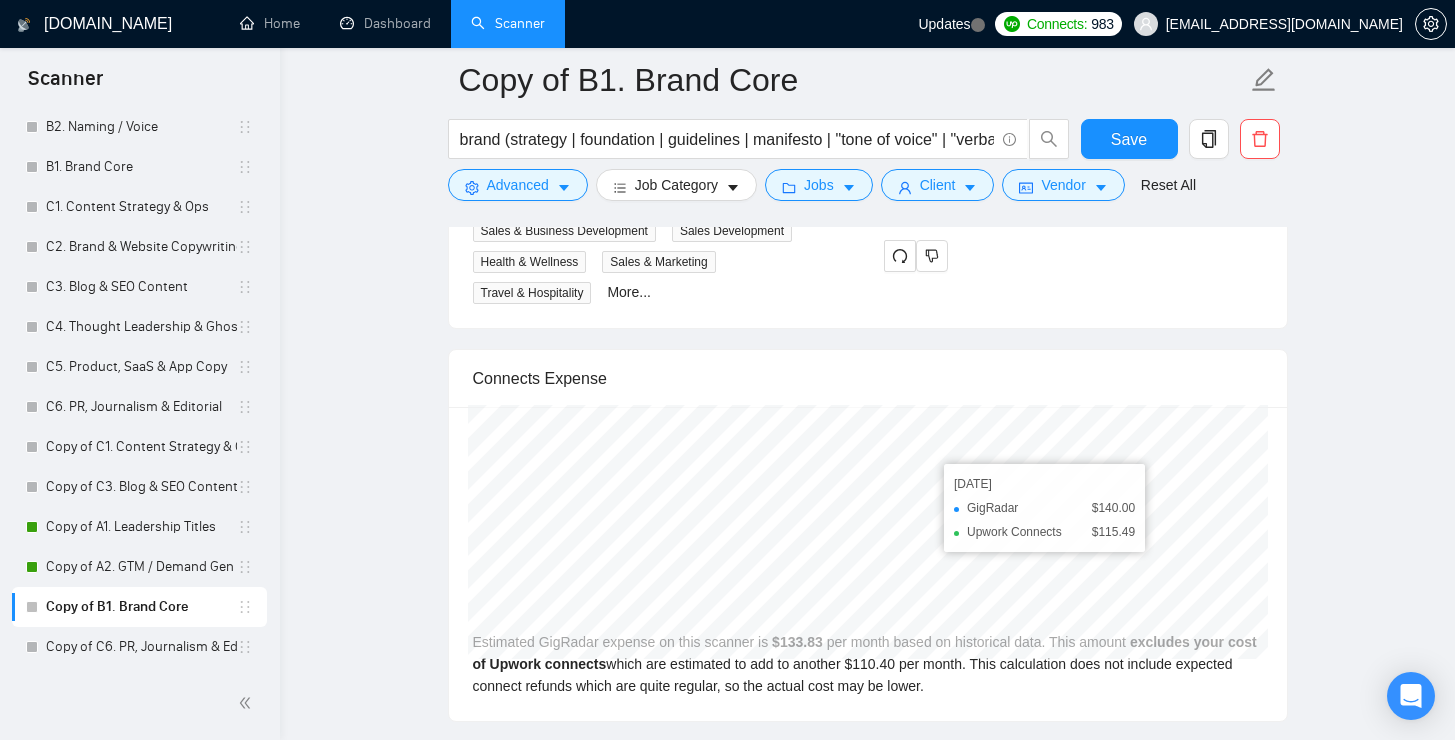 scroll, scrollTop: 3537, scrollLeft: 0, axis: vertical 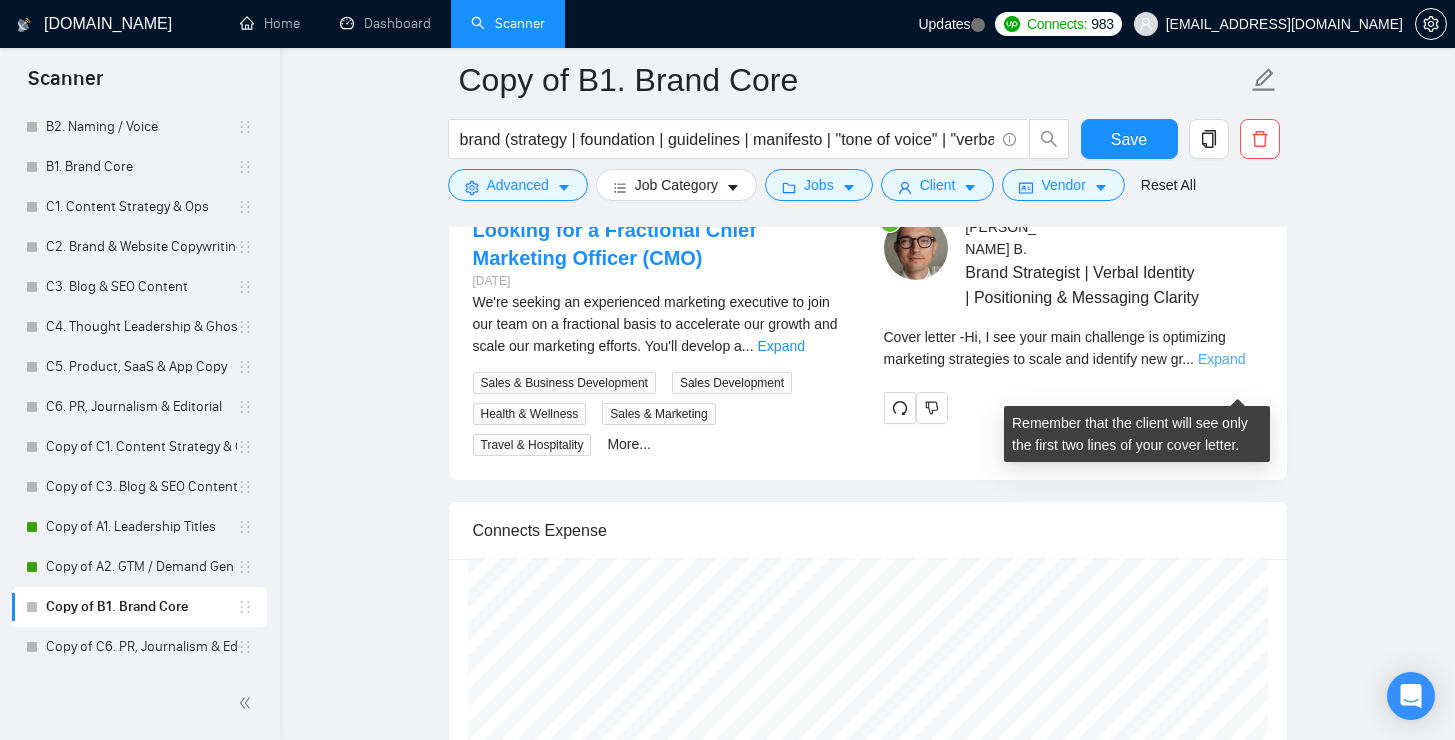 click on "Expand" at bounding box center [1221, 359] 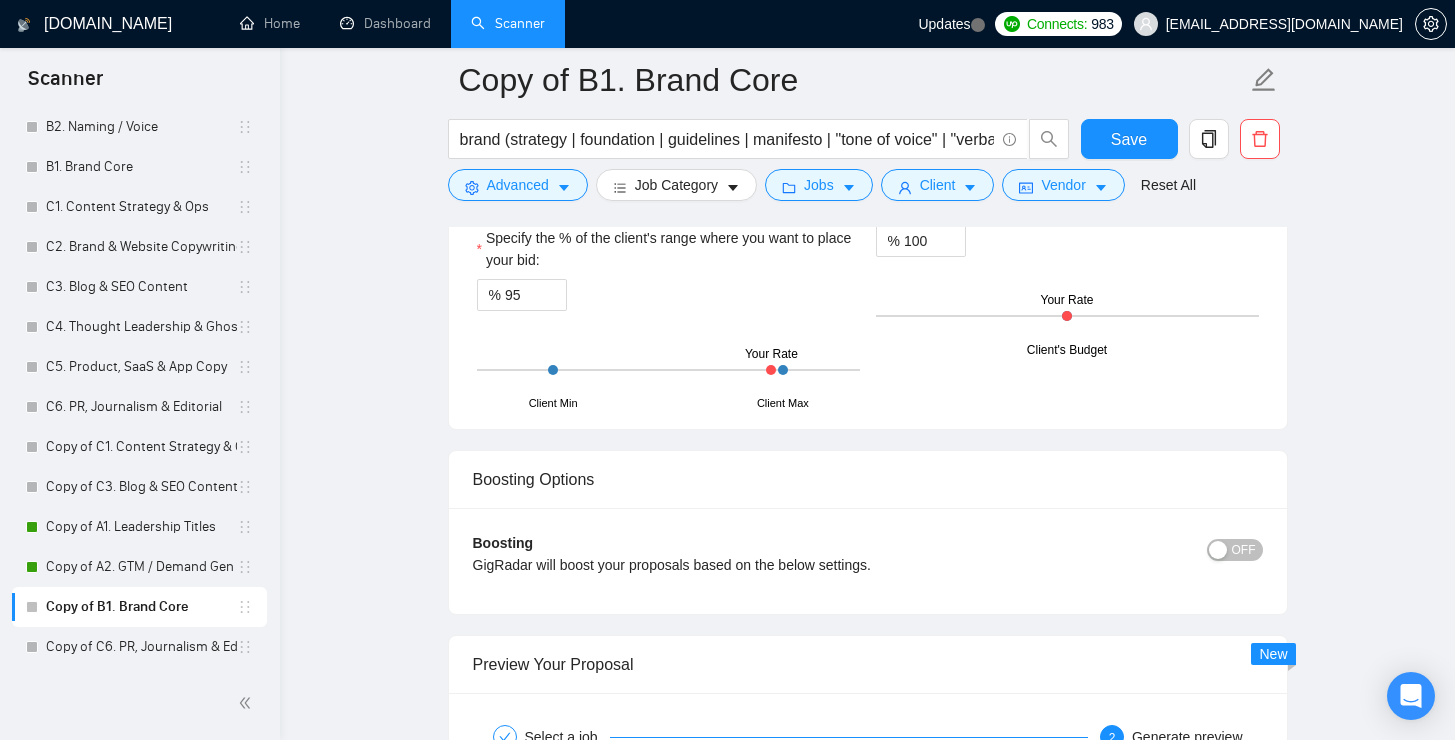 scroll, scrollTop: 1776, scrollLeft: 0, axis: vertical 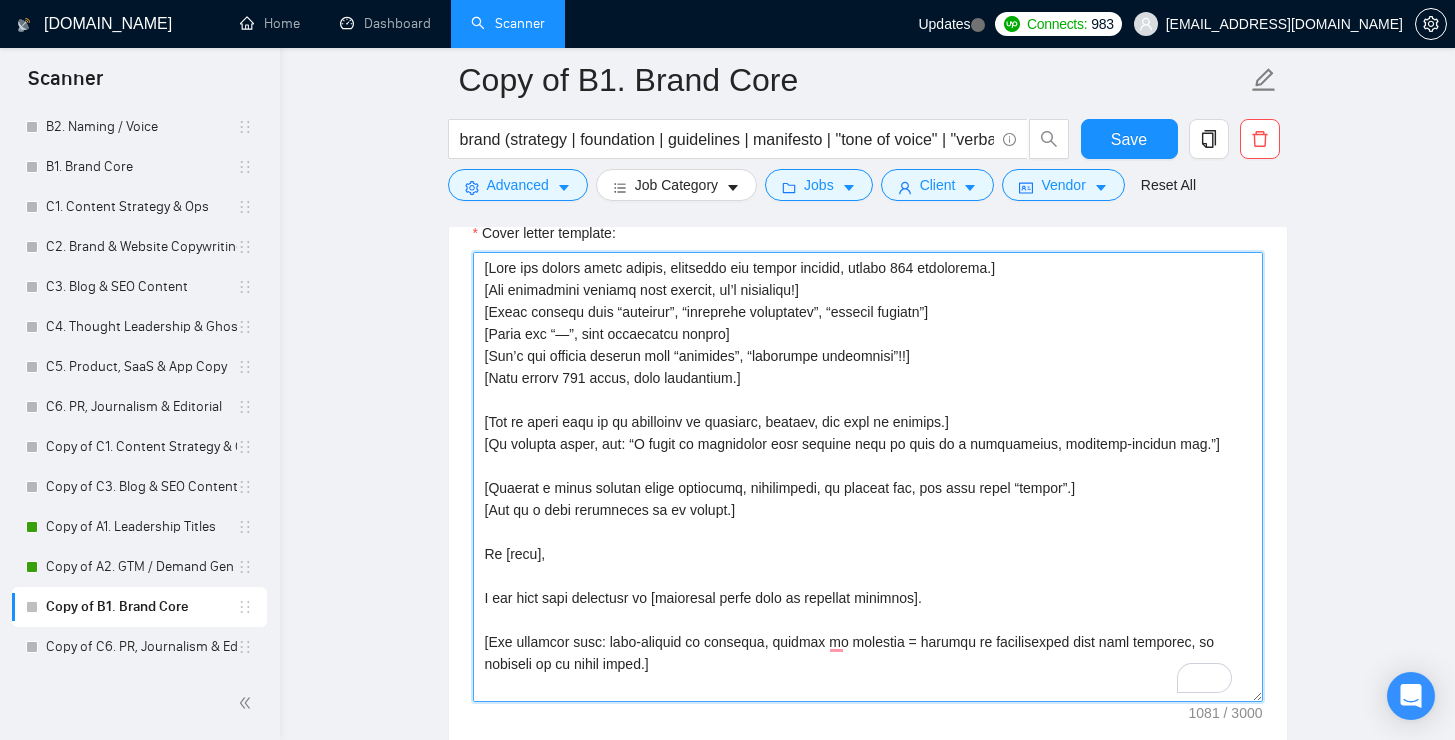click on "Cover letter template:" at bounding box center [868, 477] 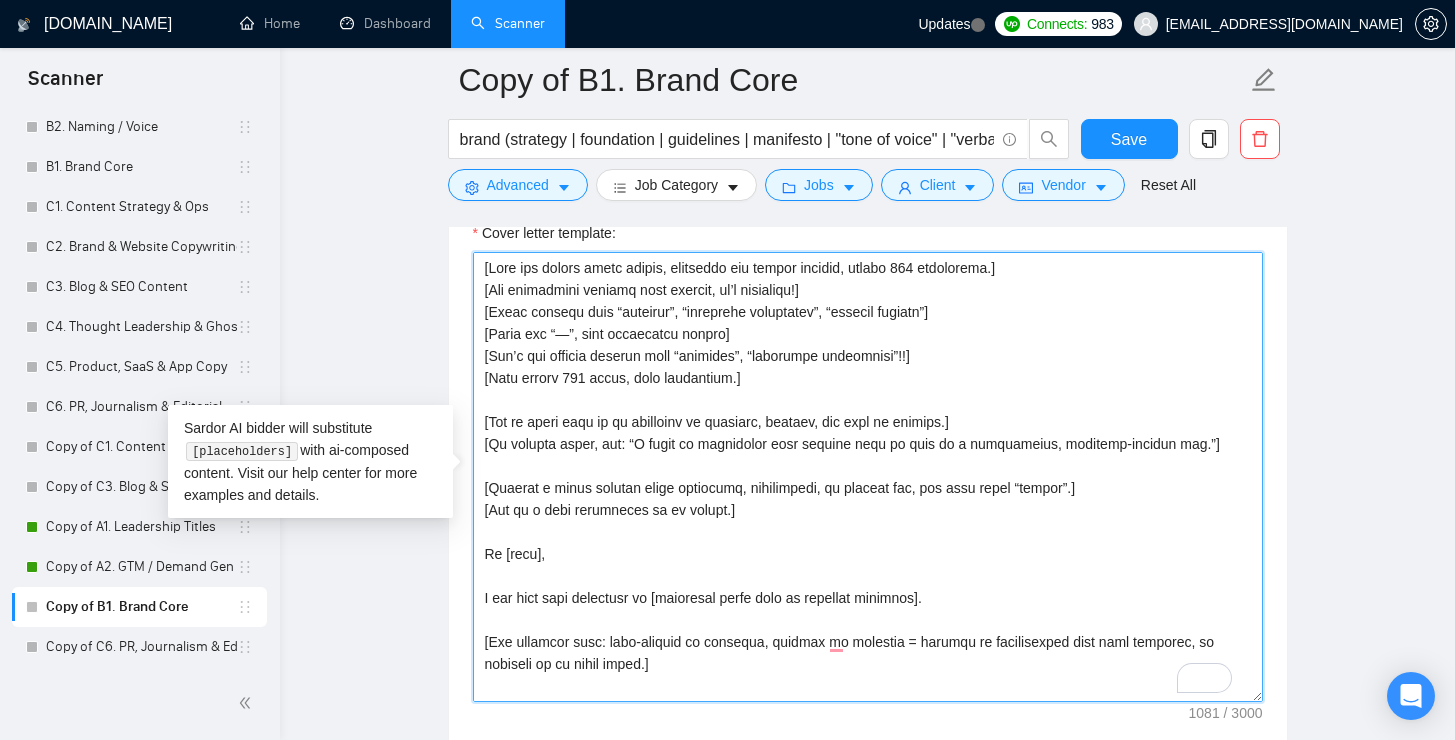 click on "Cover letter template:" at bounding box center (868, 477) 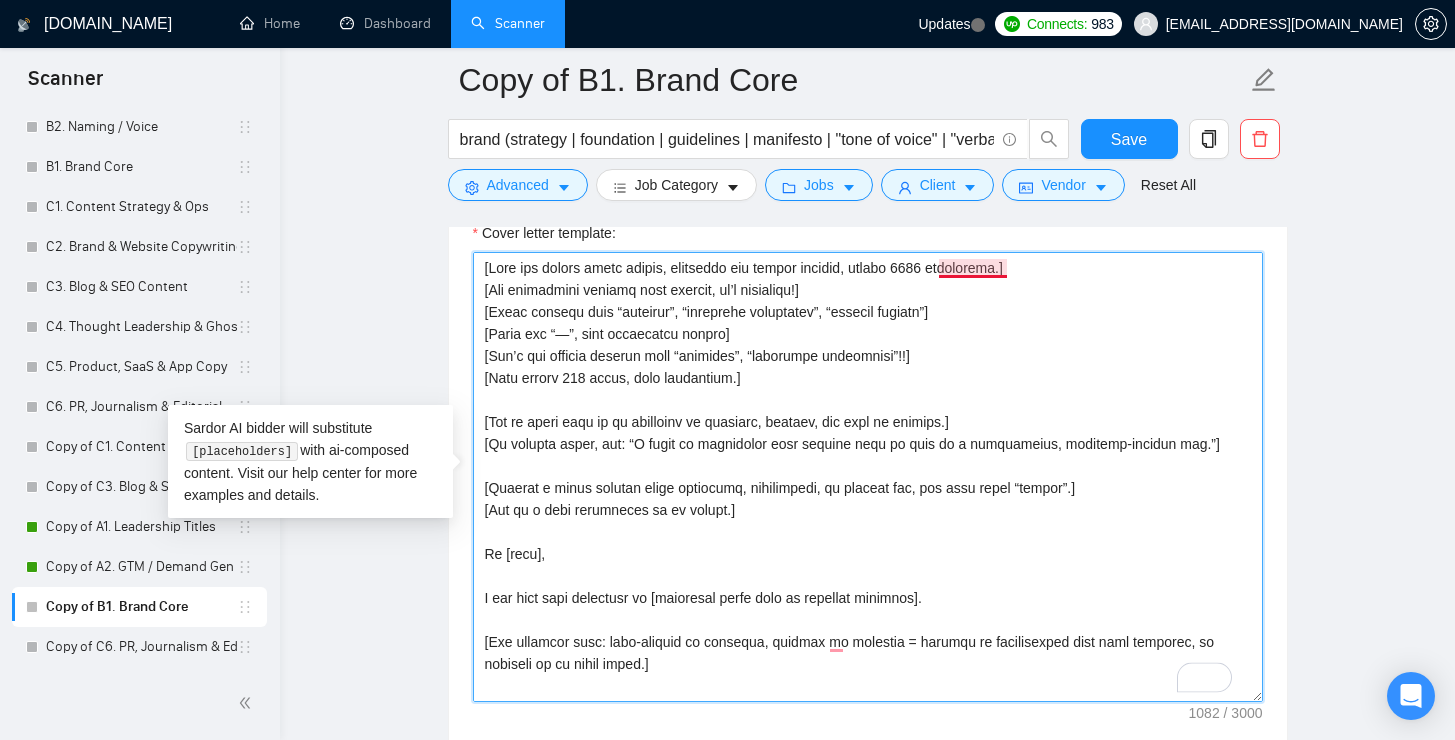 click on "Cover letter template:" at bounding box center [868, 477] 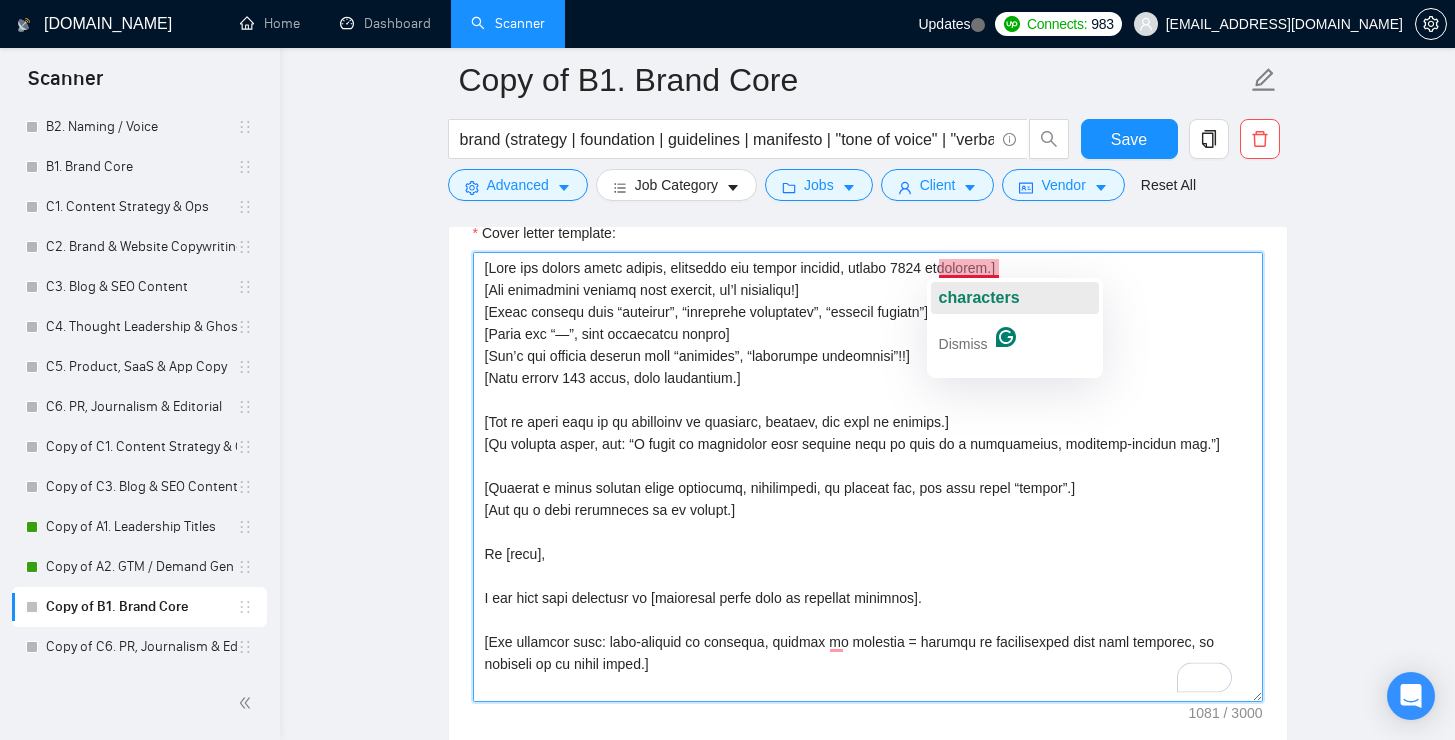 click on "characters" 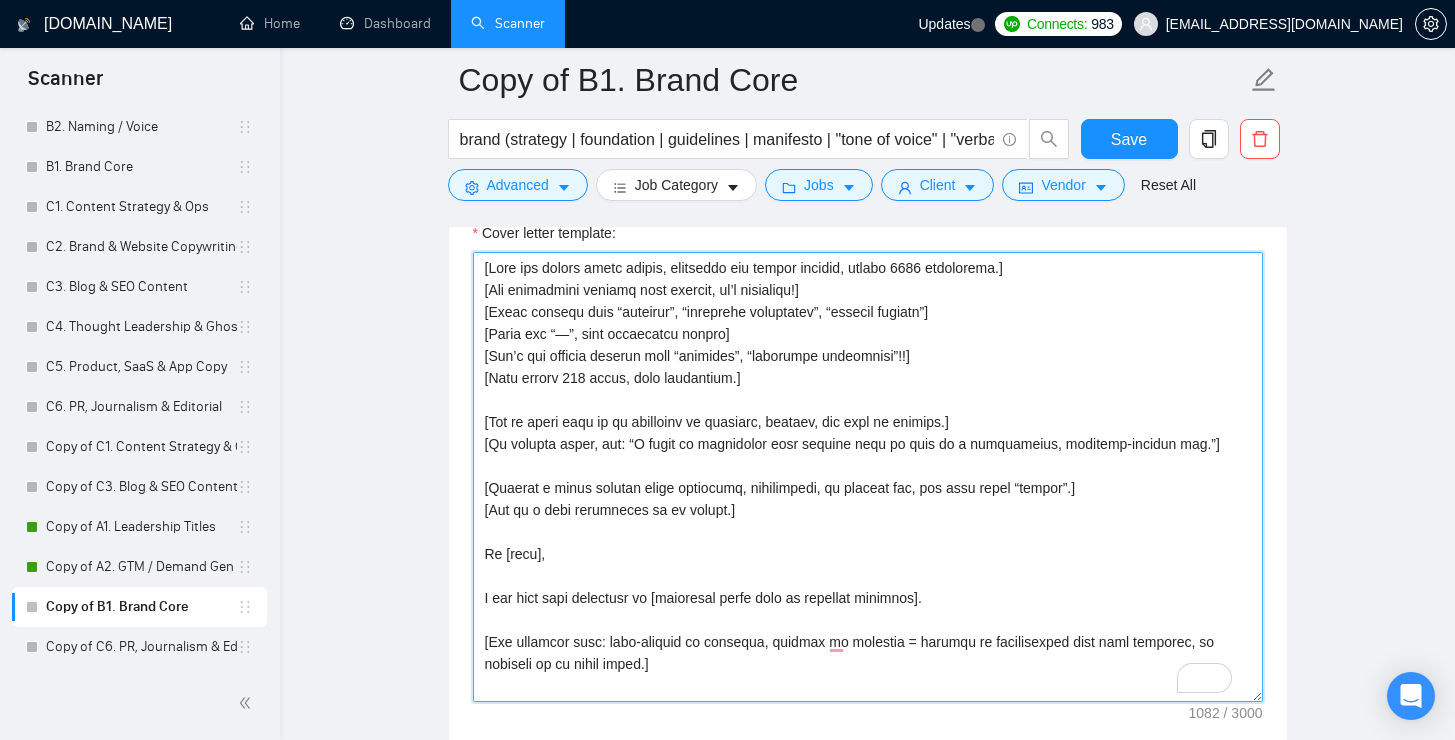 drag, startPoint x: 778, startPoint y: 377, endPoint x: 741, endPoint y: 377, distance: 37 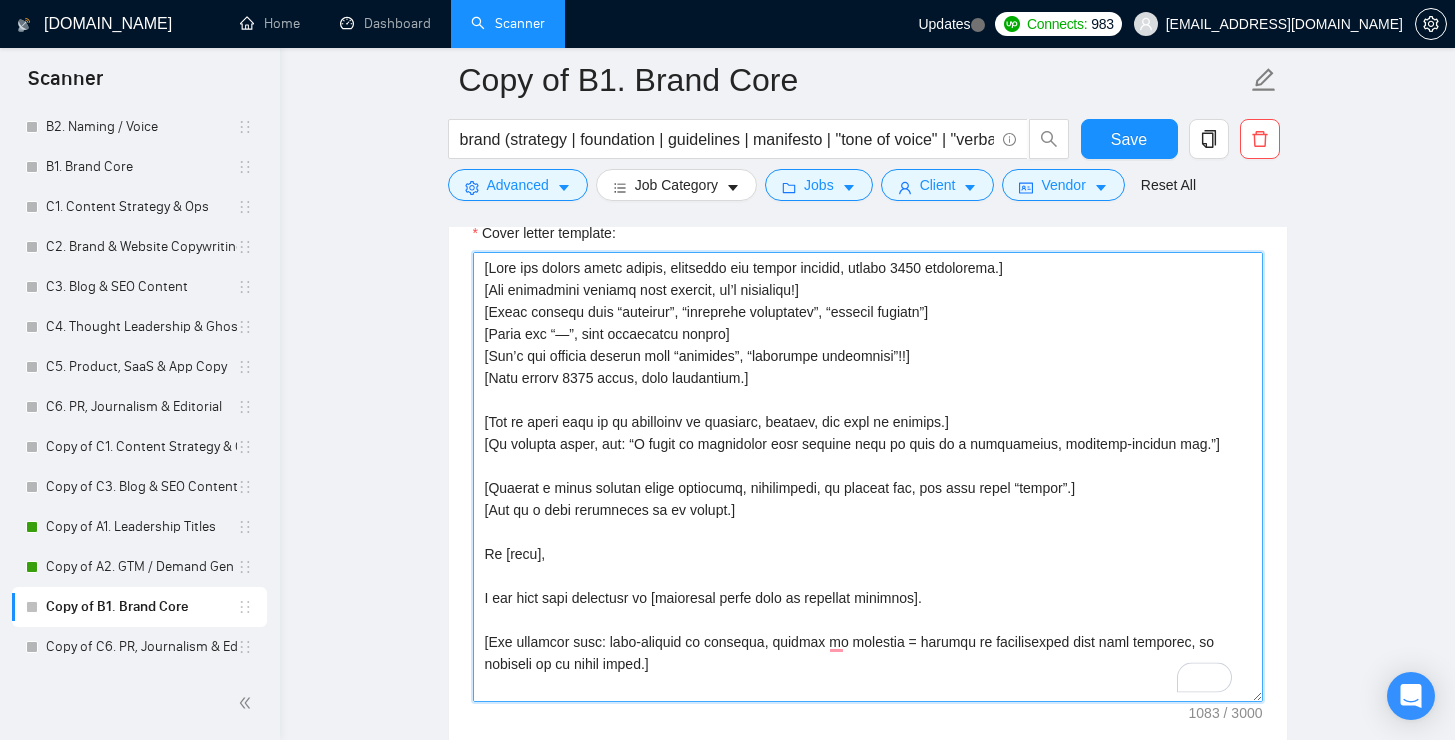 click on "Cover letter template:" at bounding box center [868, 477] 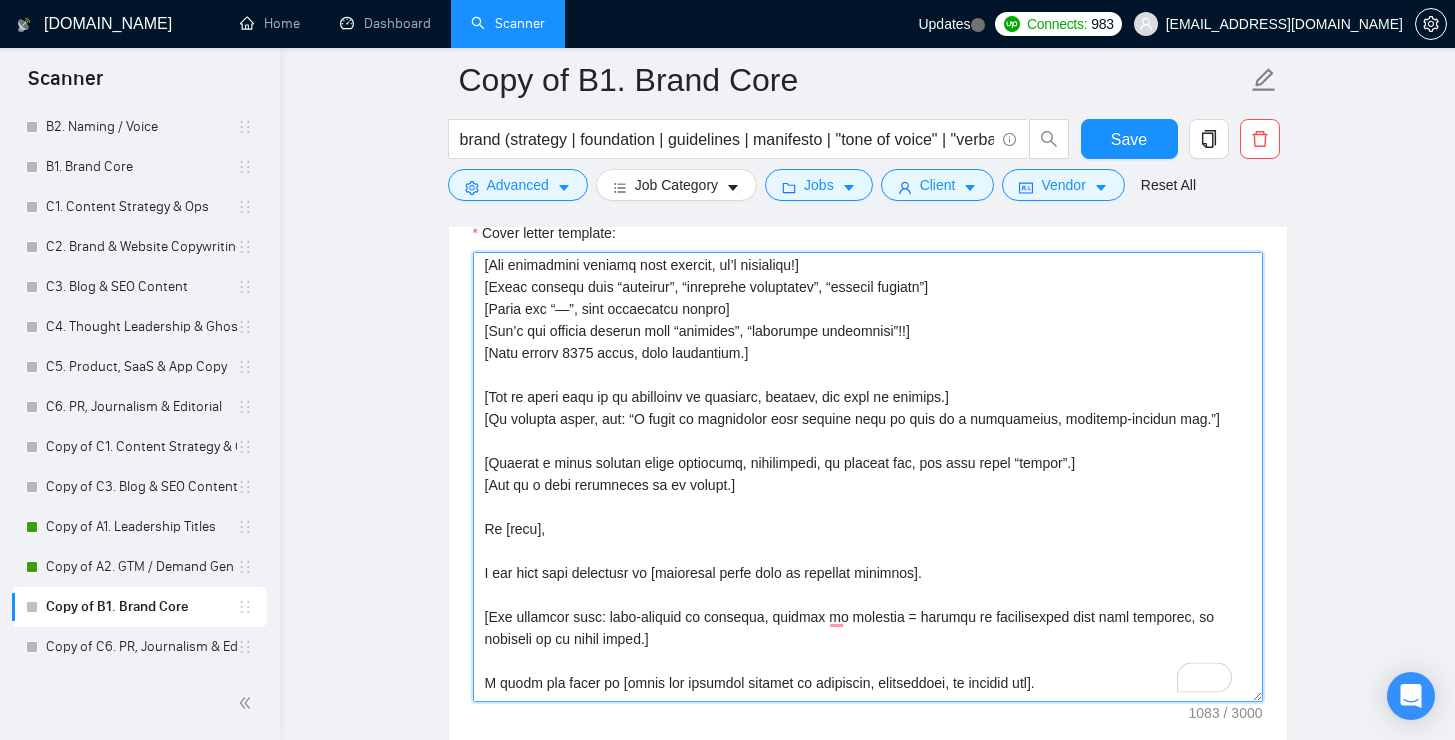 scroll, scrollTop: 51, scrollLeft: 0, axis: vertical 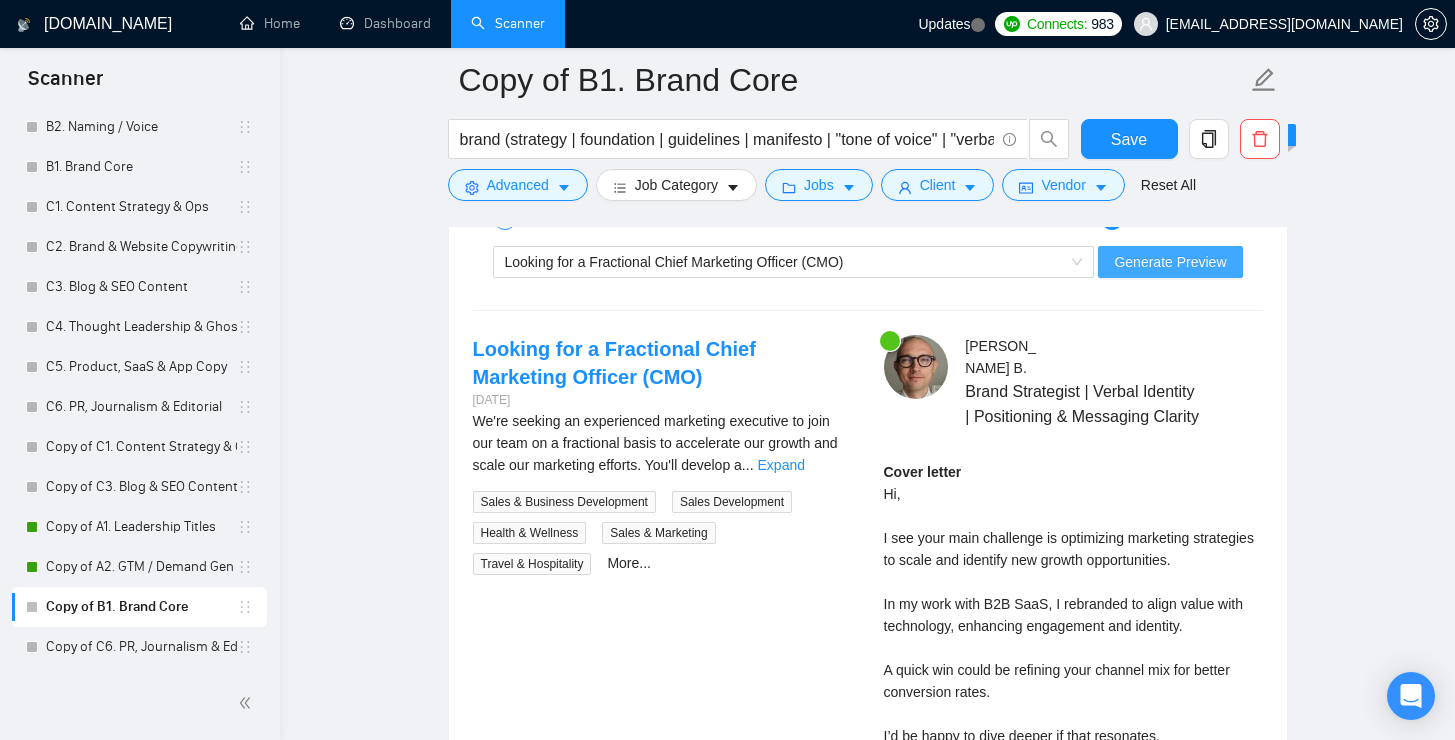 click on "Generate Preview" at bounding box center (1170, 262) 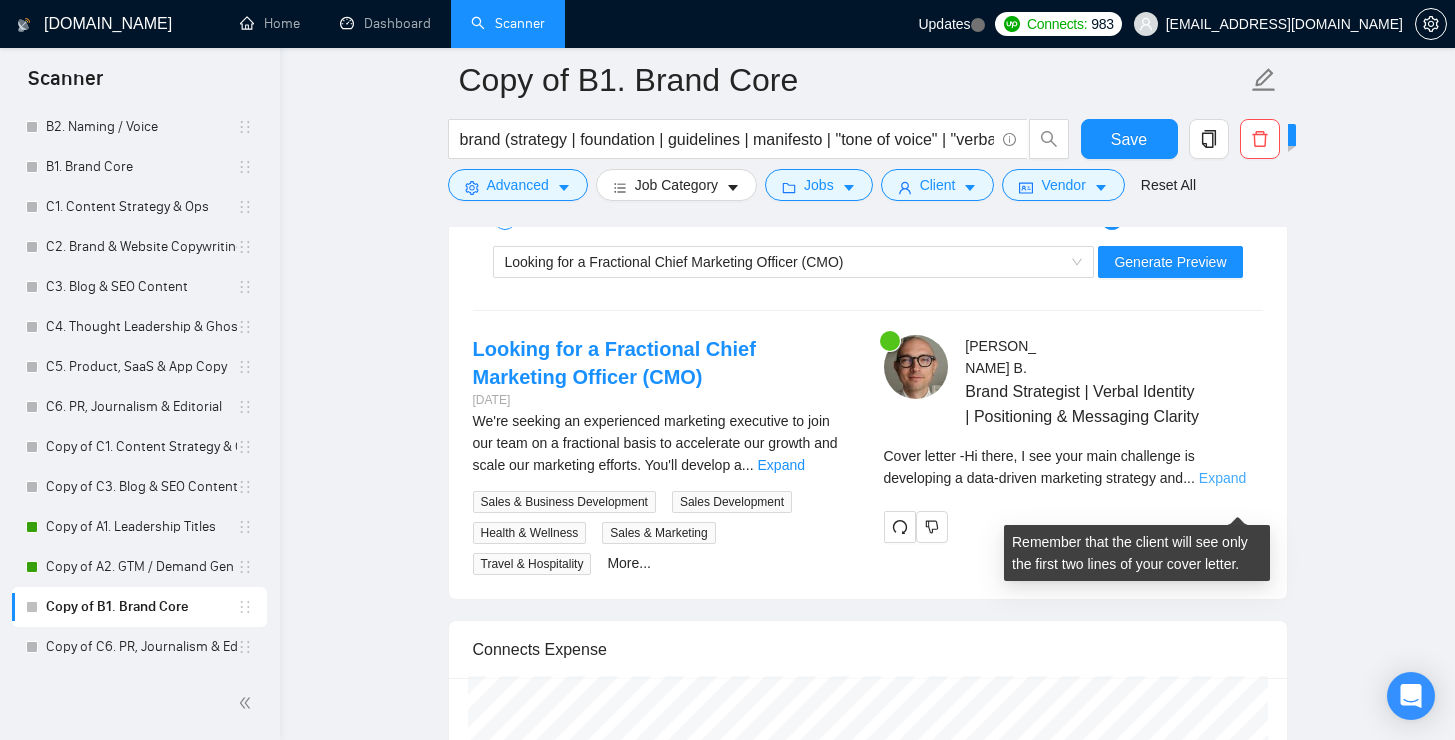 click on "Expand" at bounding box center (1222, 478) 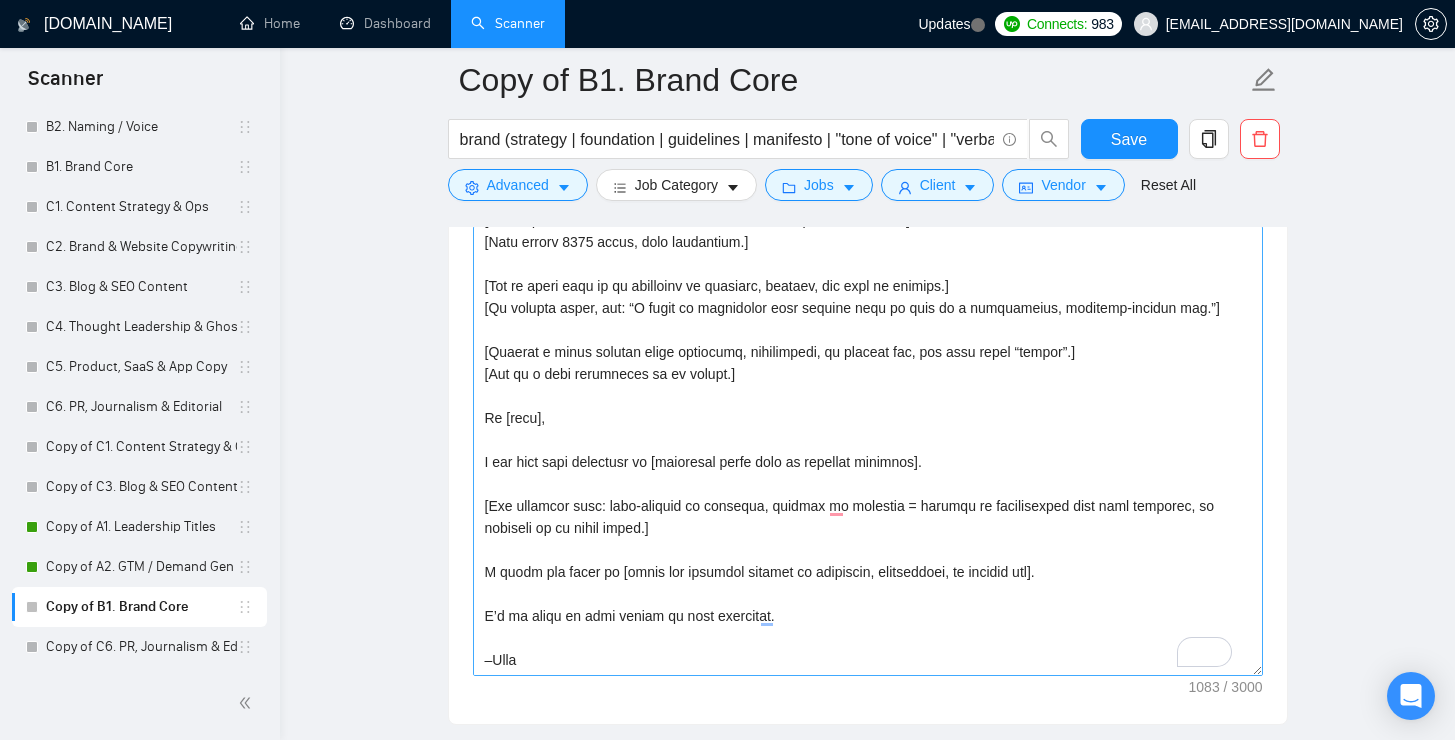 scroll, scrollTop: 1776, scrollLeft: 0, axis: vertical 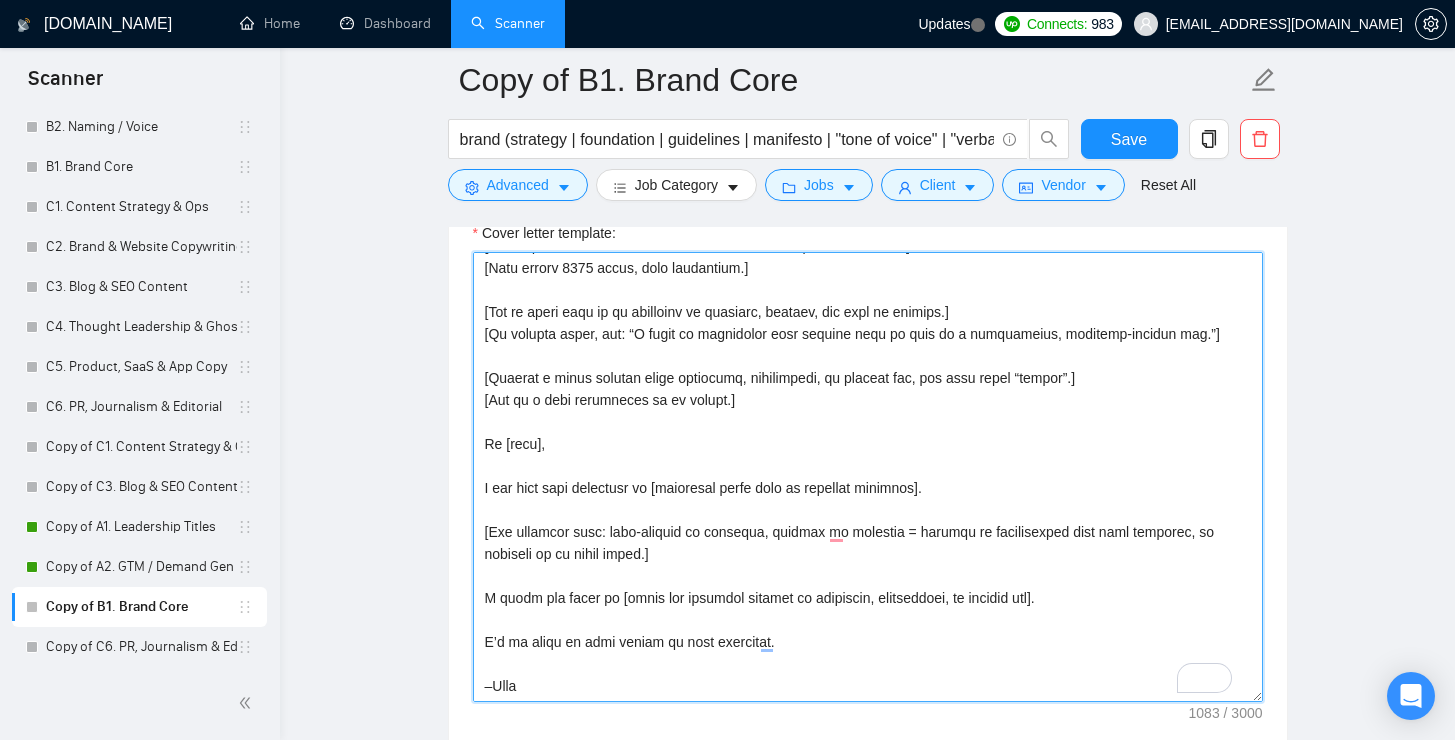 click on "Cover letter template:" at bounding box center (868, 477) 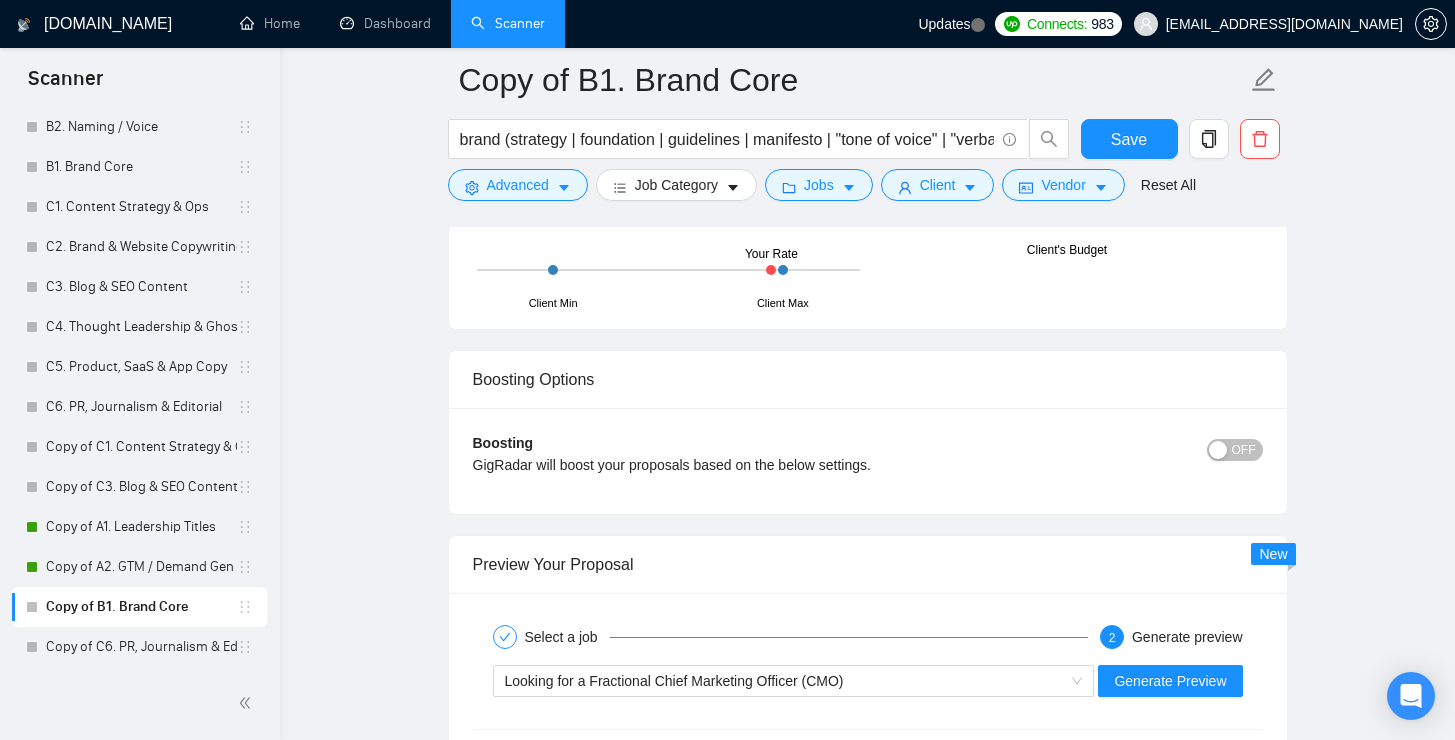 scroll, scrollTop: 3110, scrollLeft: 0, axis: vertical 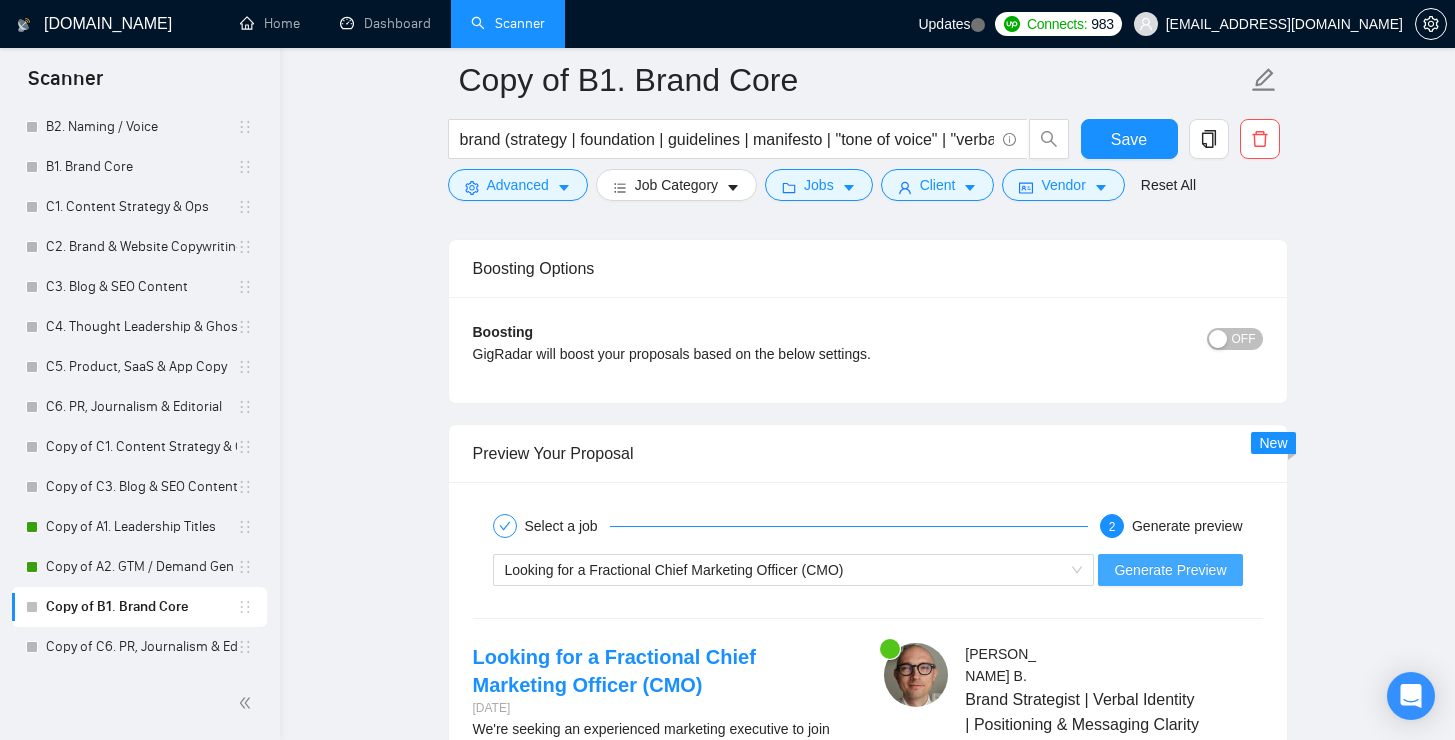 click on "Generate Preview" at bounding box center [1170, 570] 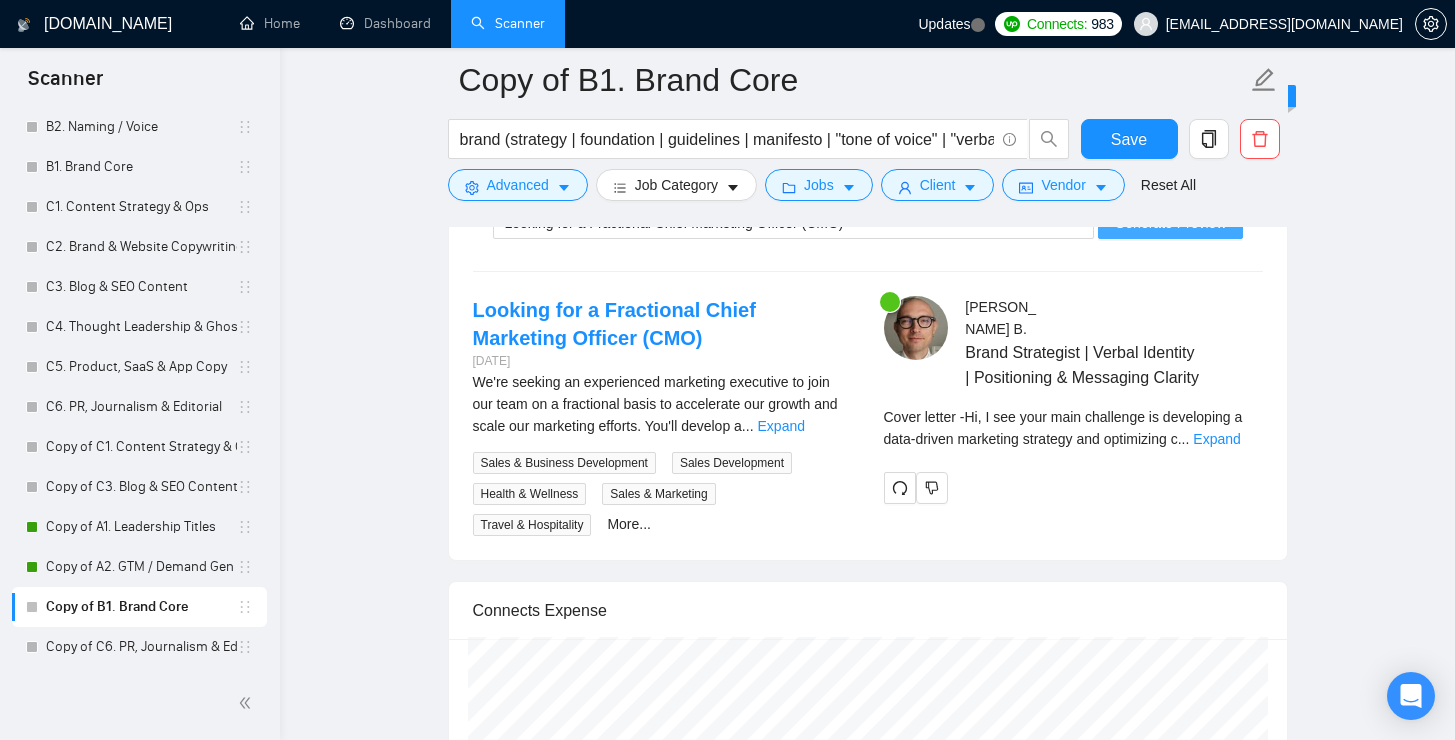scroll, scrollTop: 3464, scrollLeft: 0, axis: vertical 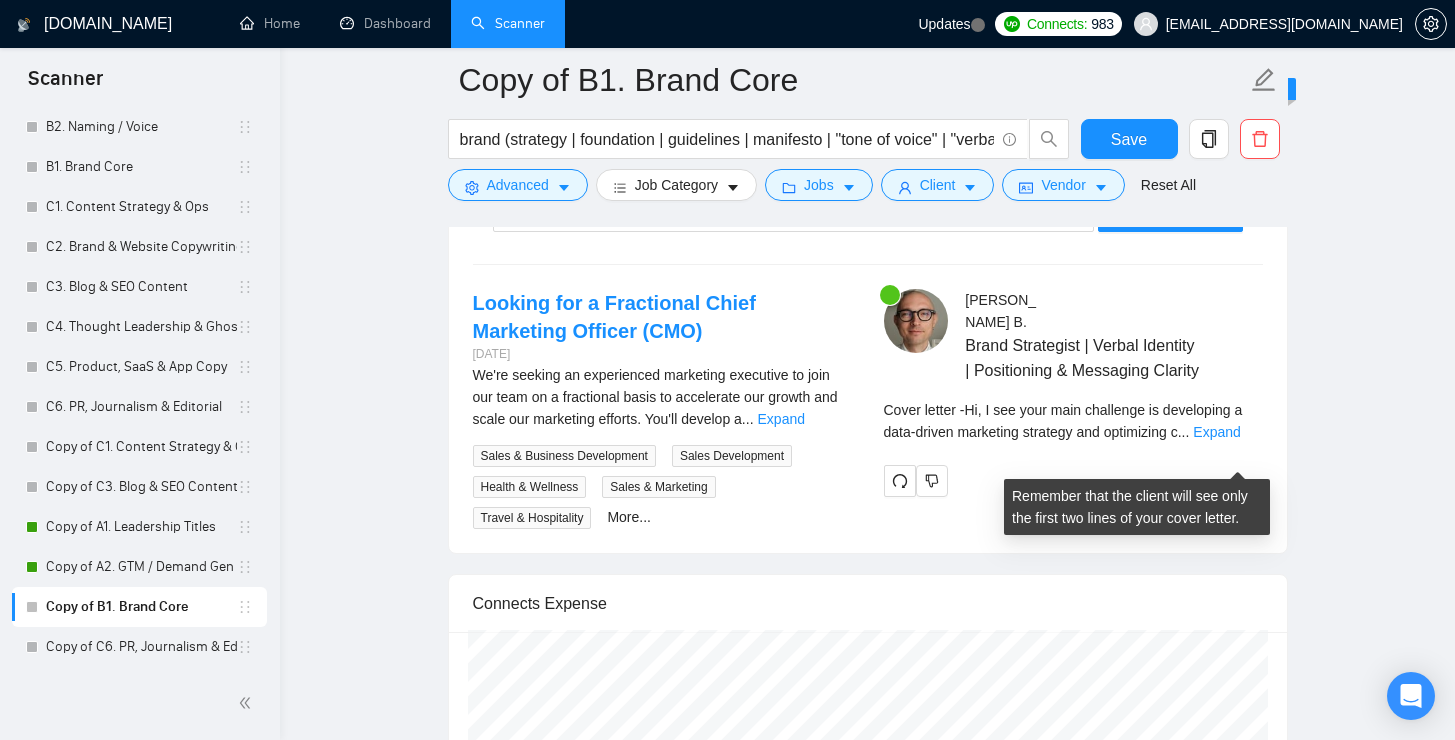 click on "Cover letter -  Hi,
I see your main challenge is developing a data-driven marketing strategy and optimizing c ... Expand" at bounding box center (1073, 421) 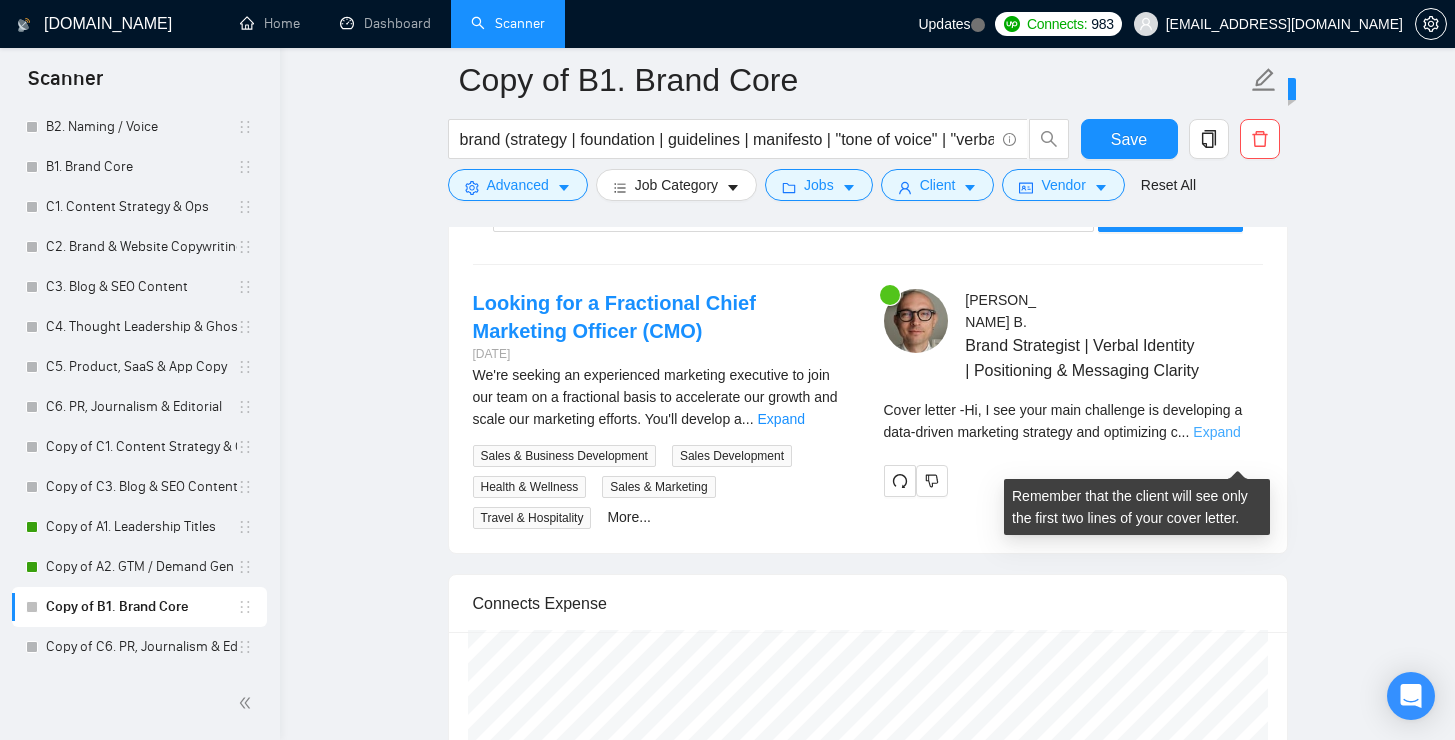 click on "Expand" at bounding box center [1216, 432] 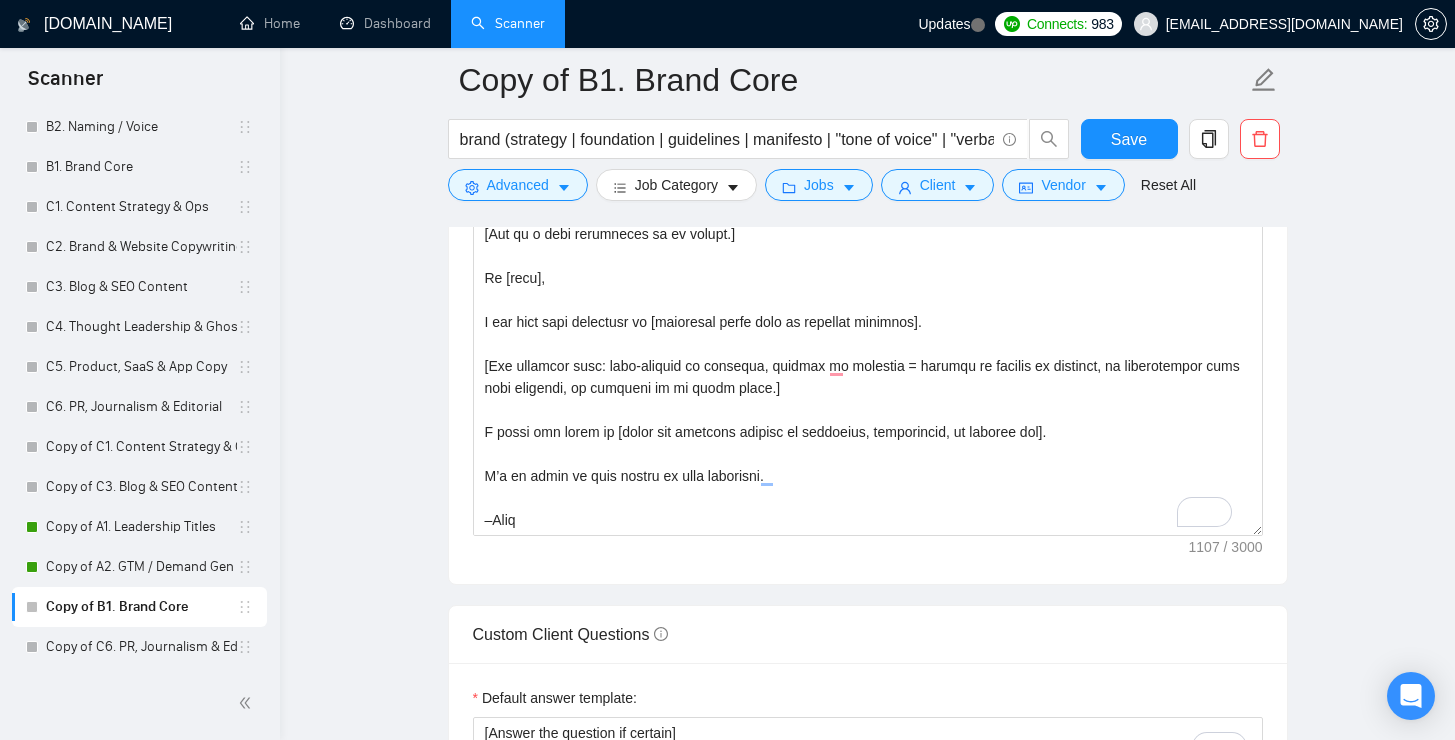 scroll, scrollTop: 1940, scrollLeft: 0, axis: vertical 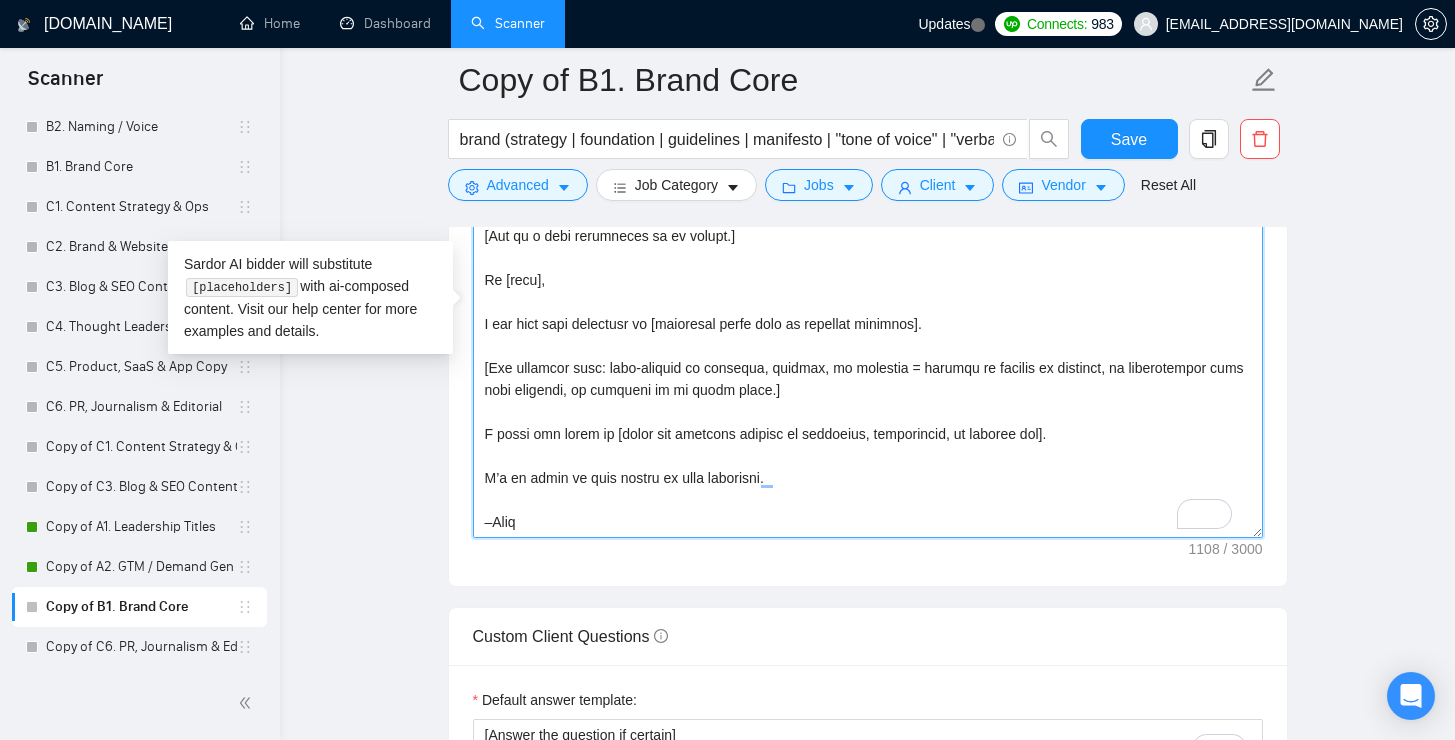click on "Cover letter template:" at bounding box center [868, 313] 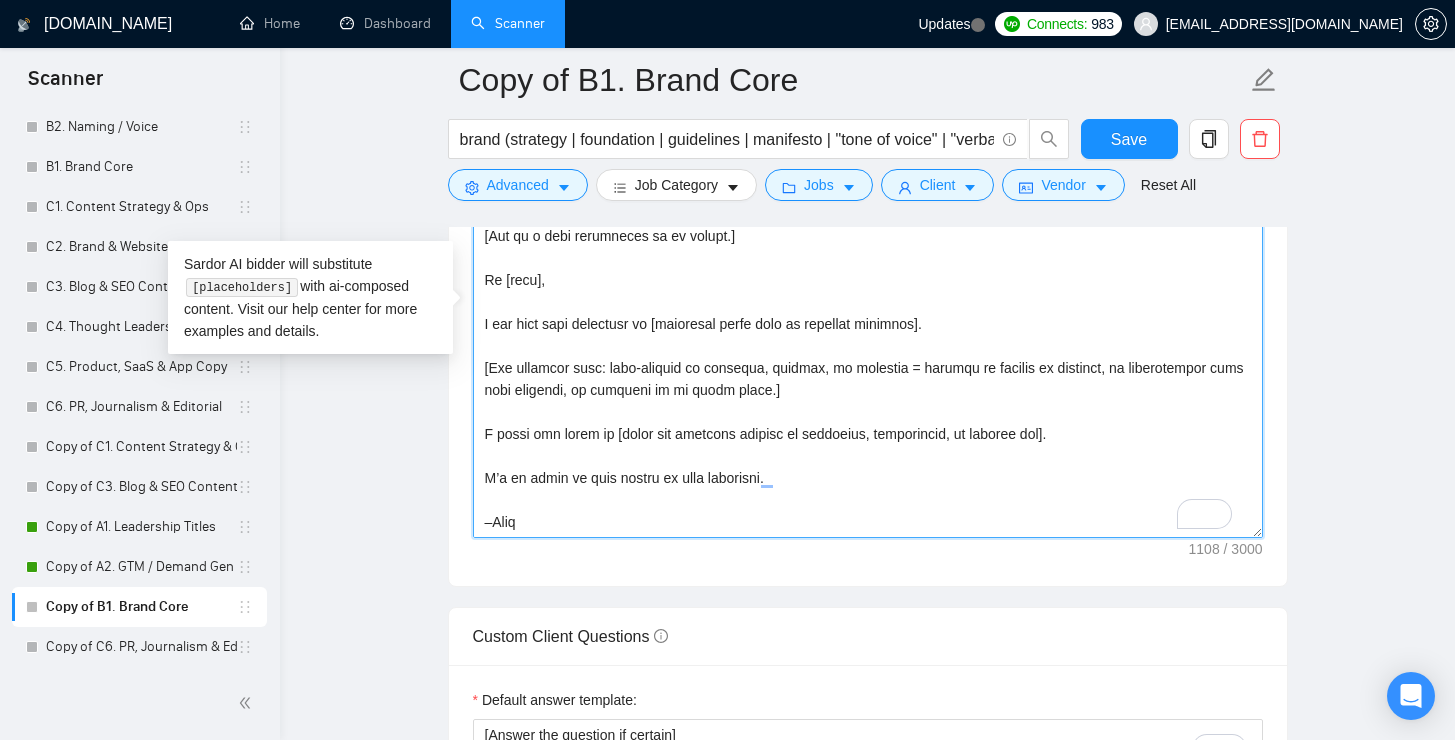 drag, startPoint x: 483, startPoint y: 320, endPoint x: 811, endPoint y: 487, distance: 368.06656 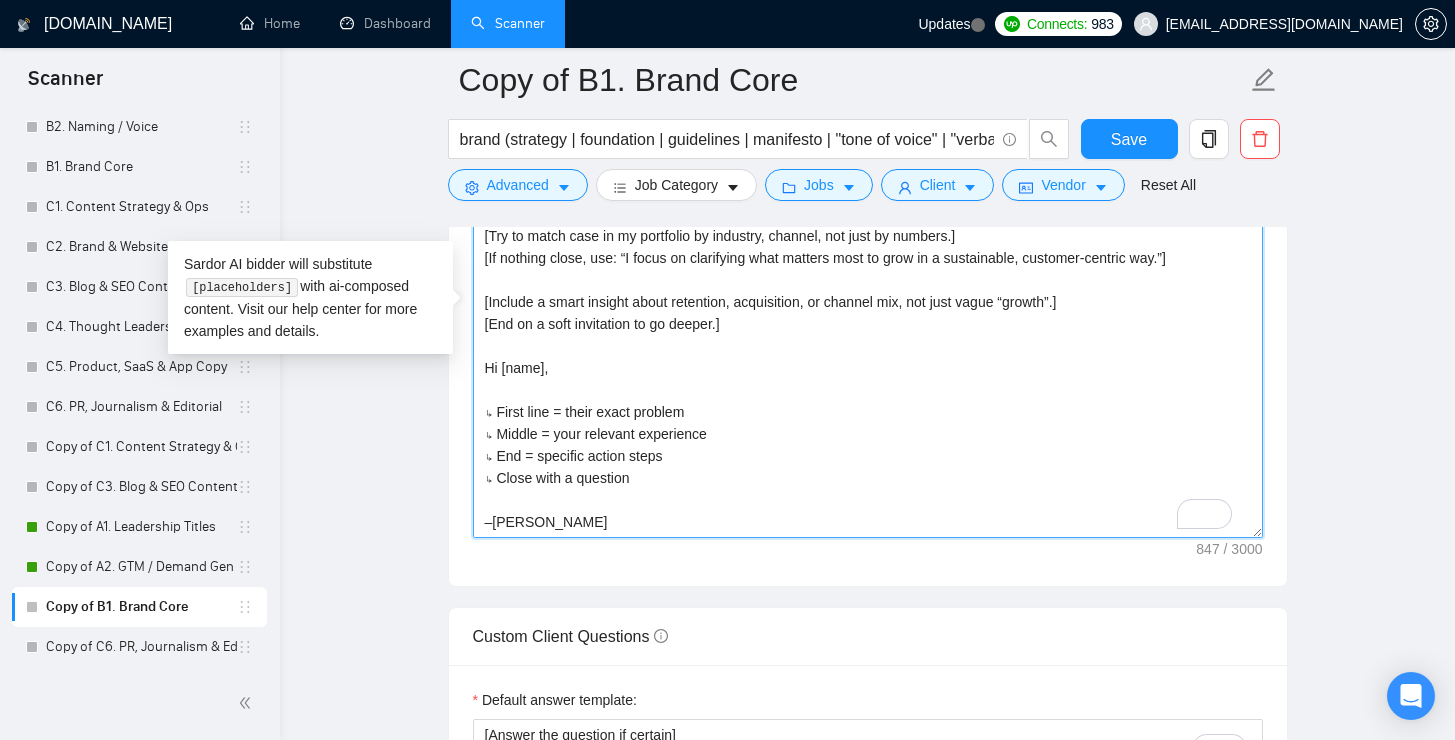 scroll, scrollTop: 0, scrollLeft: 0, axis: both 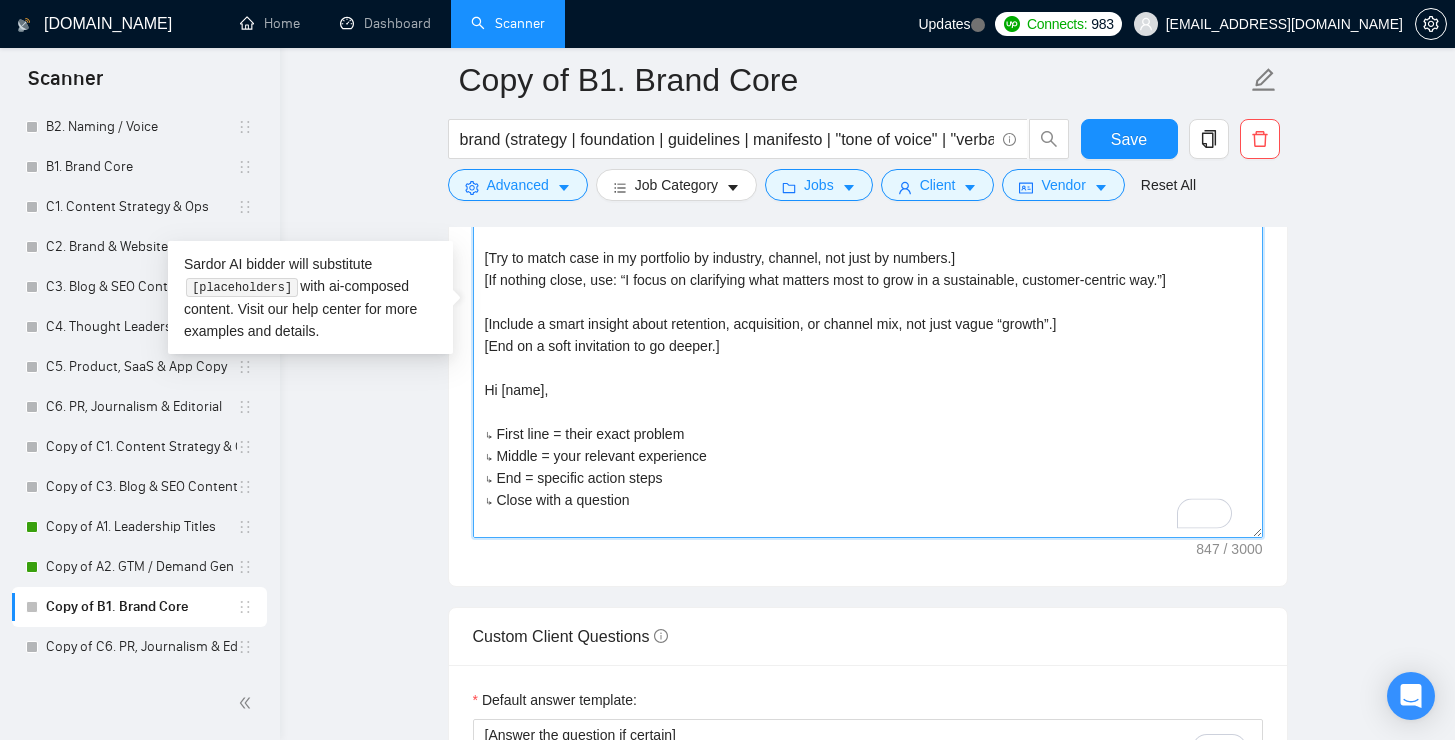 drag, startPoint x: 497, startPoint y: 432, endPoint x: 457, endPoint y: 433, distance: 40.012497 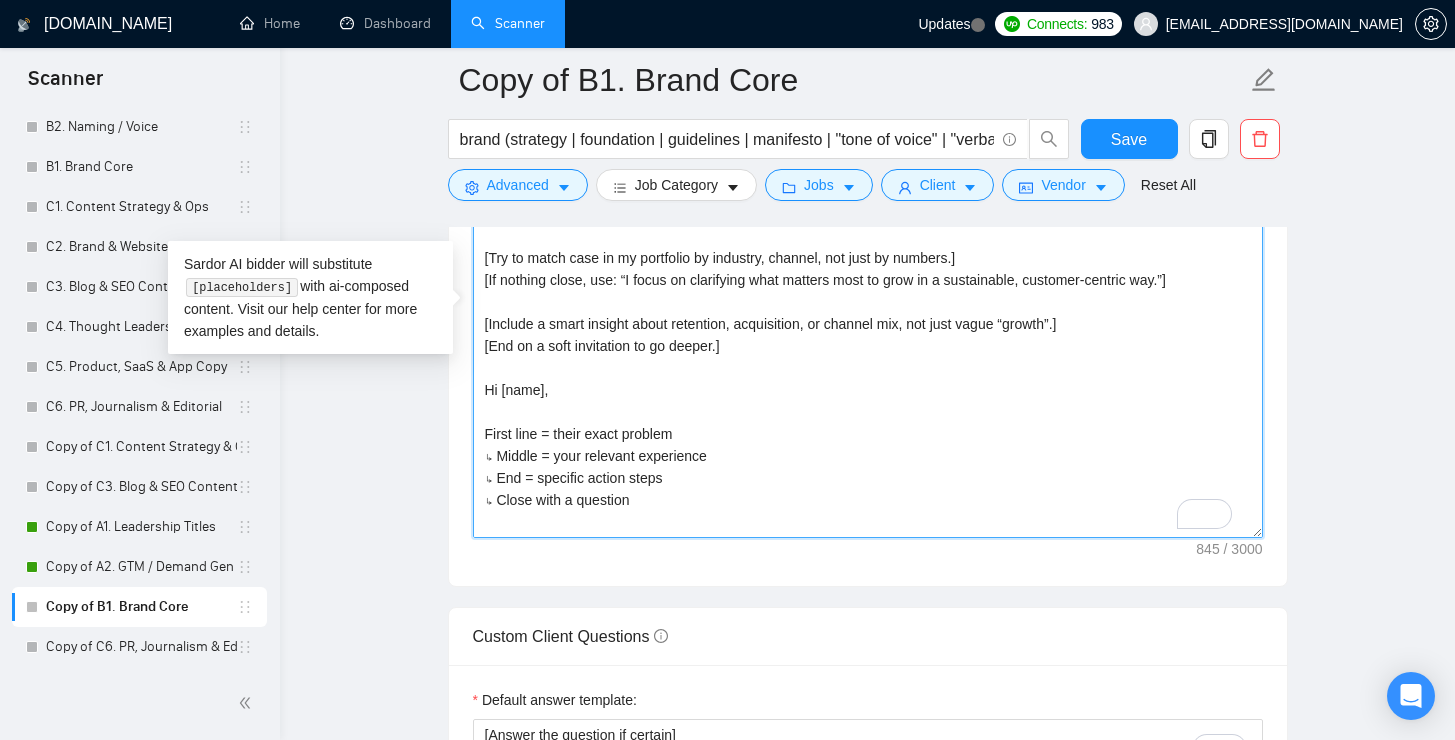 click on "[Keep the entire cover letter, including all prompt outputs, within 1000 characters.]
[Use paragraphs between each section, it’s necessary!]
[Avoid phrases like “thrilled”, “extensive experience”, “looking forward”]
[Never use “—”, keep formatting simple]
[Don’t use generic phrases like “thrilled”, “extensive experience”!!]
[Keep within 1000 chars, with paragraphs.]
[Try to match case in my portfolio by industry, channel, not just by numbers.]
[If nothing close, use: “I focus on clarifying what matters most to grow in a sustainable, customer-centric way.”]
[Include a smart insight about retention, acquisition, or channel mix, not just vague “growth”.]
[End on a soft invitation to go deeper.]
Hi [name],
First line = their exact problem
↳ Middle = your relevant experience
↳ End = specific action steps
↳ Close with a question
–[PERSON_NAME]" at bounding box center (868, 313) 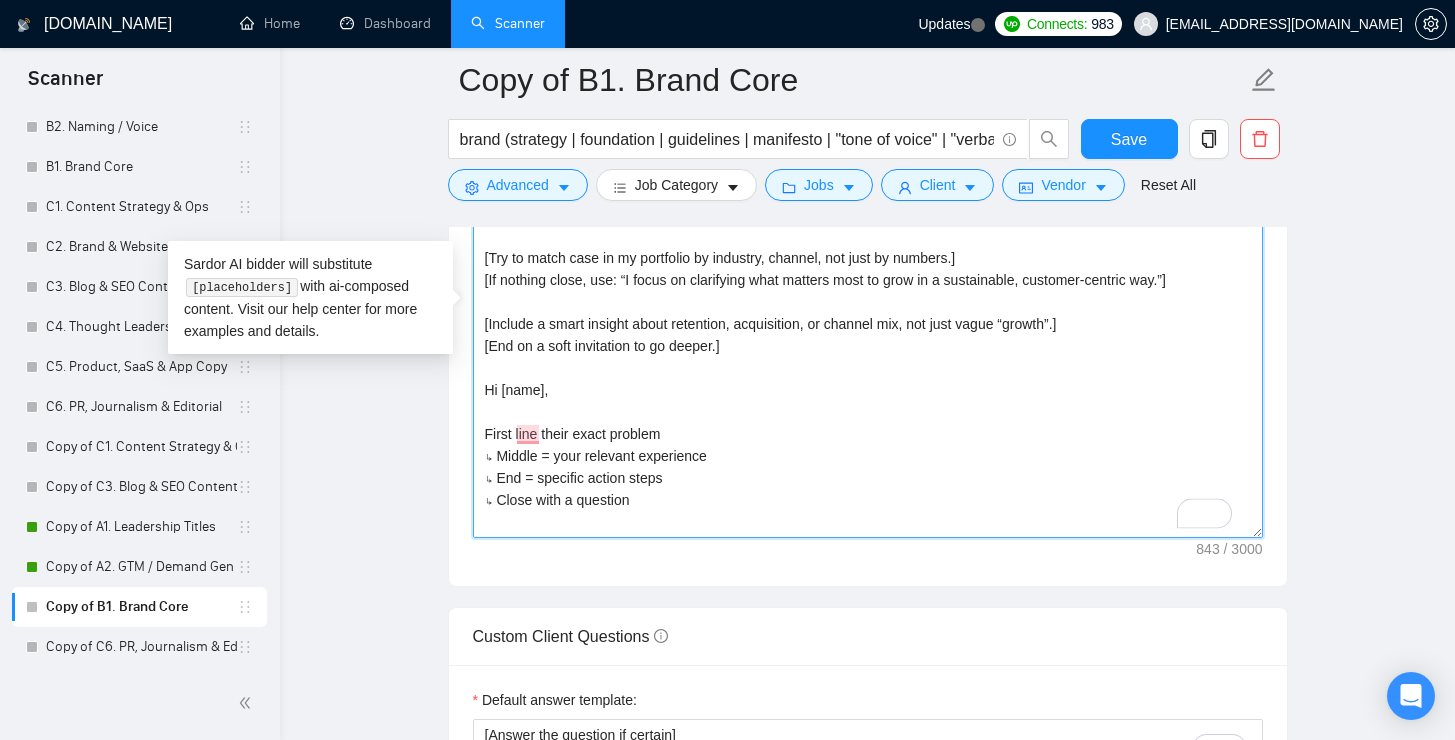 drag, startPoint x: 543, startPoint y: 431, endPoint x: 456, endPoint y: 429, distance: 87.02299 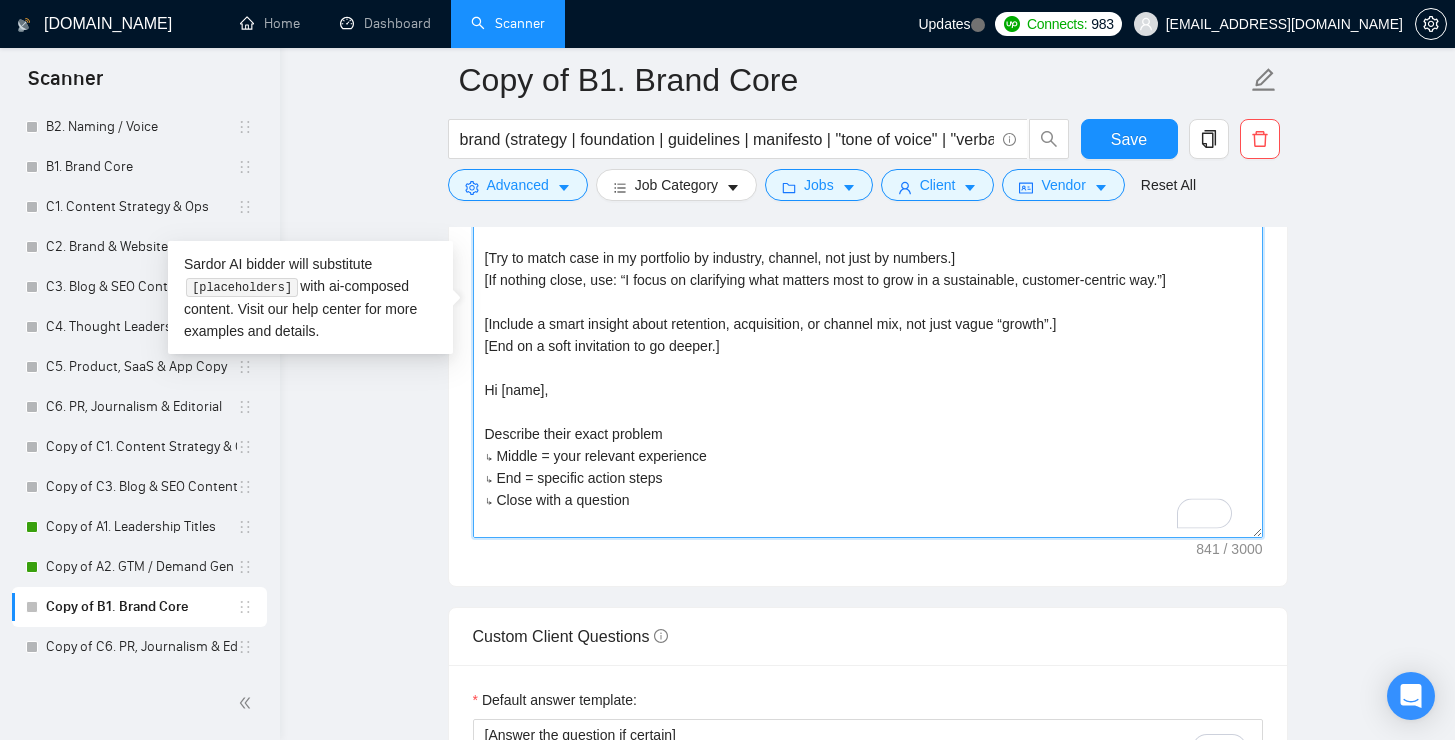 click on "[Keep the entire cover letter, including all prompt outputs, within 1000 characters.]
[Use paragraphs between each section, it’s necessary!]
[Avoid phrases like “thrilled”, “extensive experience”, “looking forward”]
[Never use “—”, keep formatting simple]
[Don’t use generic phrases like “thrilled”, “extensive experience”!!]
[Keep within 1000 chars, with paragraphs.]
[Try to match case in my portfolio by industry, channel, not just by numbers.]
[If nothing close, use: “I focus on clarifying what matters most to grow in a sustainable, customer-centric way.”]
[Include a smart insight about retention, acquisition, or channel mix, not just vague “growth”.]
[End on a soft invitation to go deeper.]
Hi [name],
Describe their exact problem
↳ Middle = your relevant experience
↳ End = specific action steps
↳ Close with a question
–[PERSON_NAME]" at bounding box center (868, 313) 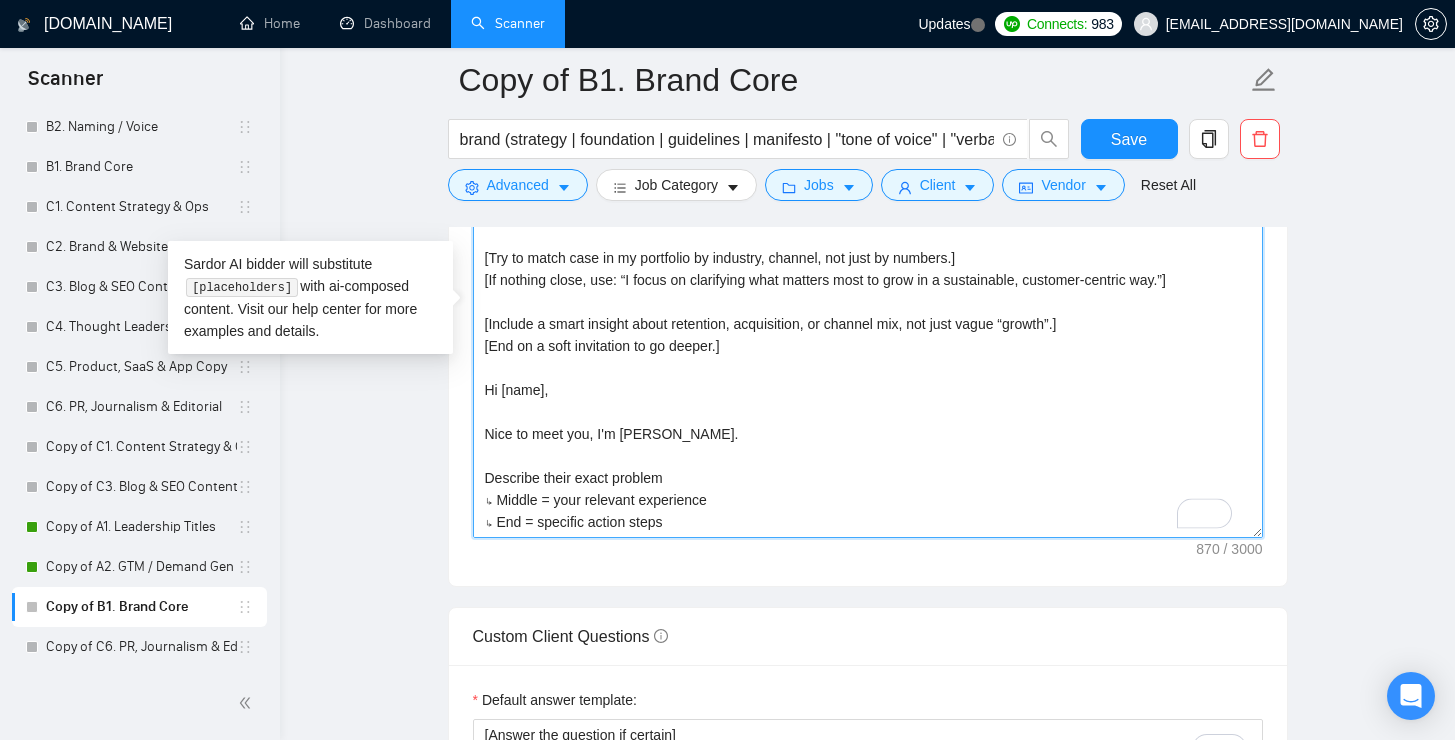 click on "[Keep the entire cover letter, including all prompt outputs, within 1000 characters.]
[Use paragraphs between each section, it’s necessary!]
[Avoid phrases like “thrilled”, “extensive experience”, “looking forward”]
[Never use “—”, keep formatting simple]
[Don’t use generic phrases like “thrilled”, “extensive experience”!!]
[Keep within 1000 chars, with paragraphs.]
[Try to match case in my portfolio by industry, channel, not just by numbers.]
[If nothing close, use: “I focus on clarifying what matters most to grow in a sustainable, customer-centric way.”]
[Include a smart insight about retention, acquisition, or channel mix, not just vague “growth”.]
[End on a soft invitation to go deeper.]
Hi [name],
Nice to meet you, I'm [PERSON_NAME].
Describe their exact problem
↳ Middle = your relevant experience
↳ End = specific action steps
↳ Close with a question
–[PERSON_NAME]" at bounding box center [868, 313] 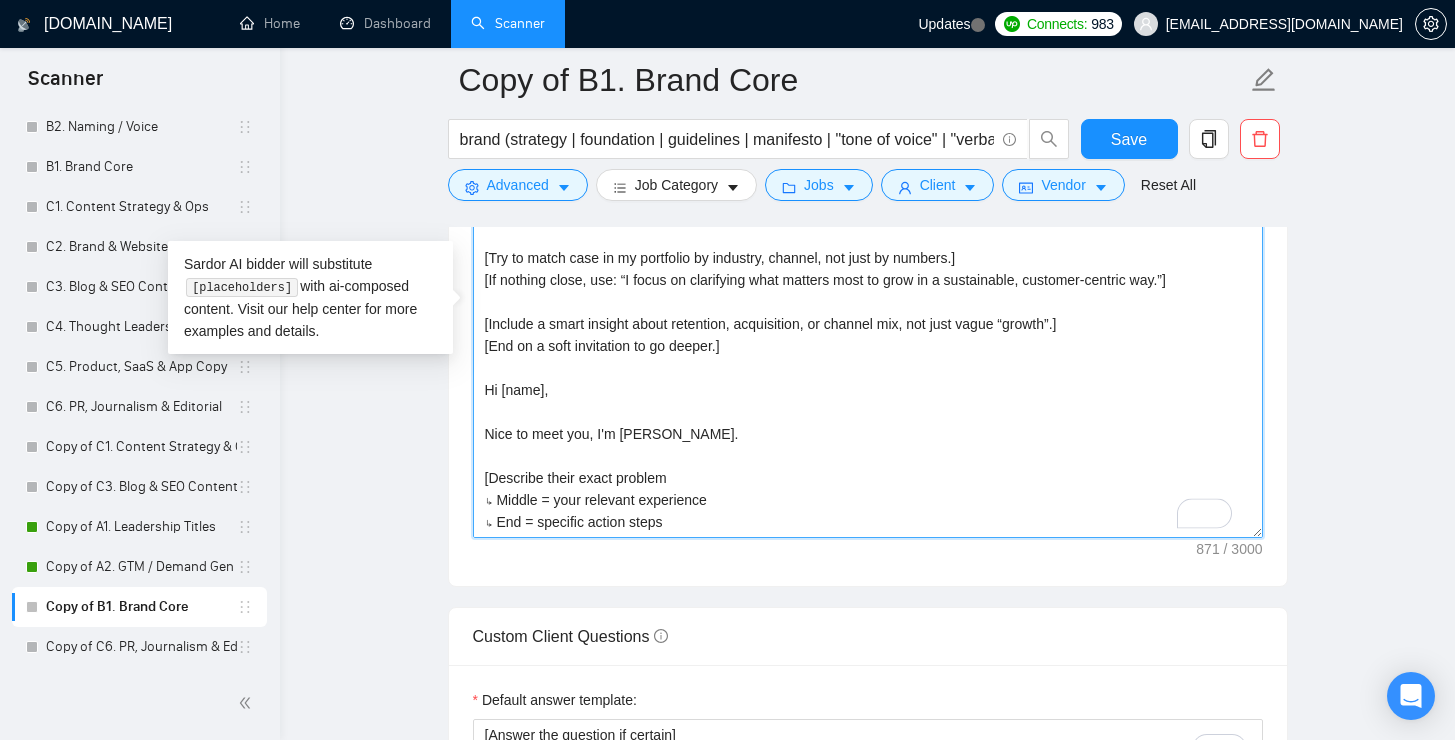 click on "[Keep the entire cover letter, including all prompt outputs, within 1000 characters.]
[Use paragraphs between each section, it’s necessary!]
[Avoid phrases like “thrilled”, “extensive experience”, “looking forward”]
[Never use “—”, keep formatting simple]
[Don’t use generic phrases like “thrilled”, “extensive experience”!!]
[Keep within 1000 chars, with paragraphs.]
[Try to match case in my portfolio by industry, channel, not just by numbers.]
[If nothing close, use: “I focus on clarifying what matters most to grow in a sustainable, customer-centric way.”]
[Include a smart insight about retention, acquisition, or channel mix, not just vague “growth”.]
[End on a soft invitation to go deeper.]
Hi [name],
Nice to meet you, I'm [PERSON_NAME].
[Describe their exact problem
↳ Middle = your relevant experience
↳ End = specific action steps
↳ Close with a question
–[PERSON_NAME]" at bounding box center (868, 313) 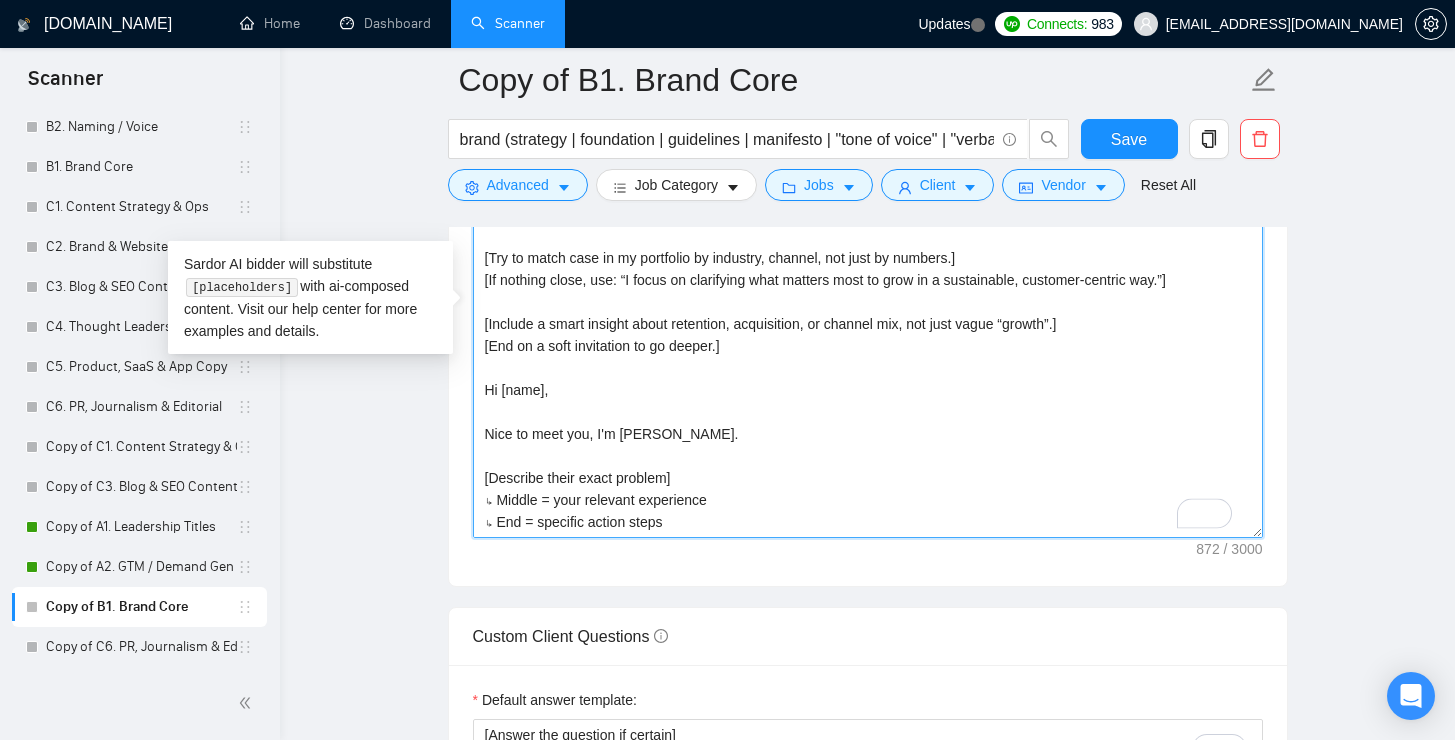 scroll, scrollTop: 45, scrollLeft: 0, axis: vertical 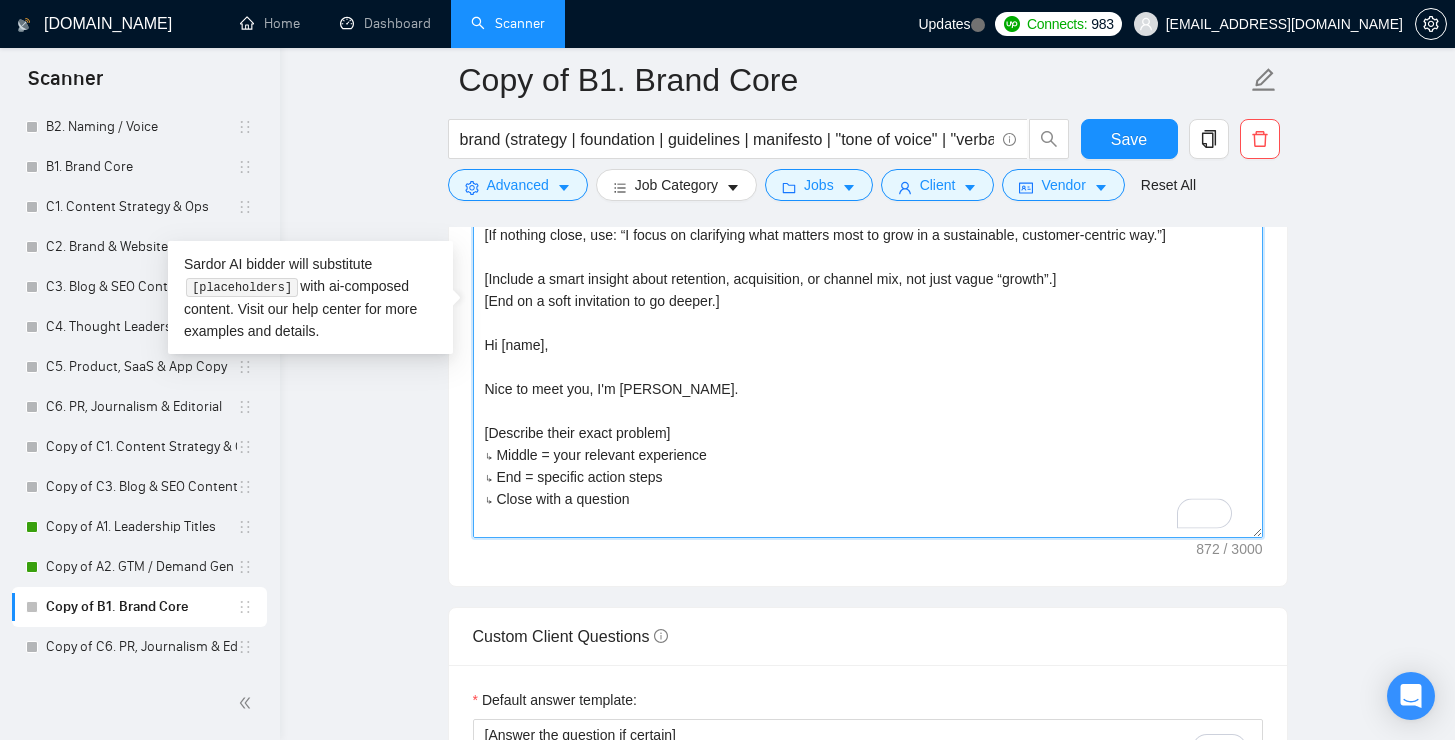 drag, startPoint x: 504, startPoint y: 454, endPoint x: 565, endPoint y: 442, distance: 62.169125 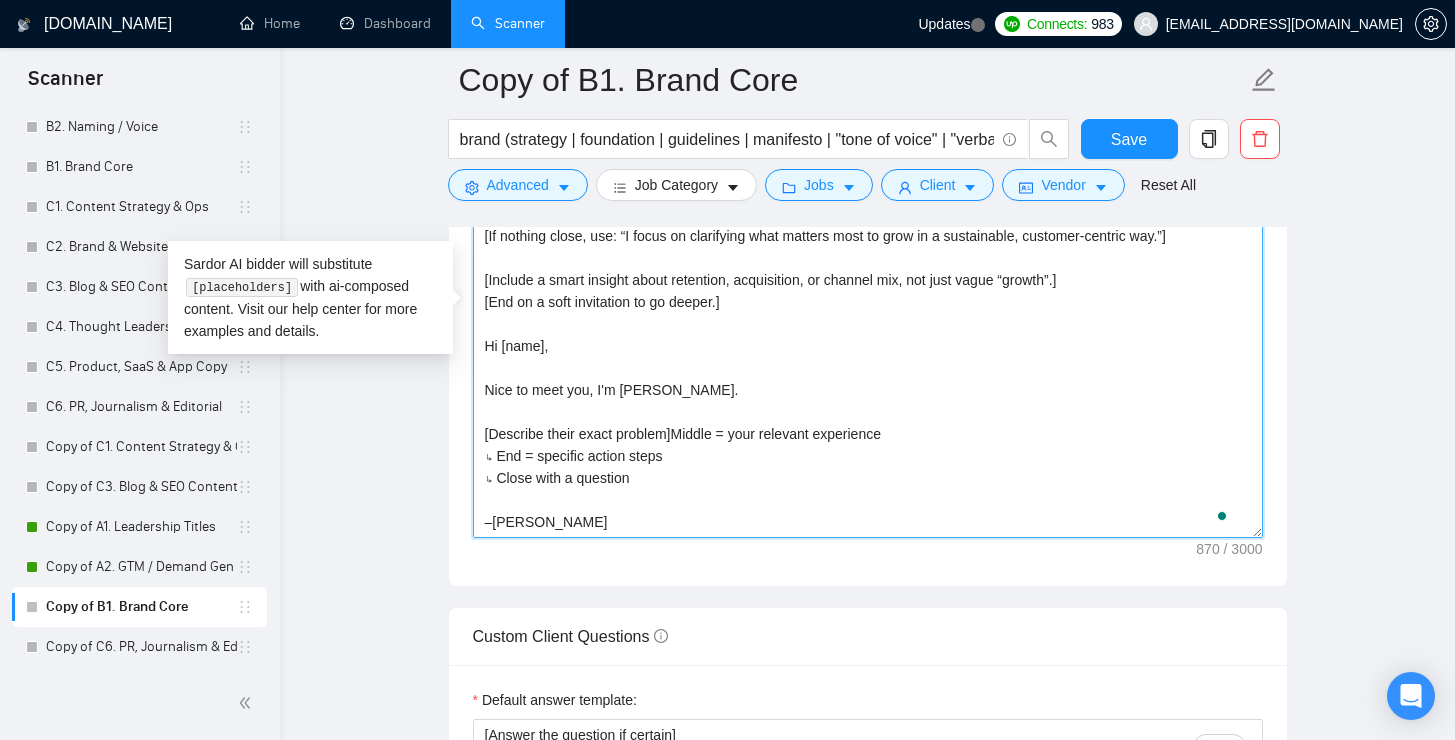 scroll, scrollTop: 44, scrollLeft: 0, axis: vertical 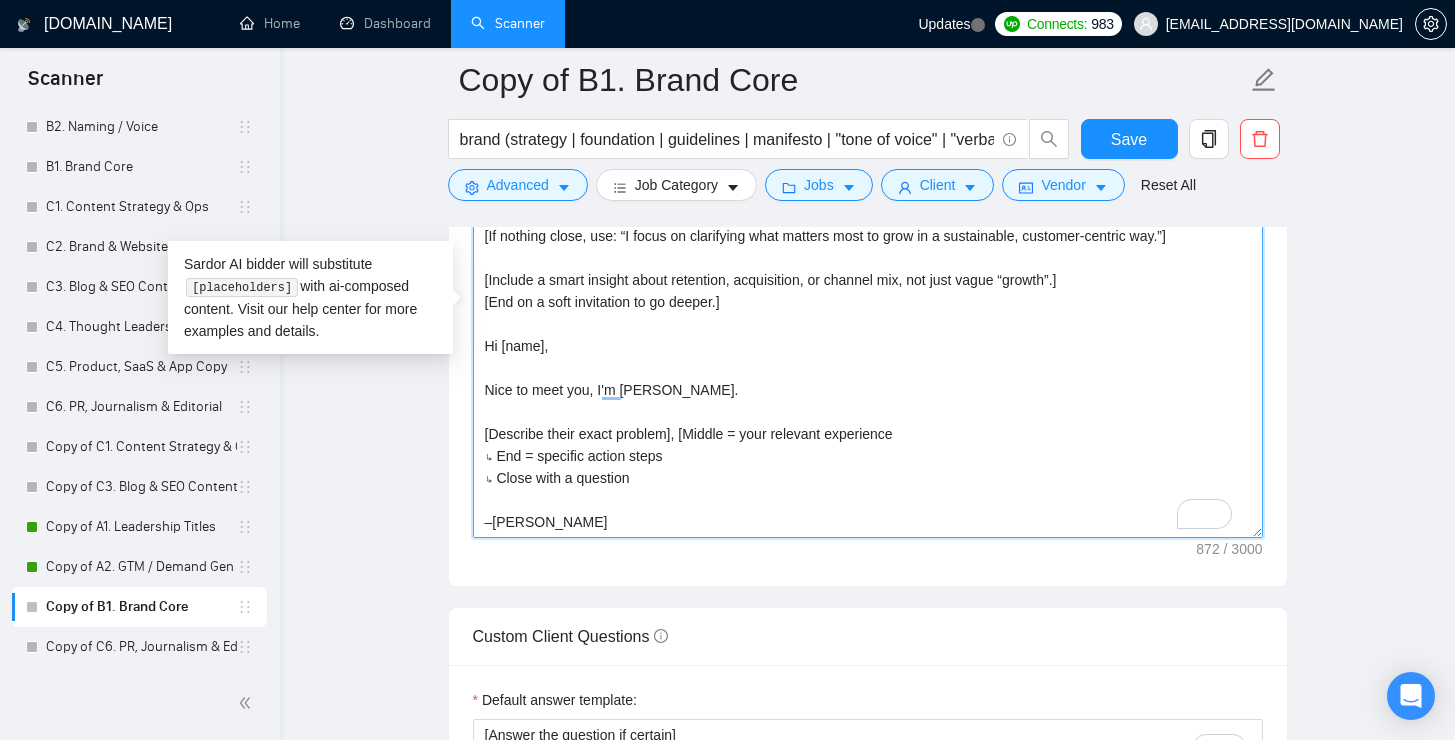 drag, startPoint x: 753, startPoint y: 435, endPoint x: 697, endPoint y: 439, distance: 56.142673 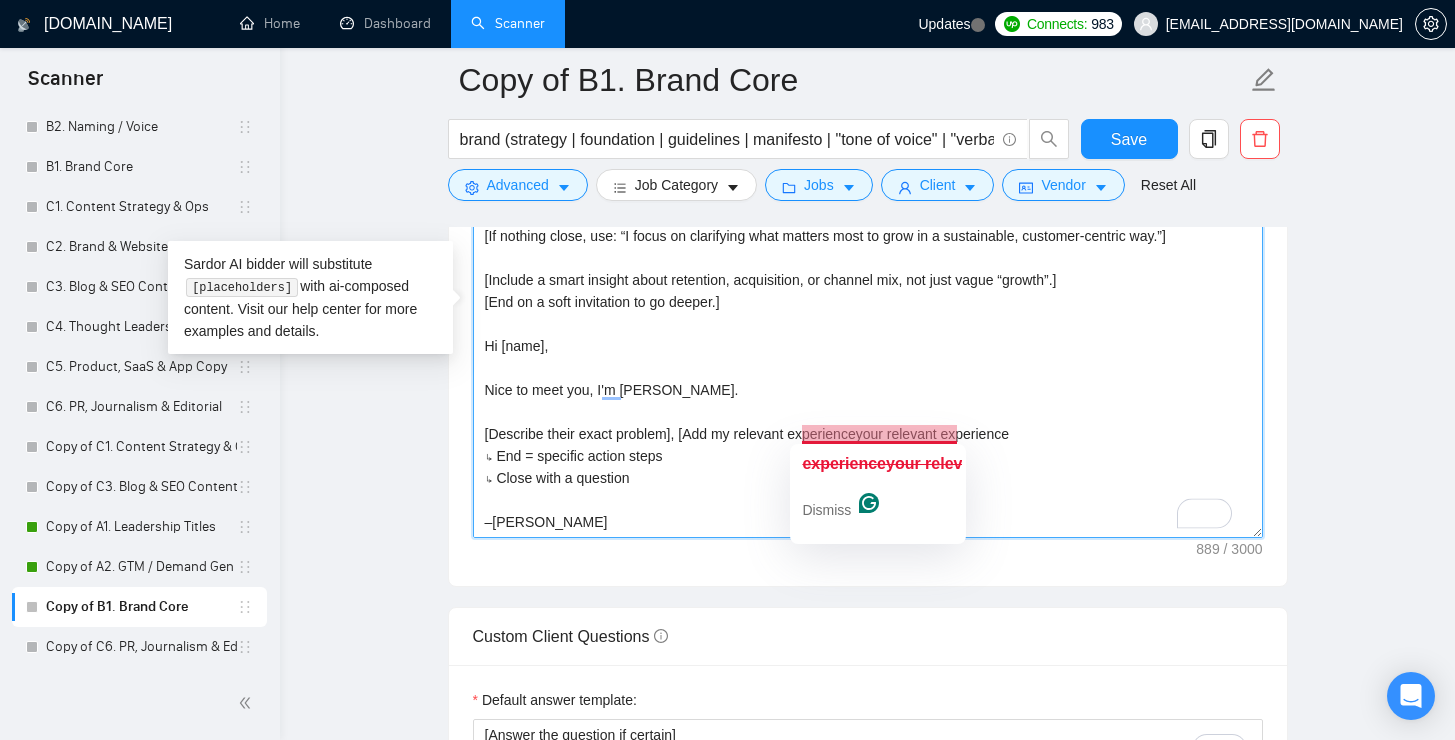 drag, startPoint x: 1037, startPoint y: 432, endPoint x: 873, endPoint y: 432, distance: 164 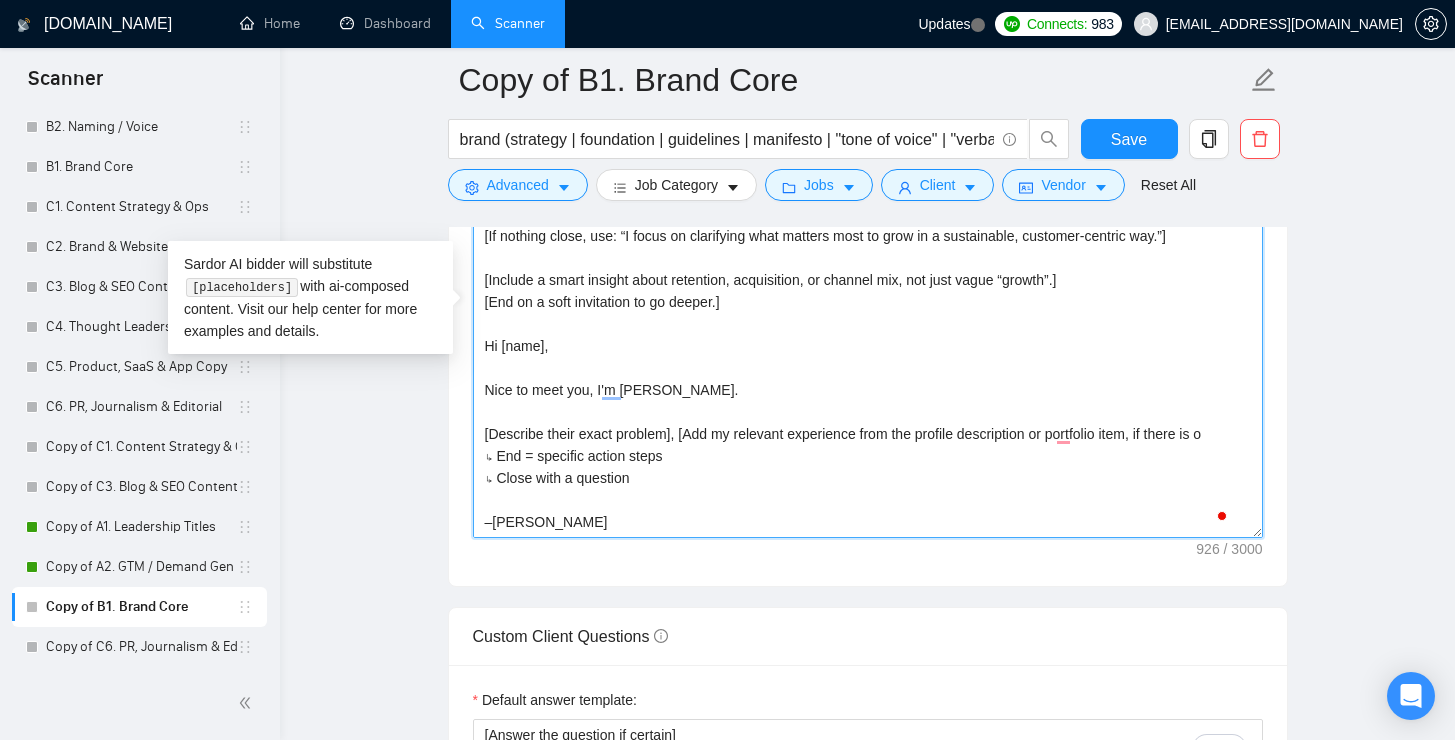 scroll, scrollTop: 45, scrollLeft: 0, axis: vertical 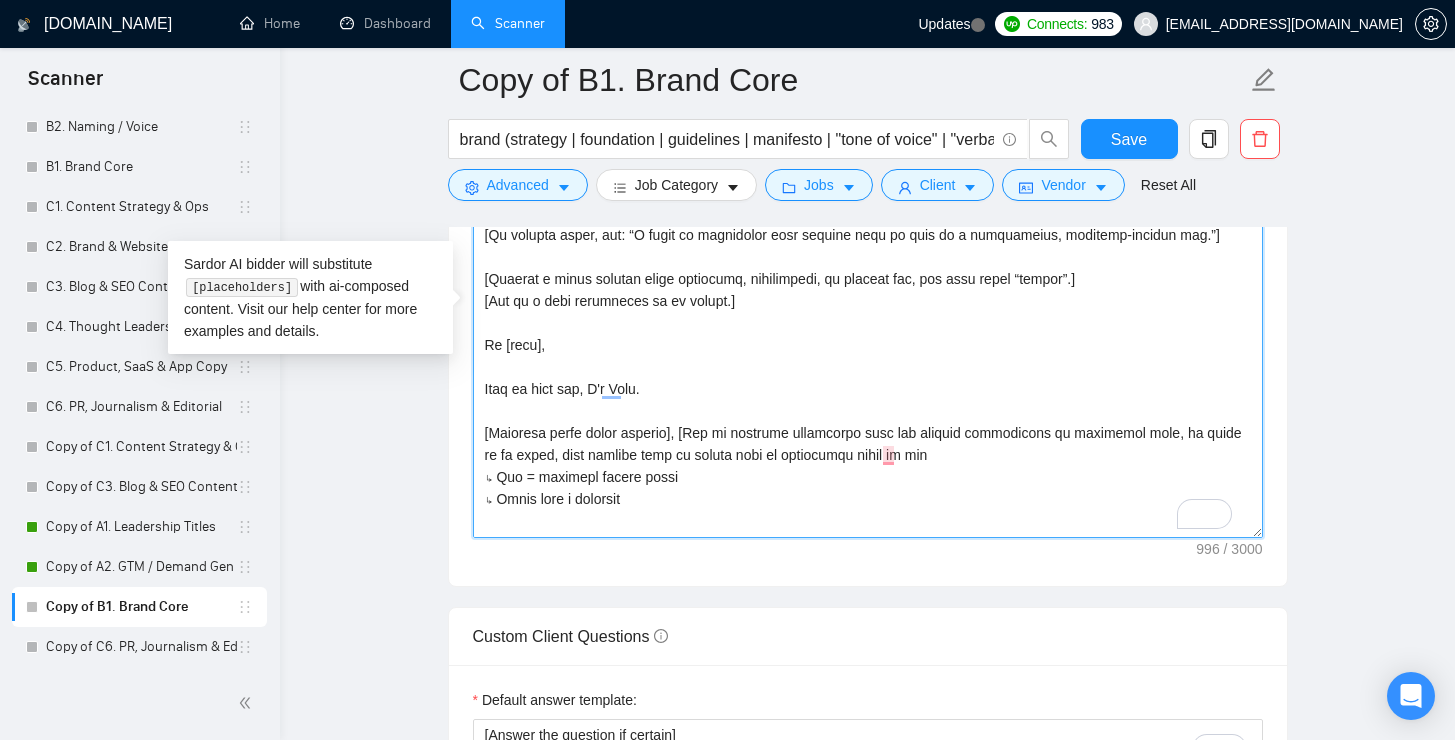 click on "Cover letter template:" at bounding box center (868, 313) 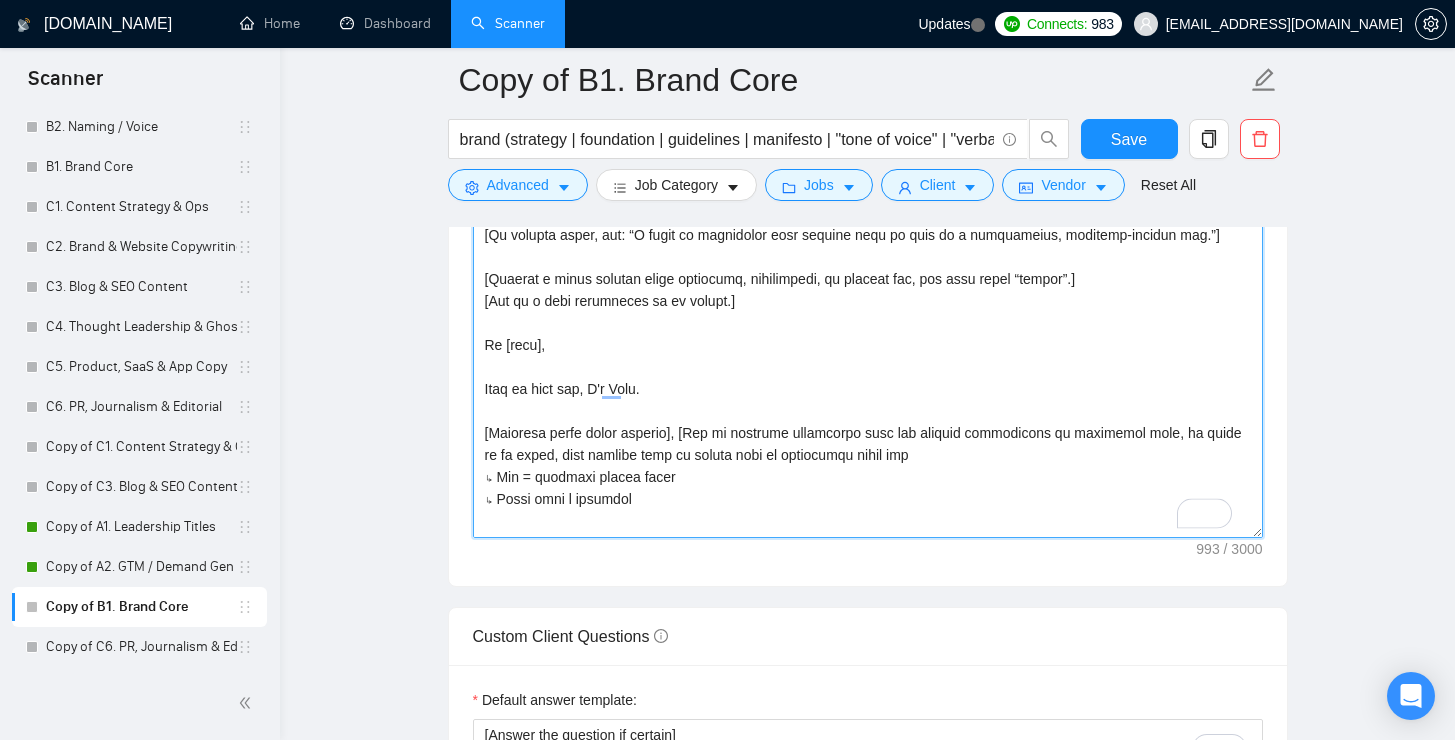 click on "Cover letter template:" at bounding box center (868, 313) 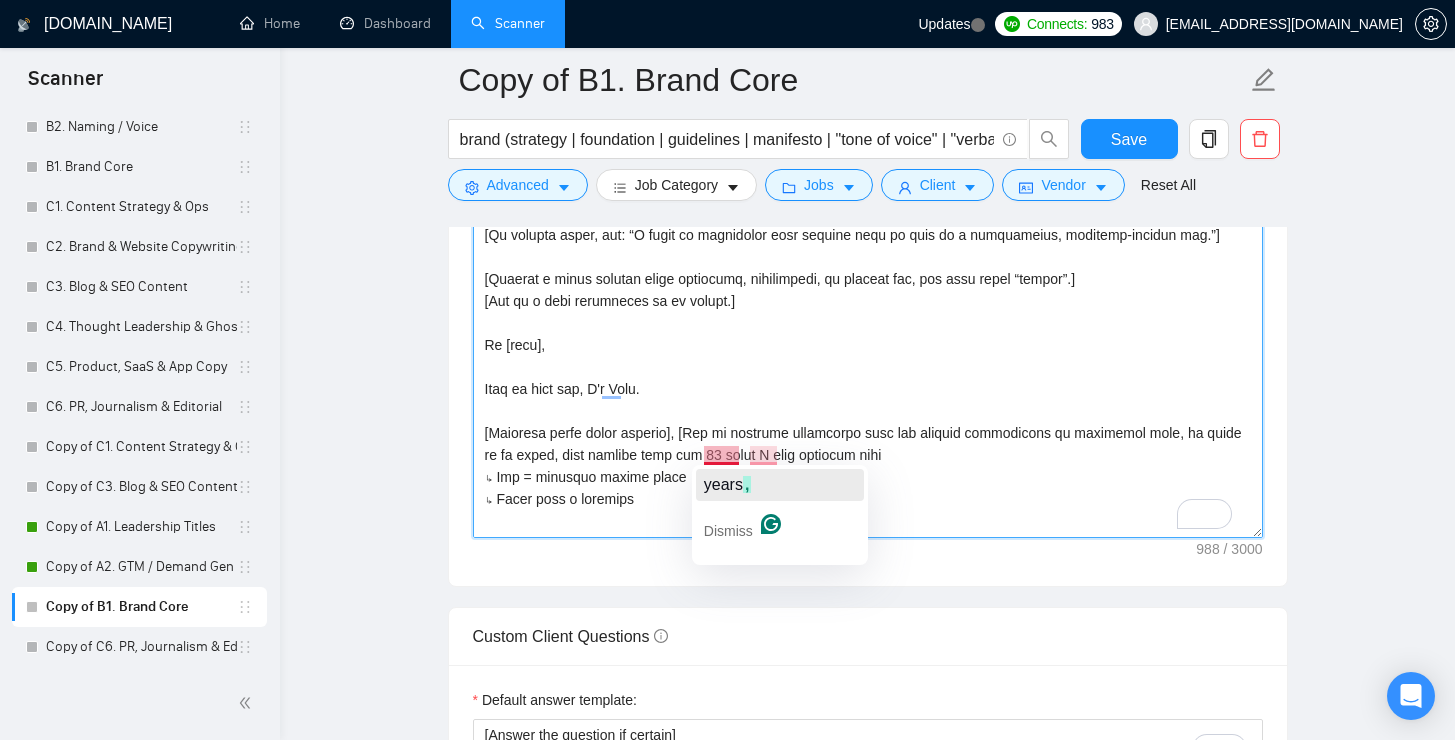 click on "years" 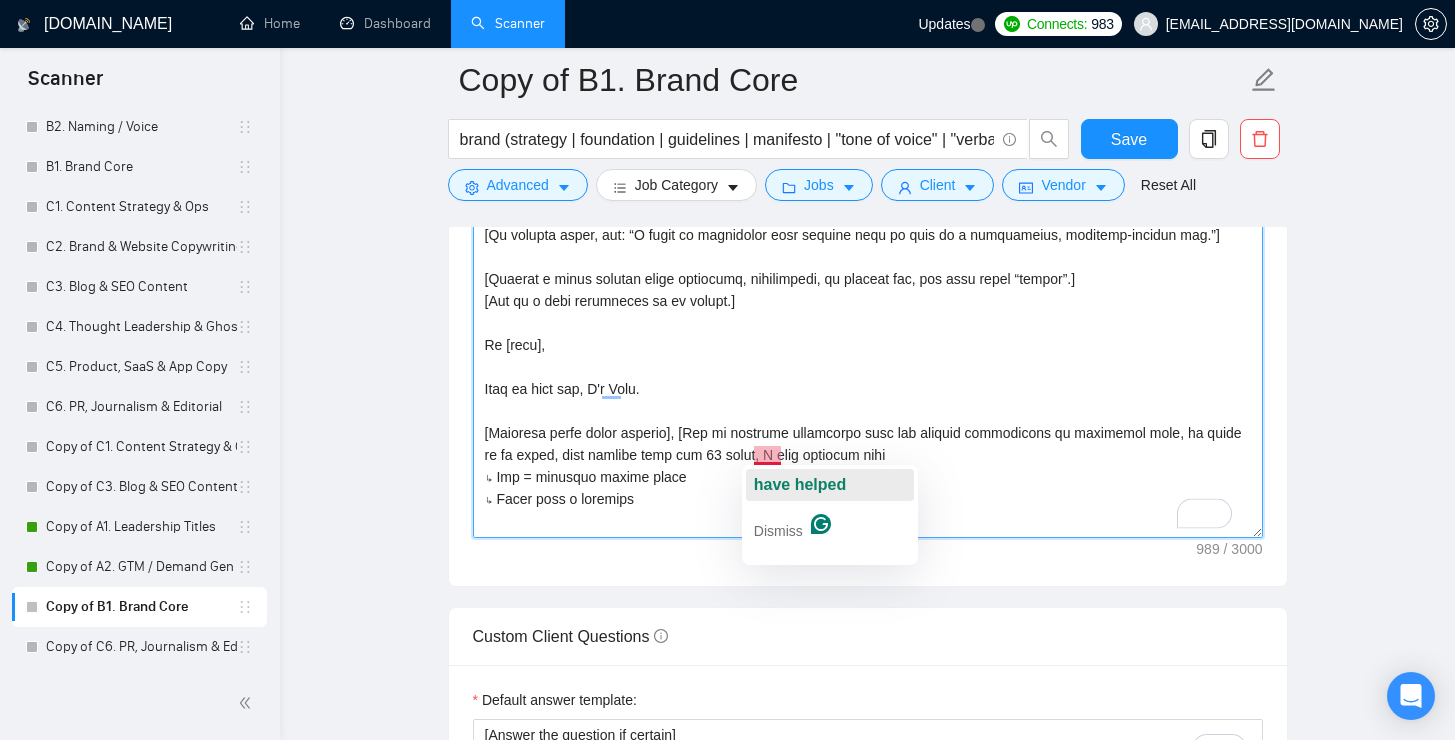 click on "have helped" 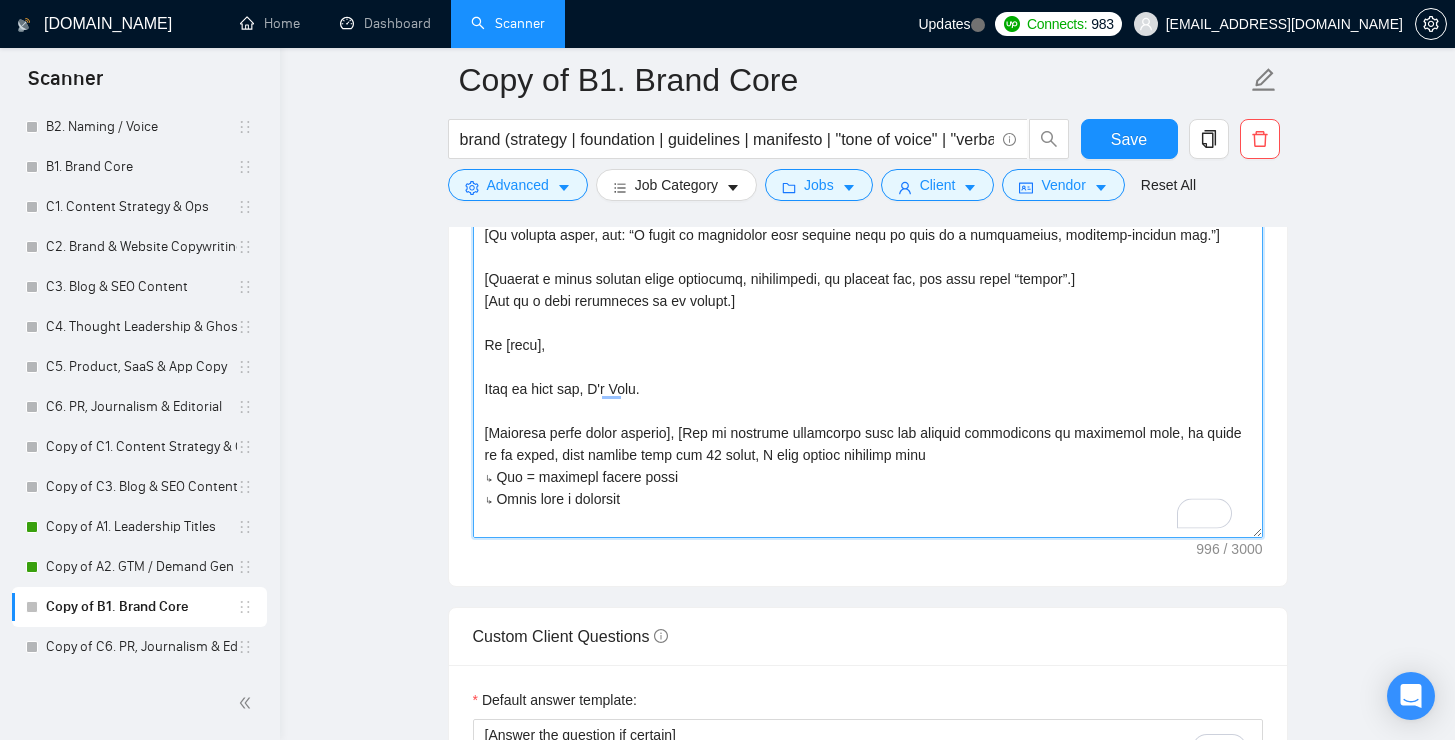 click on "Cover letter template:" at bounding box center (868, 313) 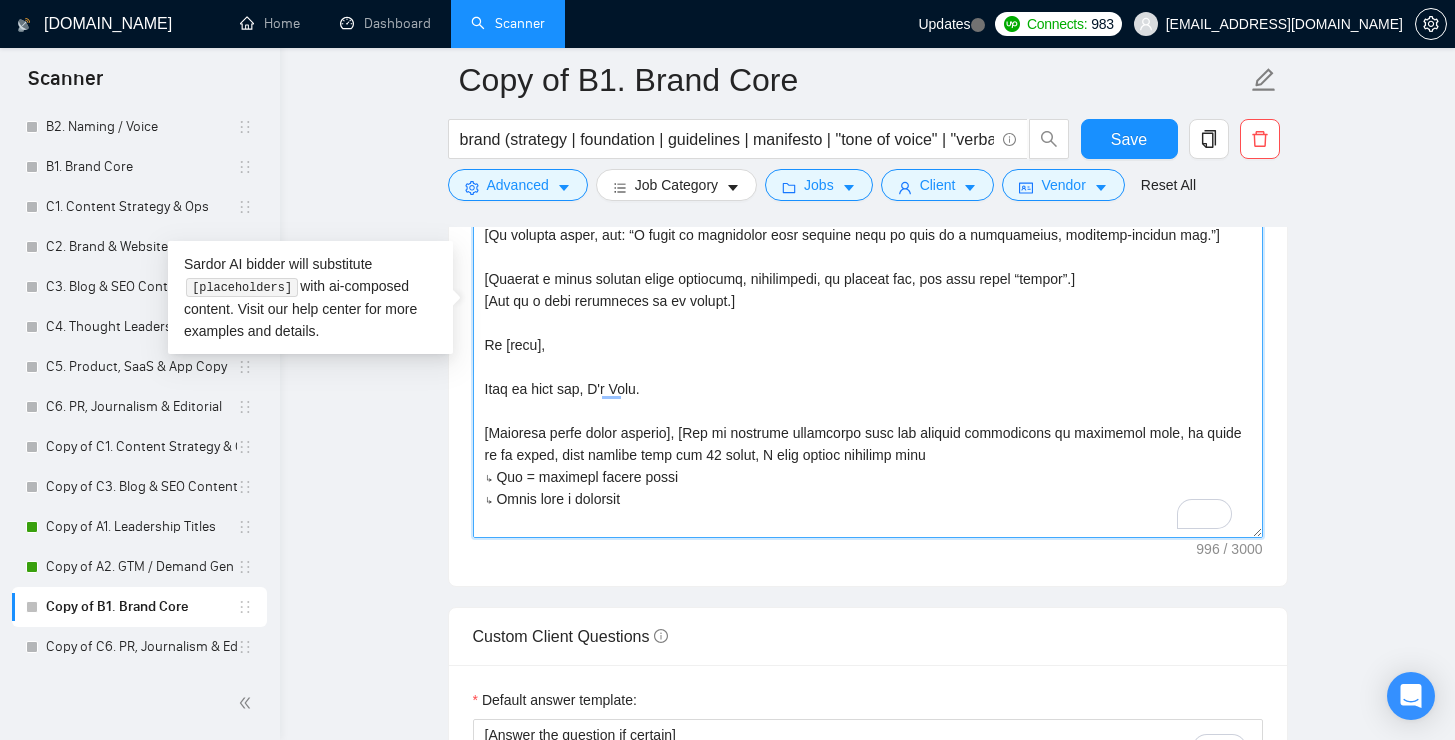 click on "Cover letter template:" at bounding box center [868, 313] 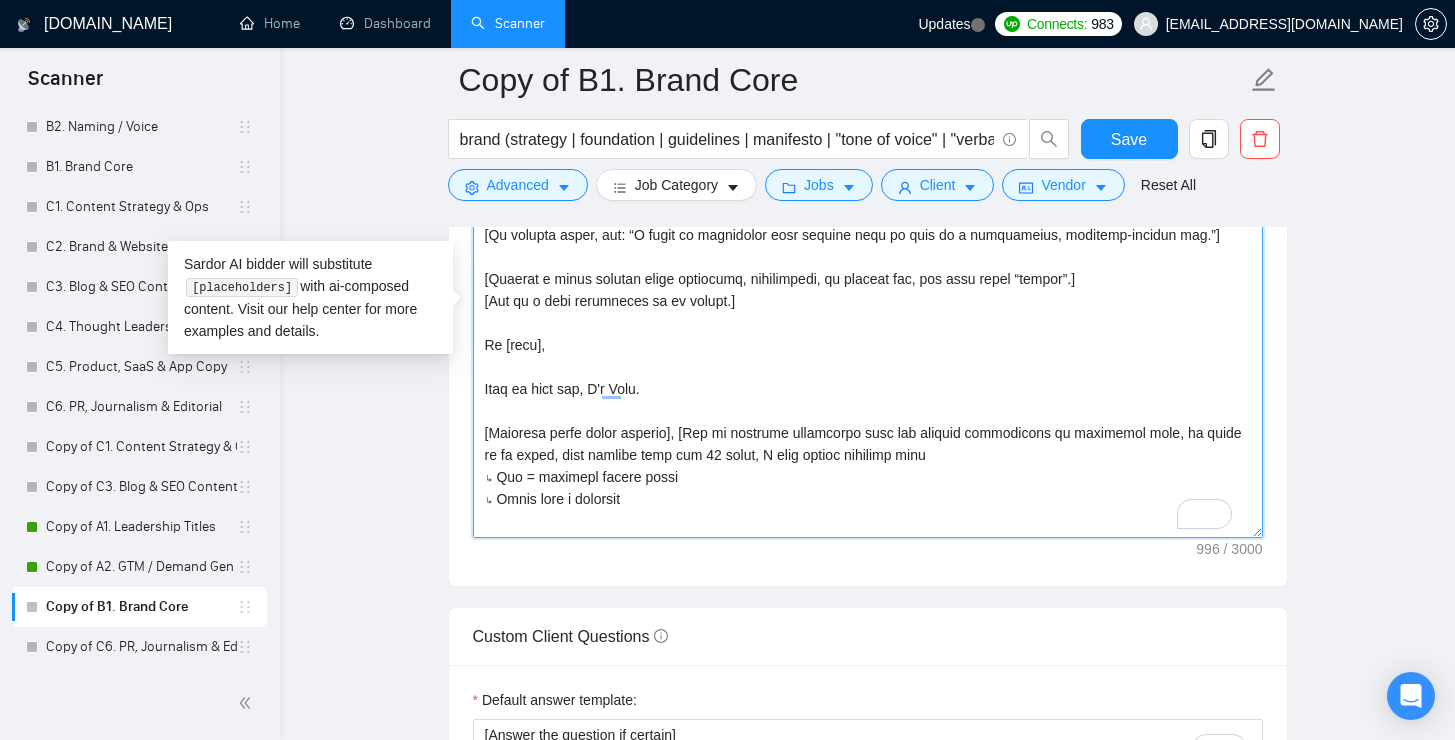drag, startPoint x: 924, startPoint y: 456, endPoint x: 552, endPoint y: 455, distance: 372.00134 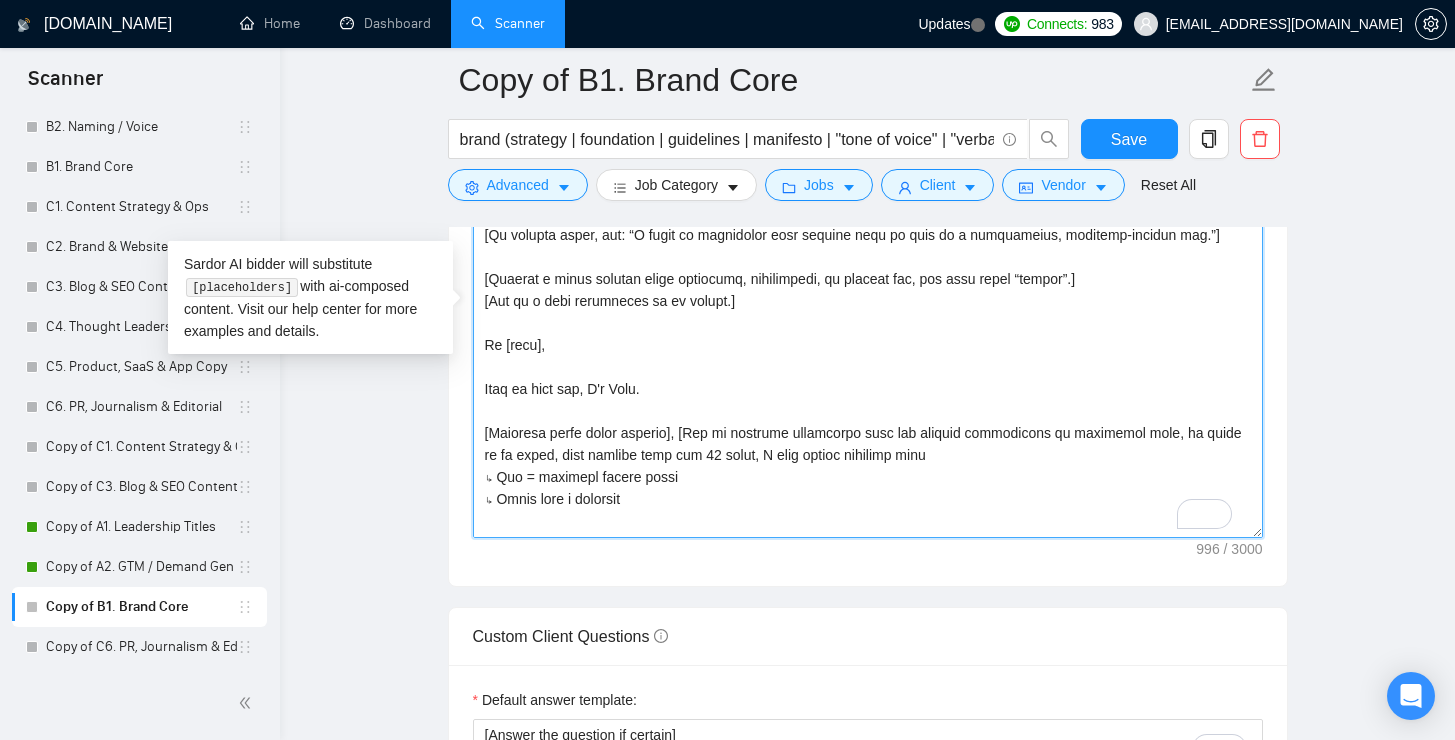 paste on "I help founders turn brand, messaging, and experience into clear, scalable systems that align strategy and execution" 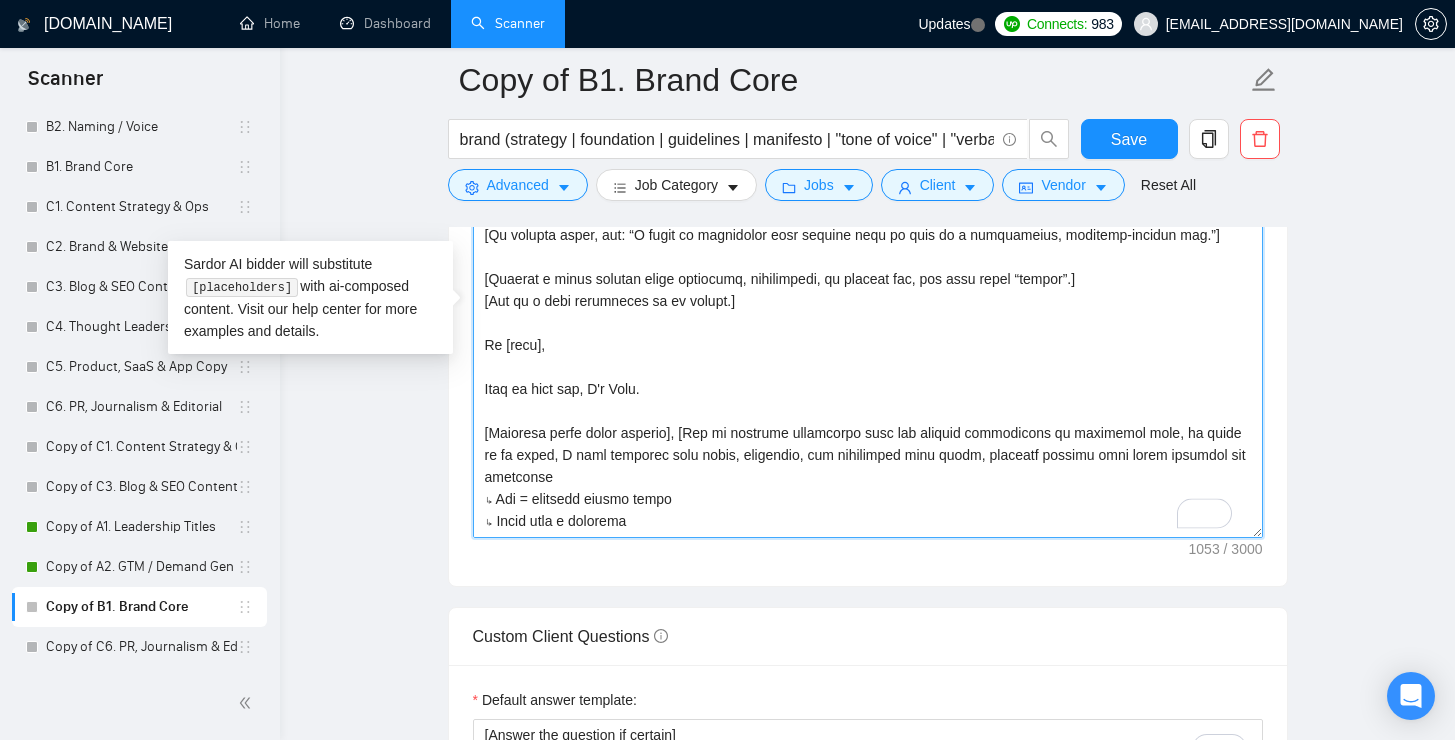 click on "Cover letter template:" at bounding box center [868, 313] 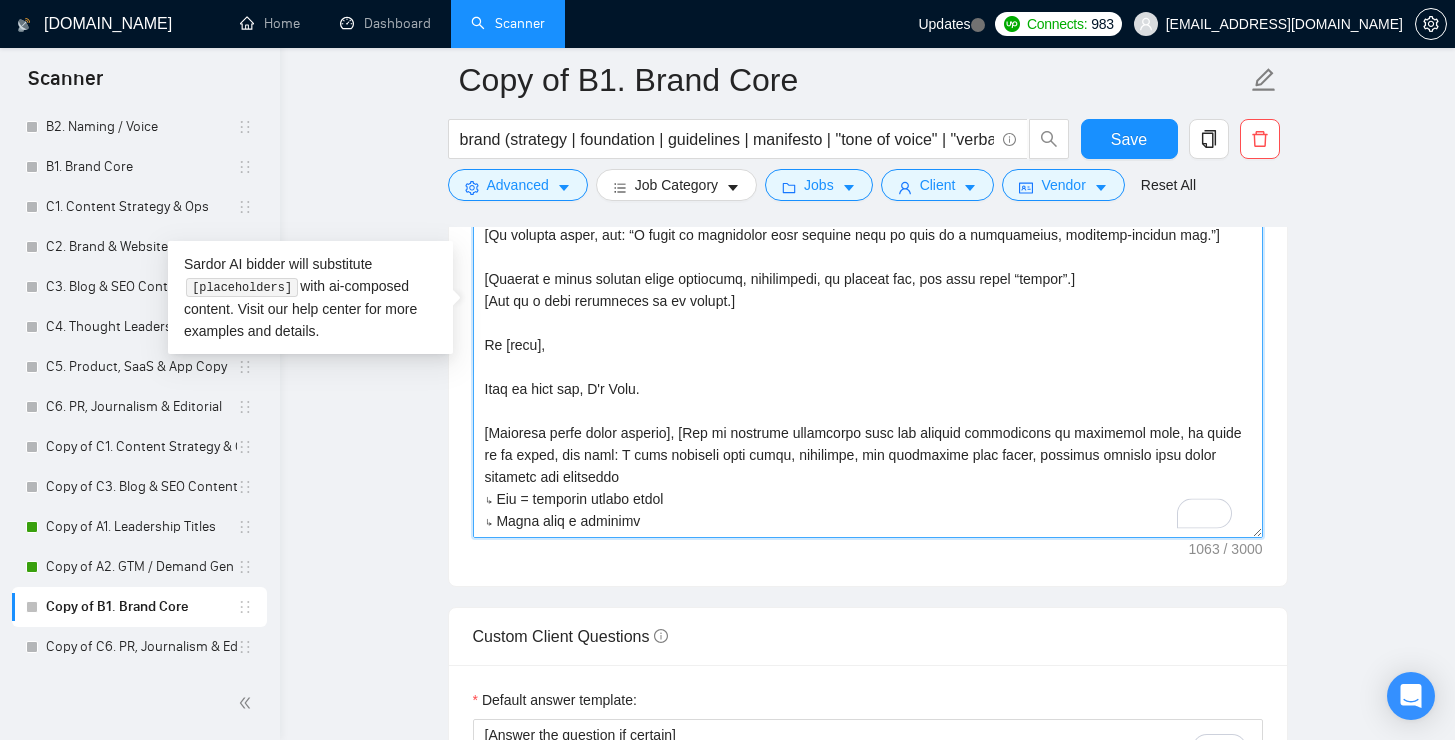 click on "Cover letter template:" at bounding box center (868, 313) 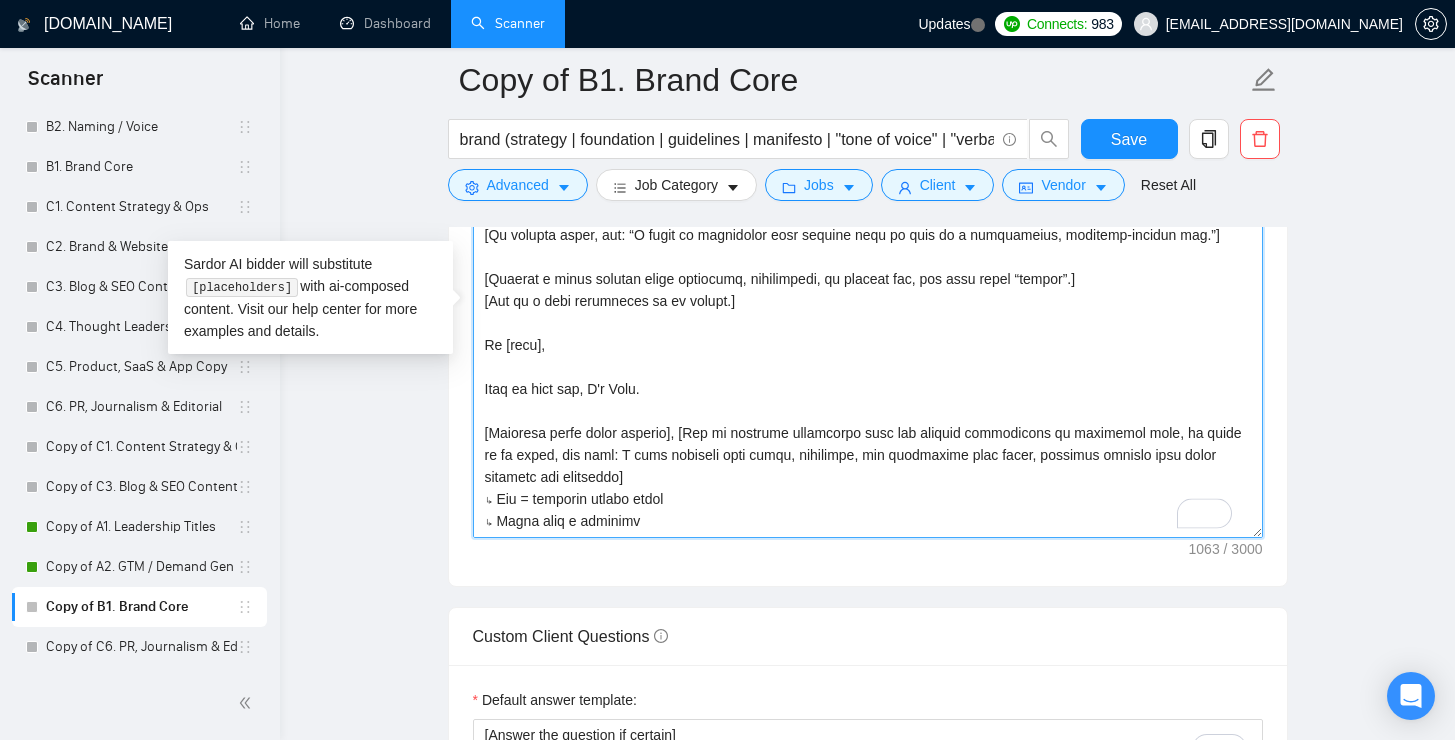 scroll, scrollTop: 71, scrollLeft: 0, axis: vertical 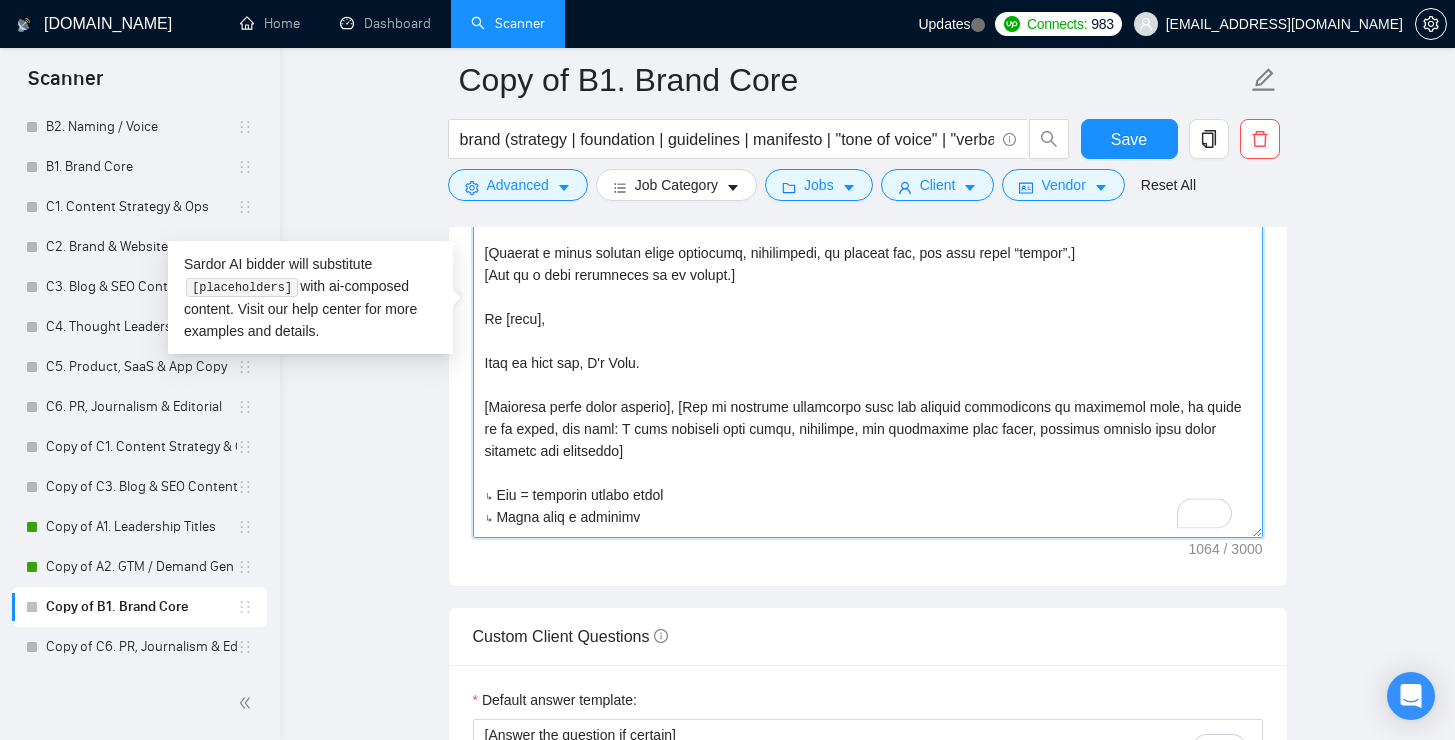 click on "Cover Letter Options Cover letter template:" at bounding box center [868, 280] 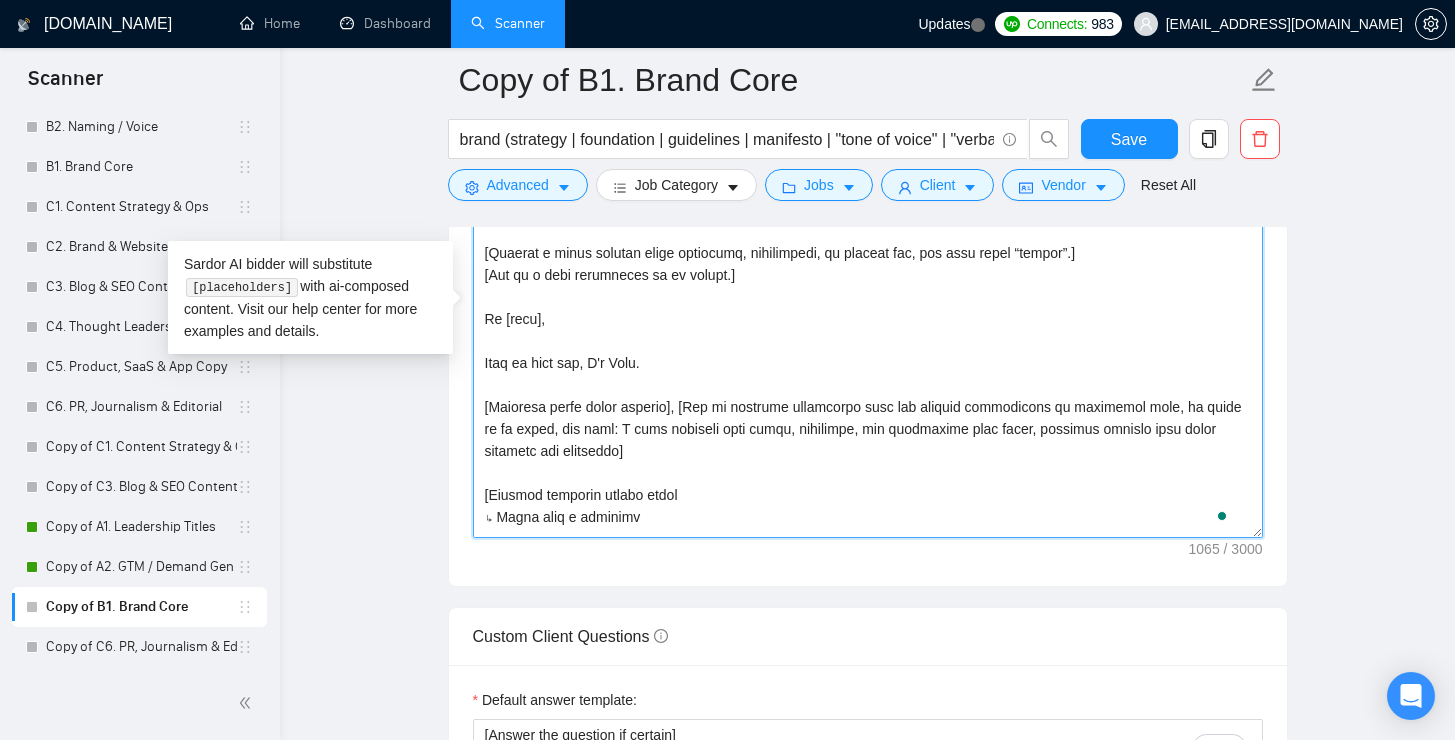 click on "Cover letter template:" at bounding box center [868, 313] 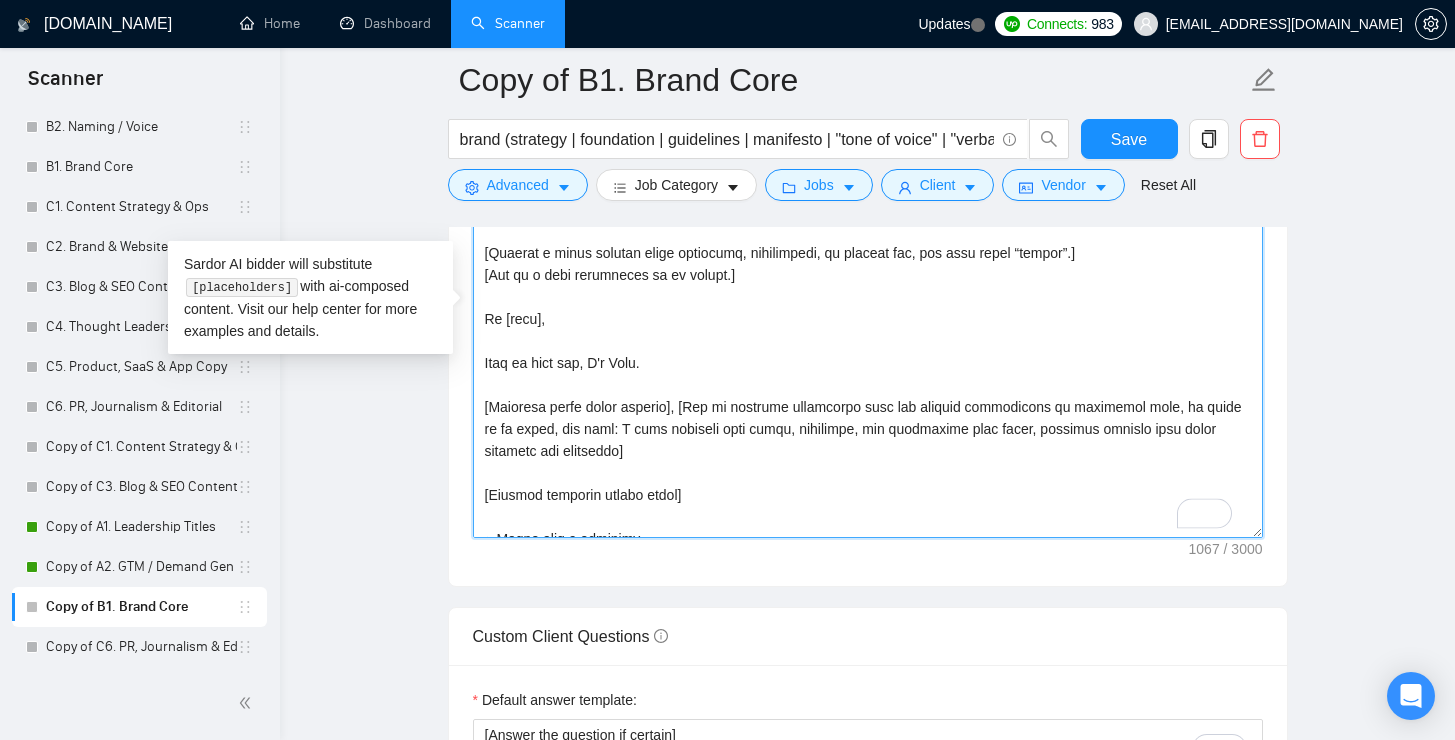scroll, scrollTop: 132, scrollLeft: 0, axis: vertical 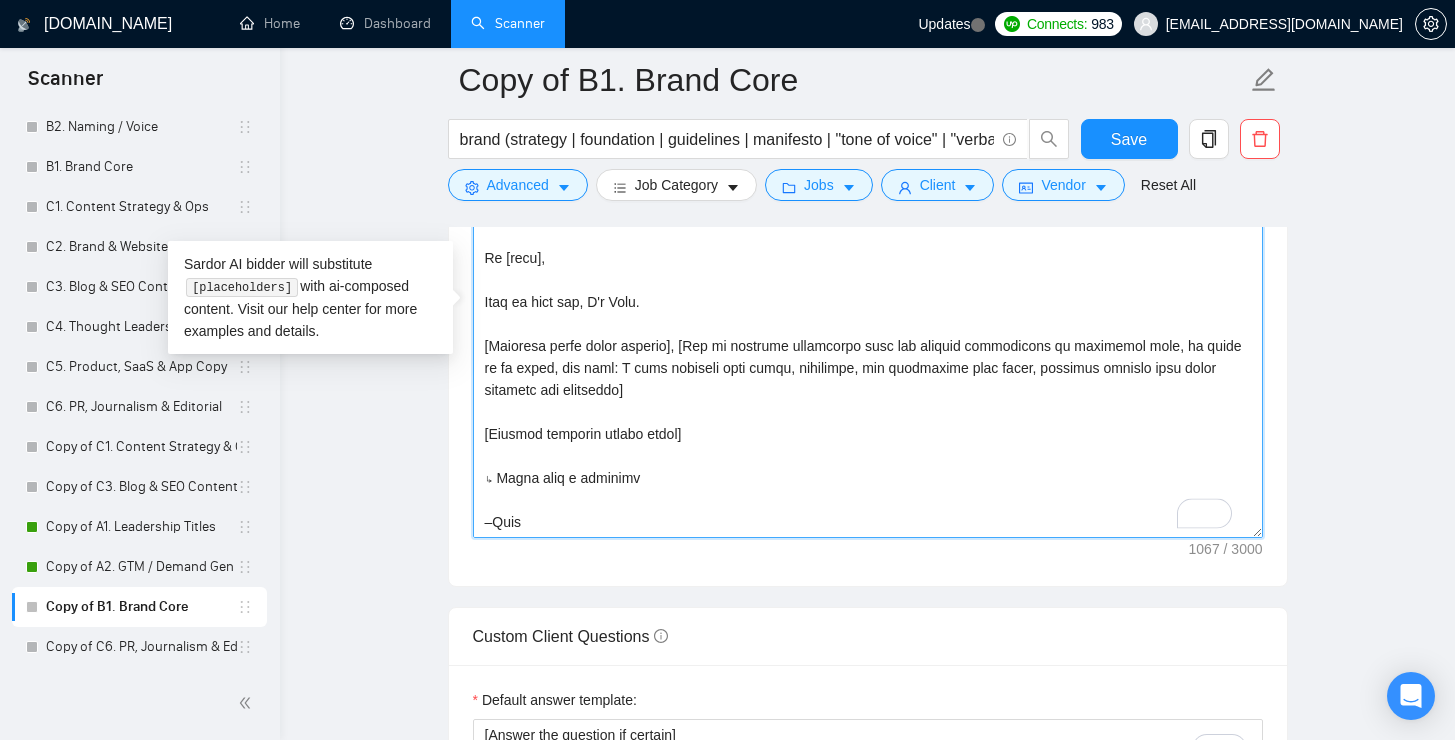 drag, startPoint x: 499, startPoint y: 479, endPoint x: 633, endPoint y: 462, distance: 135.07405 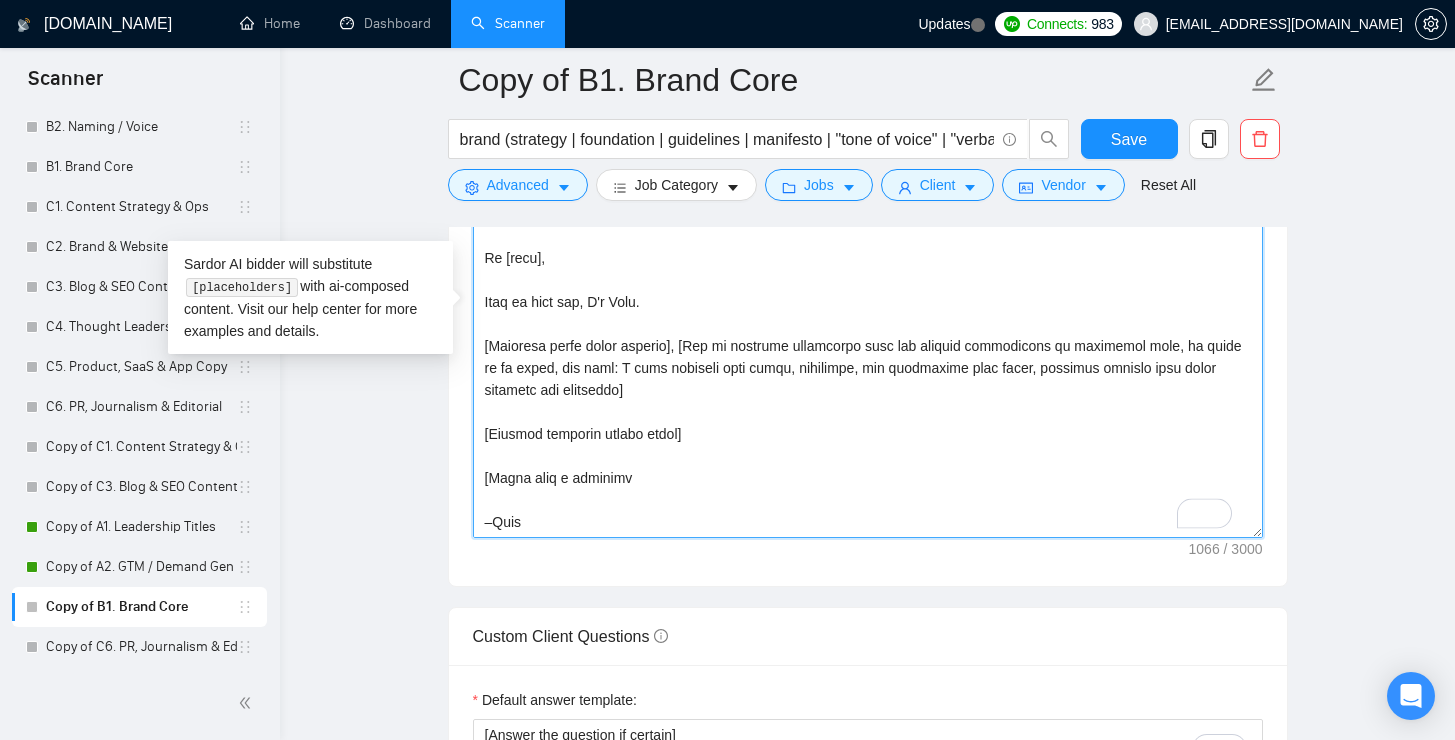 click on "Cover letter template:" at bounding box center [868, 313] 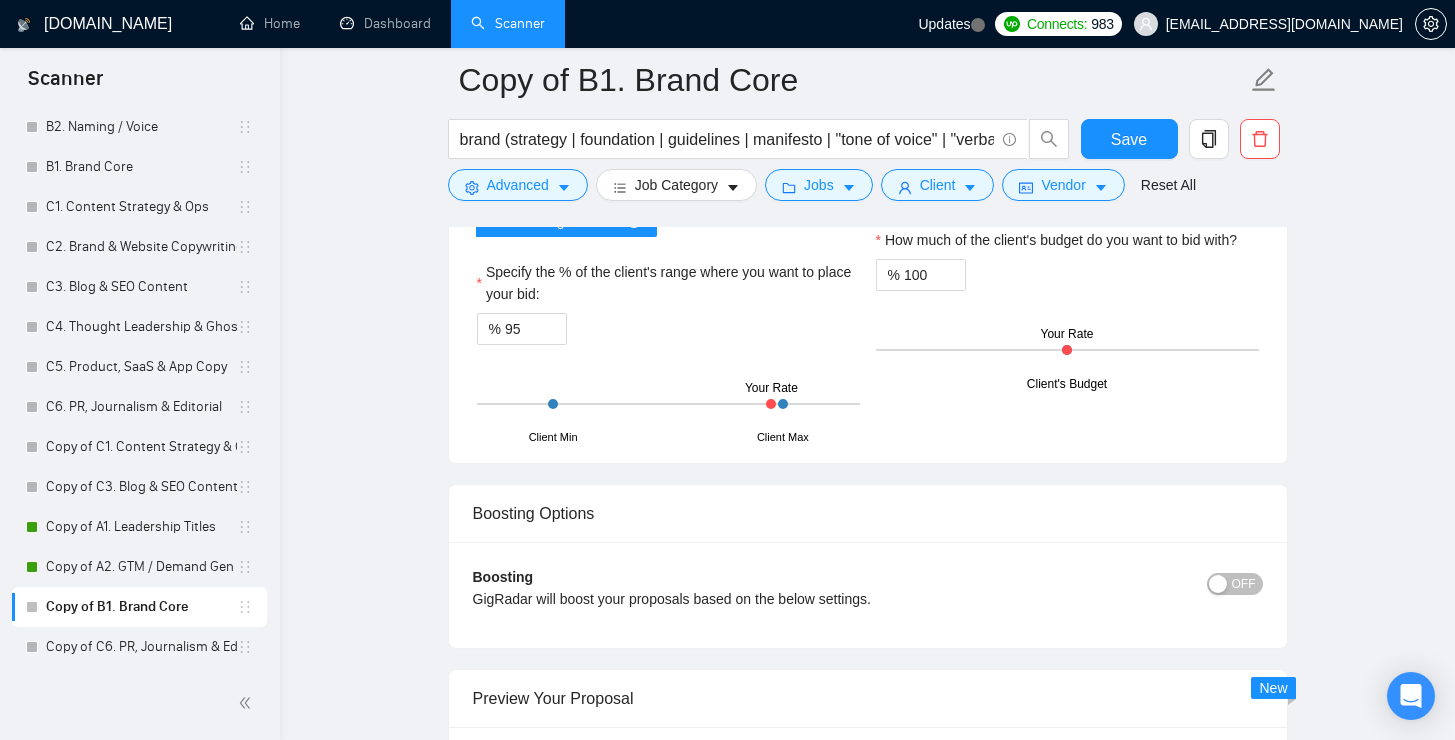 scroll, scrollTop: 3234, scrollLeft: 0, axis: vertical 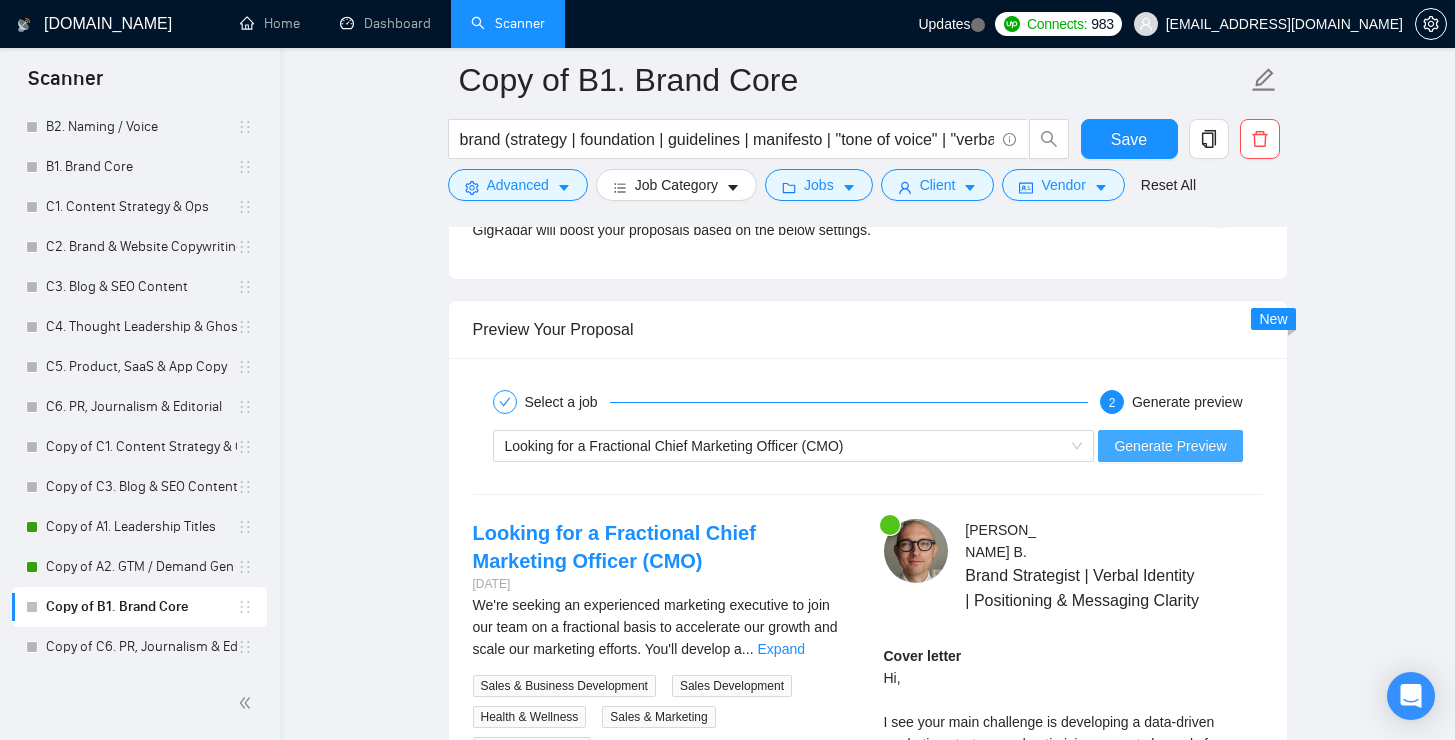 click on "Generate Preview" at bounding box center (1170, 446) 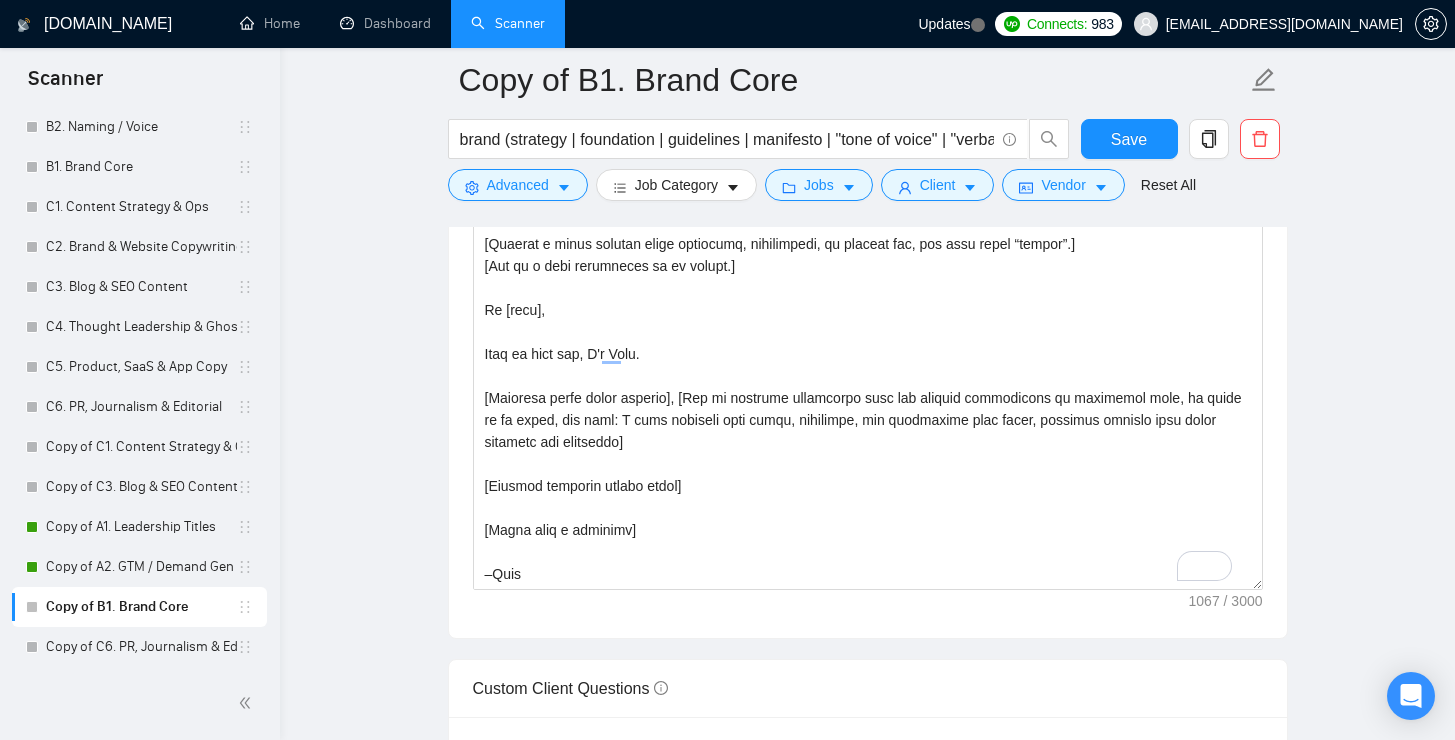 scroll, scrollTop: 1801, scrollLeft: 0, axis: vertical 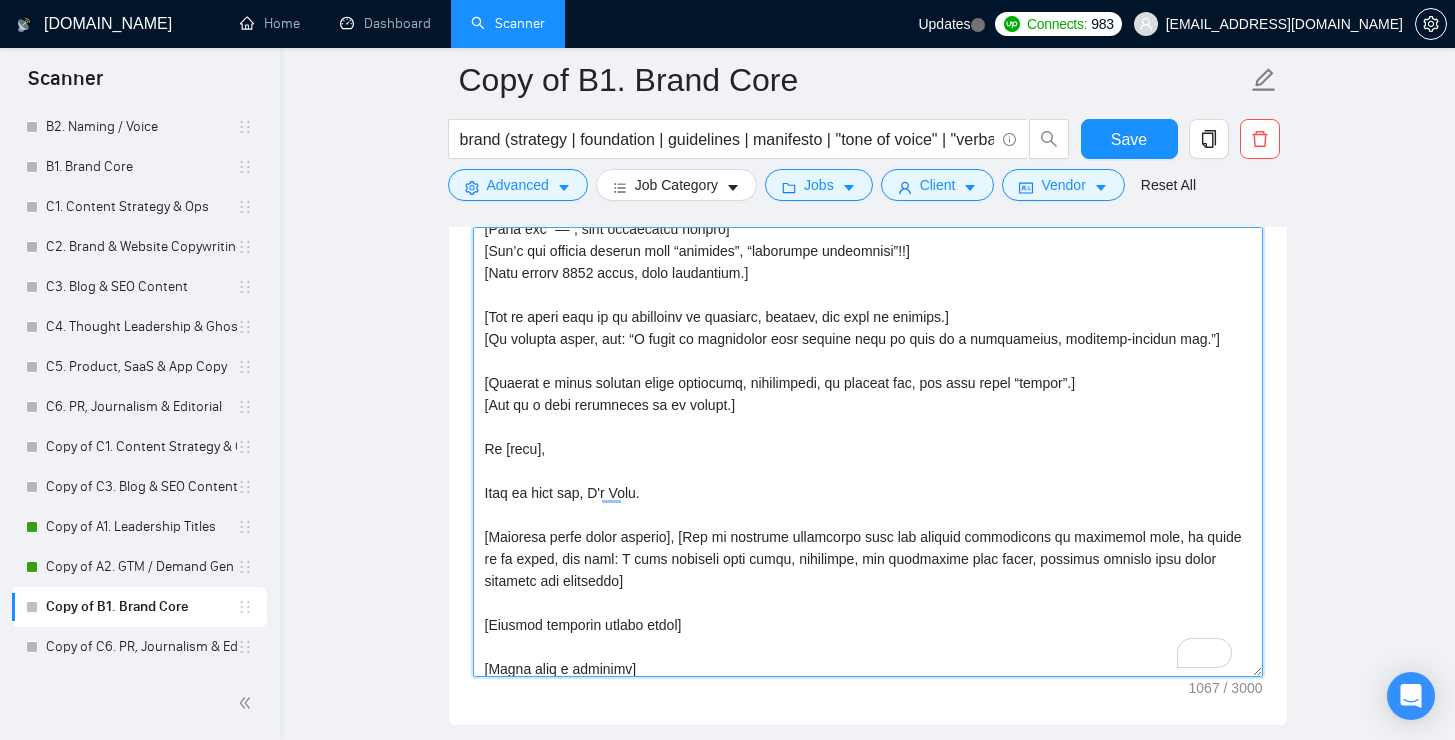 click on "Cover letter template:" at bounding box center [868, 452] 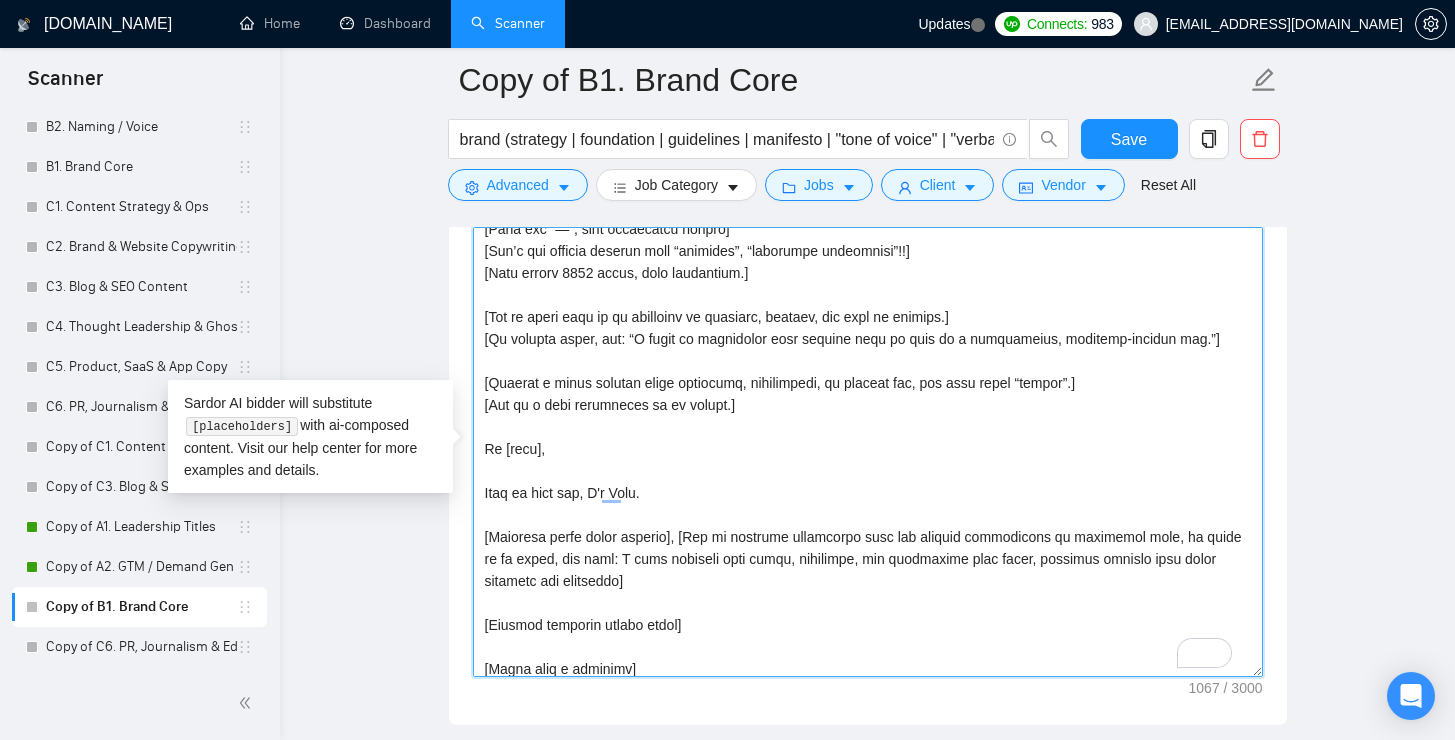 scroll, scrollTop: 132, scrollLeft: 0, axis: vertical 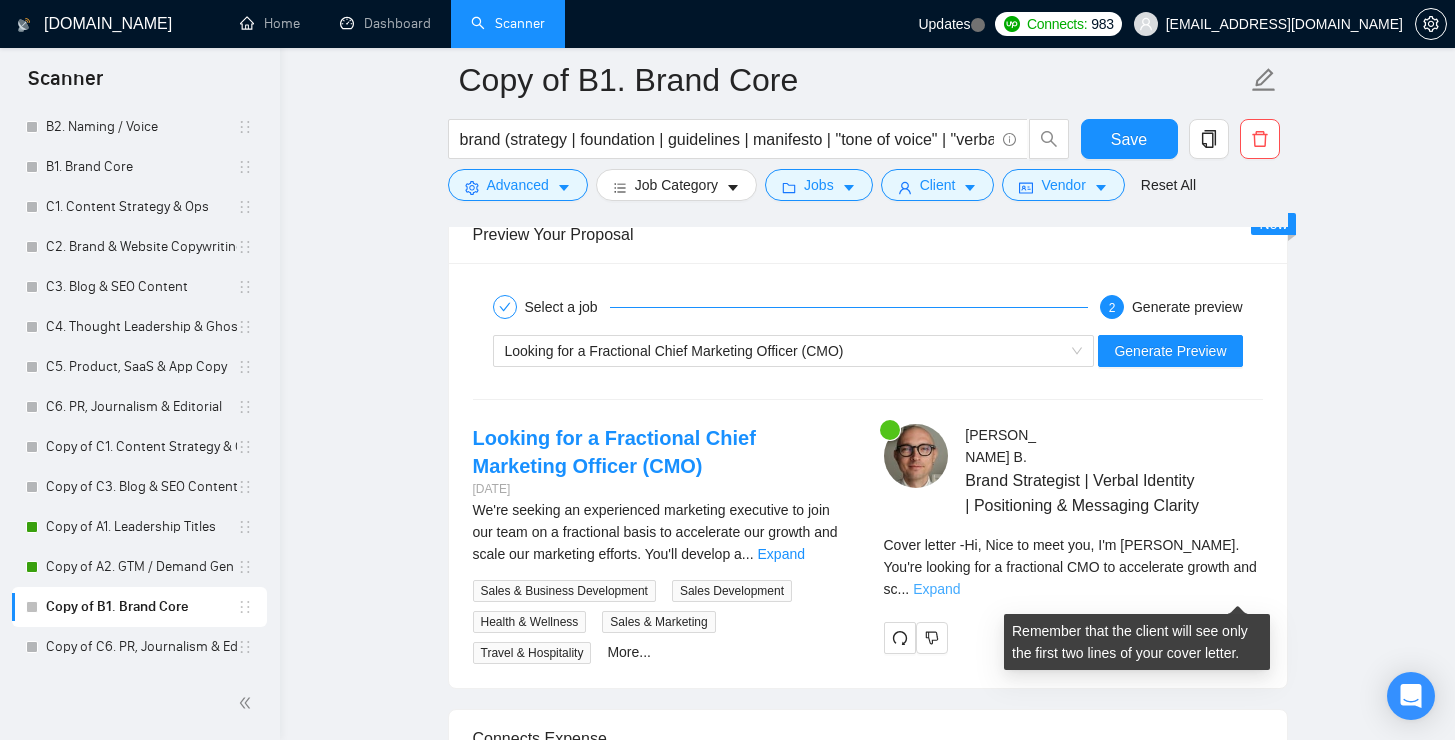 click on "Expand" at bounding box center (936, 589) 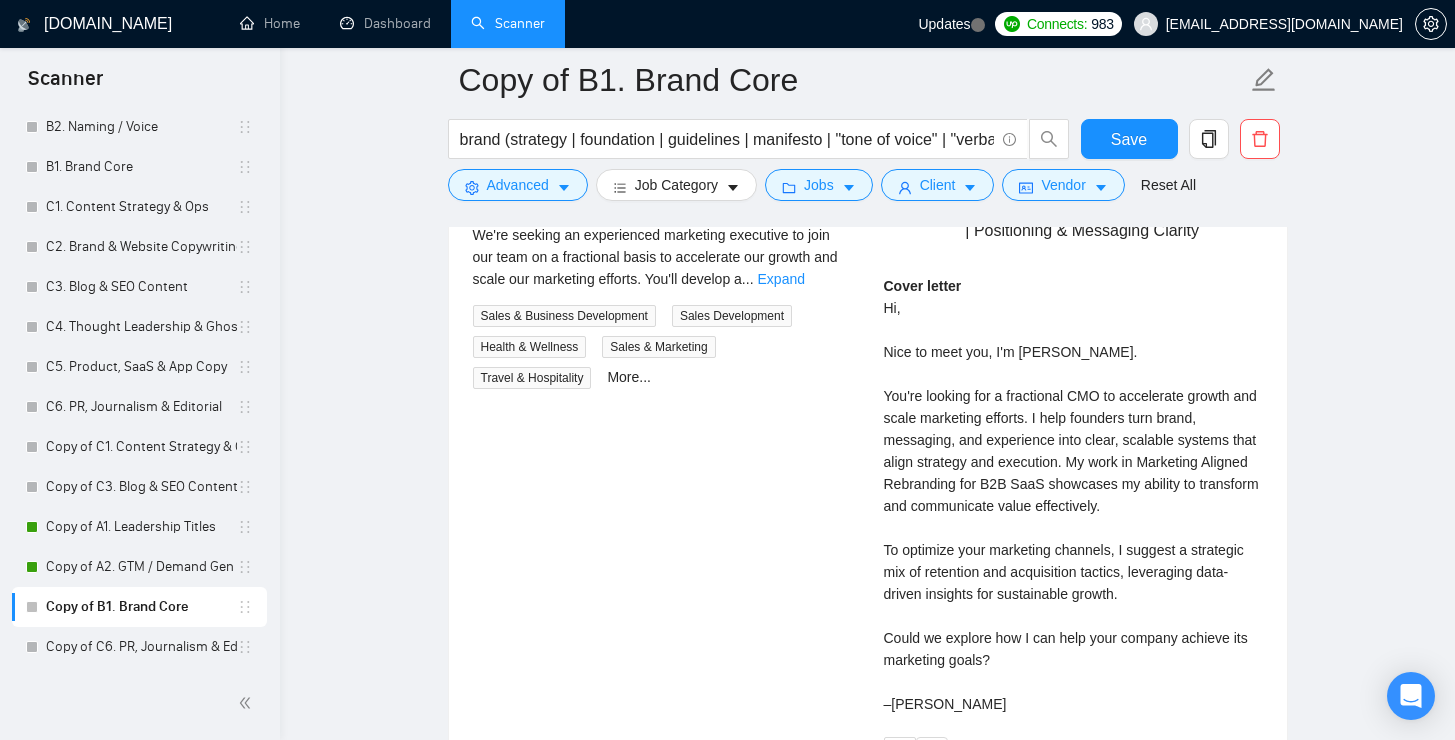 scroll, scrollTop: 3726, scrollLeft: 0, axis: vertical 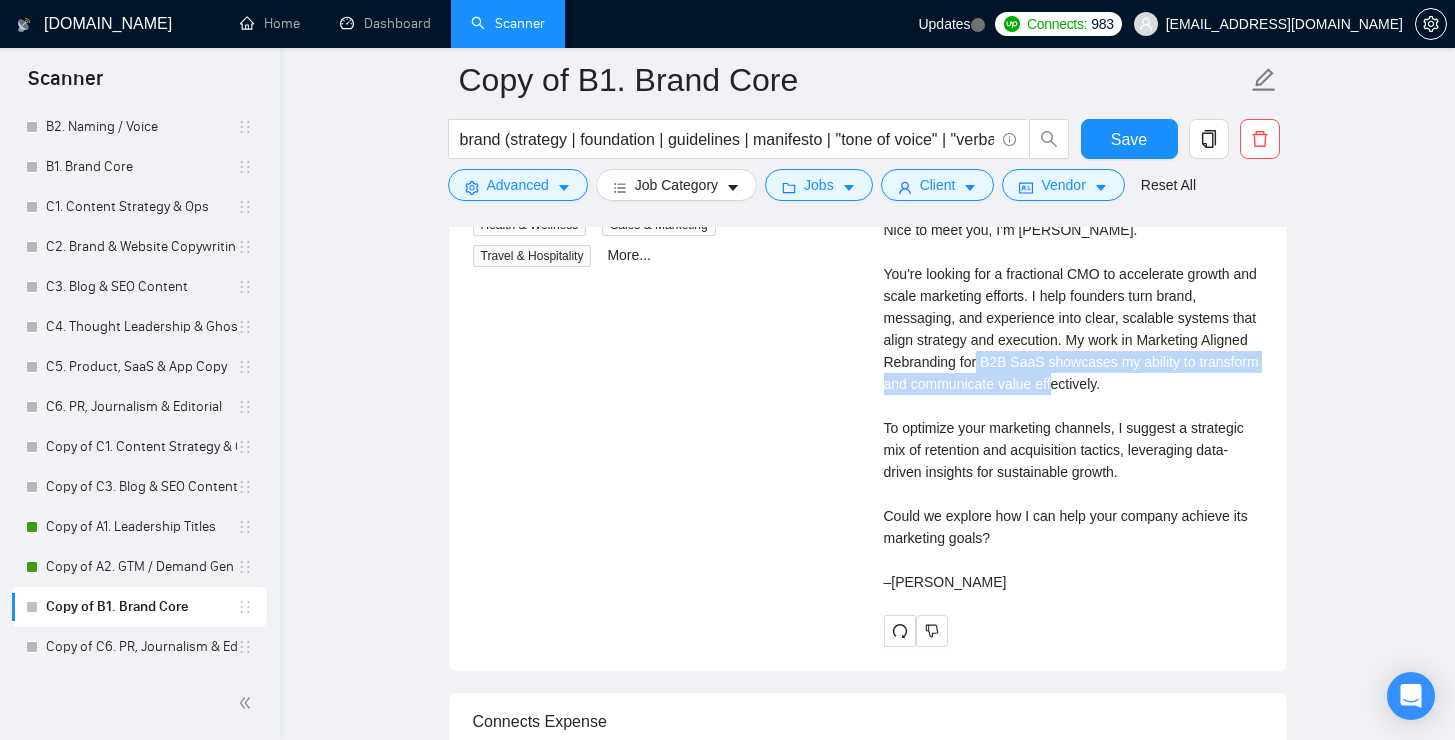 drag, startPoint x: 1179, startPoint y: 407, endPoint x: 1095, endPoint y: 373, distance: 90.62009 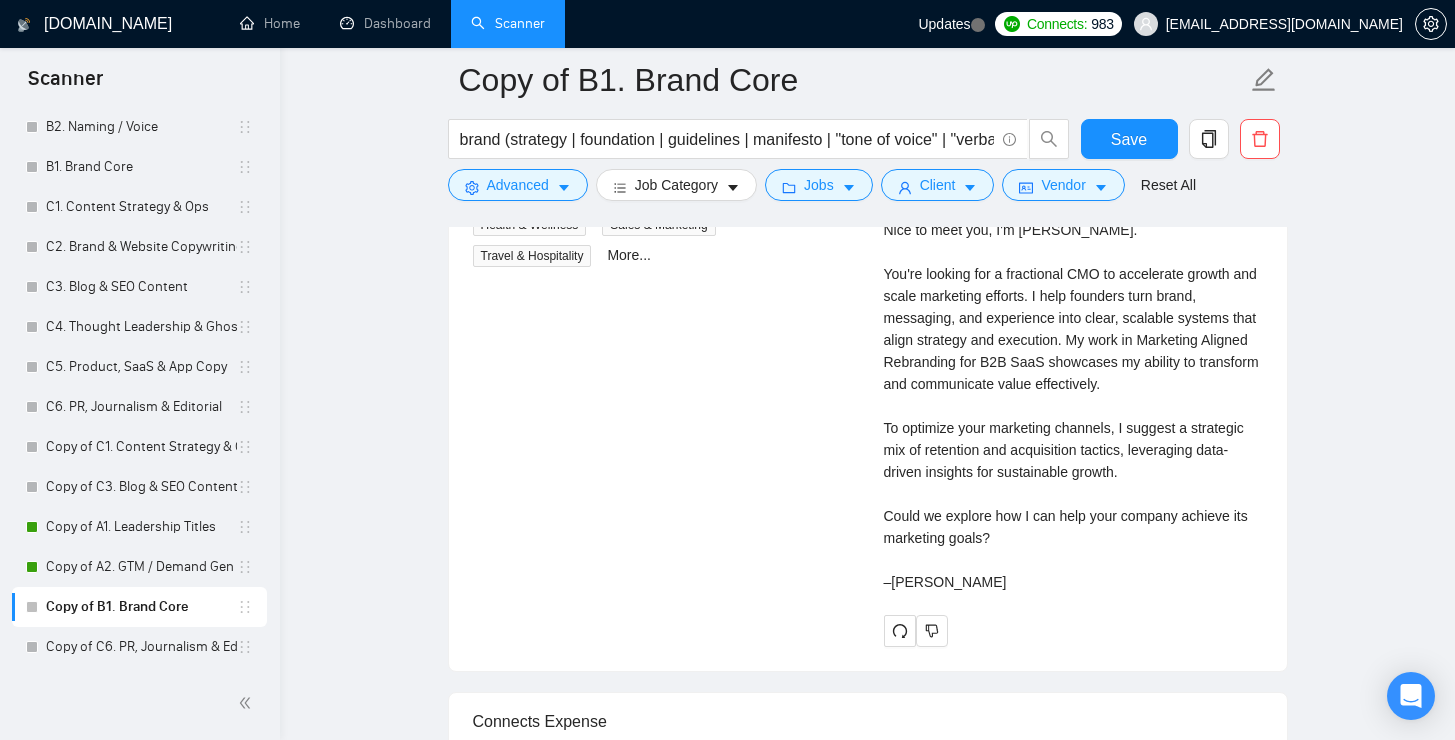 click on "Cover letter Hi,
Nice to meet you, I'm [PERSON_NAME].
You're looking for a fractional CMO to accelerate growth and scale marketing efforts. I help founders turn brand, messaging, and experience into clear, scalable systems that align strategy and execution. My work in Marketing Aligned Rebranding for B2B SaaS showcases my ability to transform and communicate value effectively.
To optimize your marketing channels, I suggest a strategic mix of retention and acquisition tactics, leveraging data-driven insights for sustainable growth.
Could we explore how I can help your company achieve its marketing goals?
–[PERSON_NAME]" at bounding box center (1073, 373) 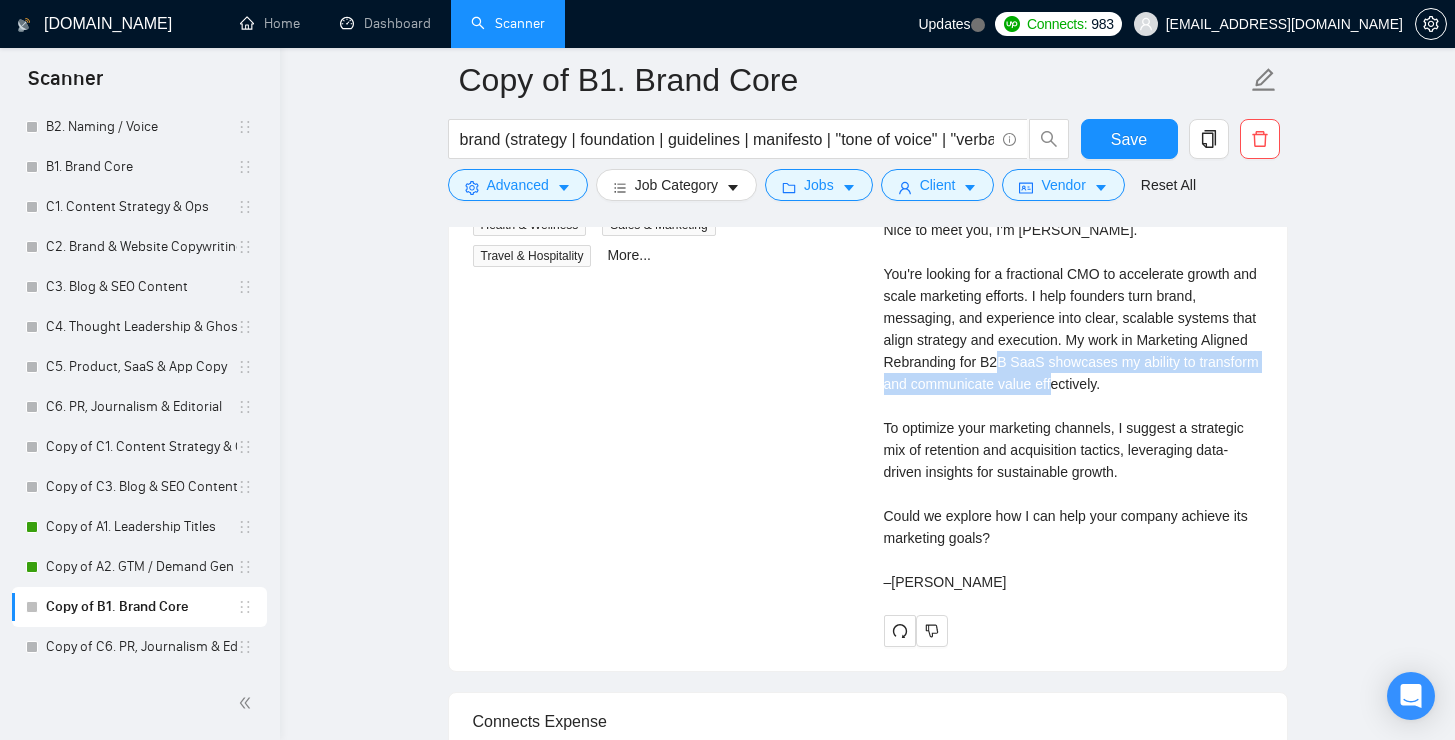 drag, startPoint x: 1186, startPoint y: 409, endPoint x: 1115, endPoint y: 378, distance: 77.47257 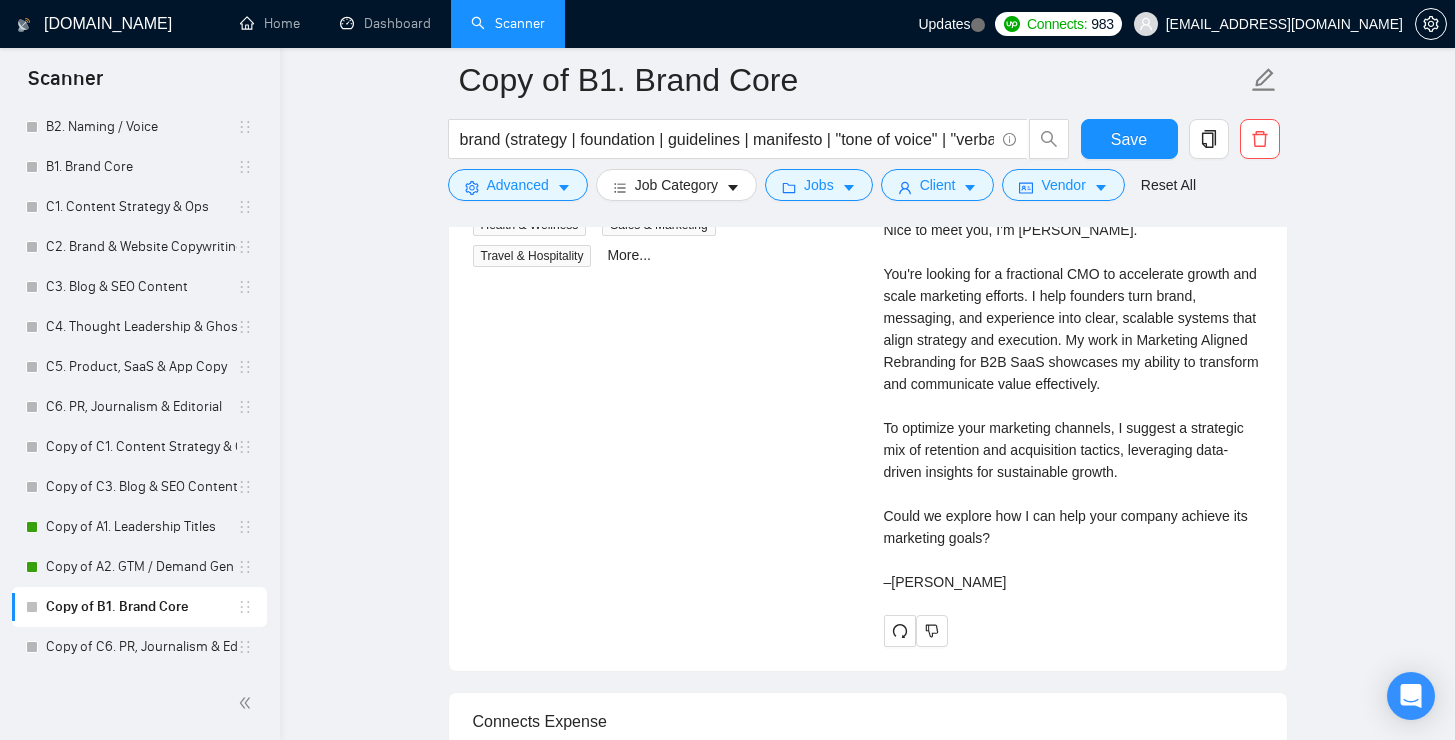 click on "Cover letter Hi,
Nice to meet you, I'm [PERSON_NAME].
You're looking for a fractional CMO to accelerate growth and scale marketing efforts. I help founders turn brand, messaging, and experience into clear, scalable systems that align strategy and execution. My work in Marketing Aligned Rebranding for B2B SaaS showcases my ability to transform and communicate value effectively.
To optimize your marketing channels, I suggest a strategic mix of retention and acquisition tactics, leveraging data-driven insights for sustainable growth.
Could we explore how I can help your company achieve its marketing goals?
–[PERSON_NAME]" at bounding box center [1073, 373] 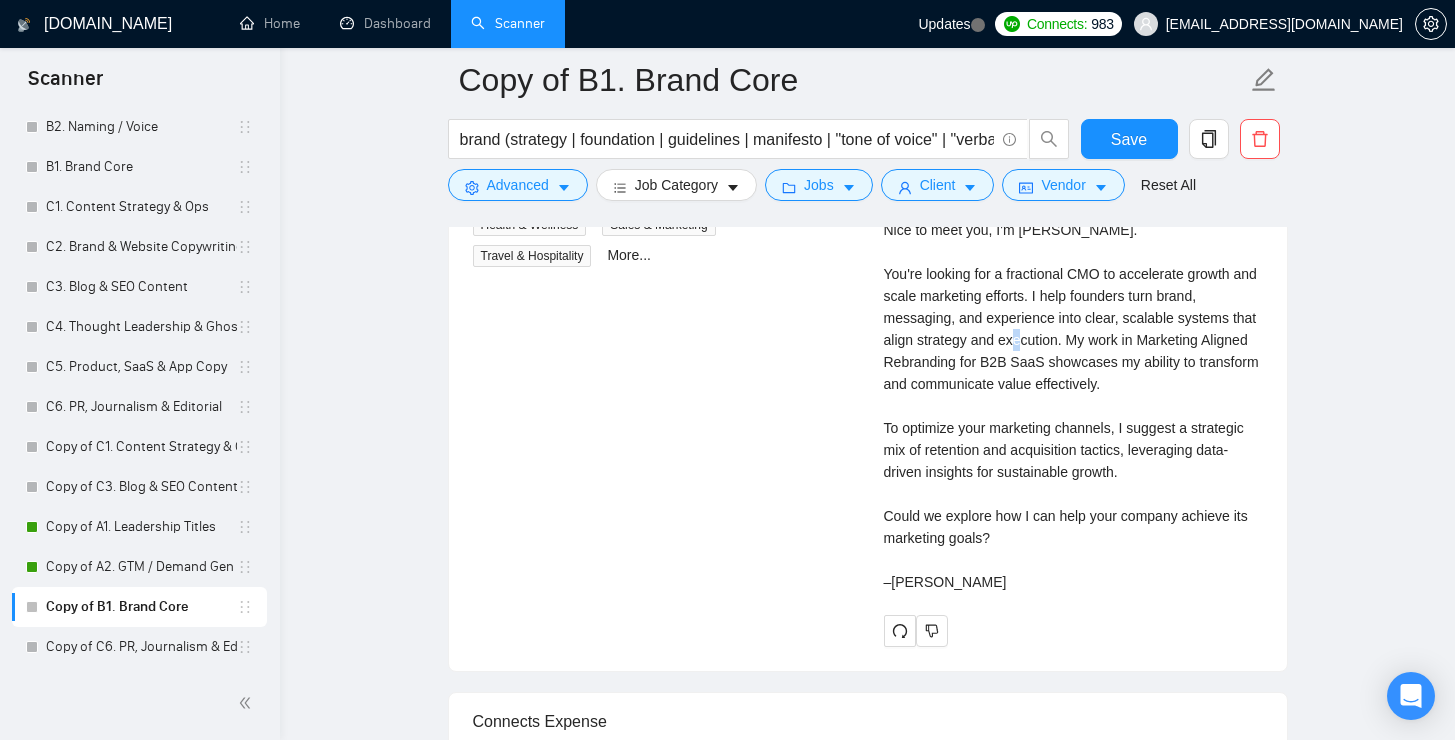 click on "Cover letter Hi,
Nice to meet you, I'm [PERSON_NAME].
You're looking for a fractional CMO to accelerate growth and scale marketing efforts. I help founders turn brand, messaging, and experience into clear, scalable systems that align strategy and execution. My work in Marketing Aligned Rebranding for B2B SaaS showcases my ability to transform and communicate value effectively.
To optimize your marketing channels, I suggest a strategic mix of retention and acquisition tactics, leveraging data-driven insights for sustainable growth.
Could we explore how I can help your company achieve its marketing goals?
–[PERSON_NAME]" at bounding box center [1073, 373] 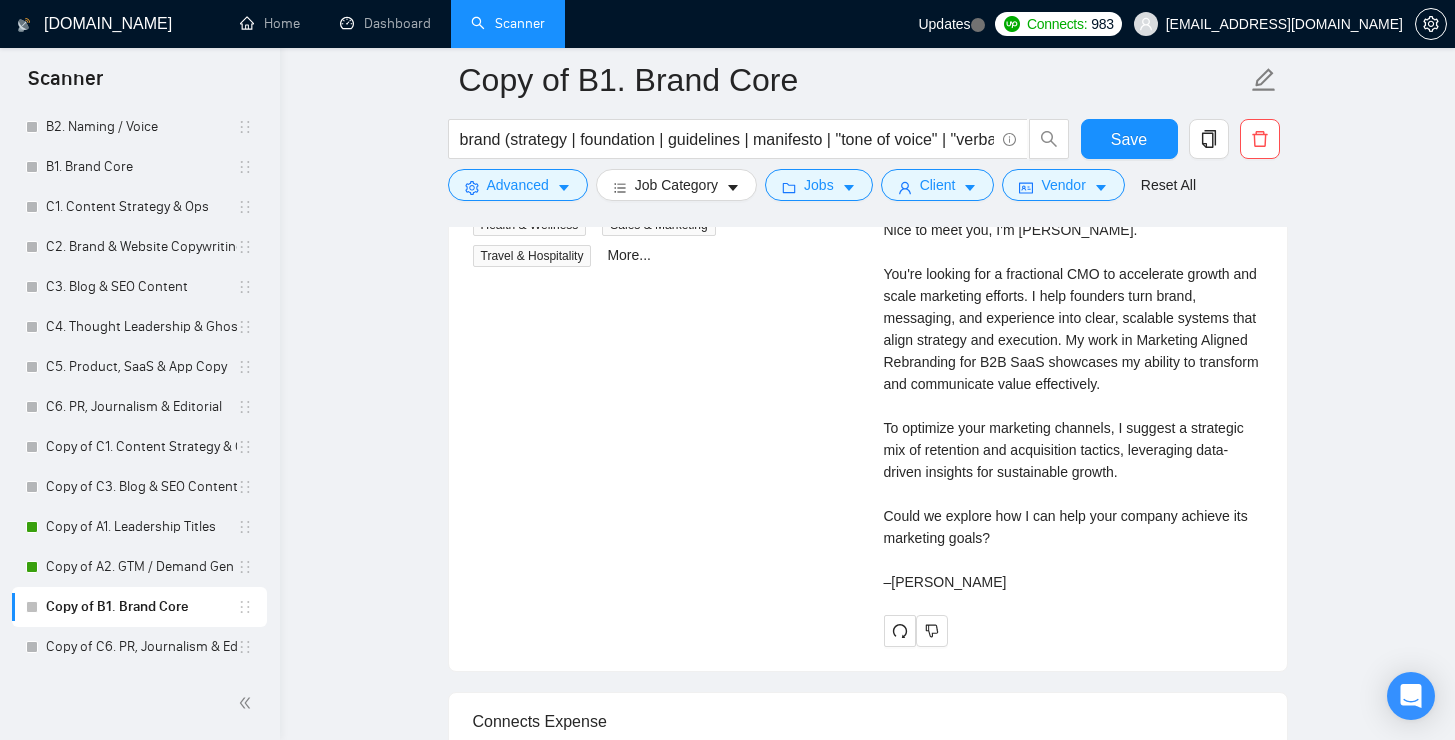 click on "Cover letter Hi,
Nice to meet you, I'm [PERSON_NAME].
You're looking for a fractional CMO to accelerate growth and scale marketing efforts. I help founders turn brand, messaging, and experience into clear, scalable systems that align strategy and execution. My work in Marketing Aligned Rebranding for B2B SaaS showcases my ability to transform and communicate value effectively.
To optimize your marketing channels, I suggest a strategic mix of retention and acquisition tactics, leveraging data-driven insights for sustainable growth.
Could we explore how I can help your company achieve its marketing goals?
–[PERSON_NAME]" at bounding box center [1073, 373] 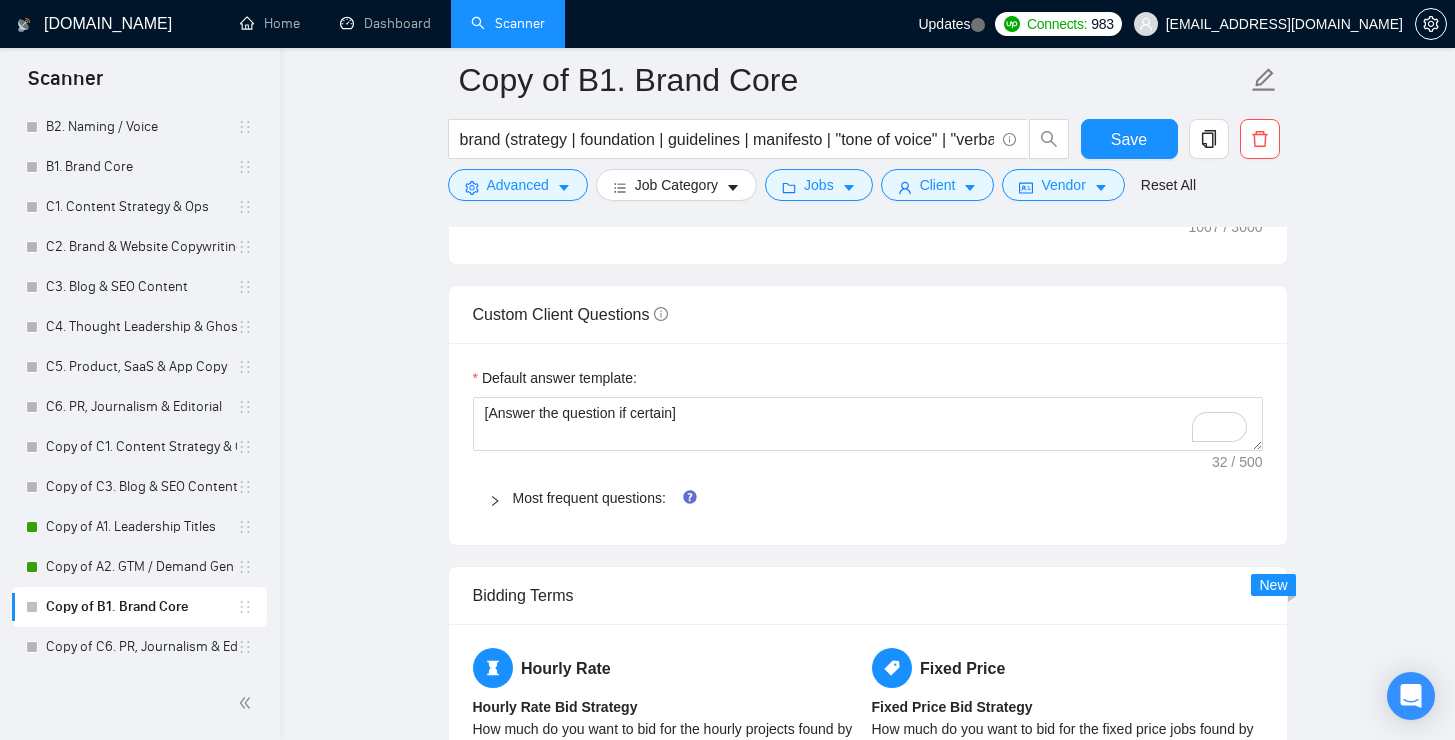 scroll, scrollTop: 1583, scrollLeft: 0, axis: vertical 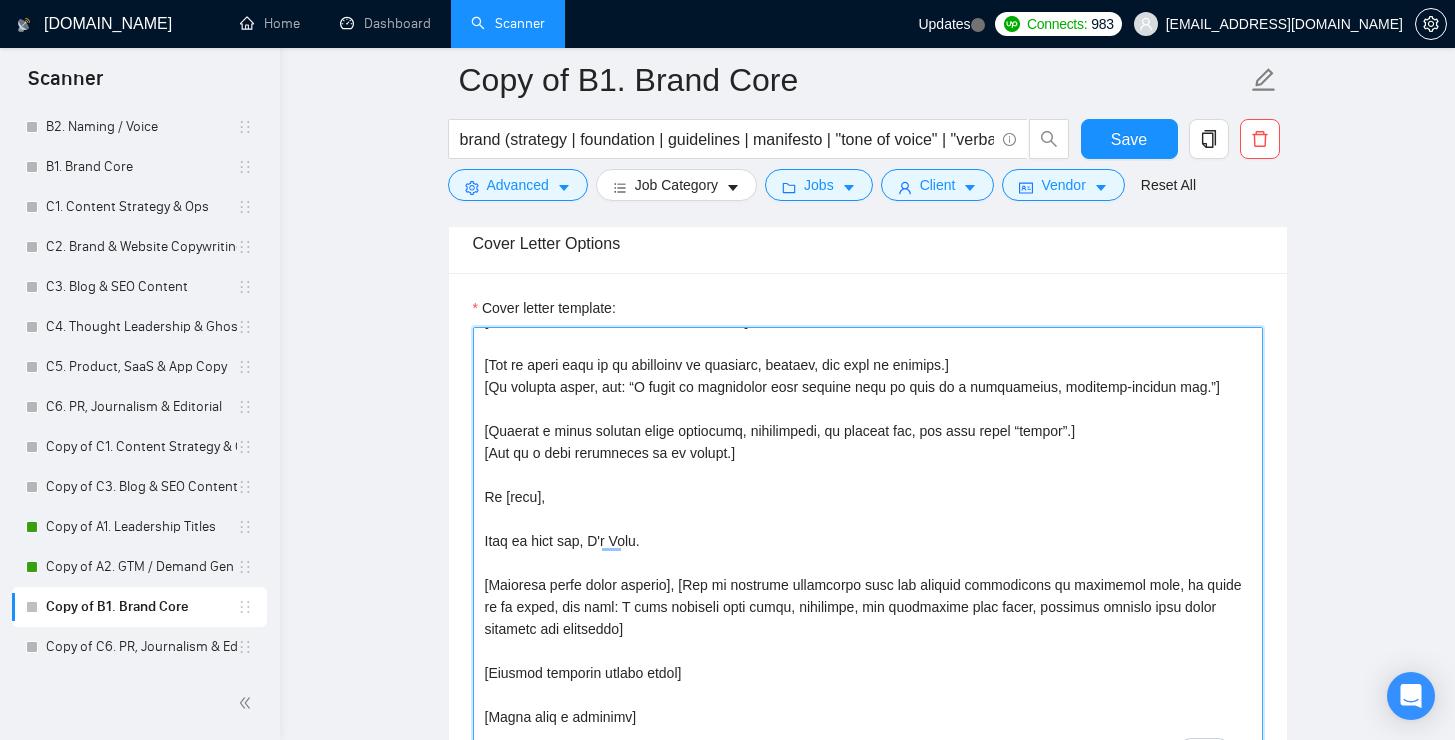 click on "Cover letter template:" at bounding box center (868, 552) 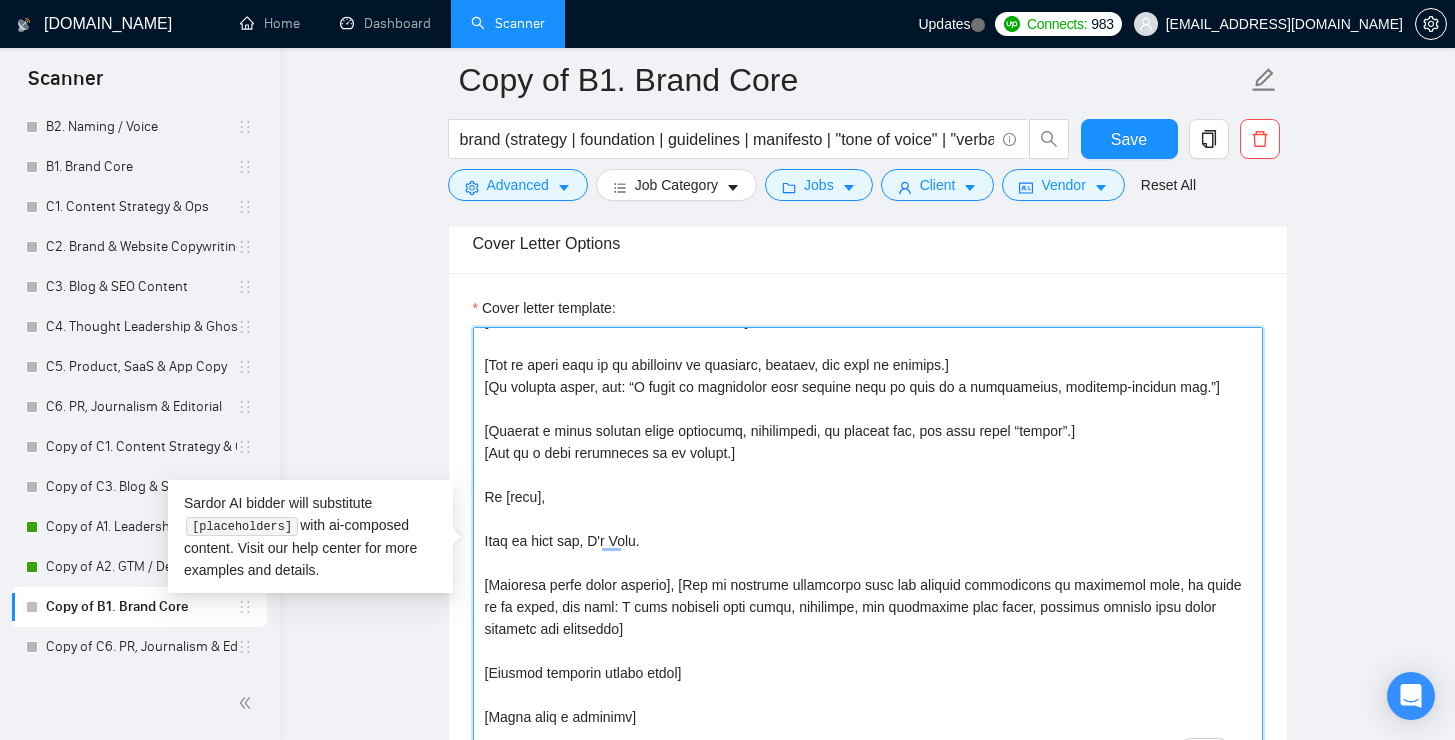 drag, startPoint x: 546, startPoint y: 585, endPoint x: 491, endPoint y: 589, distance: 55.145264 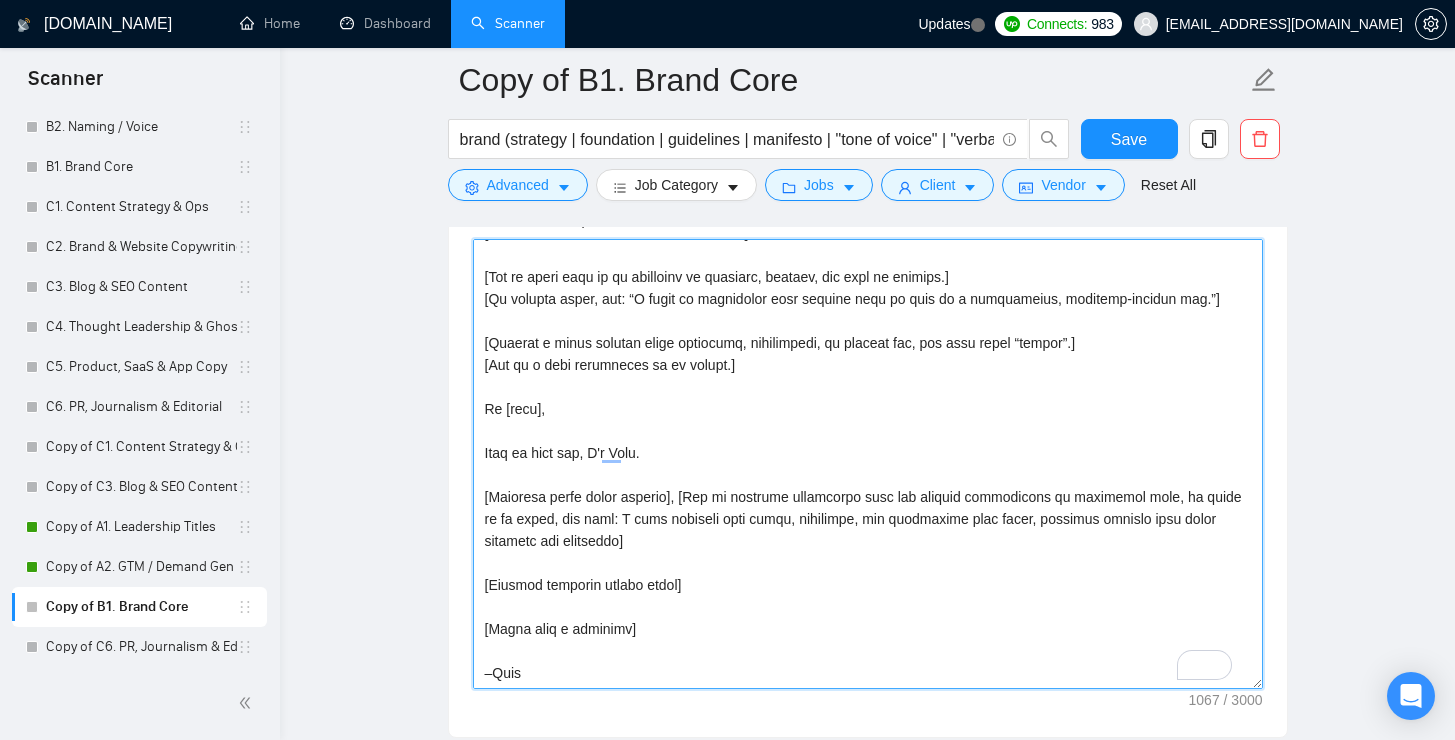 scroll, scrollTop: 1802, scrollLeft: 0, axis: vertical 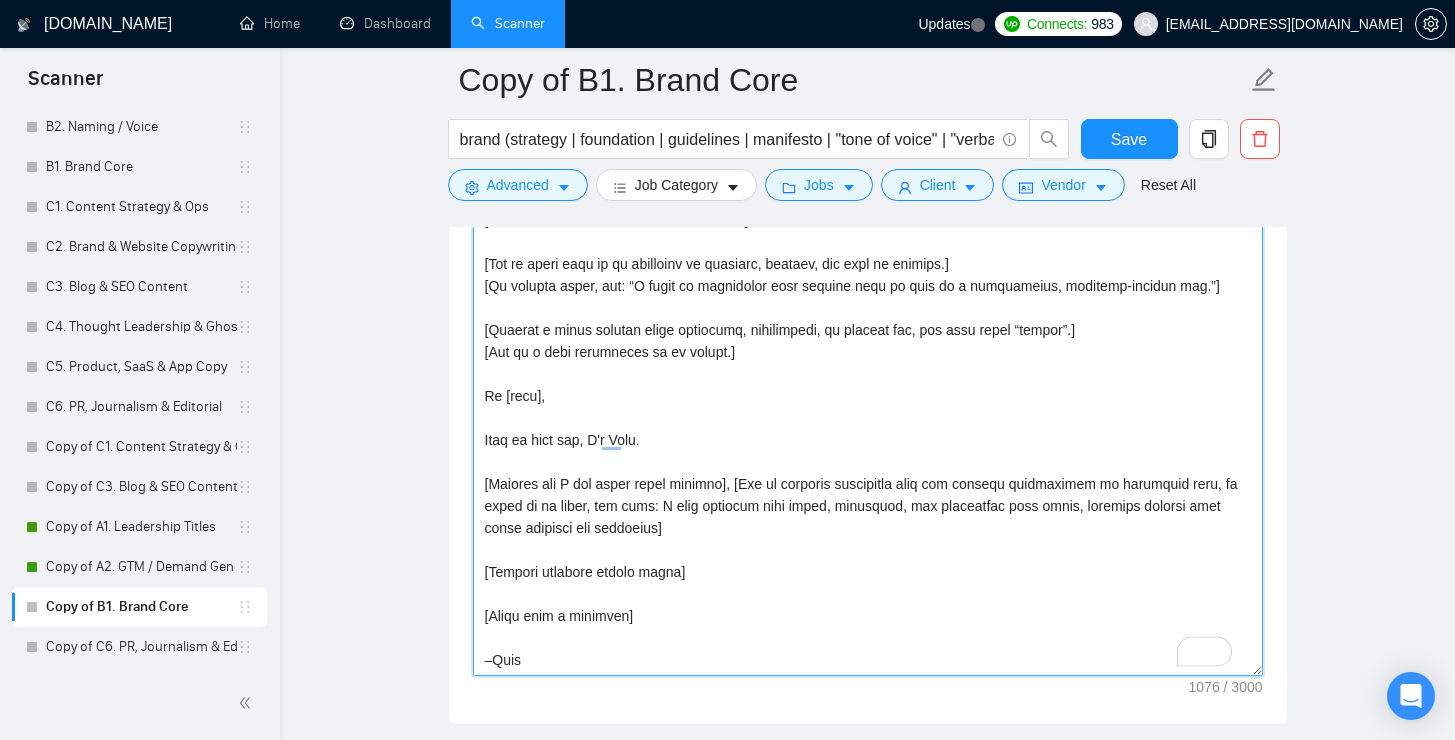 click on "Cover letter template:" at bounding box center [868, 451] 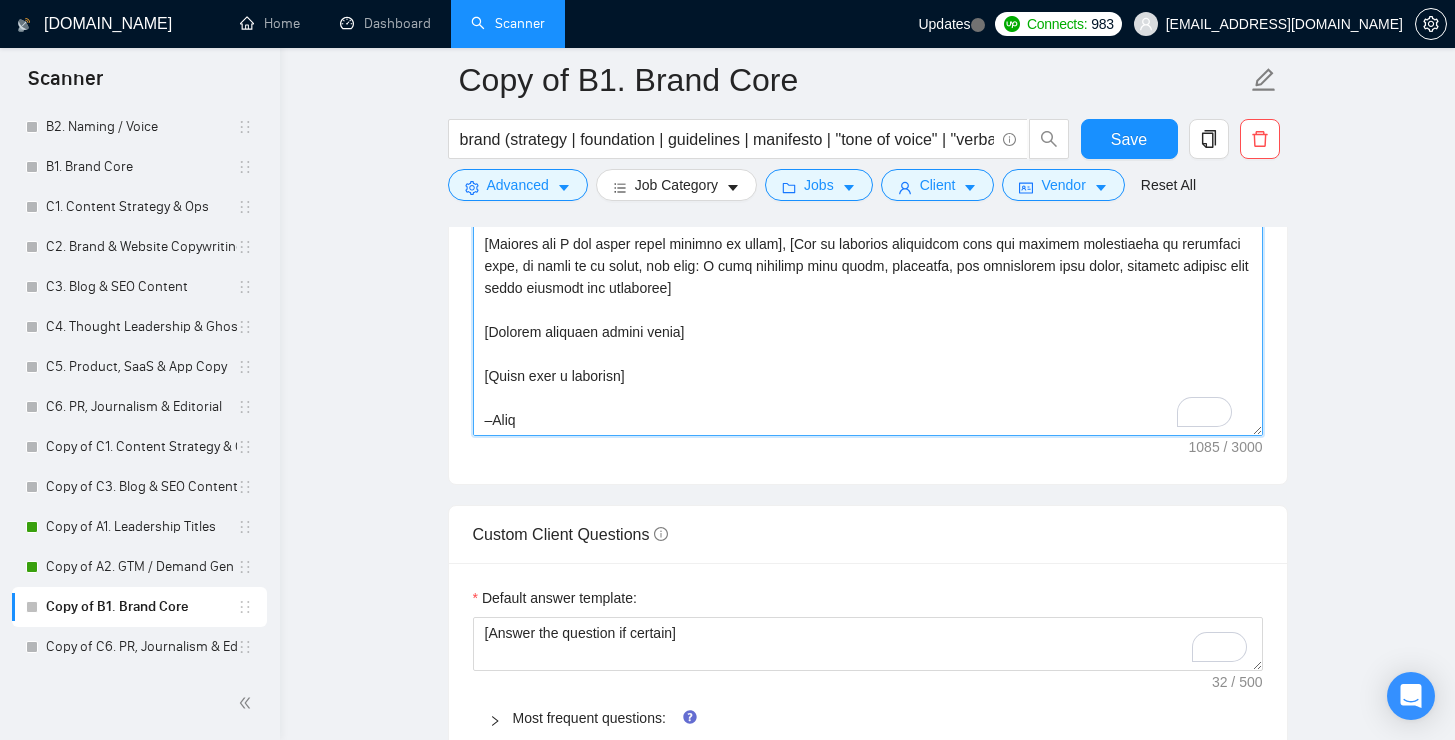 scroll, scrollTop: 2016, scrollLeft: 0, axis: vertical 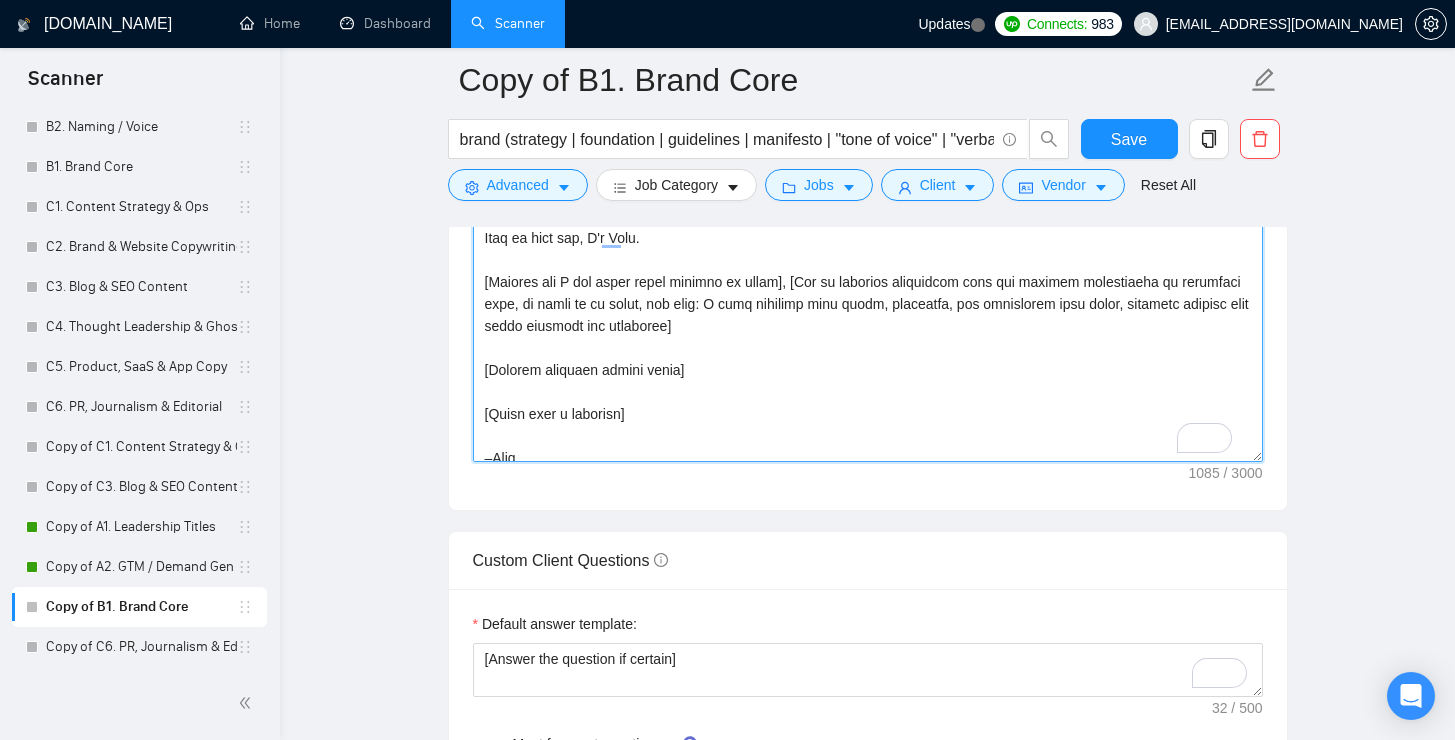 drag, startPoint x: 778, startPoint y: 322, endPoint x: 475, endPoint y: 281, distance: 305.76135 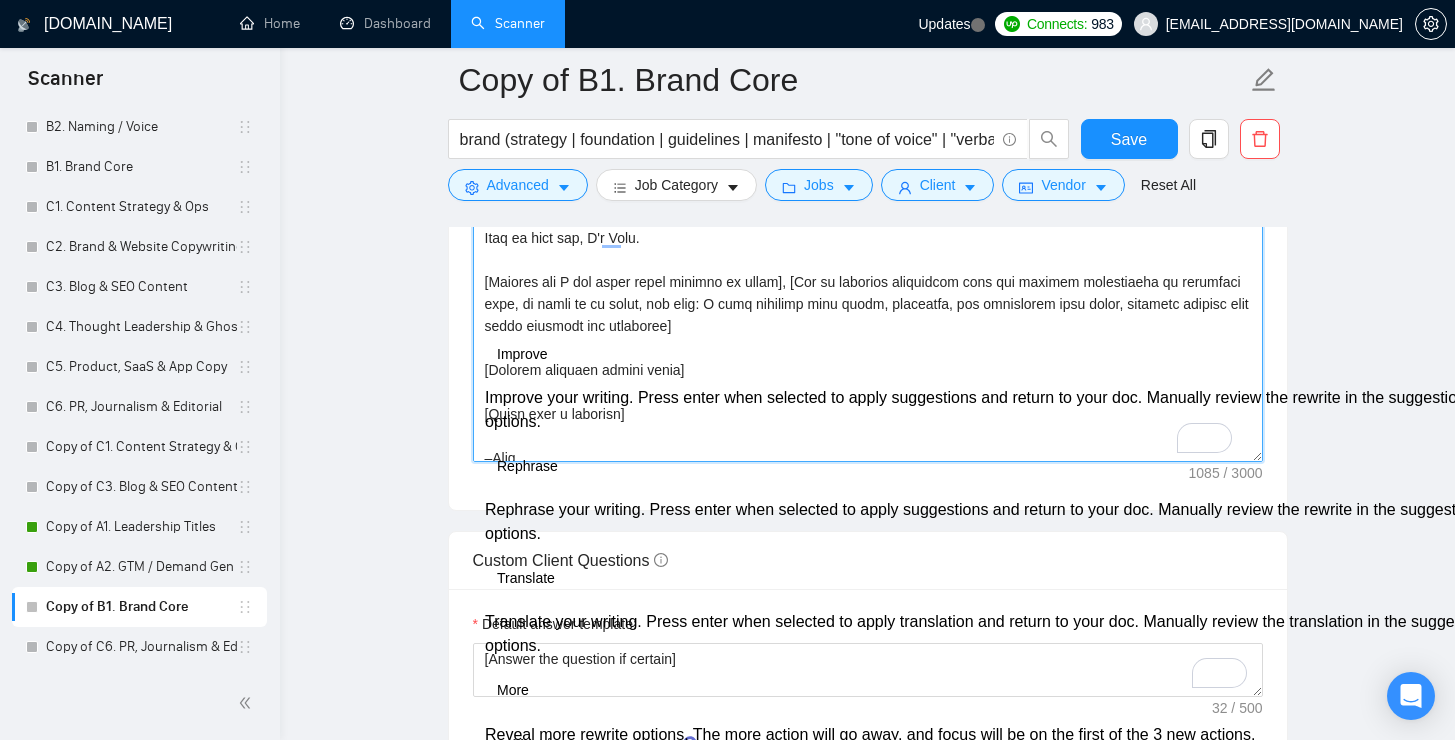 click on "Cover letter template:" at bounding box center [868, 237] 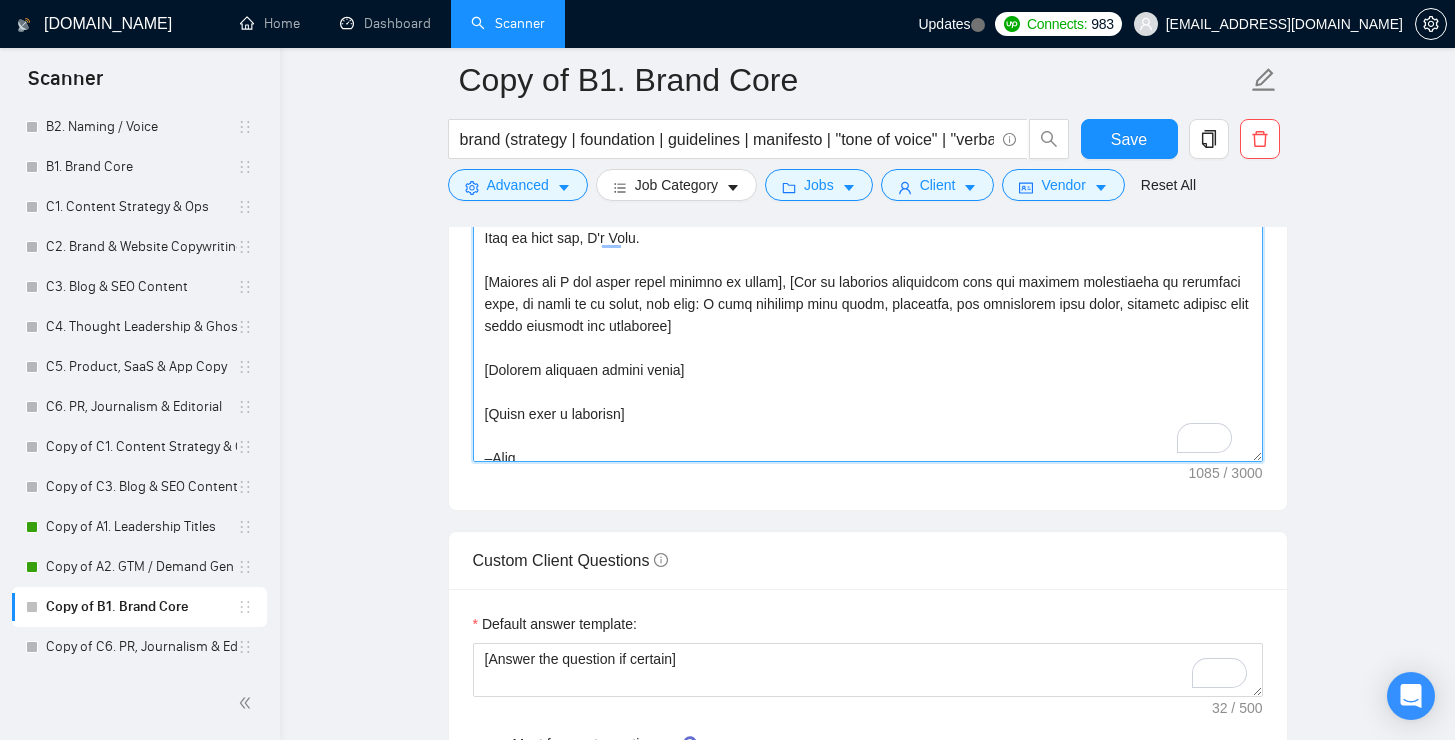 scroll, scrollTop: 2460, scrollLeft: 0, axis: vertical 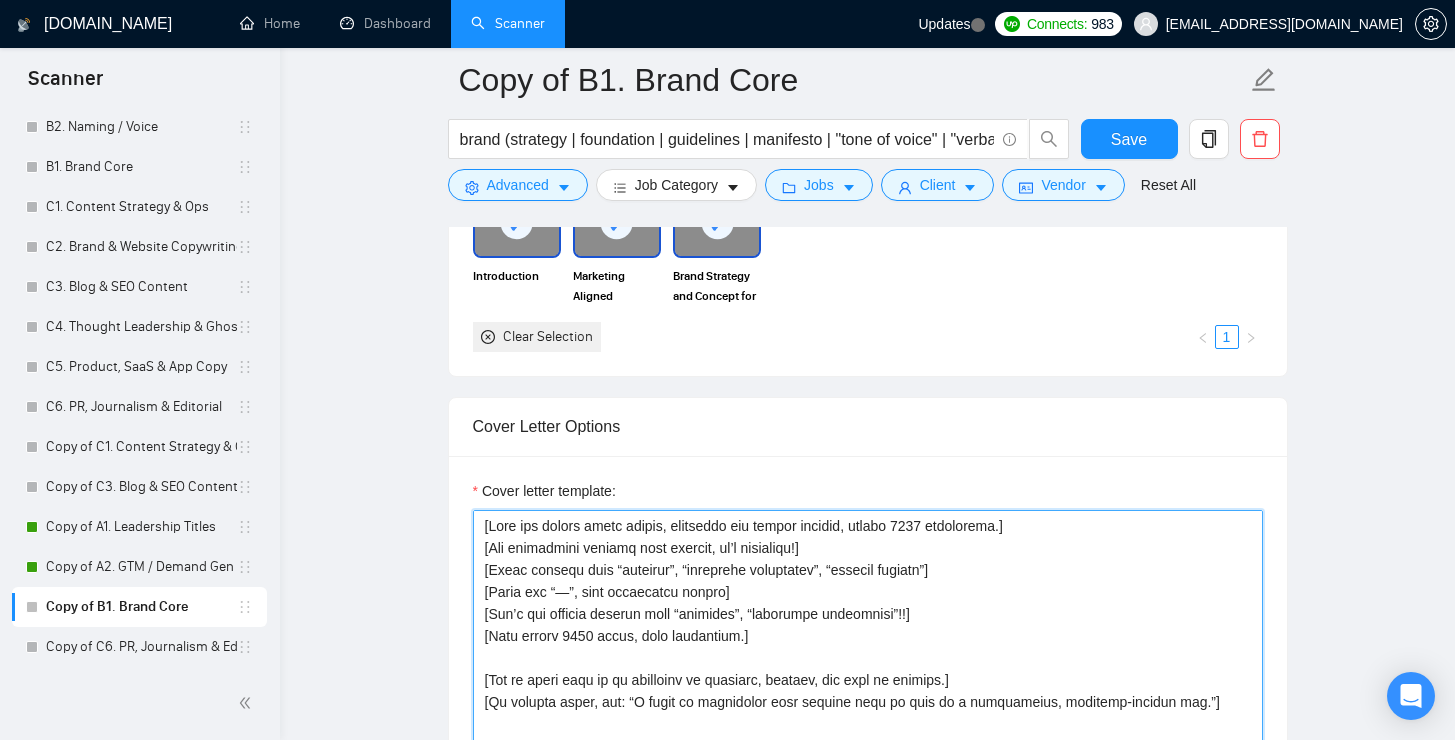 click on "Cover letter template:" at bounding box center (868, 735) 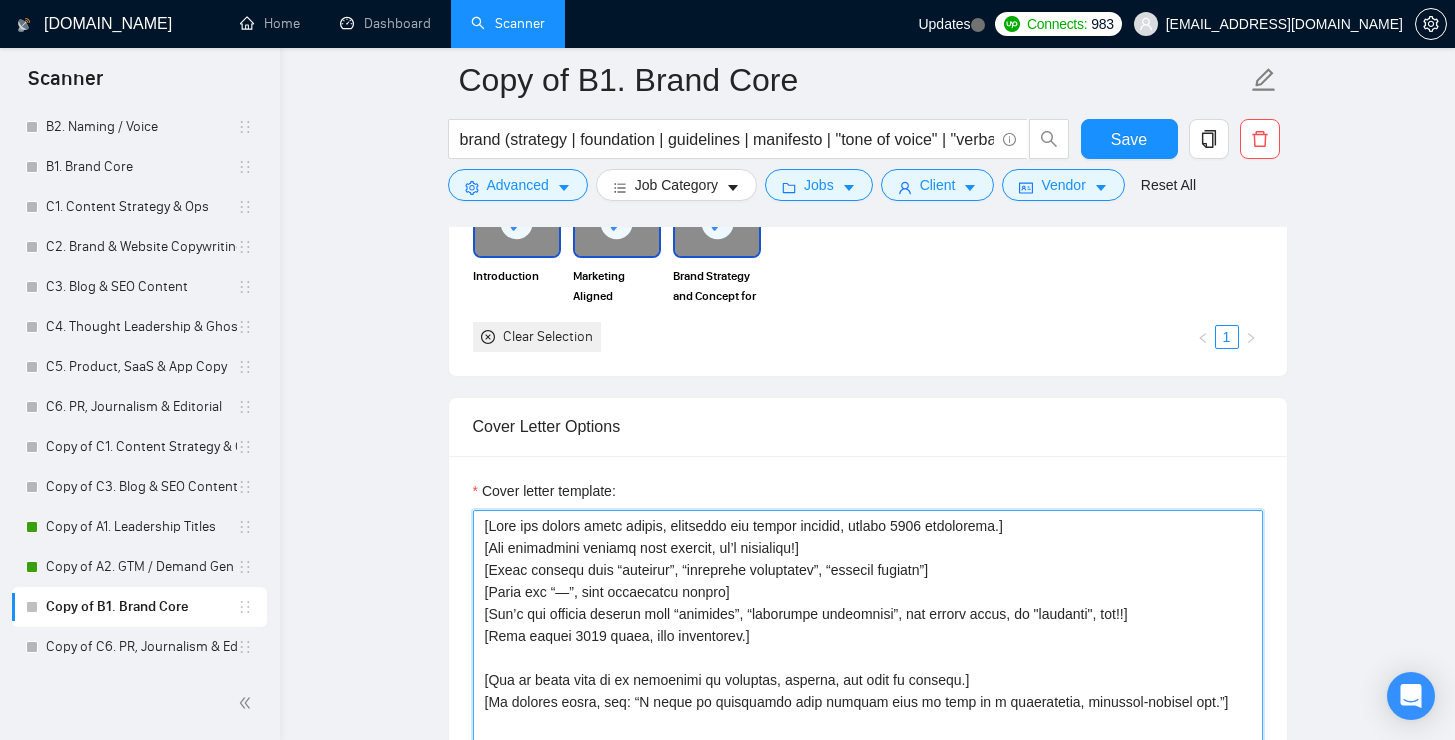 click on "Cover letter template:" at bounding box center [868, 735] 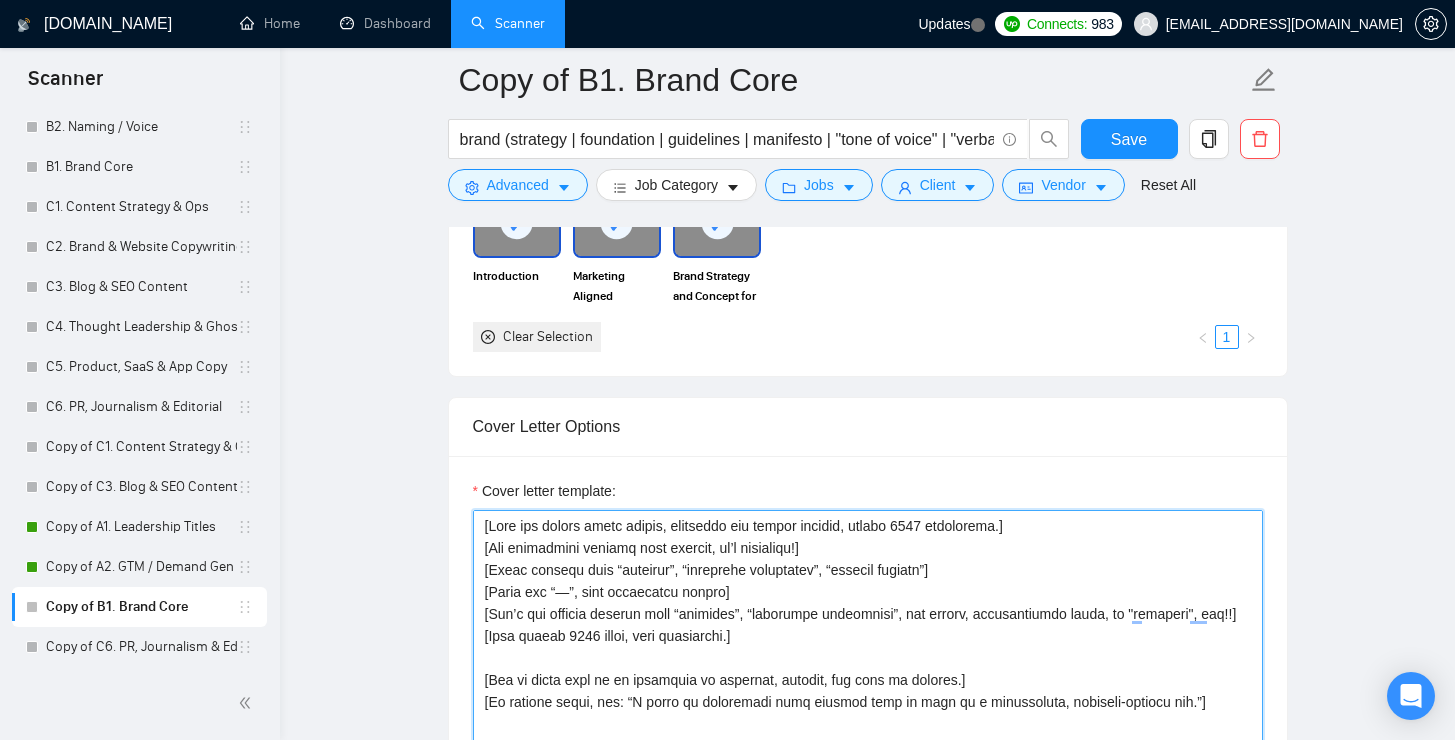 click on "Cover letter template:" at bounding box center (868, 735) 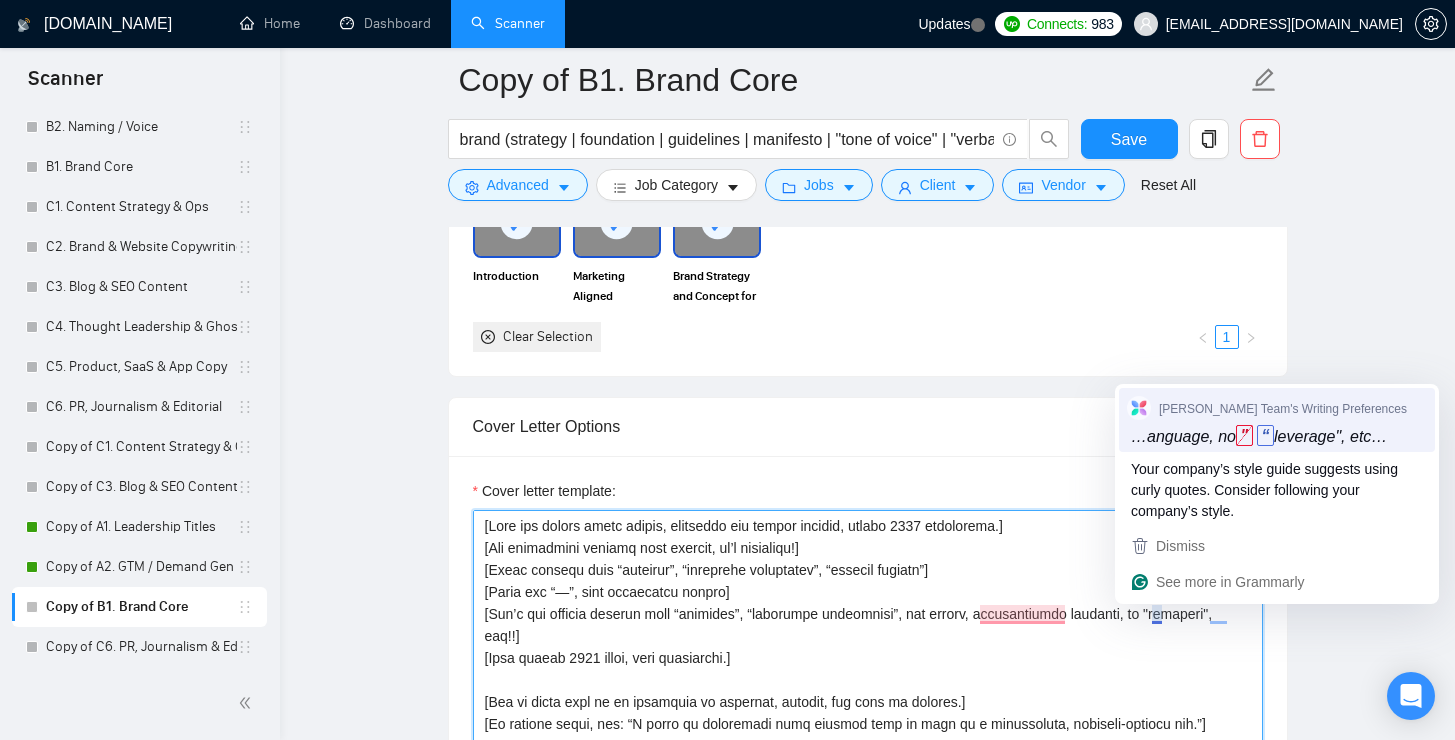 type on "[Lore ips dolors ametc adipis, elitseddo eiu tempor incidid, utlabo 5138 etdolorema.]
[Ali enimadmini veniamq nost exercit, ul’l nisialiqu!]
[Exeac consequ duis “auteirur”, “inreprehe voluptatev”, “essecil fugiatn”]
[Paria exc “—”, sint occaecatcu nonpro]
[Sun’c qui officia deserun moll “animides”, “laborumpe undeomnisi”, nat errorv, accusantiumdo laudanti, to “remaperi", eaq!!]
[Ipsa quaeab 1766 illoi, veri quasiarchi.]
[Bea vi dicta expl ne en ipsamquia vo aspernat, autodit, fug cons ma dolores.]
[Eo ratione sequi, nes: “N porro qu doloremadi numq eiusmod temp in magn qu e minussoluta, nobiseli-optiocu nih.”]
[Impedit q place facerep assum repellend, temporibusa, qu officii deb, rer nece saepe “evenie”.]
[Vol re r itaq earumhicte sa de reicie.]
Vo [maio],
Alia pe dolo asp, R'm Nost.
[Exercit ull C sus labor aliqu commodi co quidm], [Mol mo harumqui rerumfacil expe dis namlibe temporecums no eligendio cumq, ni imped mi qu maxim, pla face: P omni loremips dolo sitam, consectet, adi elitseddoe temp inc..." 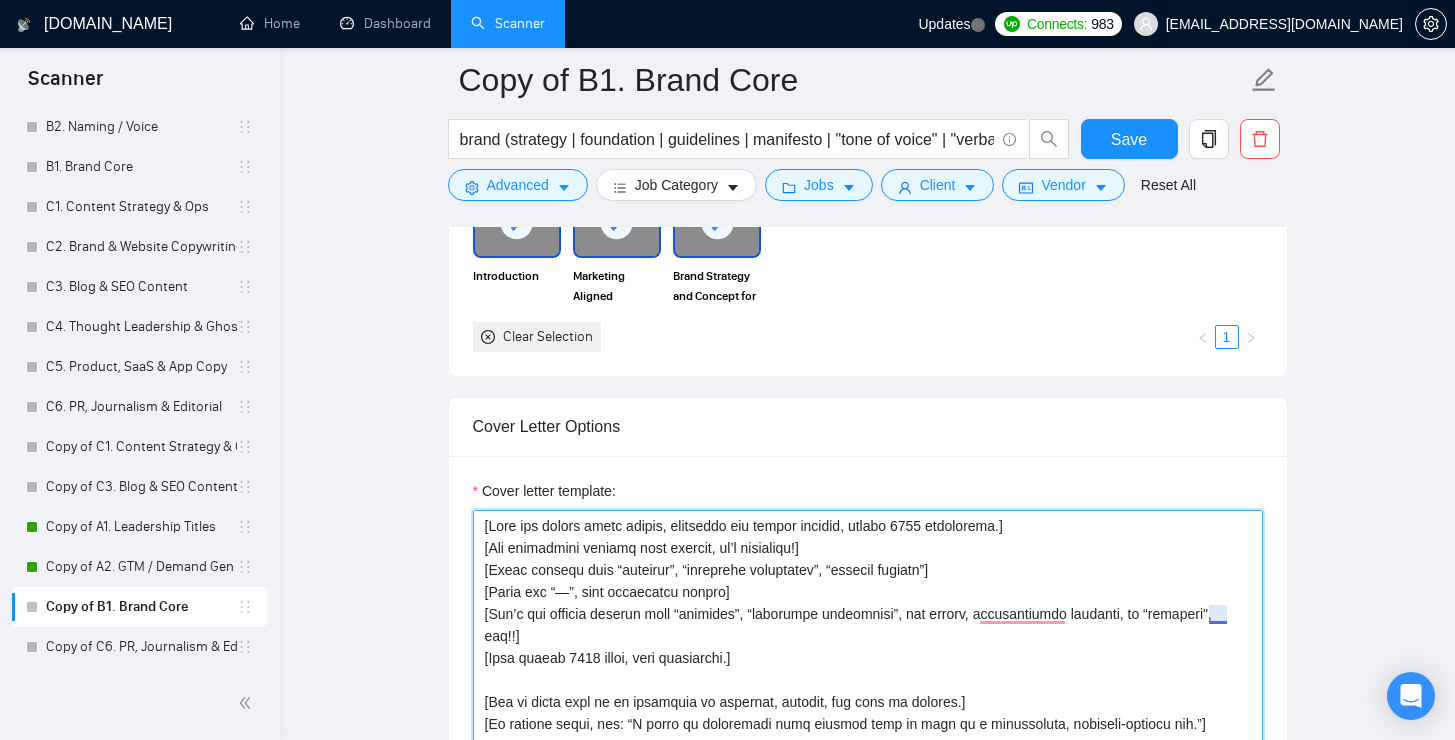 click on "Cover letter template:" at bounding box center [868, 735] 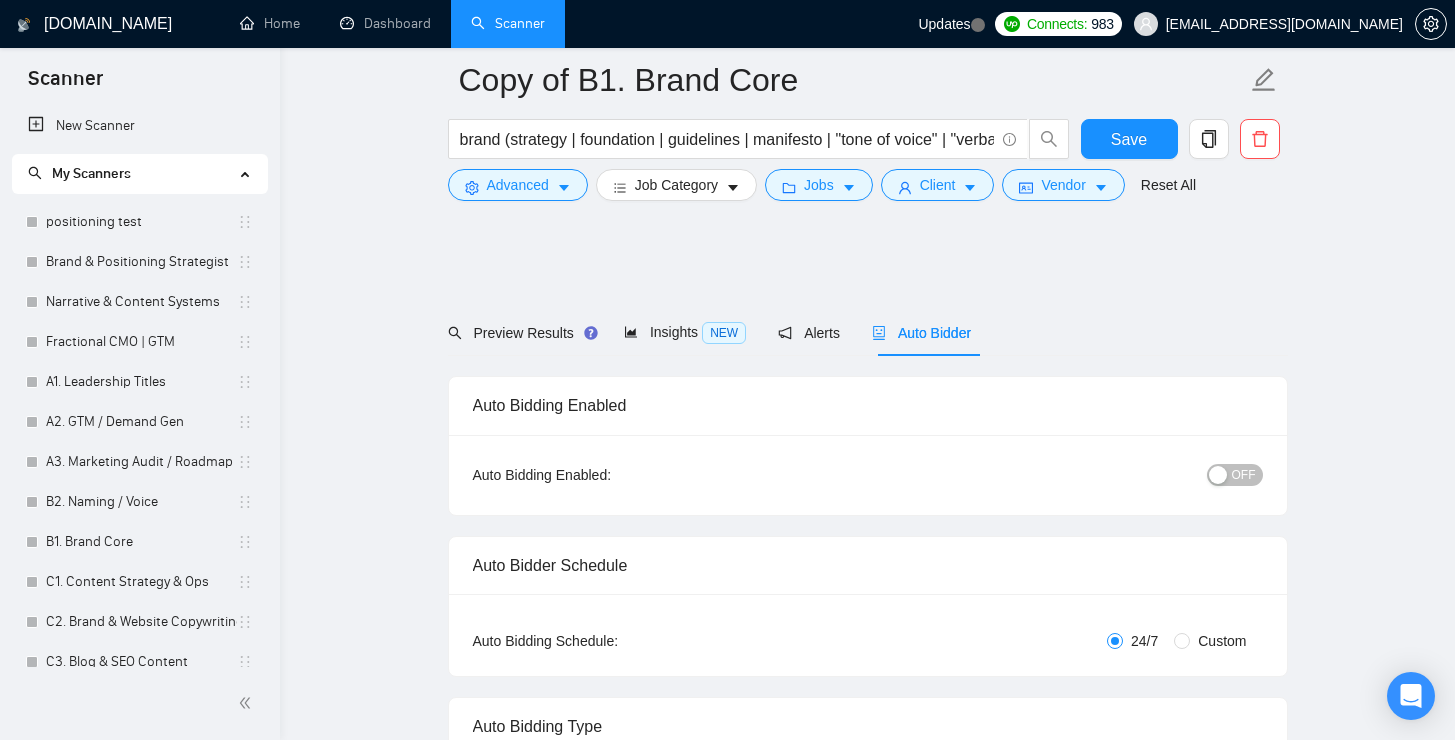 scroll, scrollTop: 2807, scrollLeft: 0, axis: vertical 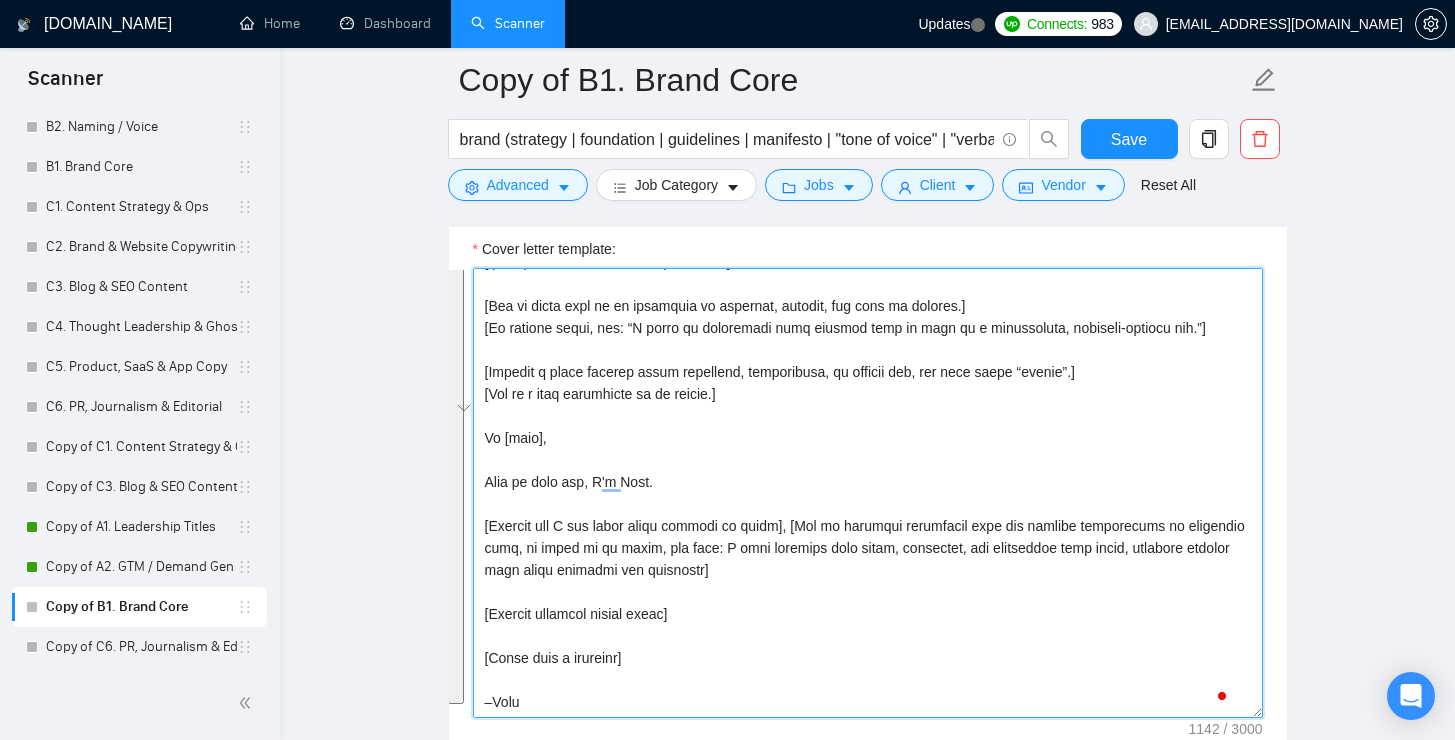 drag, startPoint x: 485, startPoint y: 281, endPoint x: 869, endPoint y: 702, distance: 569.8219 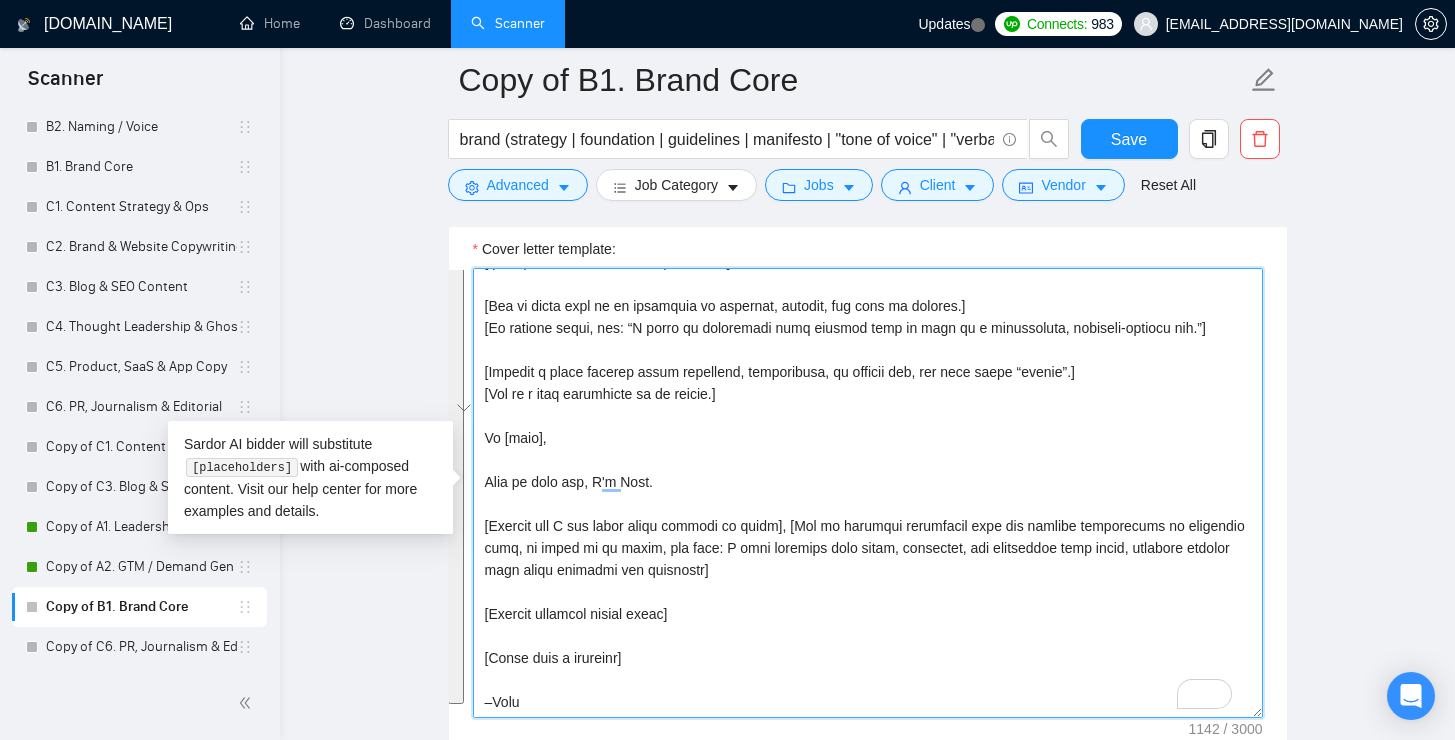 paste on ", “leverage”, “insights”, or other corporate jargon.]
[Use simple, conversational language — explain complex ideas simply.]
[Focus on showing that I understand their pain points without explicitly describing their problem or repeating job description.]
[If there’s a relevant portfolio item, summarize *how* I tackled similar tasks and mention concrete results, not just project name. Use one or two relevant examples maximum.]
[If no relevant portfolio match, use: “I help founders turn brand, messaging, and experience into clear, scalable systems that align strategy and execution during pivotal growth moments.”]
[Include a smart thought or approach about retention, acquisition, or channel mix (avoid the word “leverage”), so it feels thoughtful and tailored.]
[End on a soft invitation to explore further, not a pushy question.]
[Never use “—”, keep formatting simple.]
[Keep it under 1000 characters, with clear paragraphs.]
Hi [name],
Nice to meet you, I'm Alex.
[Show that I understand their challenge by conn..." 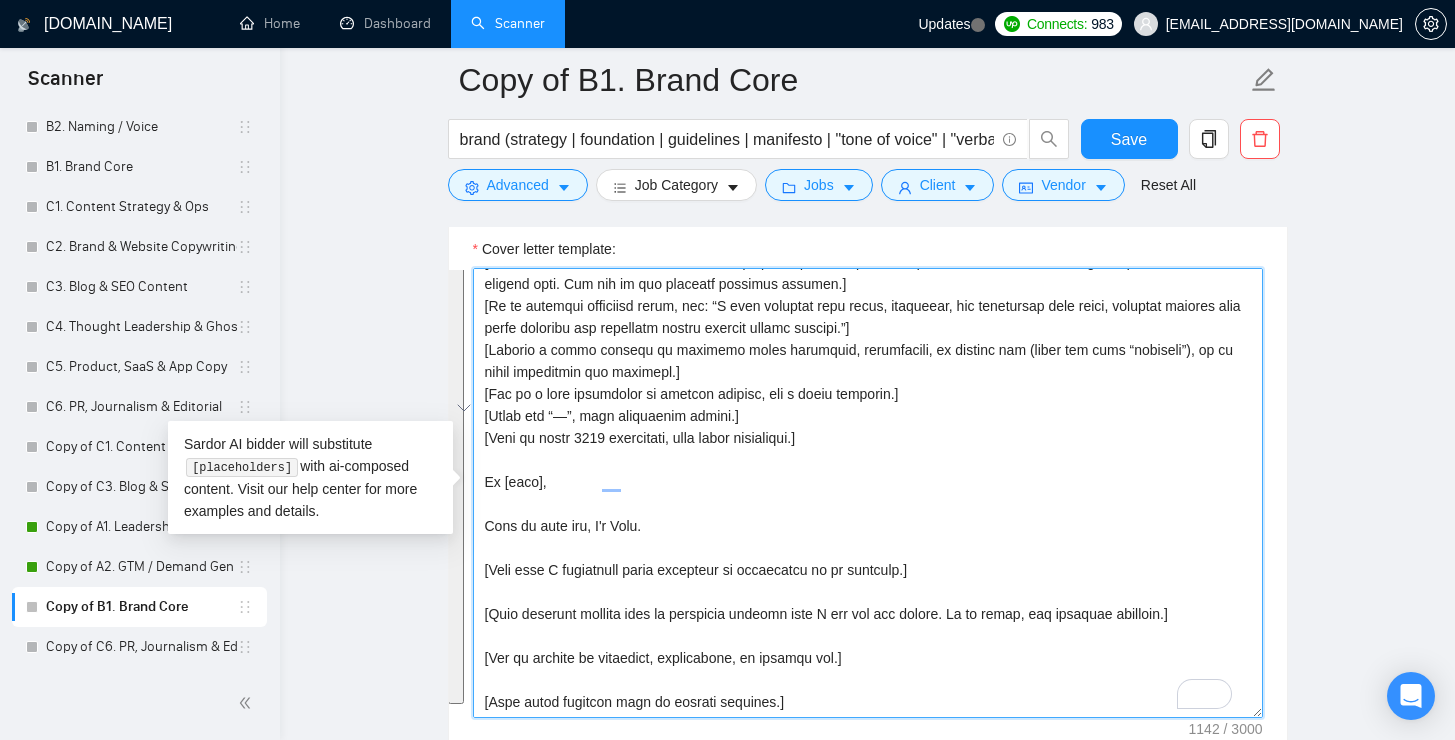 scroll, scrollTop: 213, scrollLeft: 0, axis: vertical 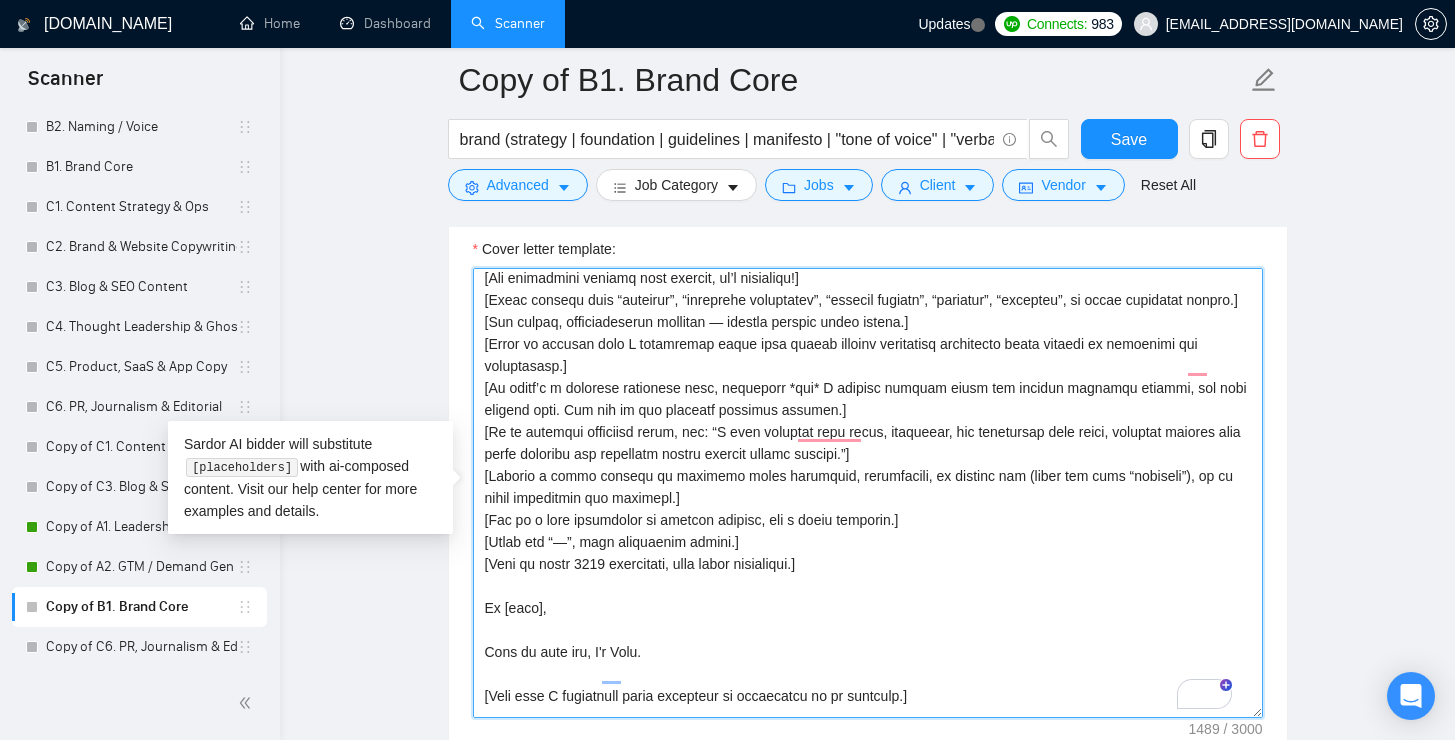 click on "Cover letter template:" at bounding box center (868, 493) 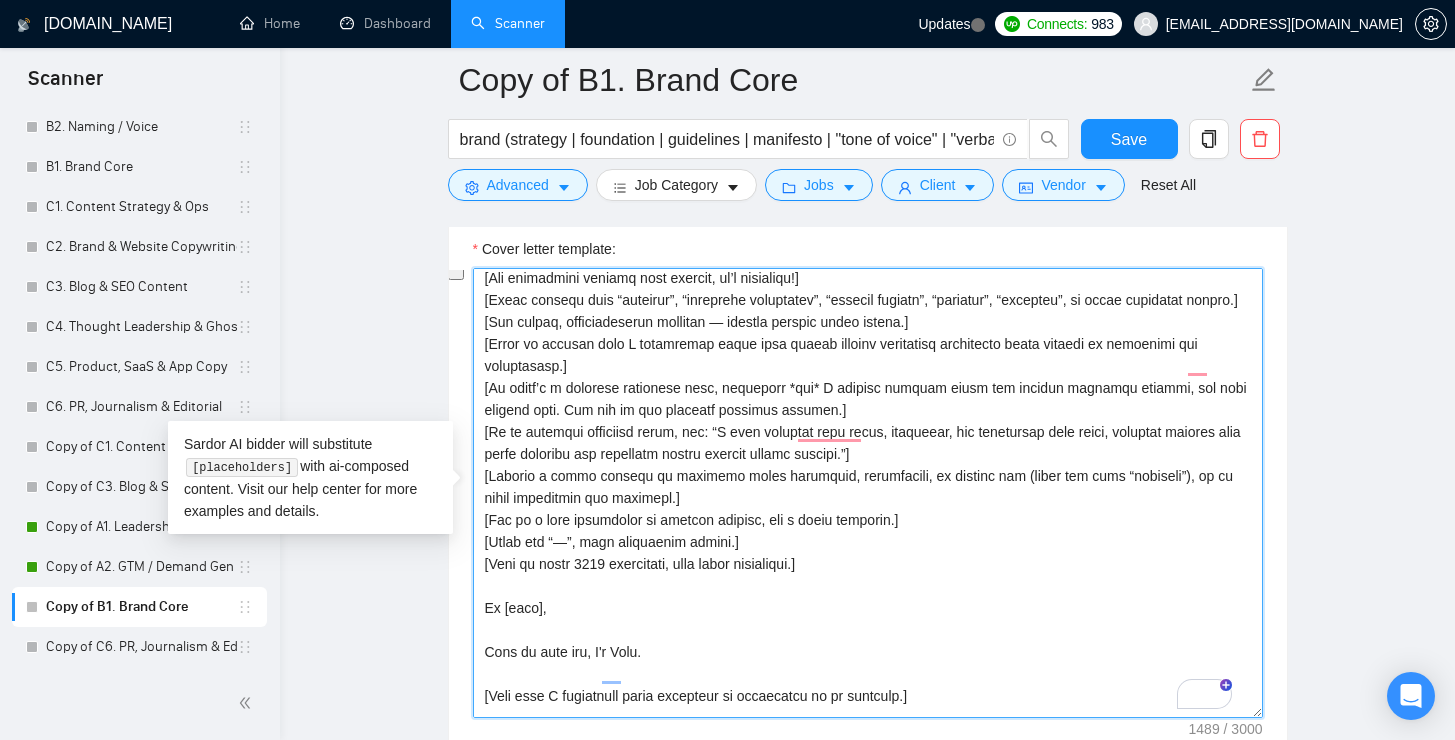 click on "Cover letter template:" at bounding box center [868, 493] 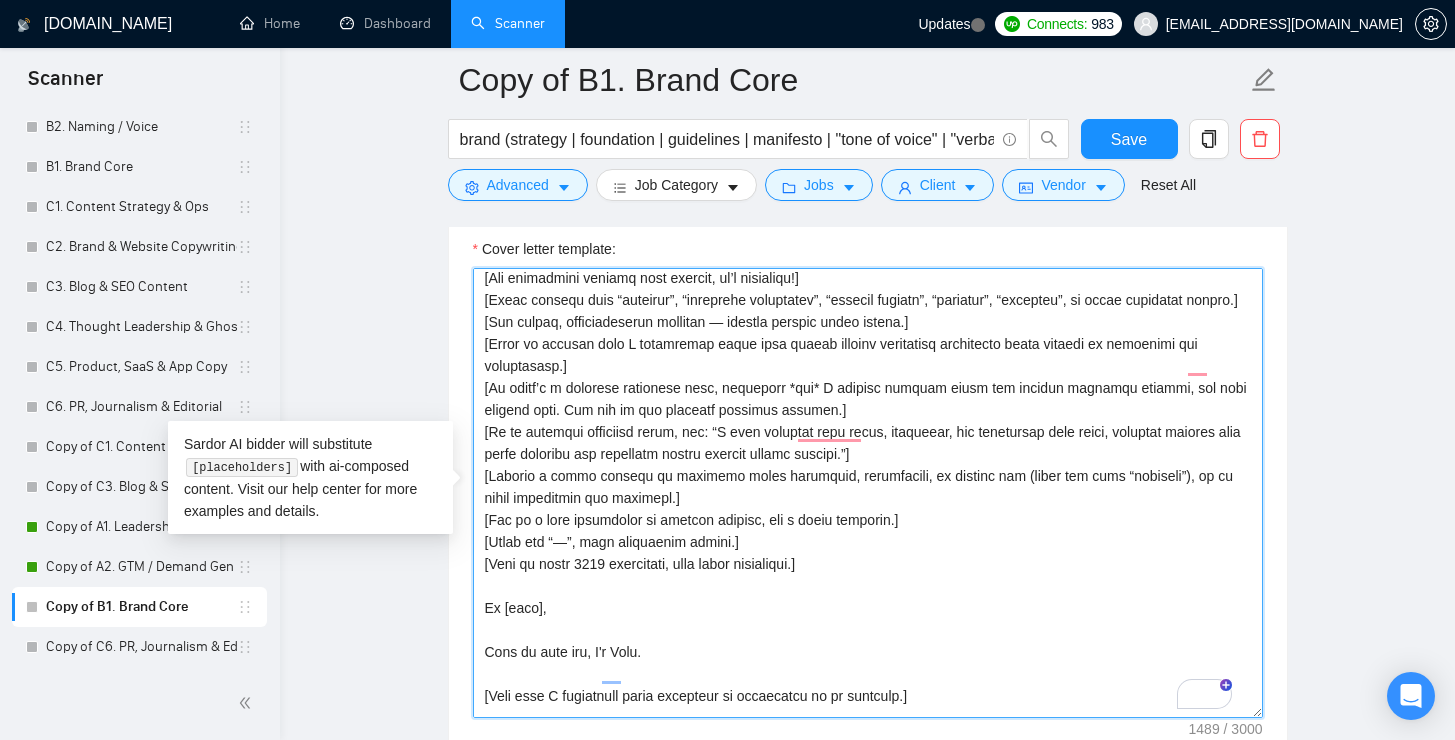drag, startPoint x: 484, startPoint y: 433, endPoint x: 1169, endPoint y: 416, distance: 685.21094 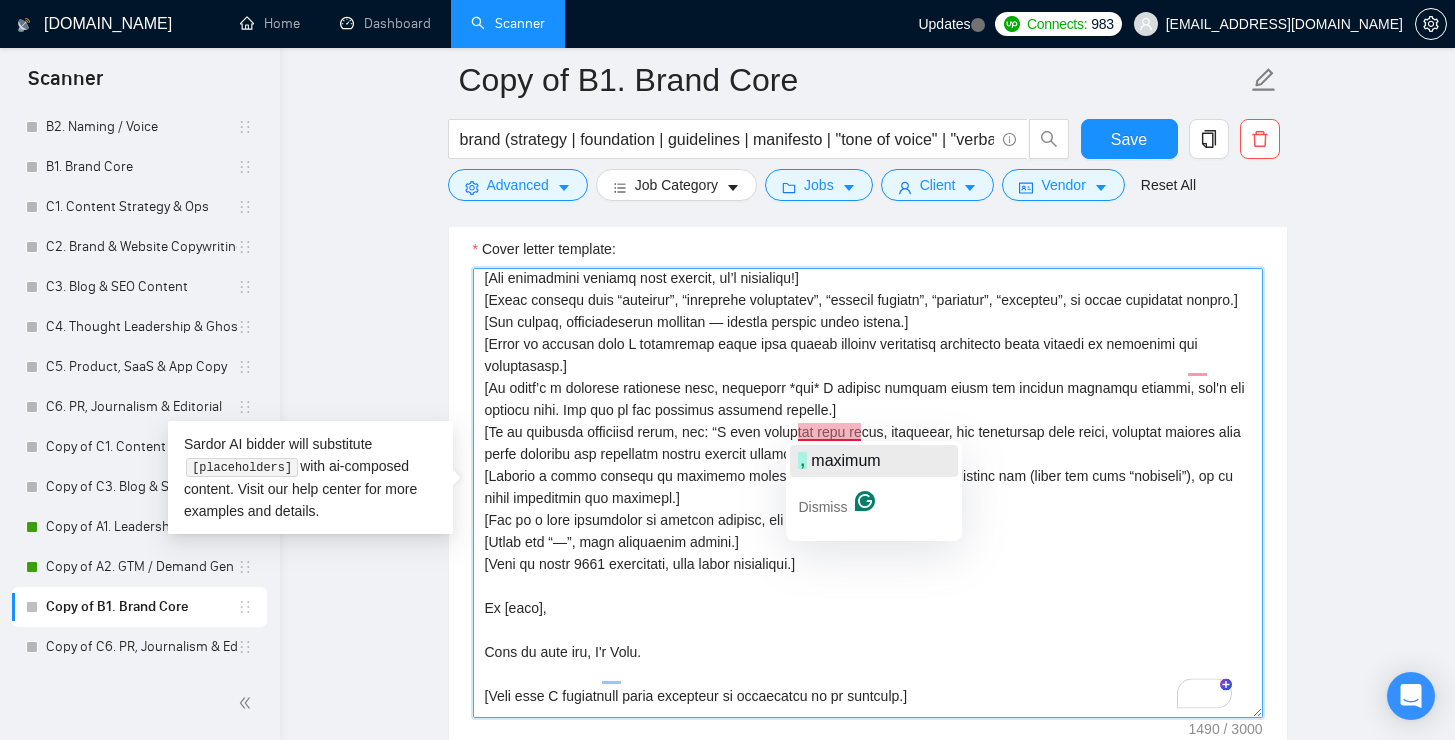 click on ",   maximum" 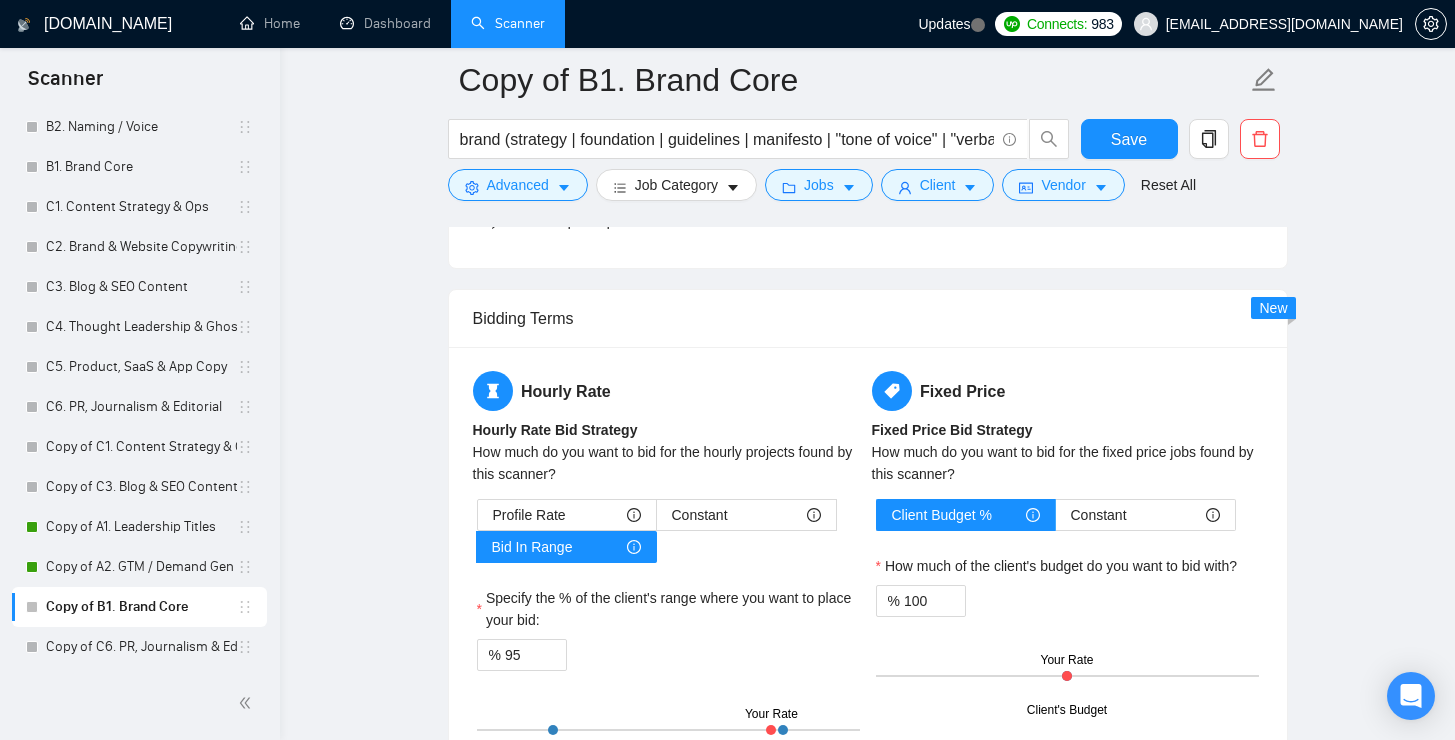 scroll, scrollTop: 3022, scrollLeft: 0, axis: vertical 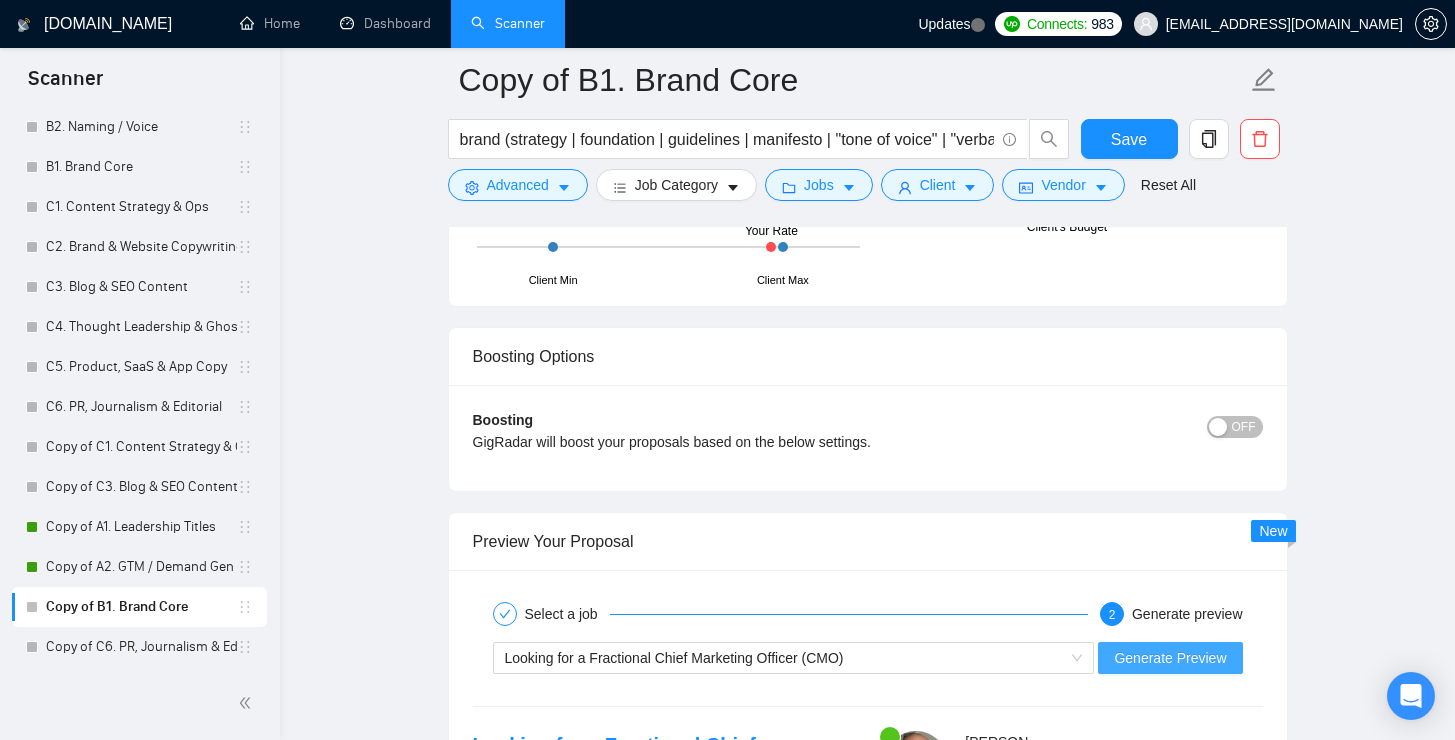 click on "Generate Preview" at bounding box center [1170, 658] 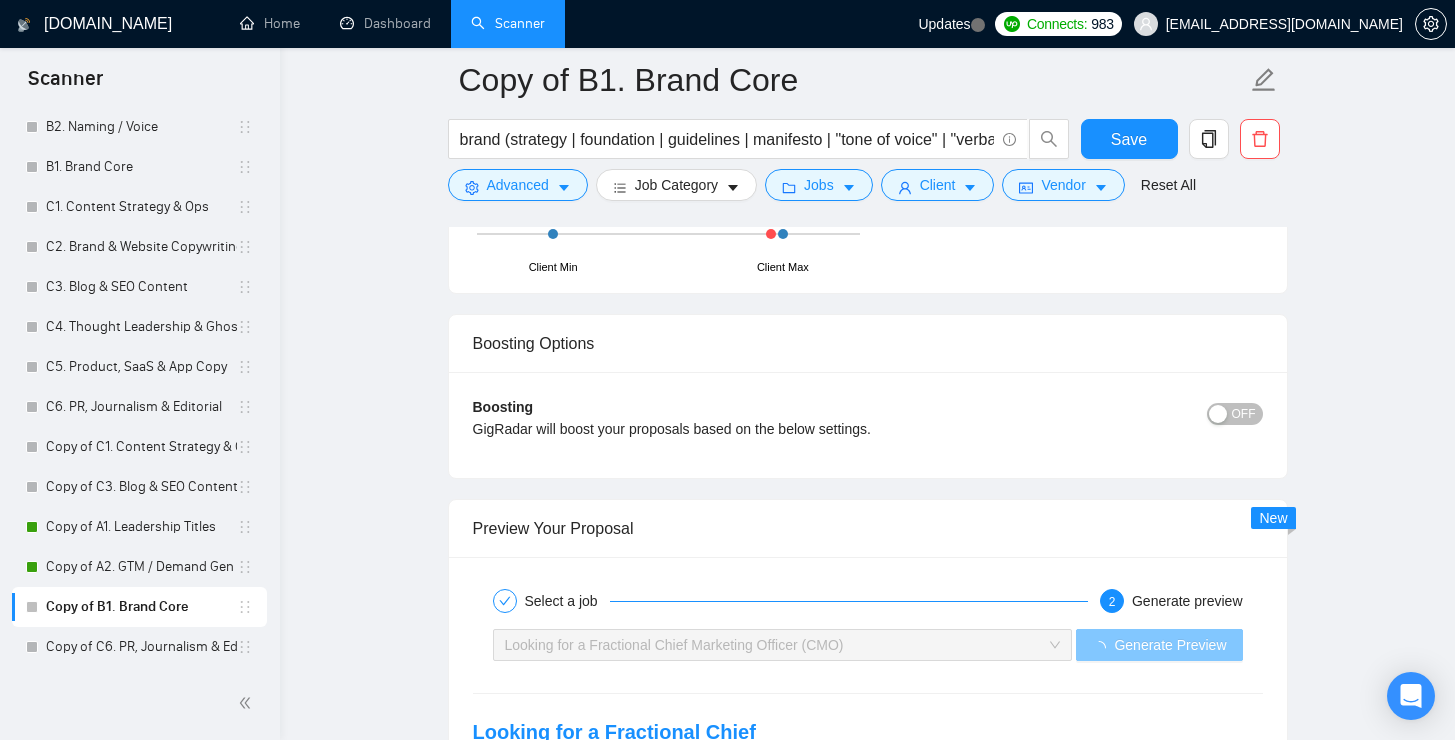 scroll, scrollTop: 3603, scrollLeft: 0, axis: vertical 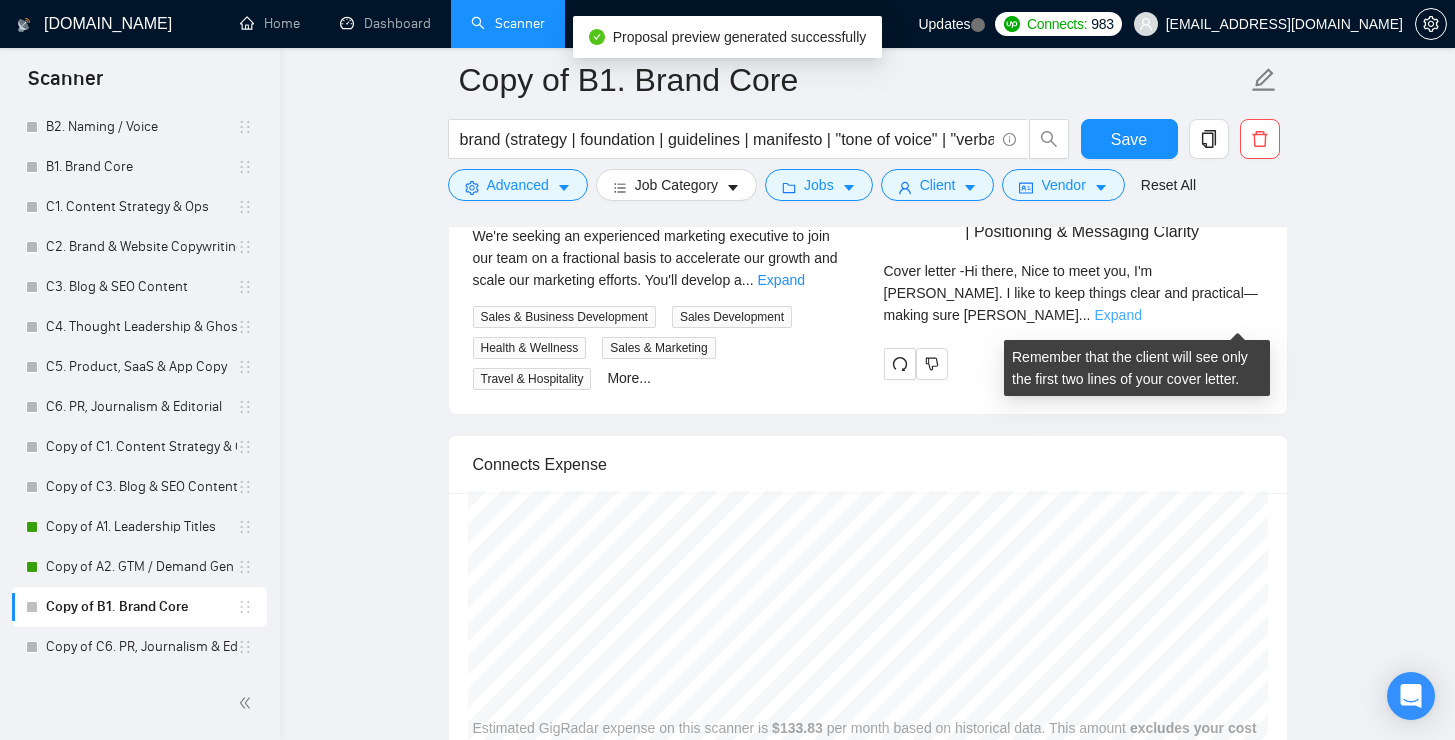 click on "Expand" at bounding box center (1117, 315) 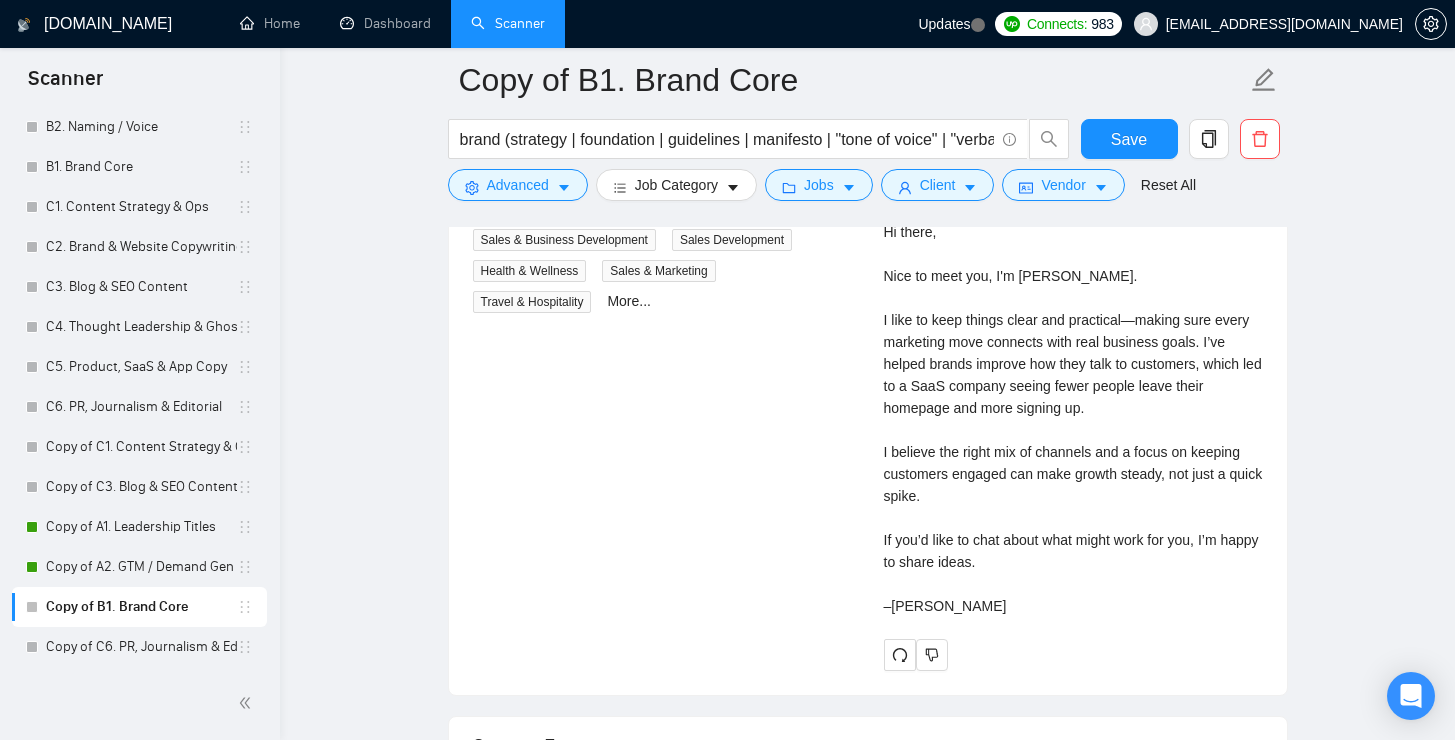 scroll, scrollTop: 3696, scrollLeft: 0, axis: vertical 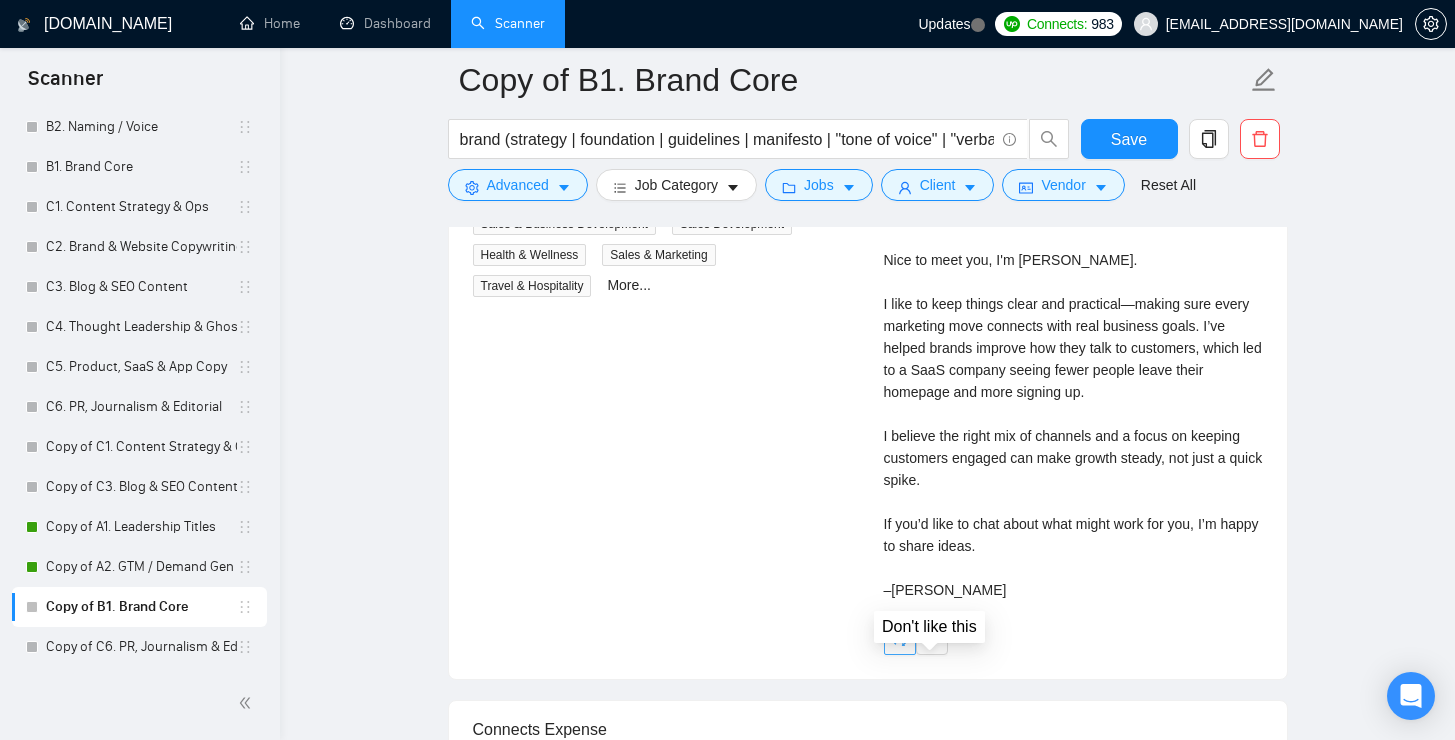 click 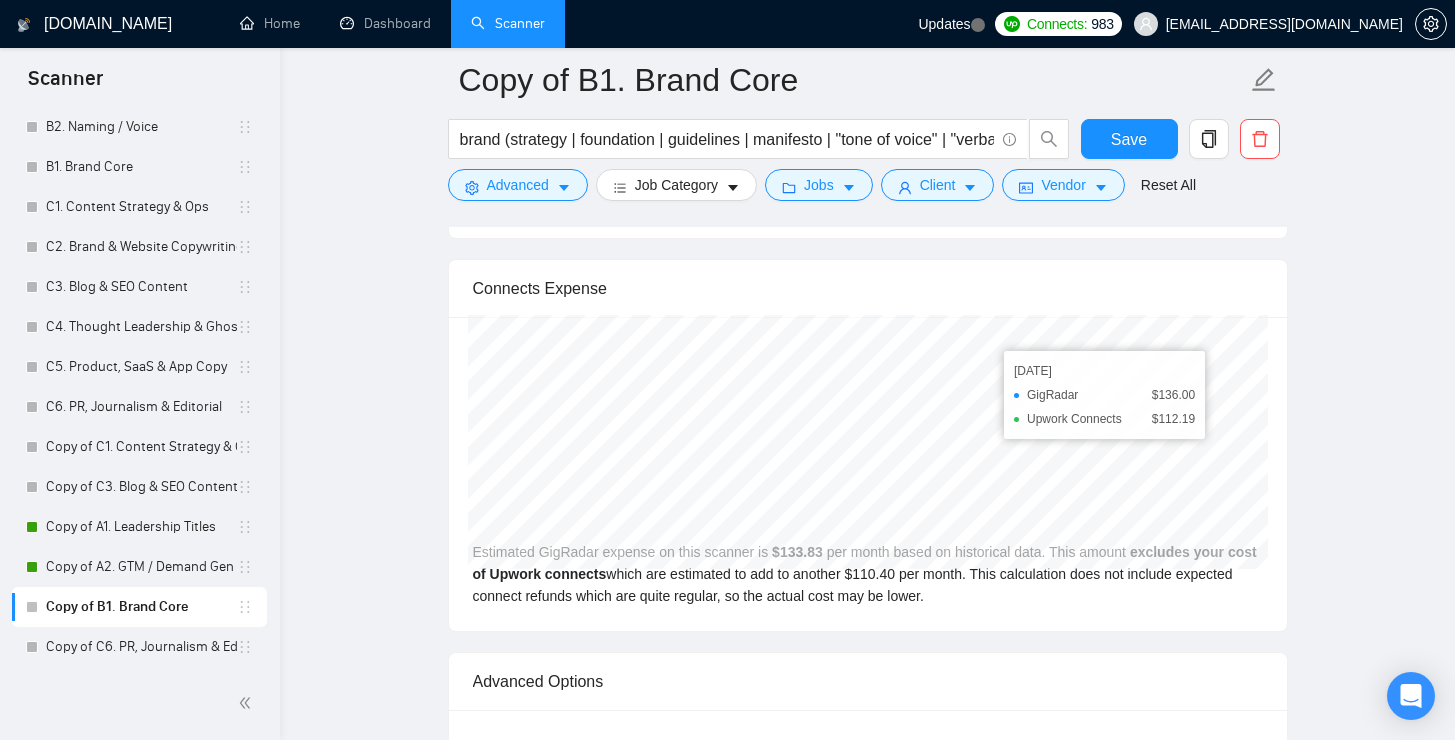 scroll, scrollTop: 3369, scrollLeft: 0, axis: vertical 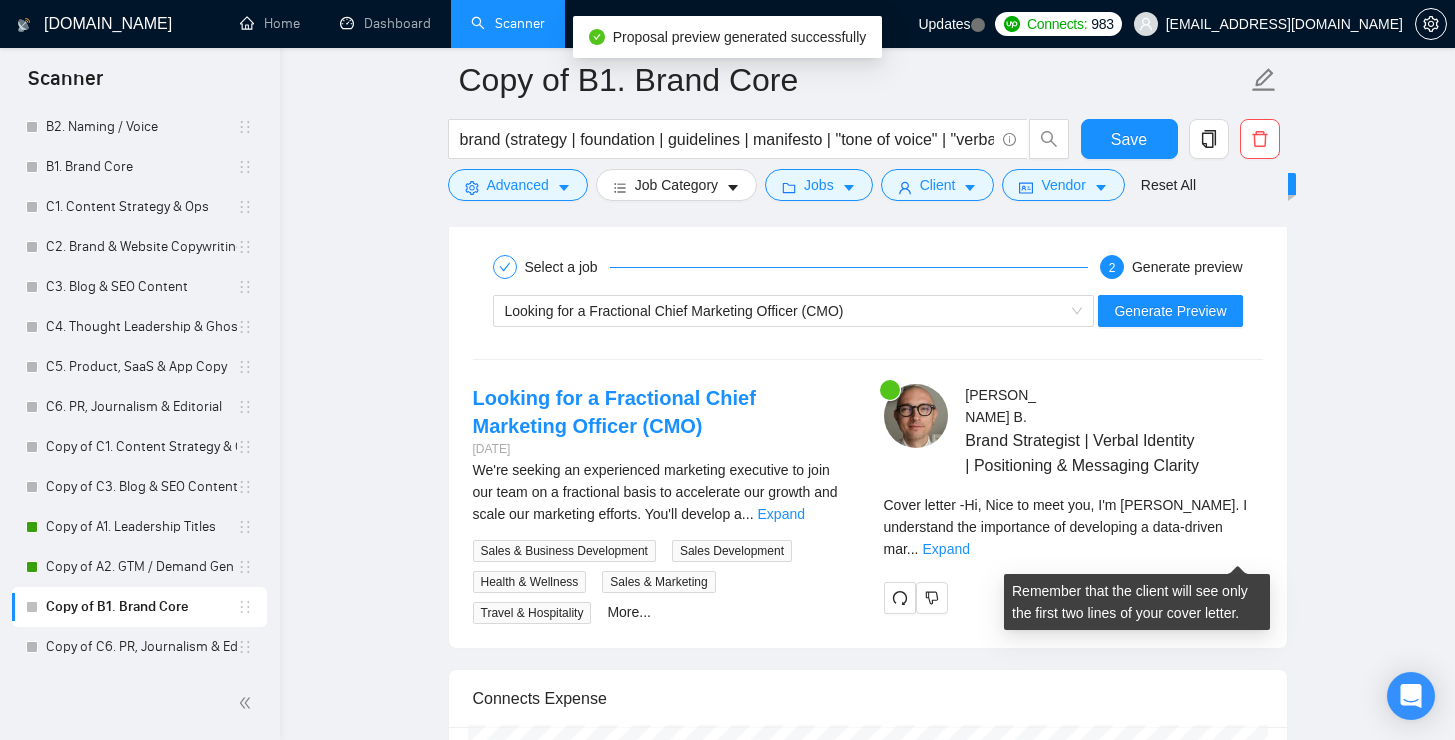 click on "..." at bounding box center (913, 549) 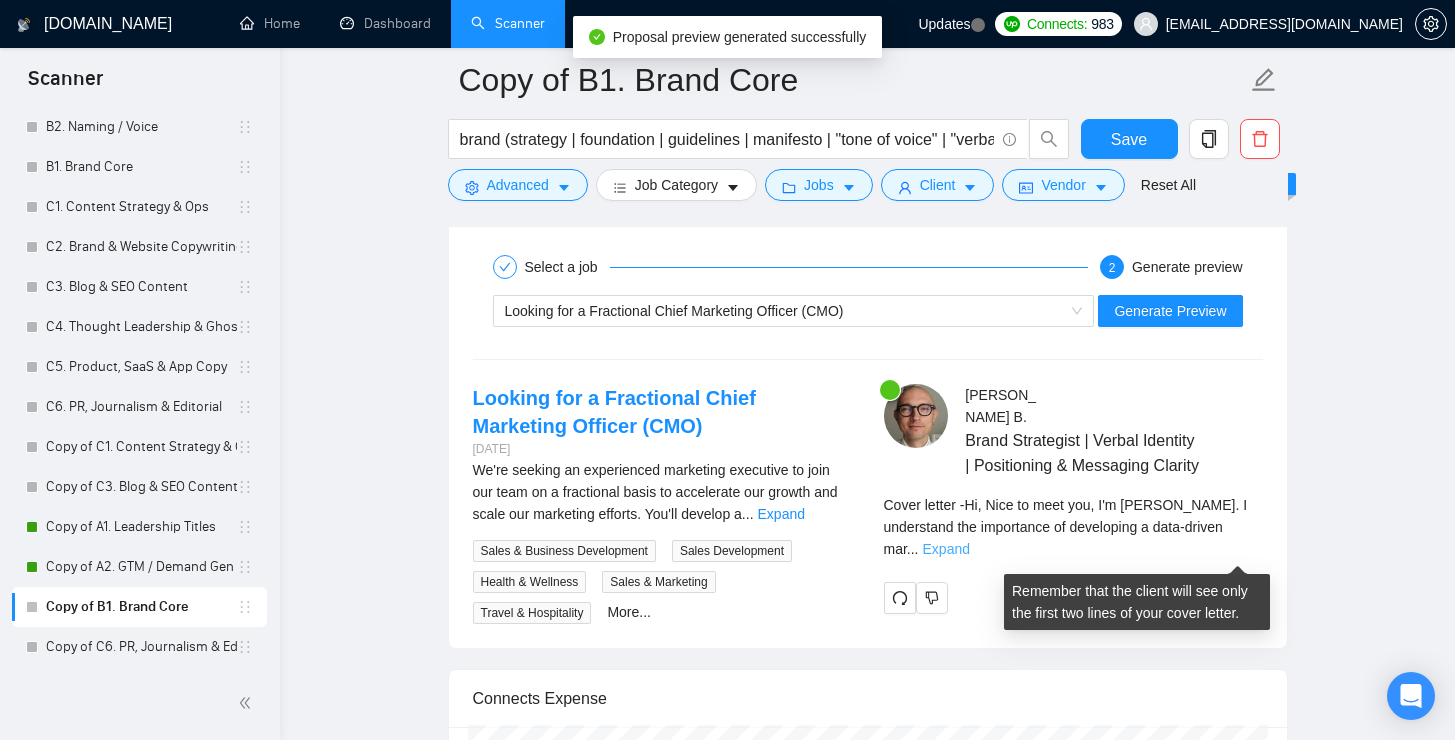 click on "Expand" at bounding box center (946, 549) 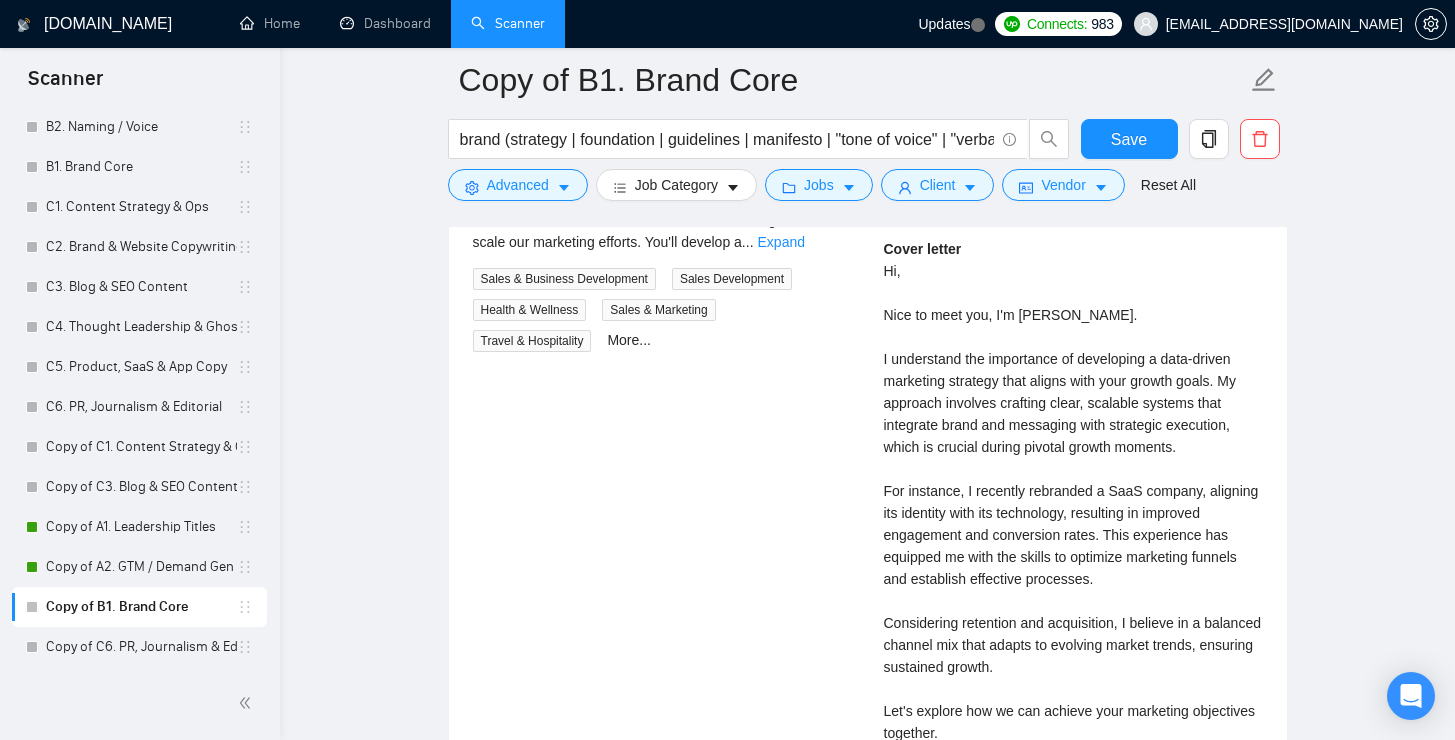 scroll, scrollTop: 3707, scrollLeft: 0, axis: vertical 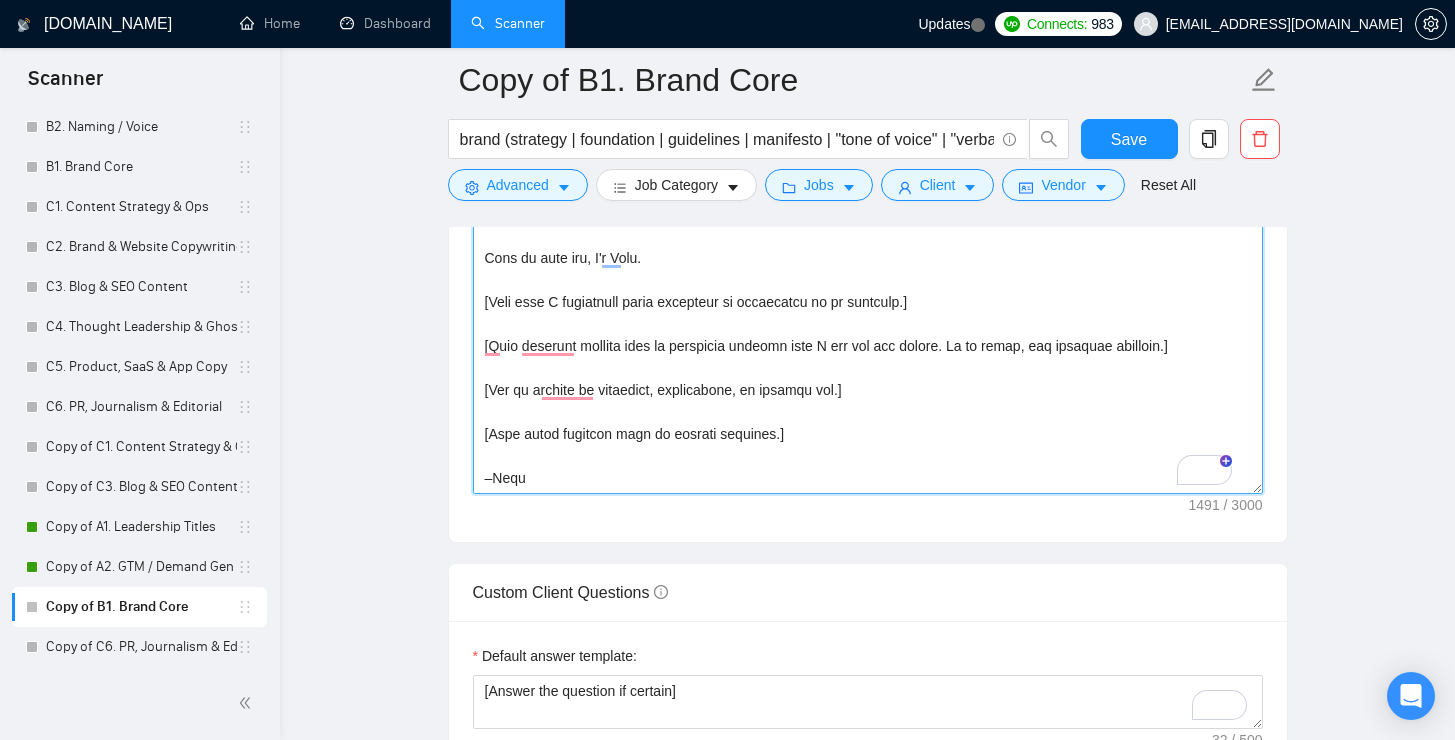 click on "Cover letter template:" at bounding box center [868, 269] 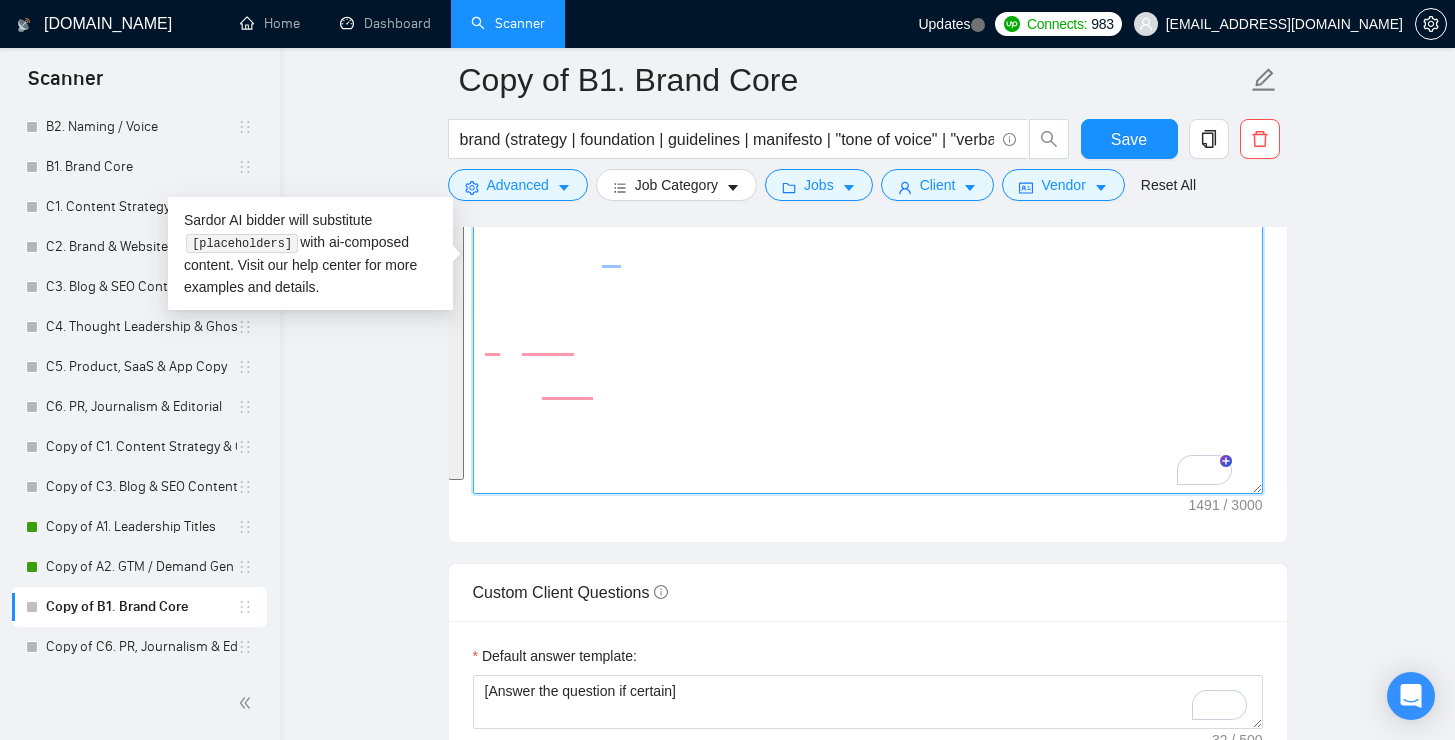 scroll, scrollTop: 0, scrollLeft: 0, axis: both 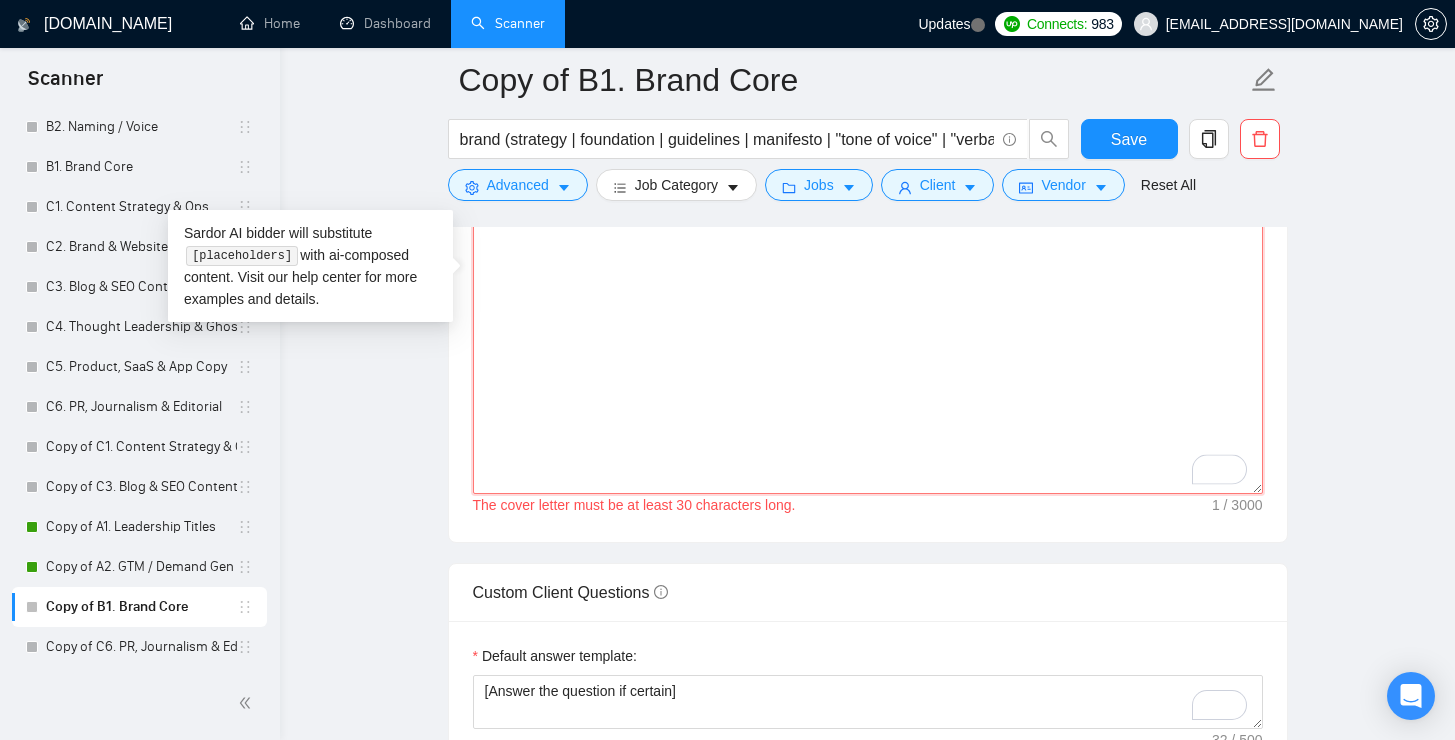 paste on "[Keep the entire cover letter, including all prompt outputs, within 1000 characters.]
[Use paragraphs between each section, it’s necessary!]
[Avoid phrases like “thrilled”, “extensive experience”, “looking forward”, “leverage”, “insights”, or other corporate jargon.]
[Write in simple, conversational language — explain complex ideas simply.]
[Focus on showing that I understand their pain from the way I speak; do not restate or describe their problem explicitly.]
[Focus on them — keep it client-centered, not "about me".]
[When including portfolio examples, highlight specific actions and numeric results briefly (e.g., "simplified onboarding, lifted sign-ups by 35%"), not just project names.]
[If there’s no directly relevant portfolio match, use: “I help founders turn brand, messaging, and experience into clear, scalable systems that align strategy and execution during pivotal growth moments.”]
[Include a short, thoughtful note on retention, acquisition, or channel mix (avoid the word “leverage”).]
[End with a..." 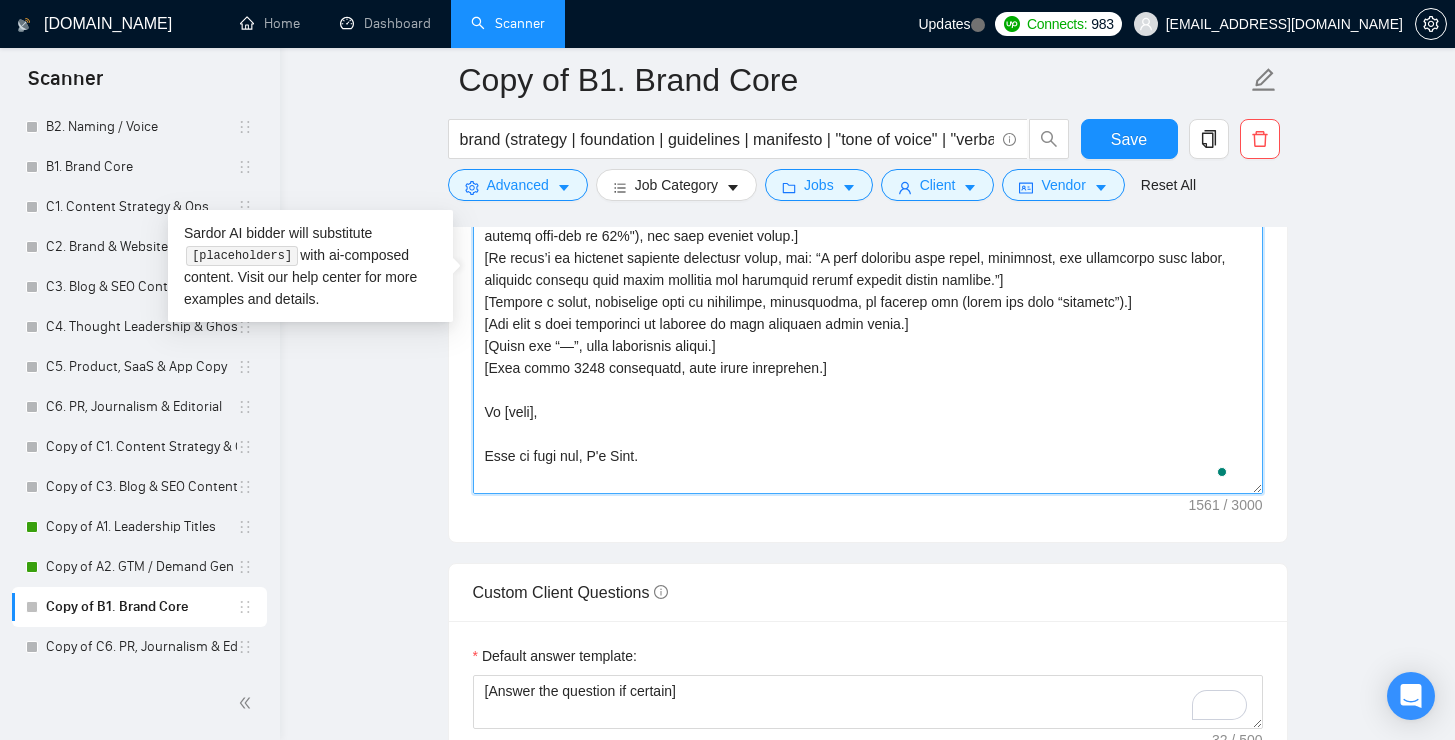 scroll, scrollTop: 257, scrollLeft: 0, axis: vertical 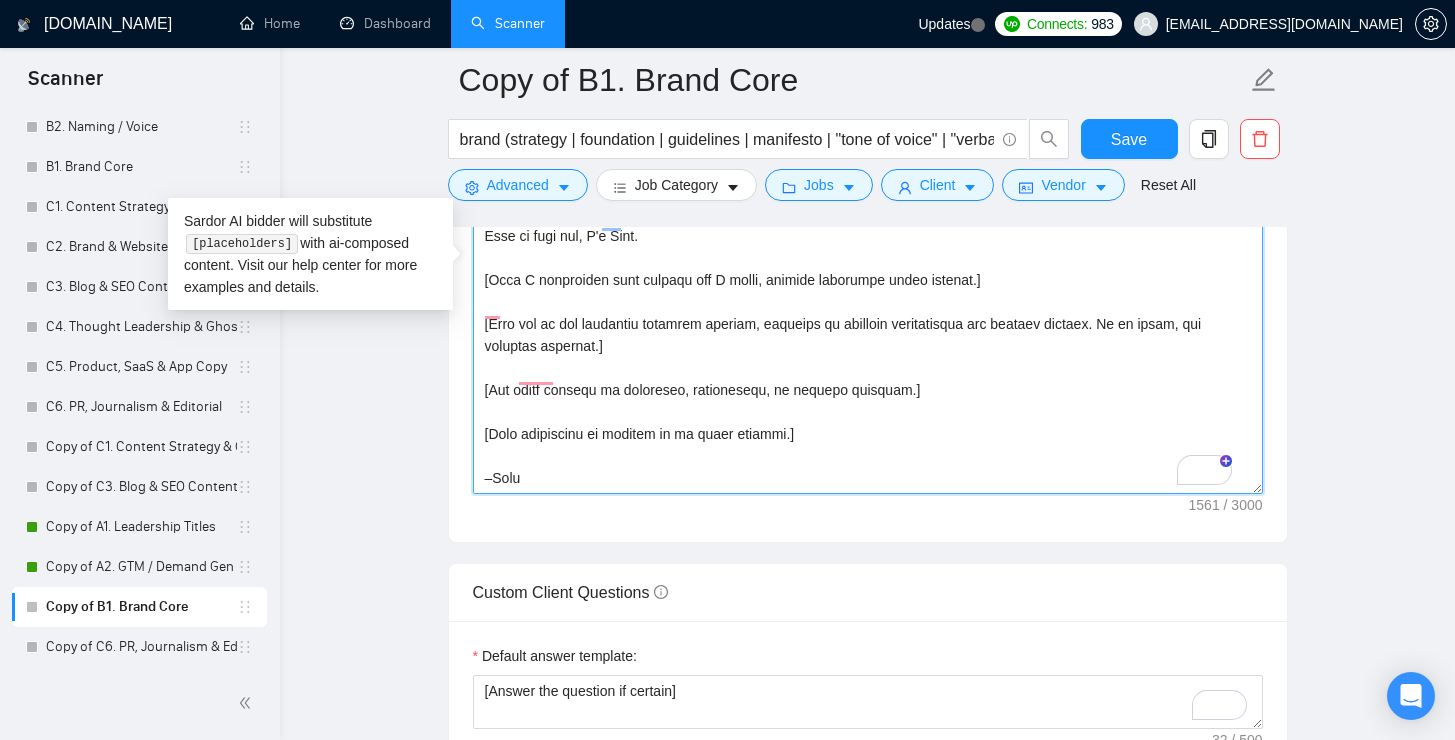 click on "Cover letter template:" at bounding box center [868, 269] 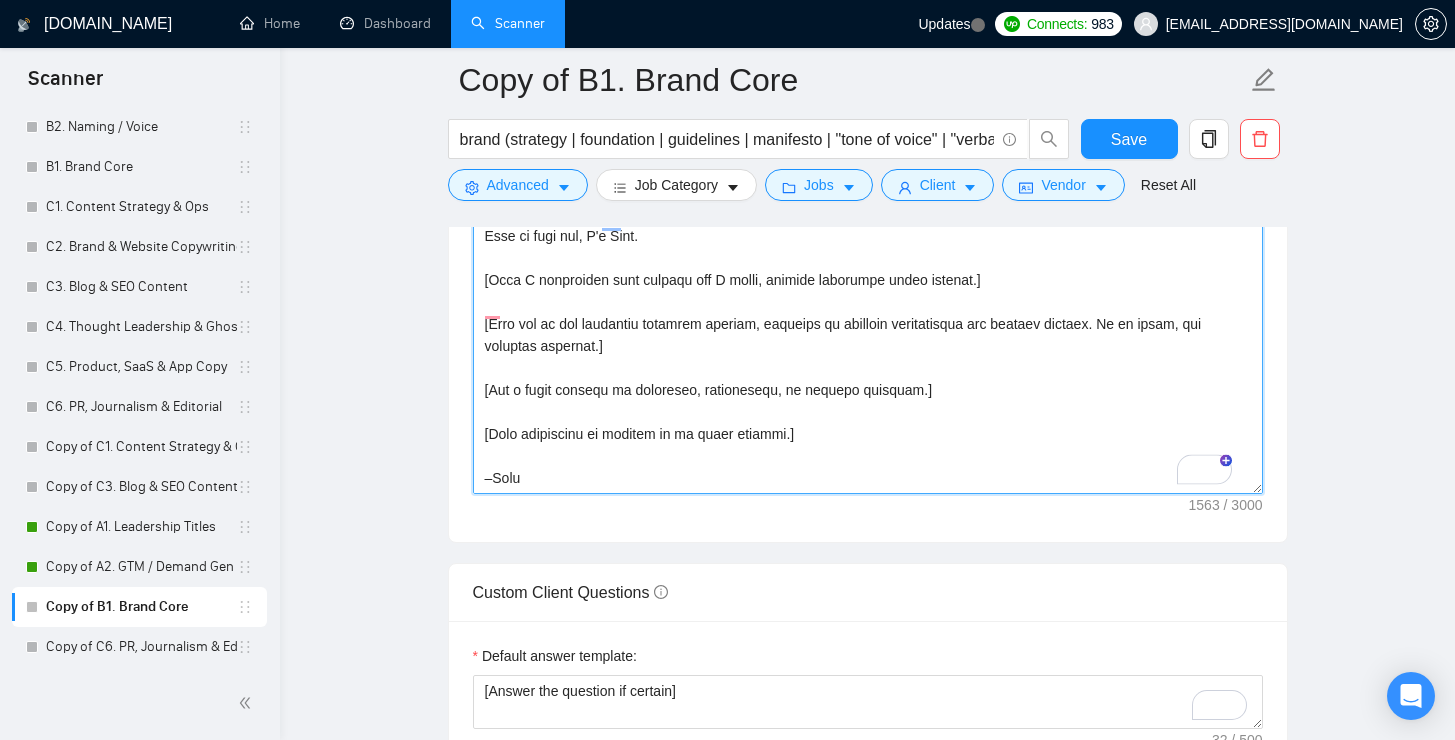 click on "Cover letter template:" at bounding box center (868, 269) 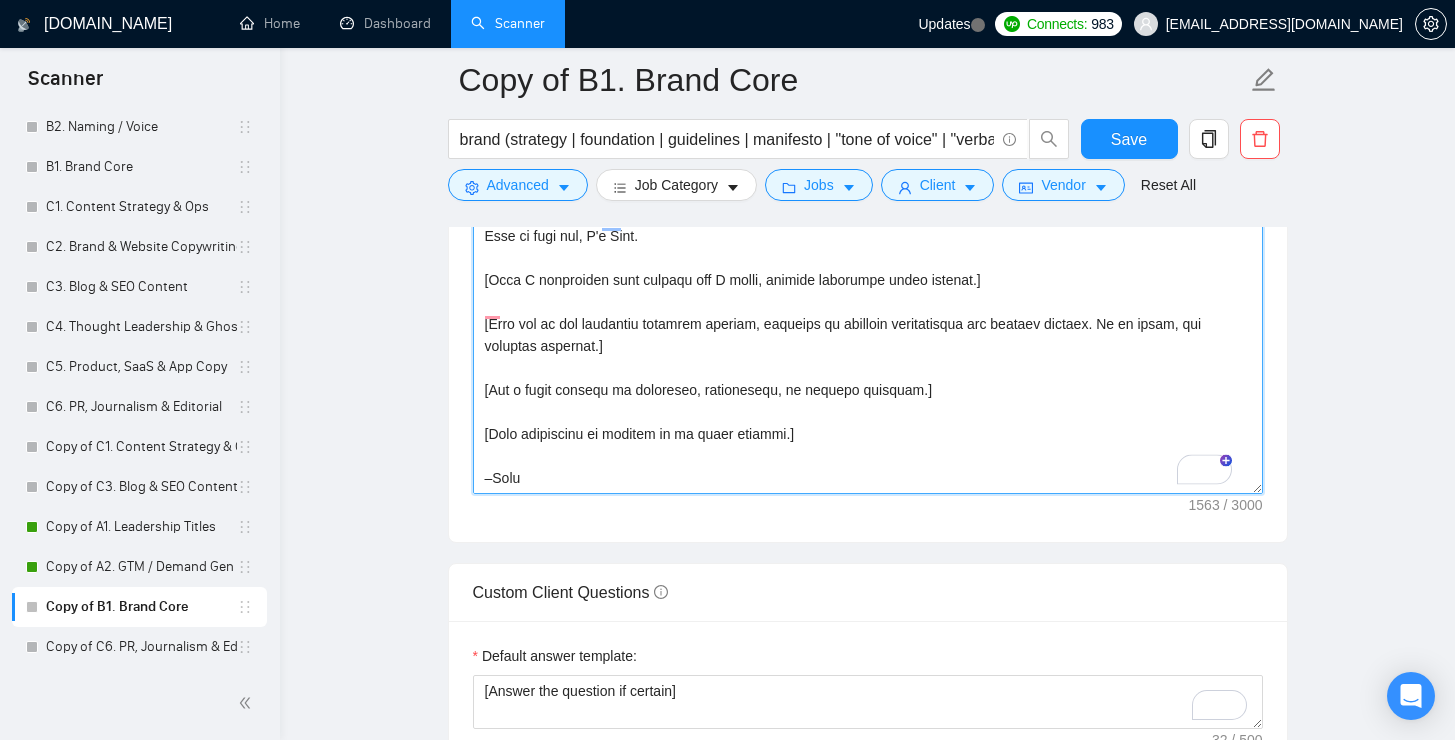 drag, startPoint x: 643, startPoint y: 373, endPoint x: 915, endPoint y: 369, distance: 272.02942 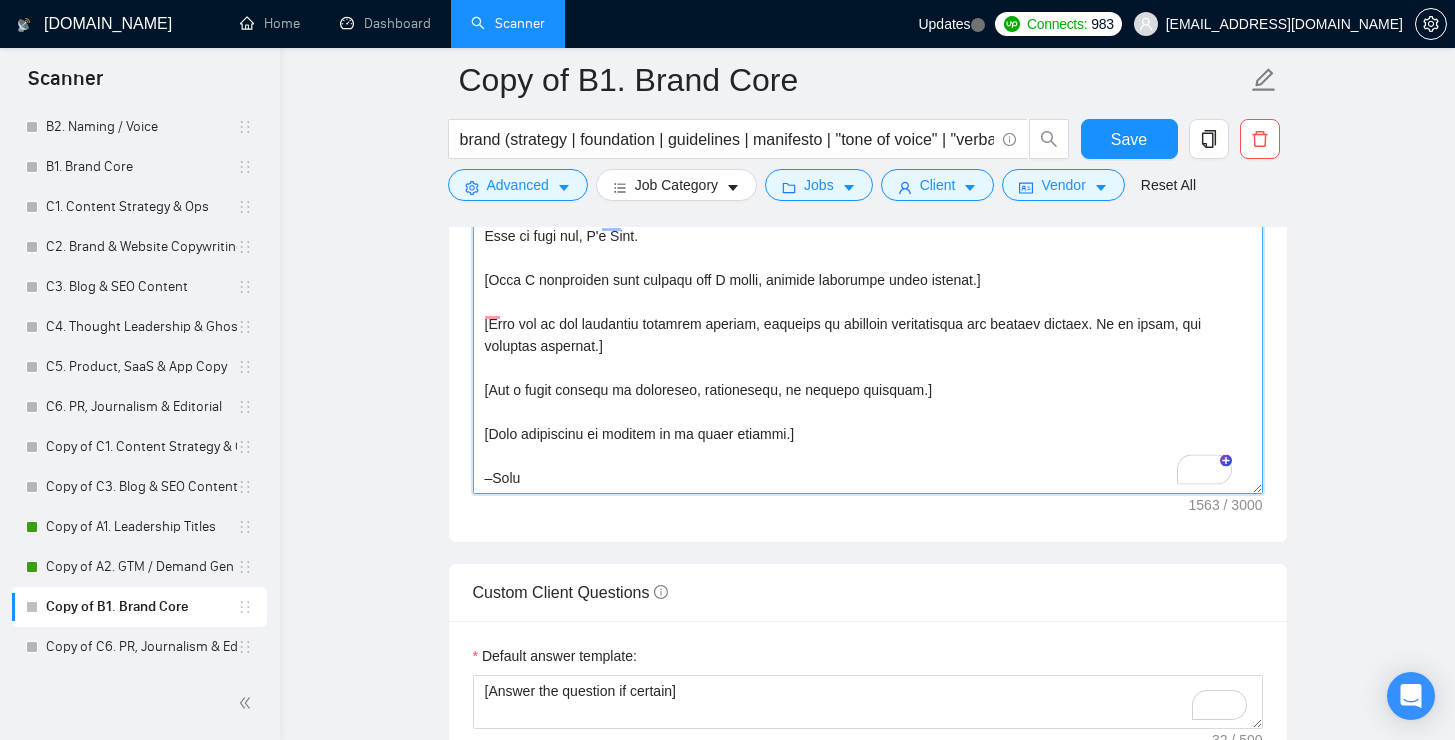 click on "Cover letter template:" at bounding box center [868, 269] 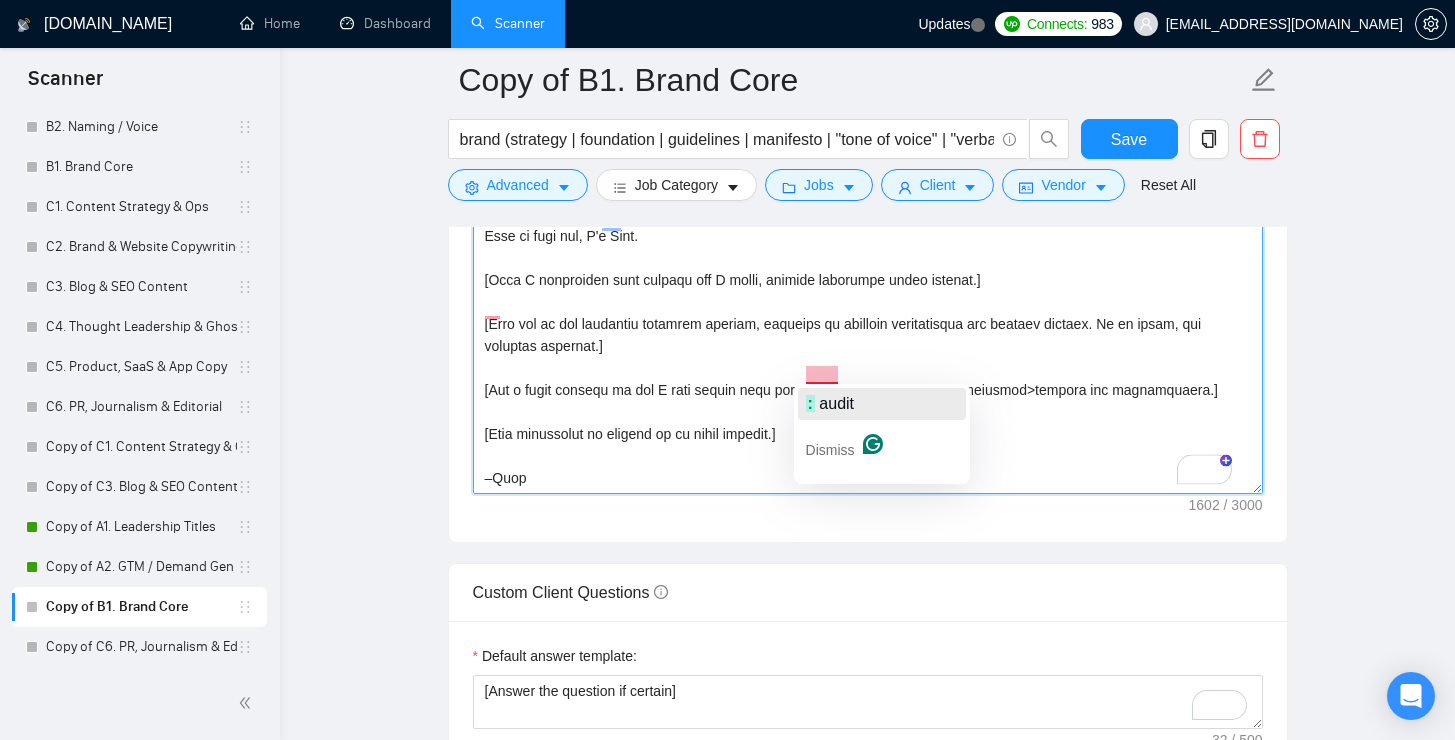 click on "audit" 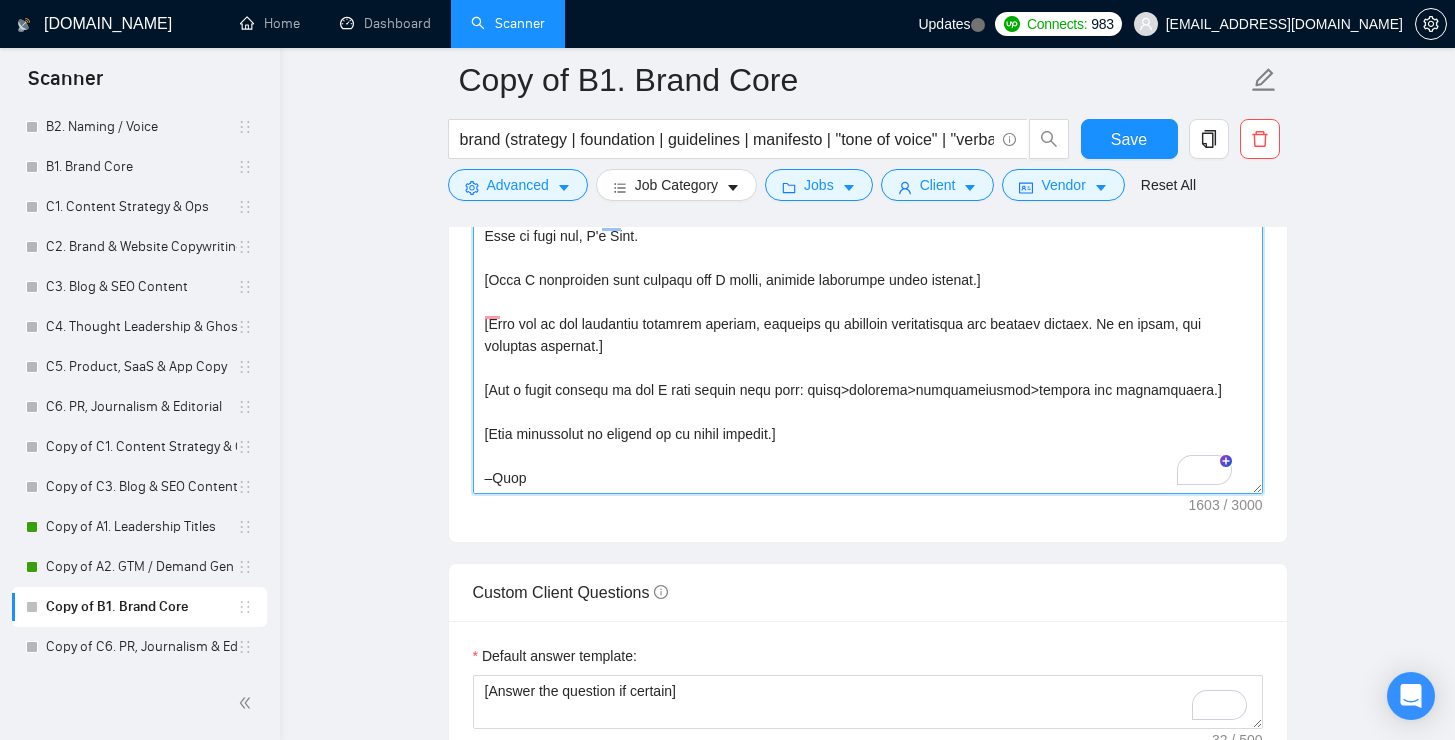 click on "Cover letter template:" at bounding box center (868, 269) 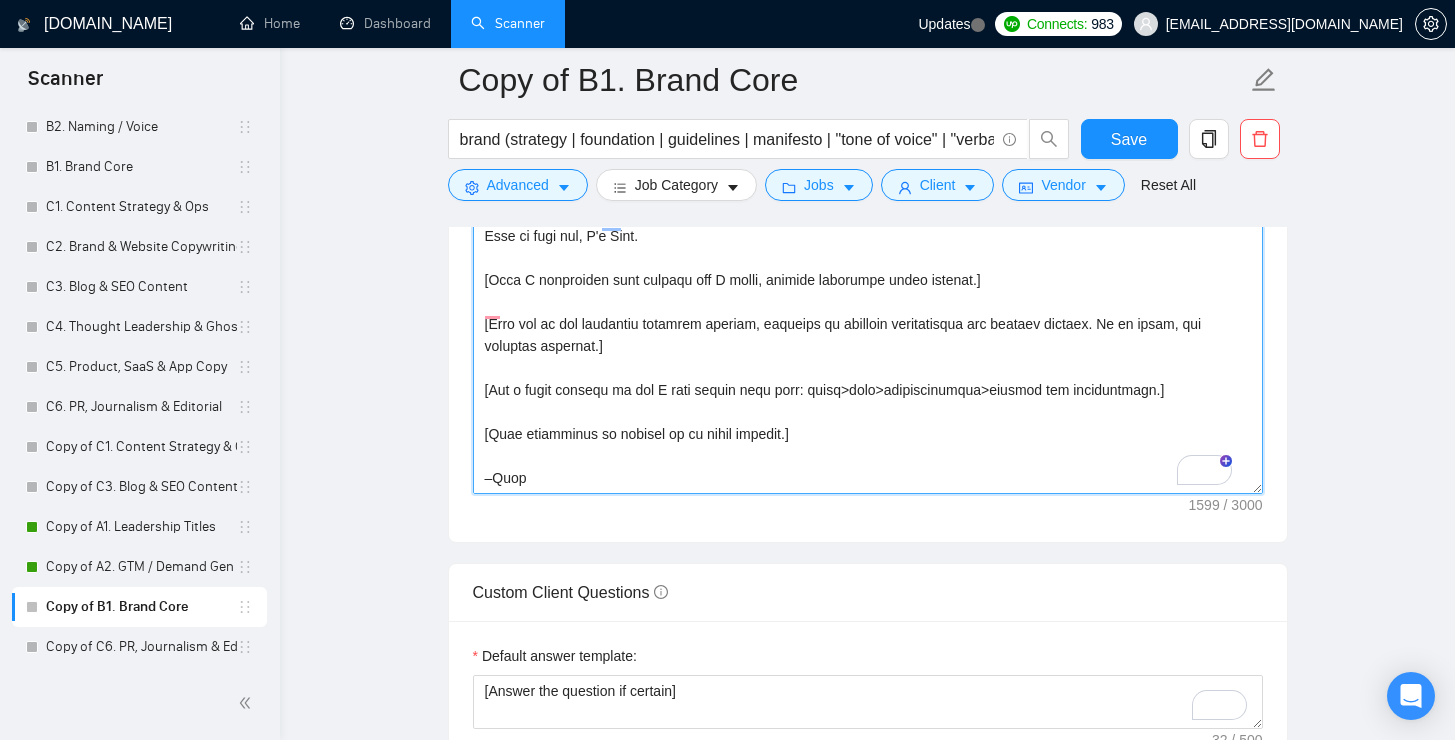 click on "Cover letter template:" at bounding box center [868, 269] 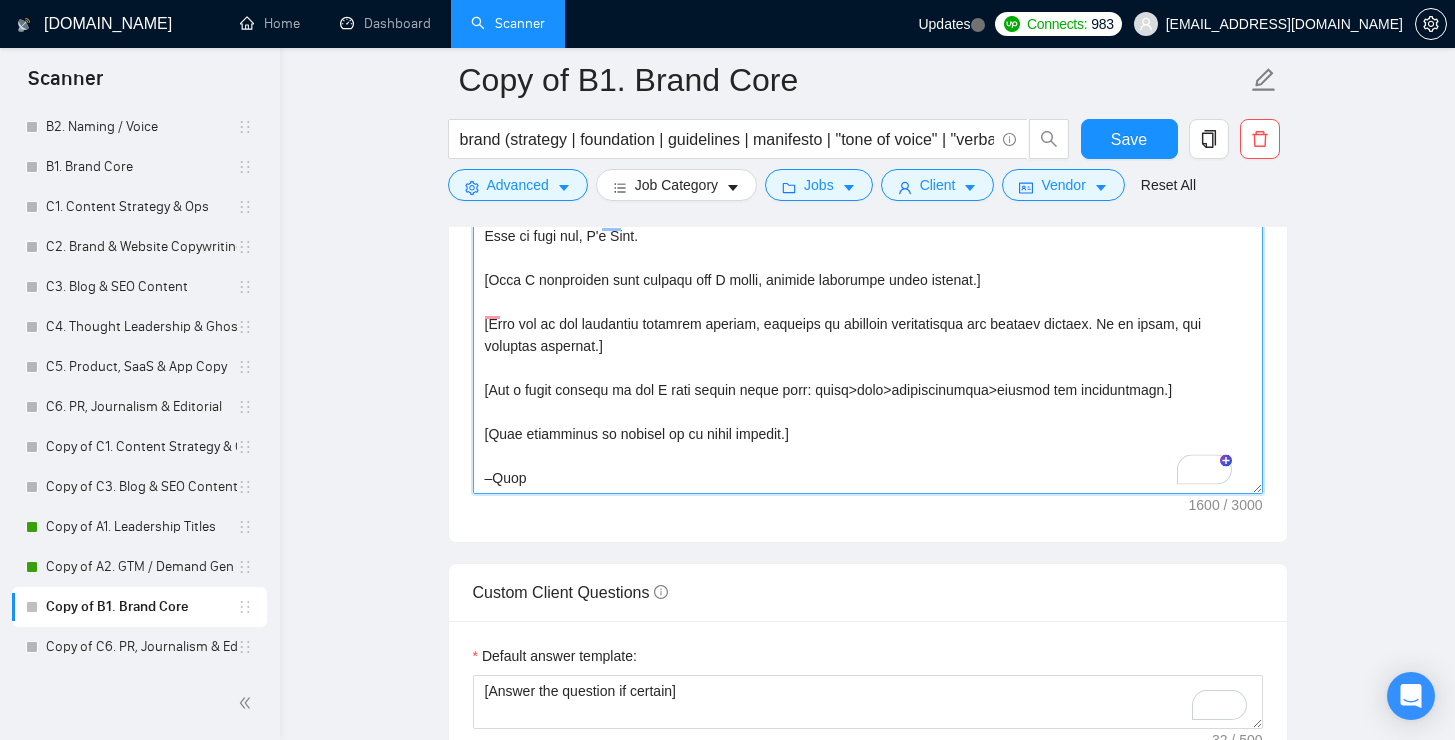scroll, scrollTop: 264, scrollLeft: 0, axis: vertical 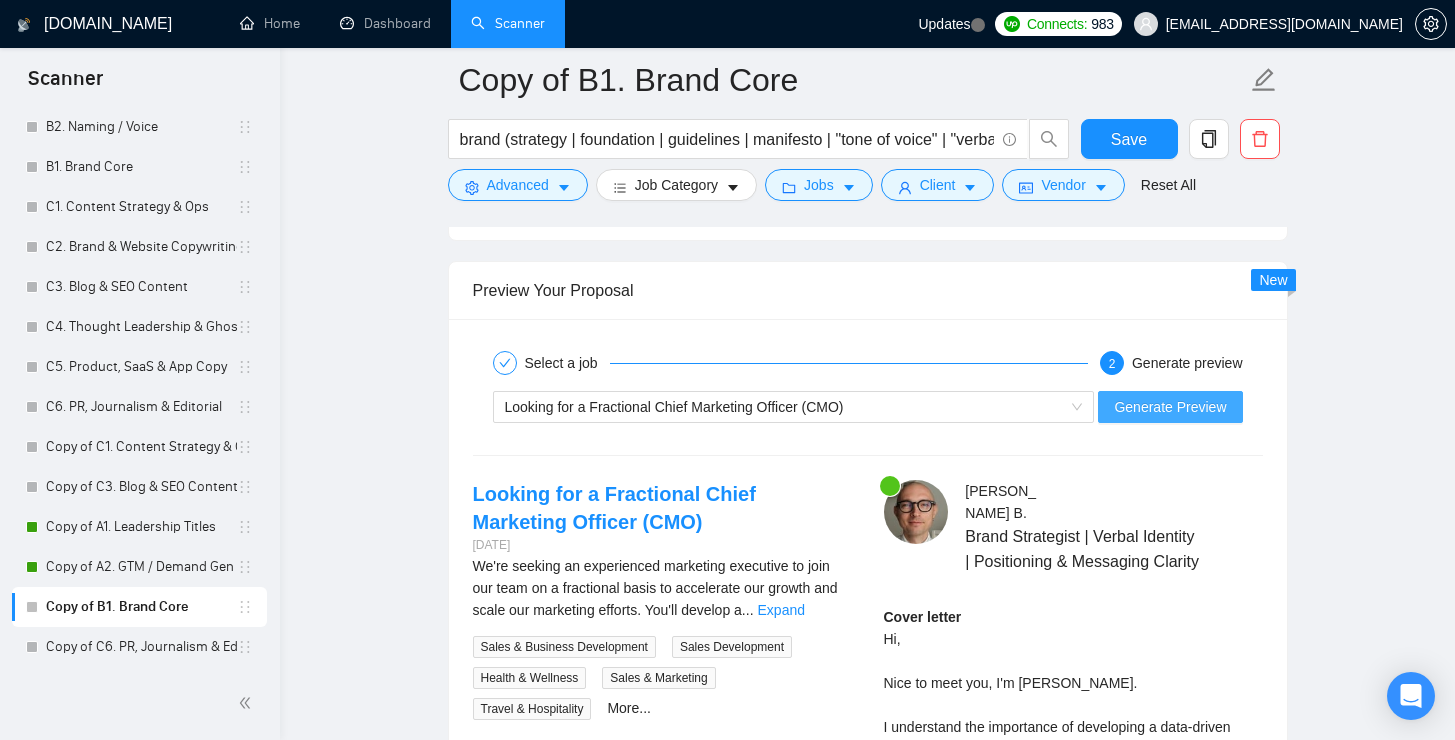 click on "Generate Preview" at bounding box center [1170, 407] 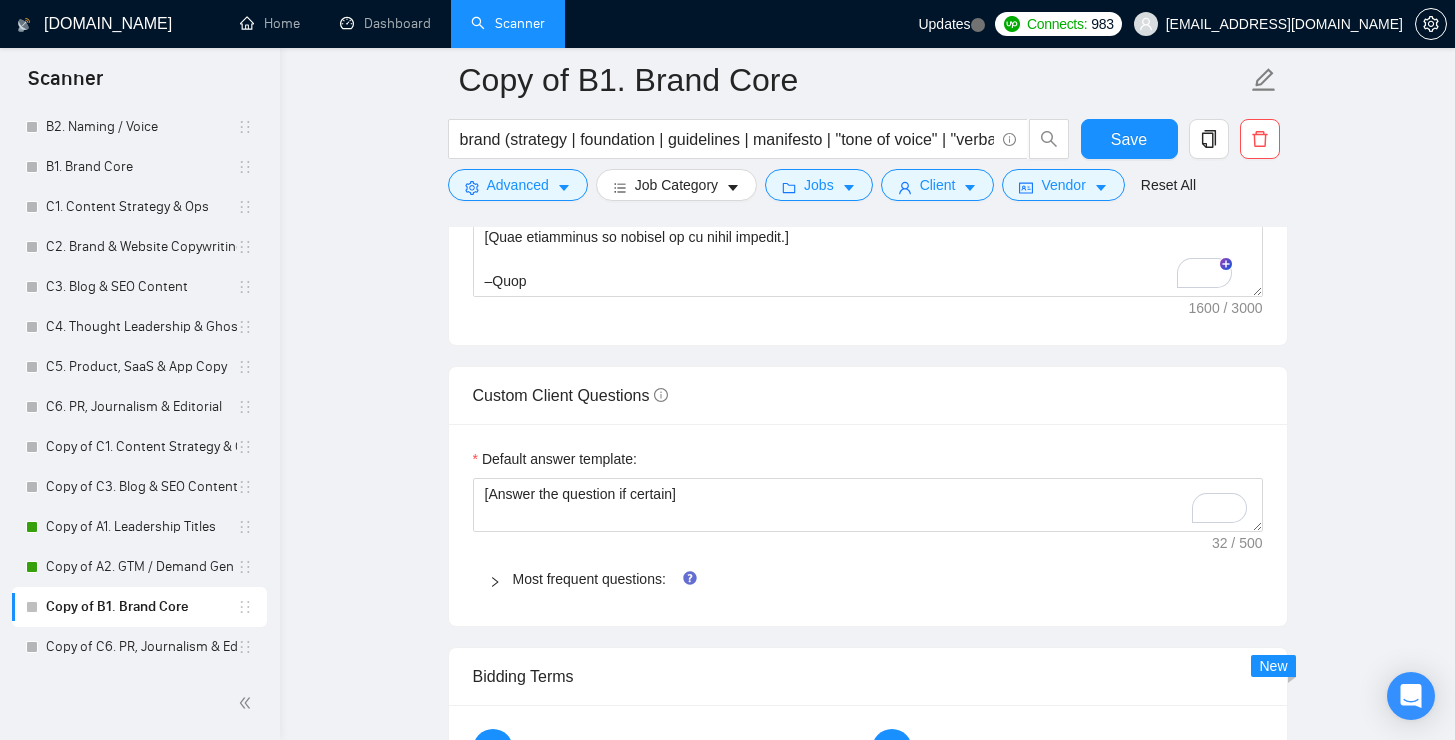 scroll, scrollTop: 1761, scrollLeft: 0, axis: vertical 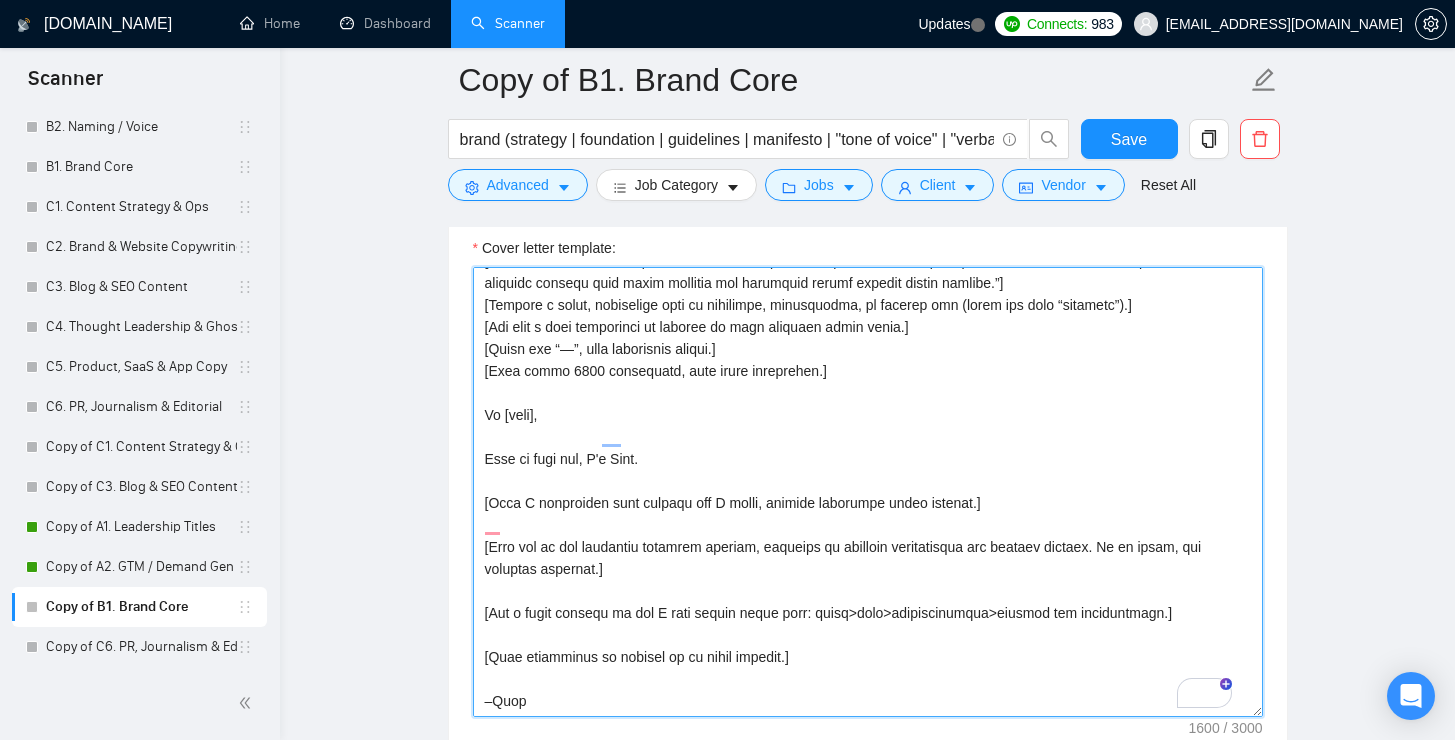 click on "Cover letter template:" at bounding box center [868, 492] 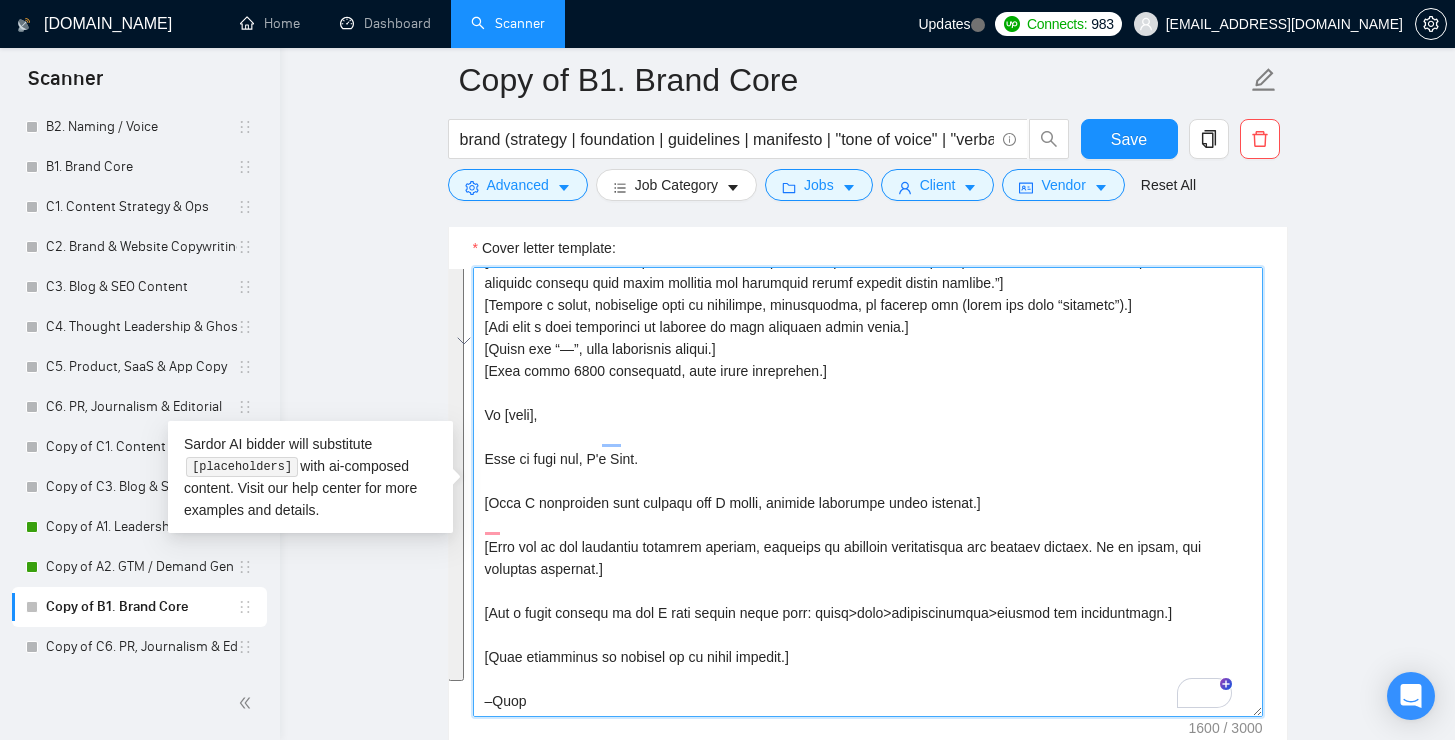 paste on "[Keep the entire cover letter, including all prompt outputs, within 1000 characters.]
[Use paragraphs between each section, it’s necessary!]
[Avoid phrases like “thrilled”, “extensive experience”, “looking forward”, “leverage”, “insights”, or other corporate jargon.]
[Write in simple, conversational language — explain complex ideas simply.]
[Focus on showing that I understand their pain from the way I speak; do not restate or describe their problem explicitly.]
[Focus on them — keep it client-centered, not "about me".]
[When including portfolio examples, highlight specific actions and numeric results briefly (e.g., "simplified onboarding, lifted sign-ups by 35%"), not just project names.]
[If there’s no directly relevant portfolio match, use: “I help founders turn brand, messaging, and experience into clear, scalable systems that align strategy and execution during pivotal growth moments.”]
[Include a short, thoughtful note on retention, acquisition, or channel mix (avoid the word “leverage”).]
[End with a..." 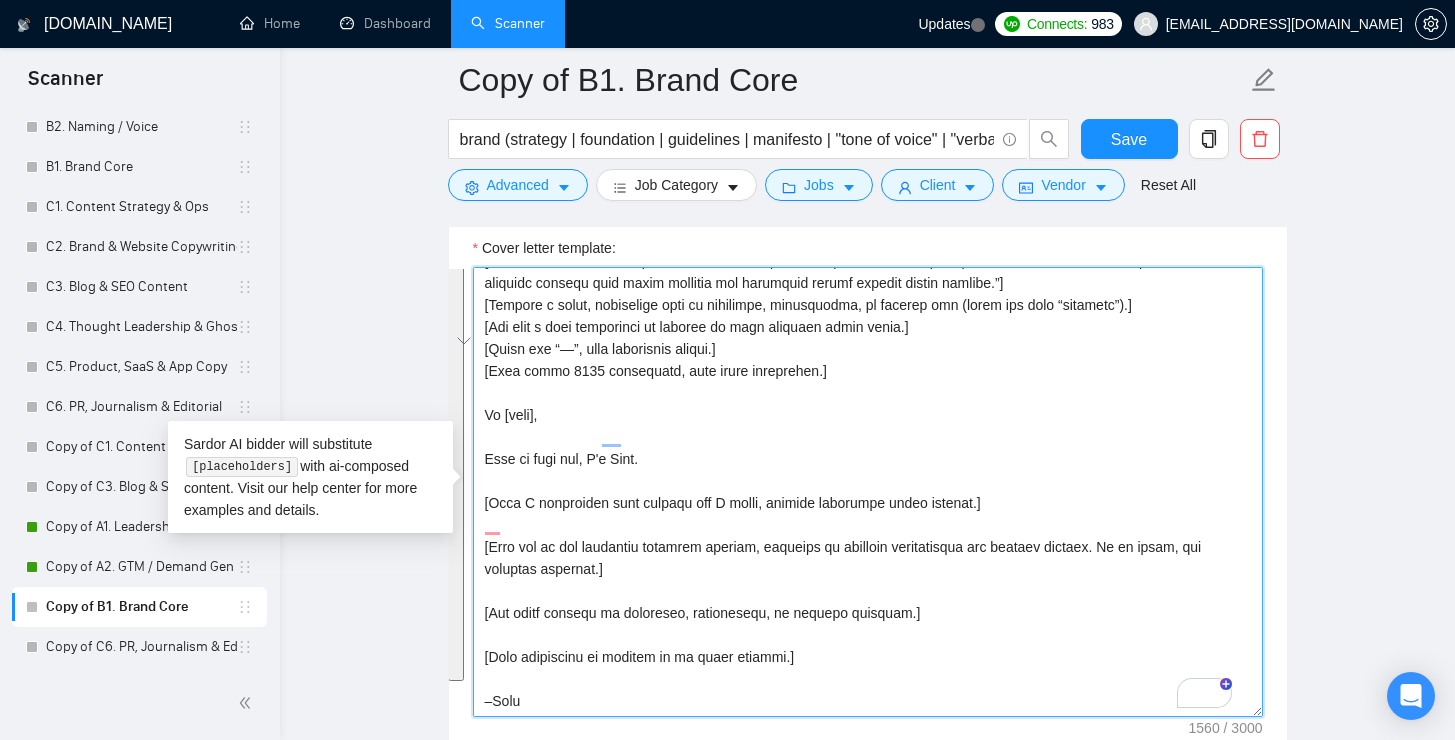 scroll, scrollTop: 0, scrollLeft: 0, axis: both 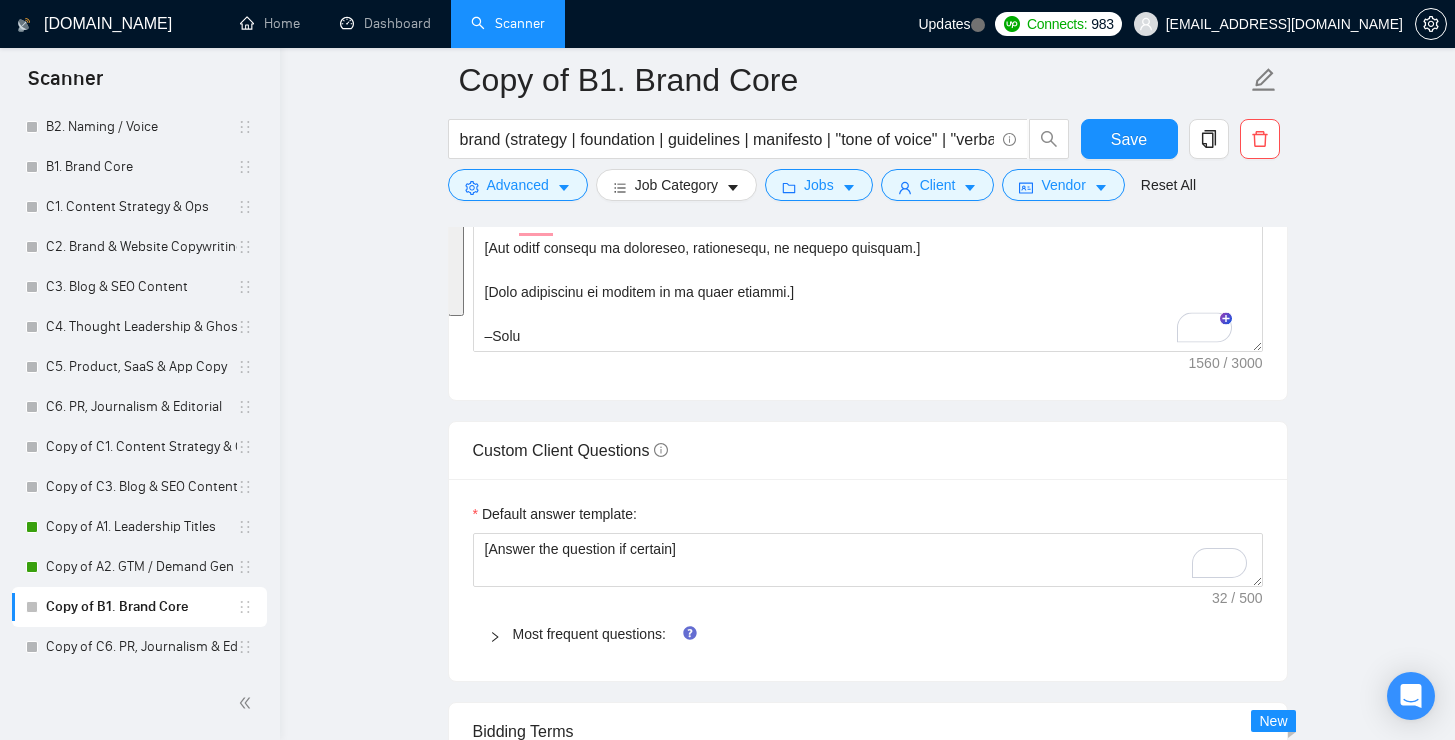 click on "Cover letter template:" at bounding box center (868, 124) 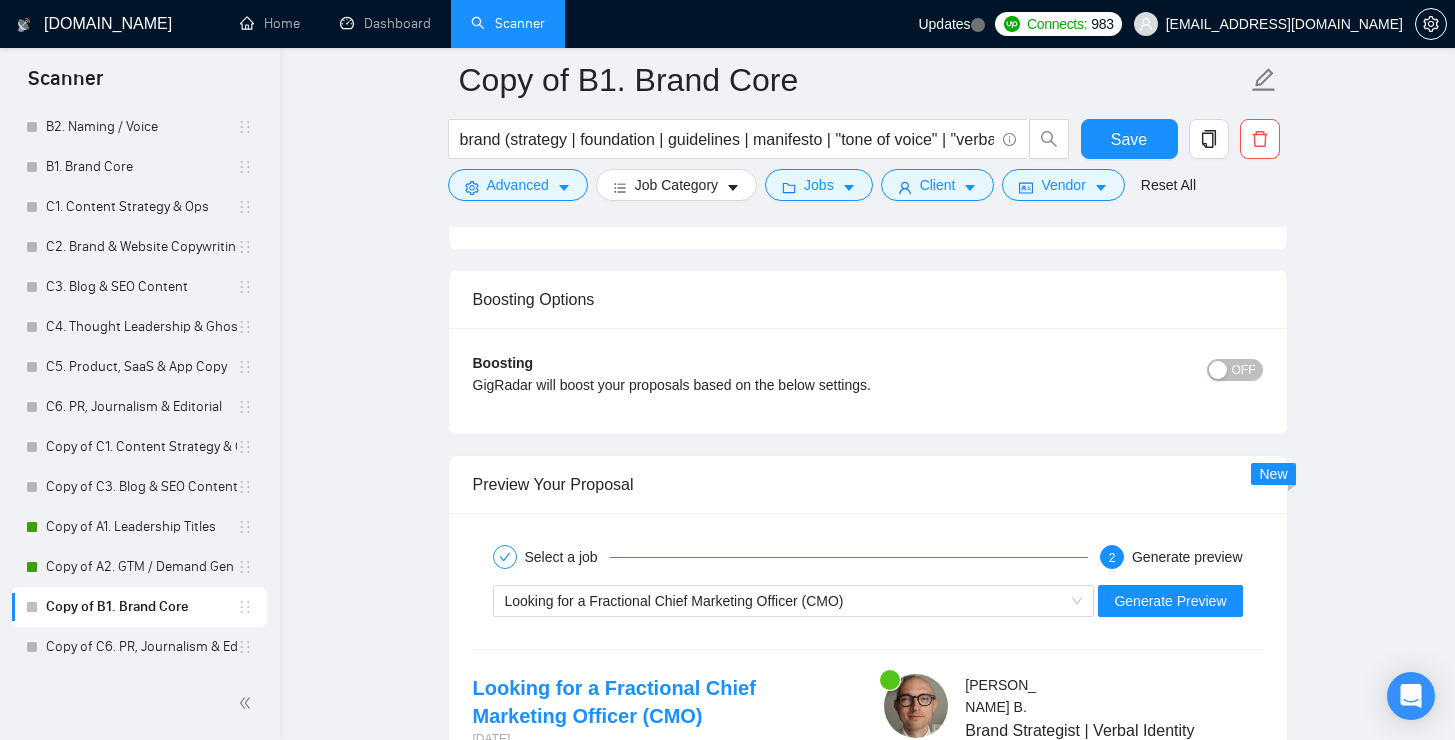 scroll, scrollTop: 3450, scrollLeft: 0, axis: vertical 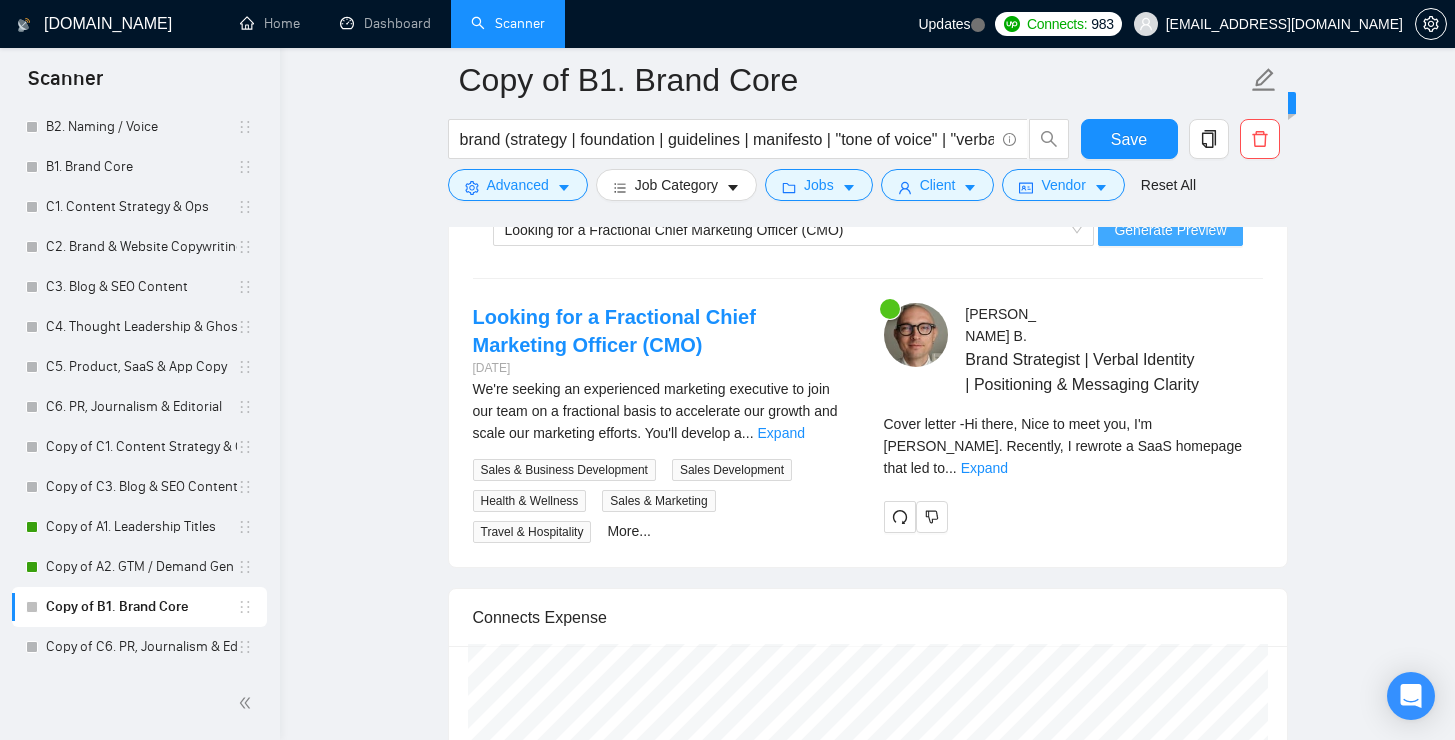 click on "Generate Preview" at bounding box center [1170, 230] 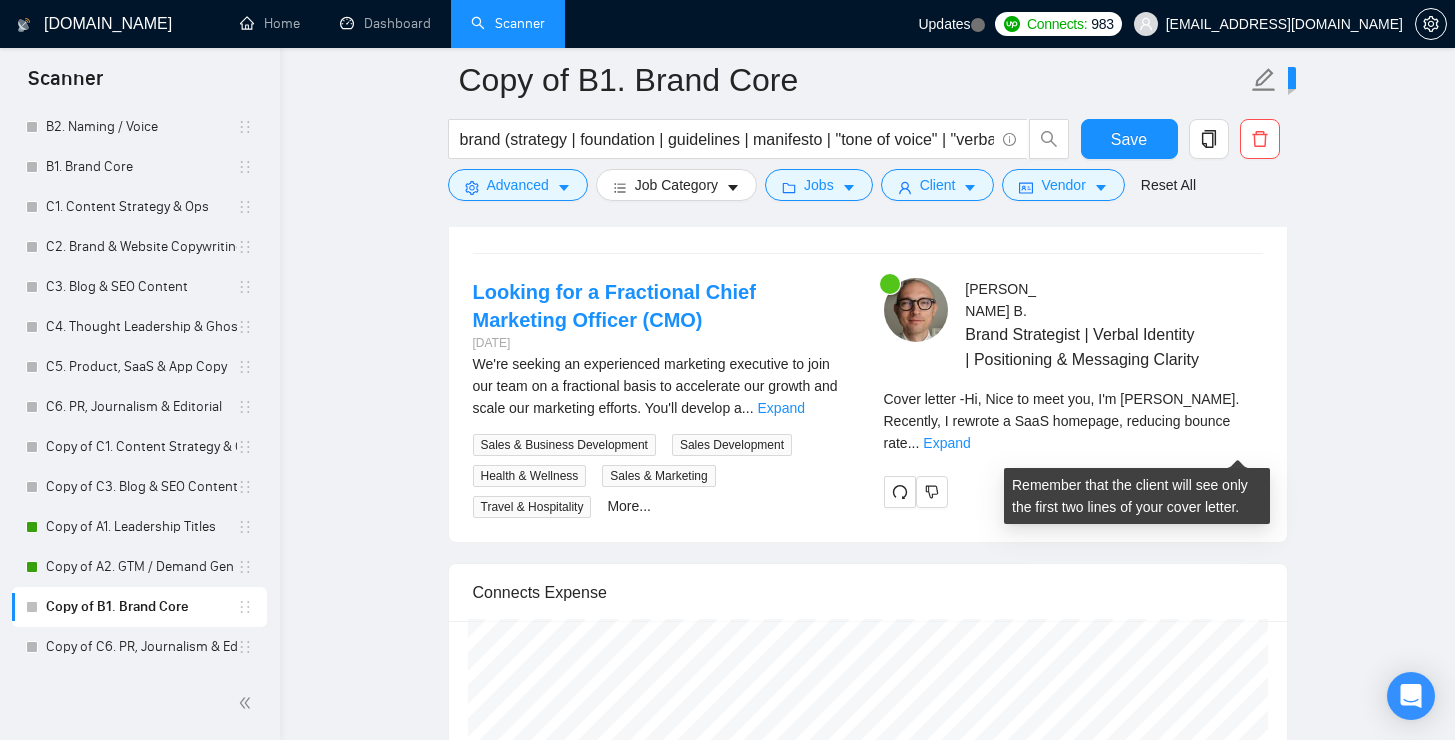 scroll, scrollTop: 3463, scrollLeft: 0, axis: vertical 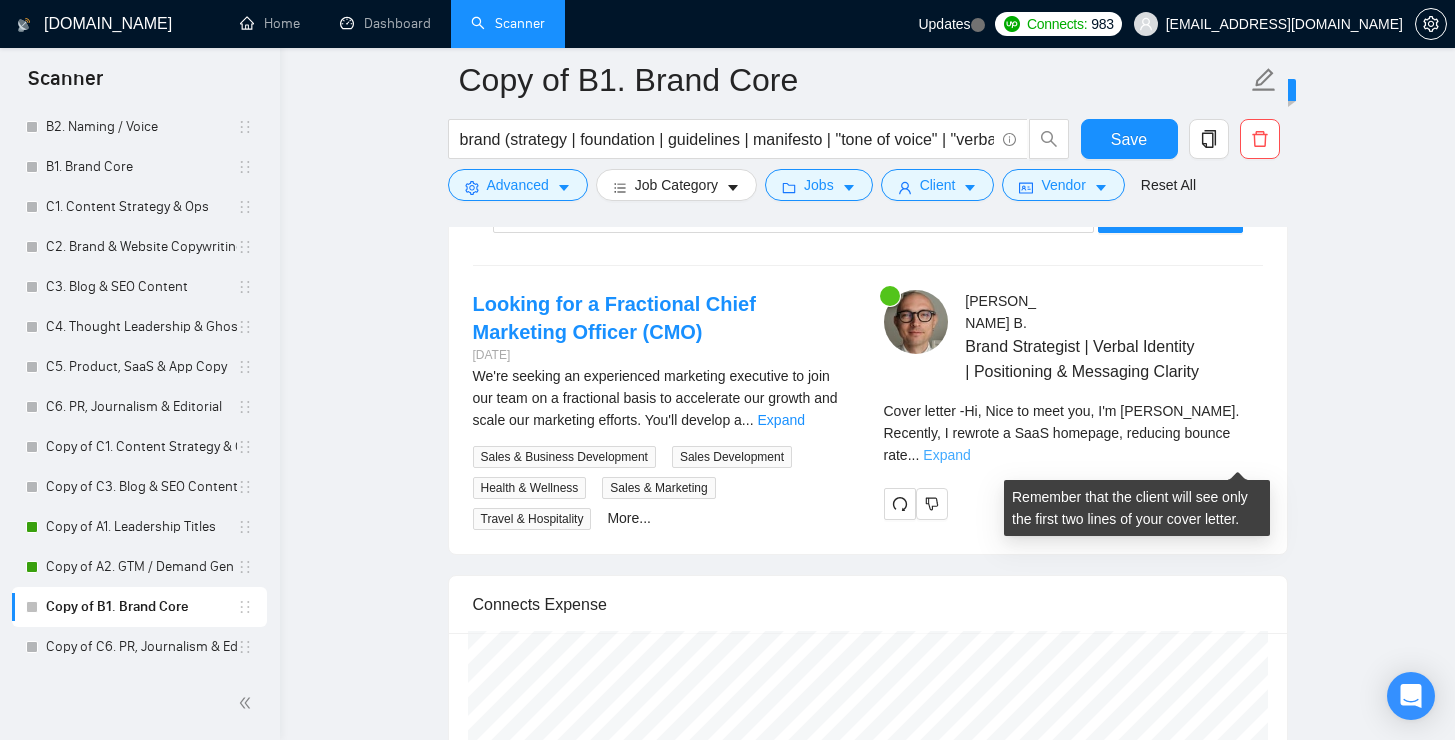 click on "Expand" at bounding box center (946, 455) 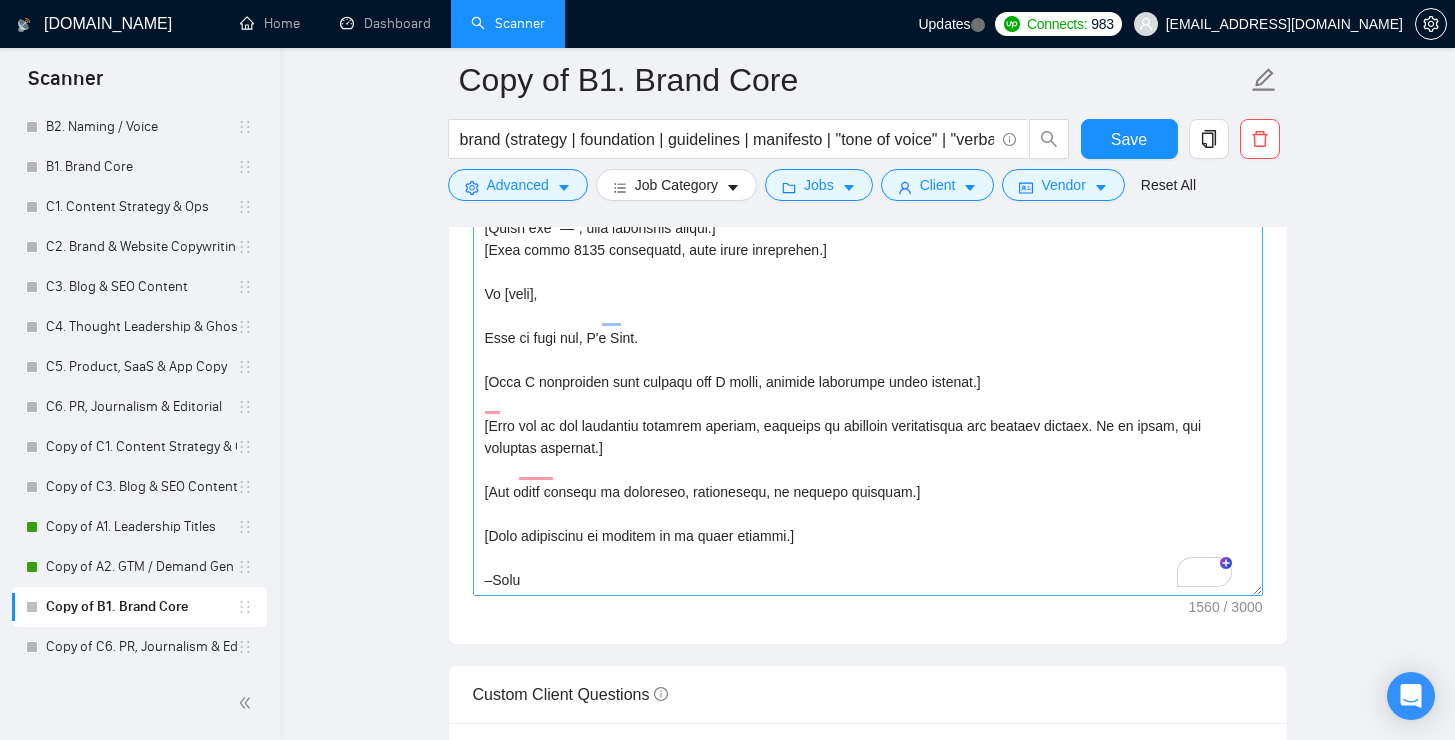 scroll, scrollTop: 1980, scrollLeft: 0, axis: vertical 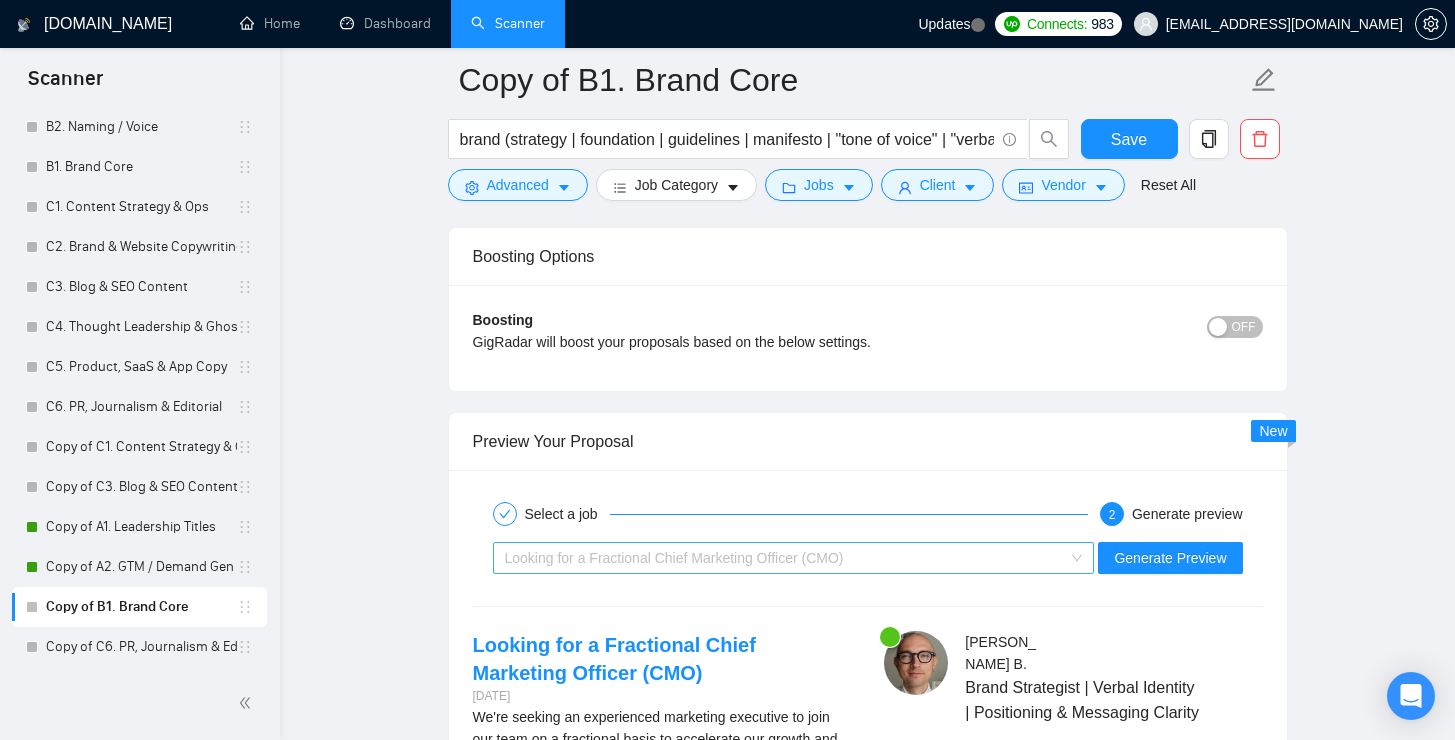 click on "Looking for a Fractional Chief Marketing Officer (CMO)" at bounding box center [785, 558] 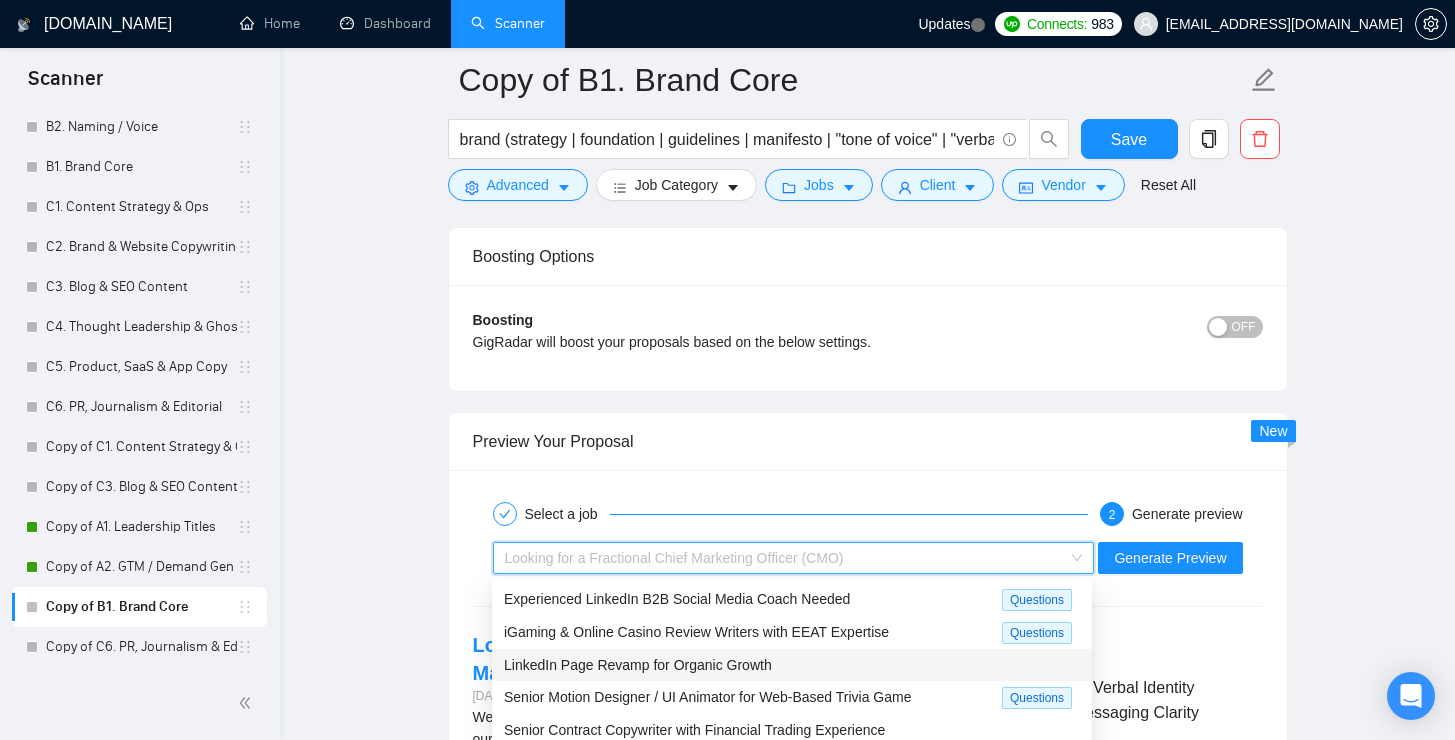 click on "LinkedIn Page Revamp for Organic Growth" at bounding box center [792, 665] 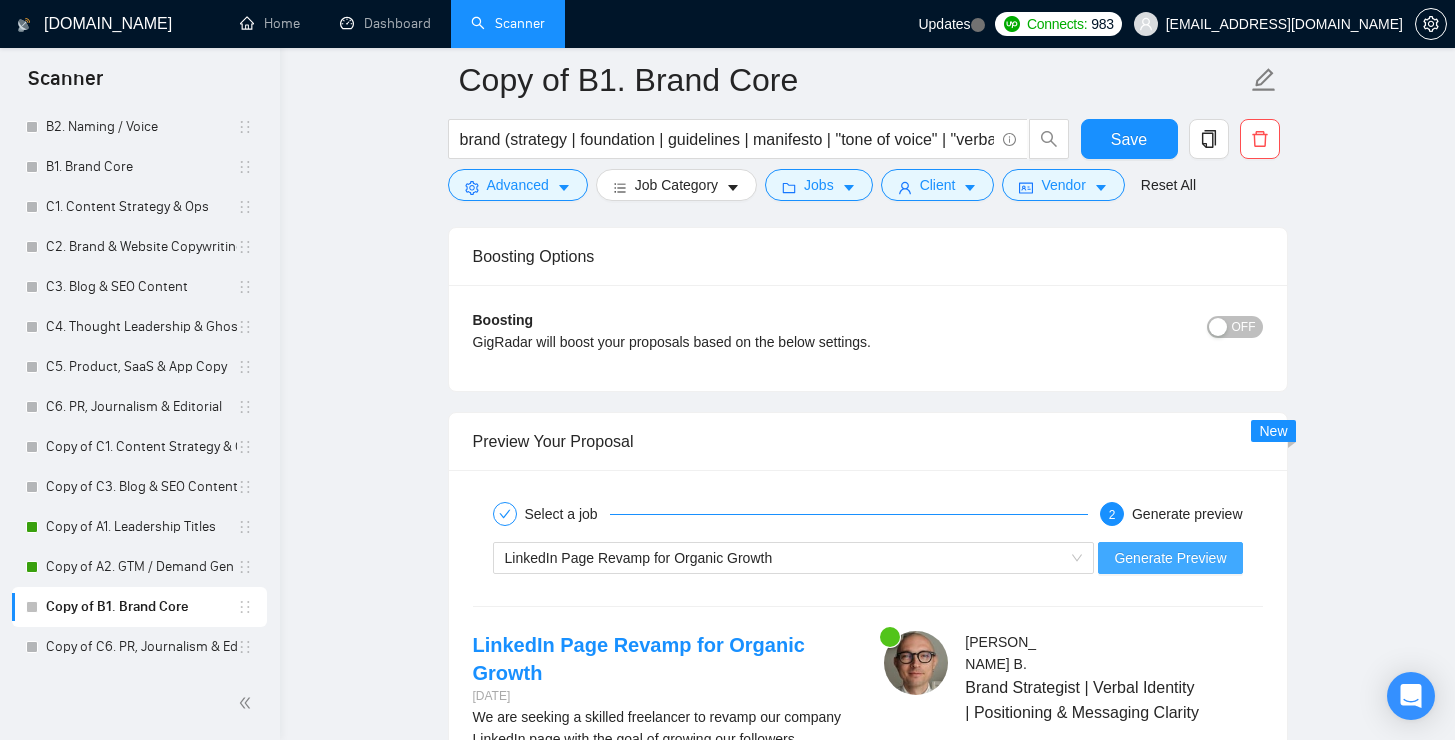 click on "Generate Preview" at bounding box center (1170, 558) 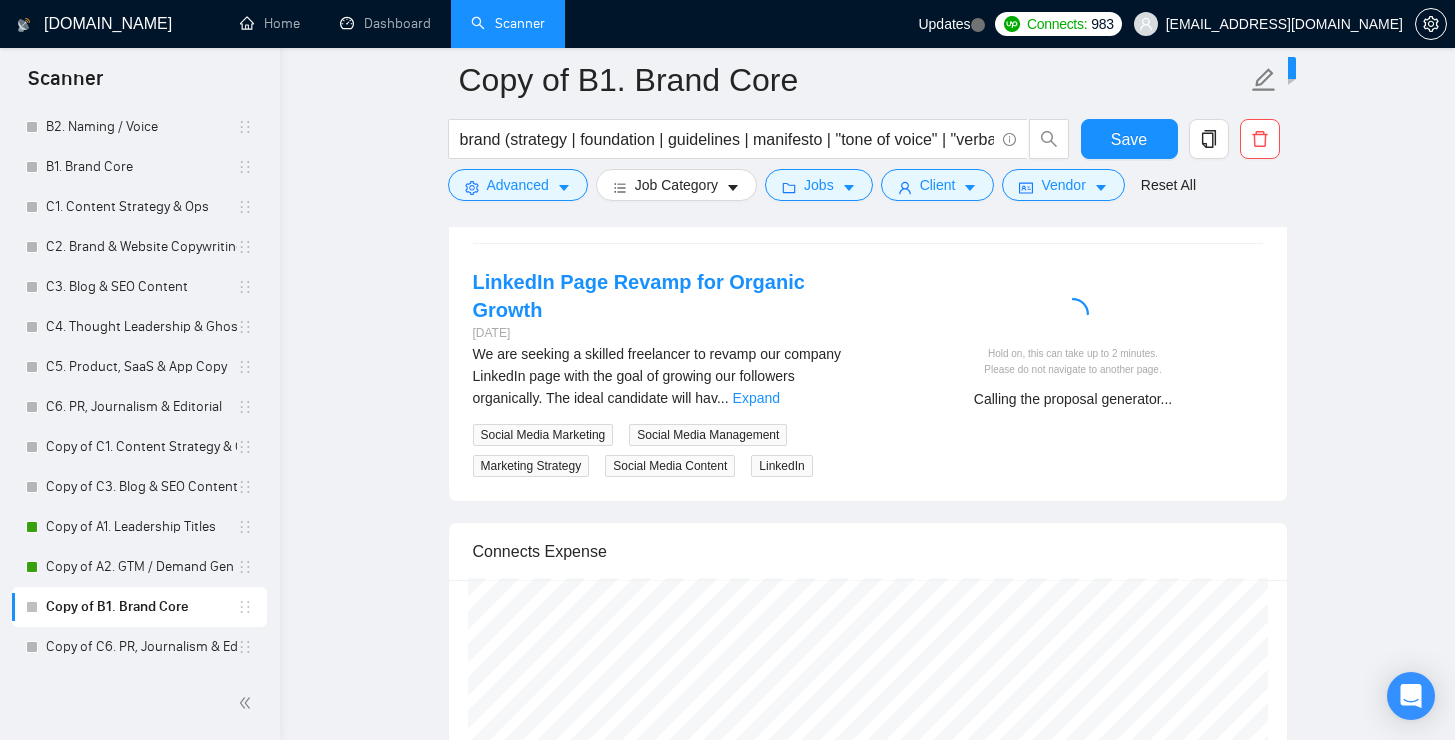 scroll, scrollTop: 3426, scrollLeft: 0, axis: vertical 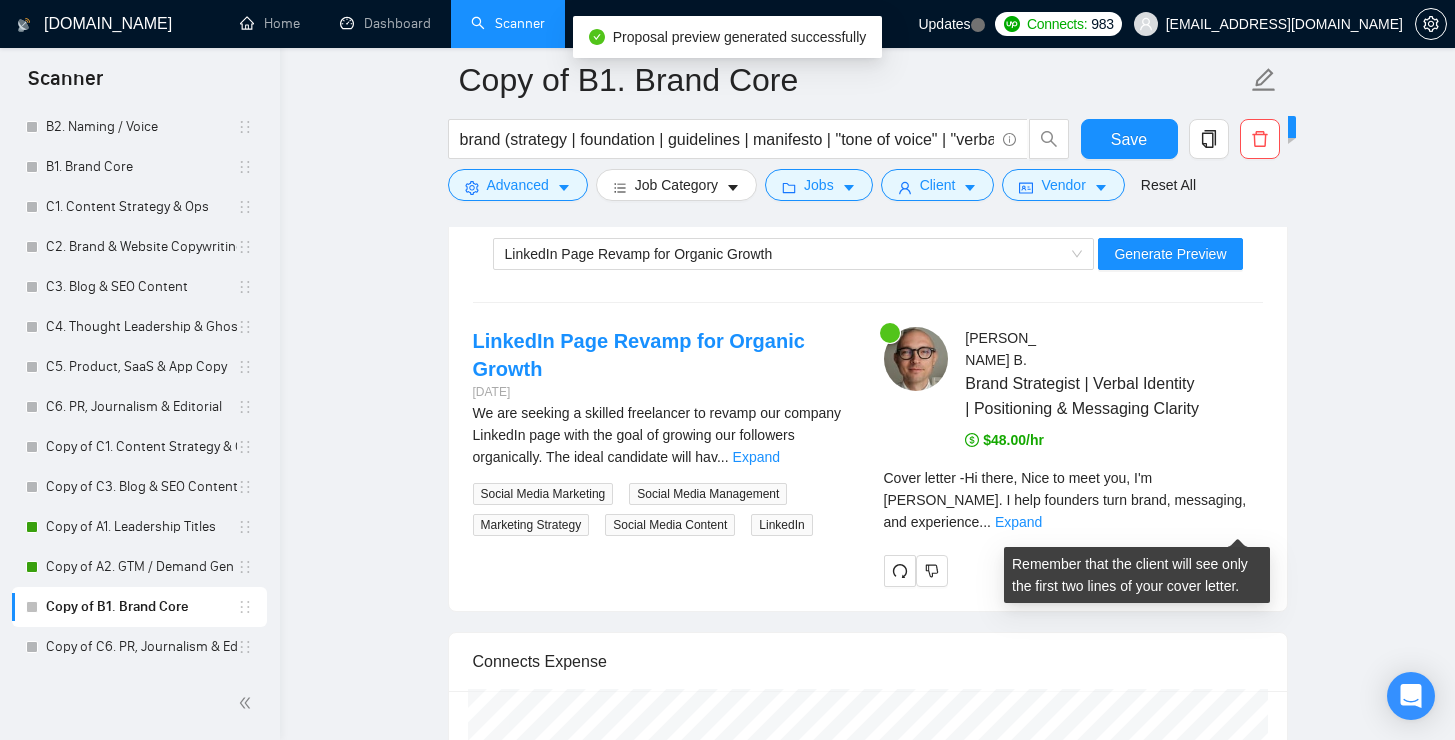 click on "..." at bounding box center (985, 522) 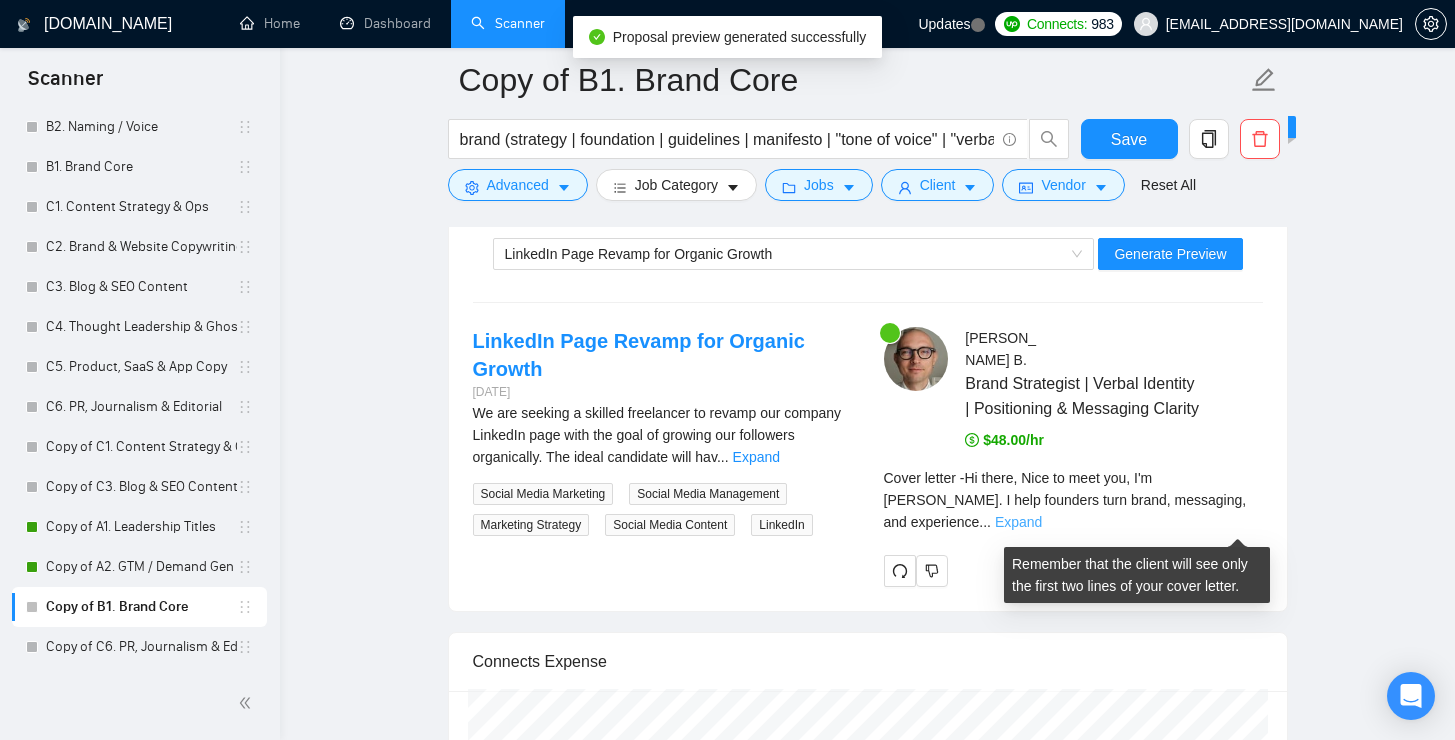 click on "Expand" at bounding box center [1018, 522] 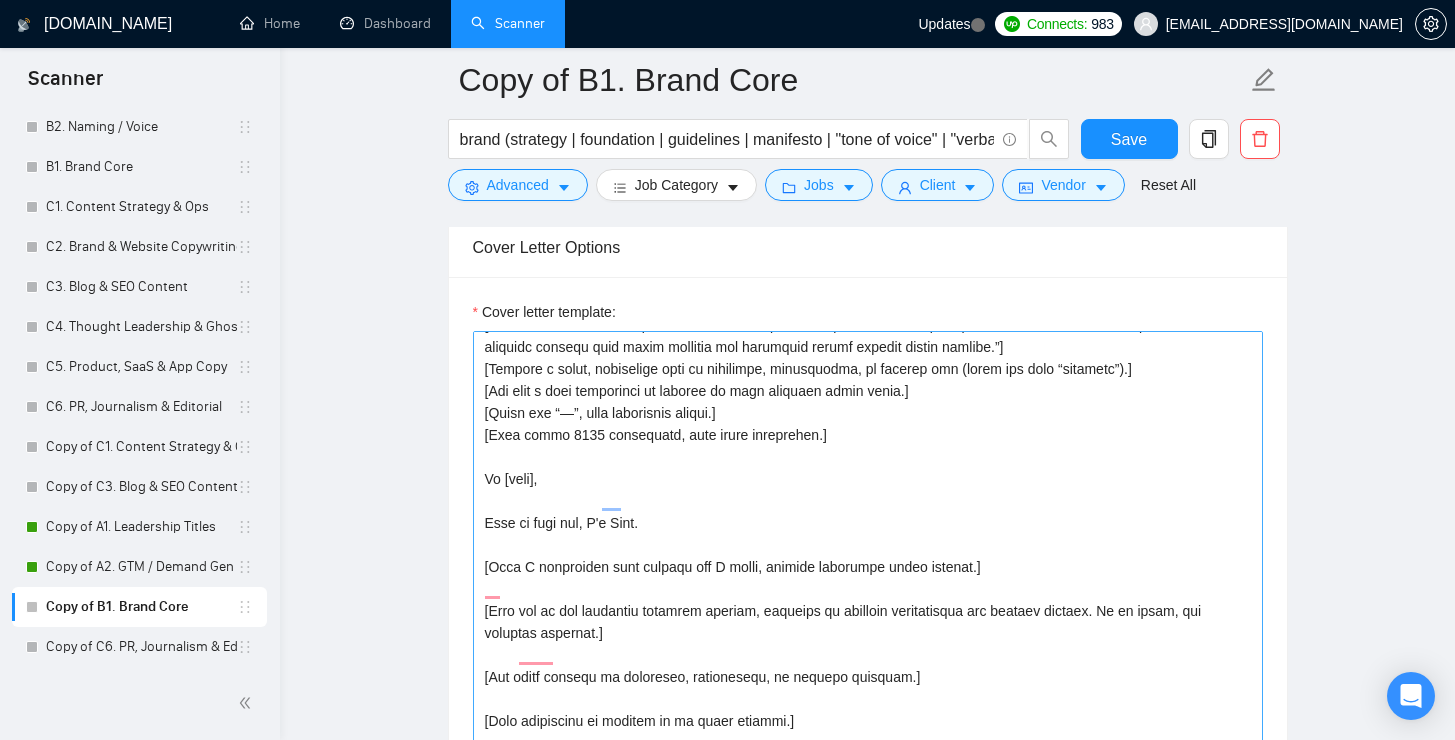 scroll, scrollTop: 1811, scrollLeft: 0, axis: vertical 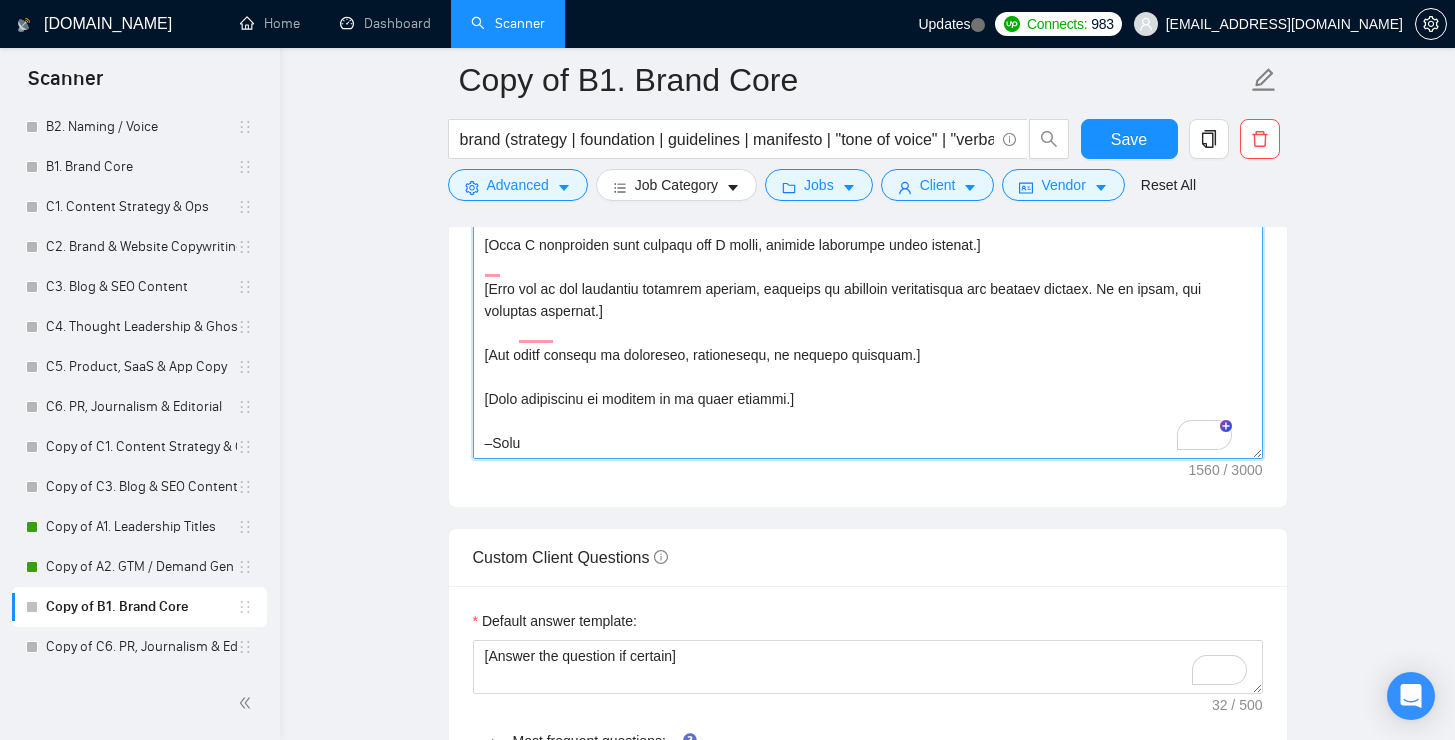 click on "Cover letter template:" at bounding box center [868, 234] 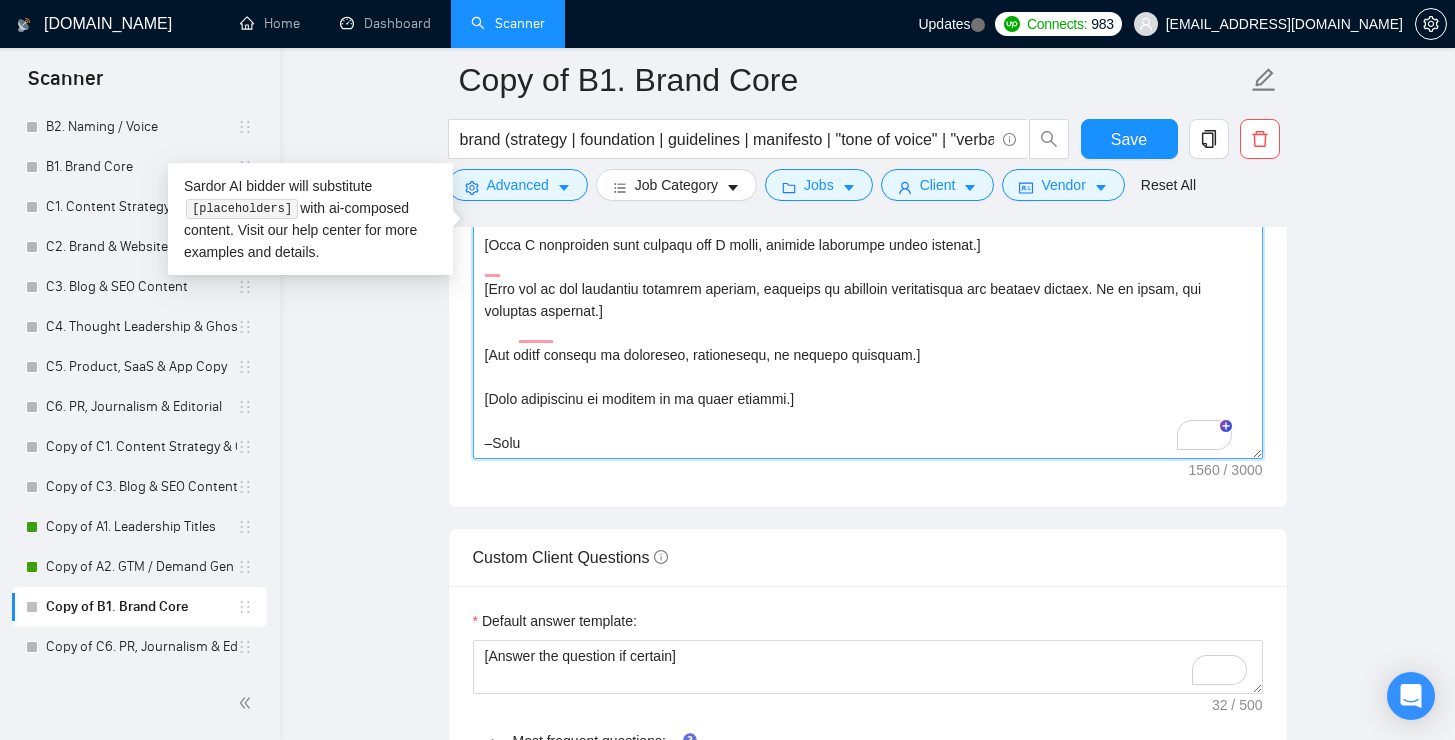 click on "Cover letter template:" at bounding box center [868, 234] 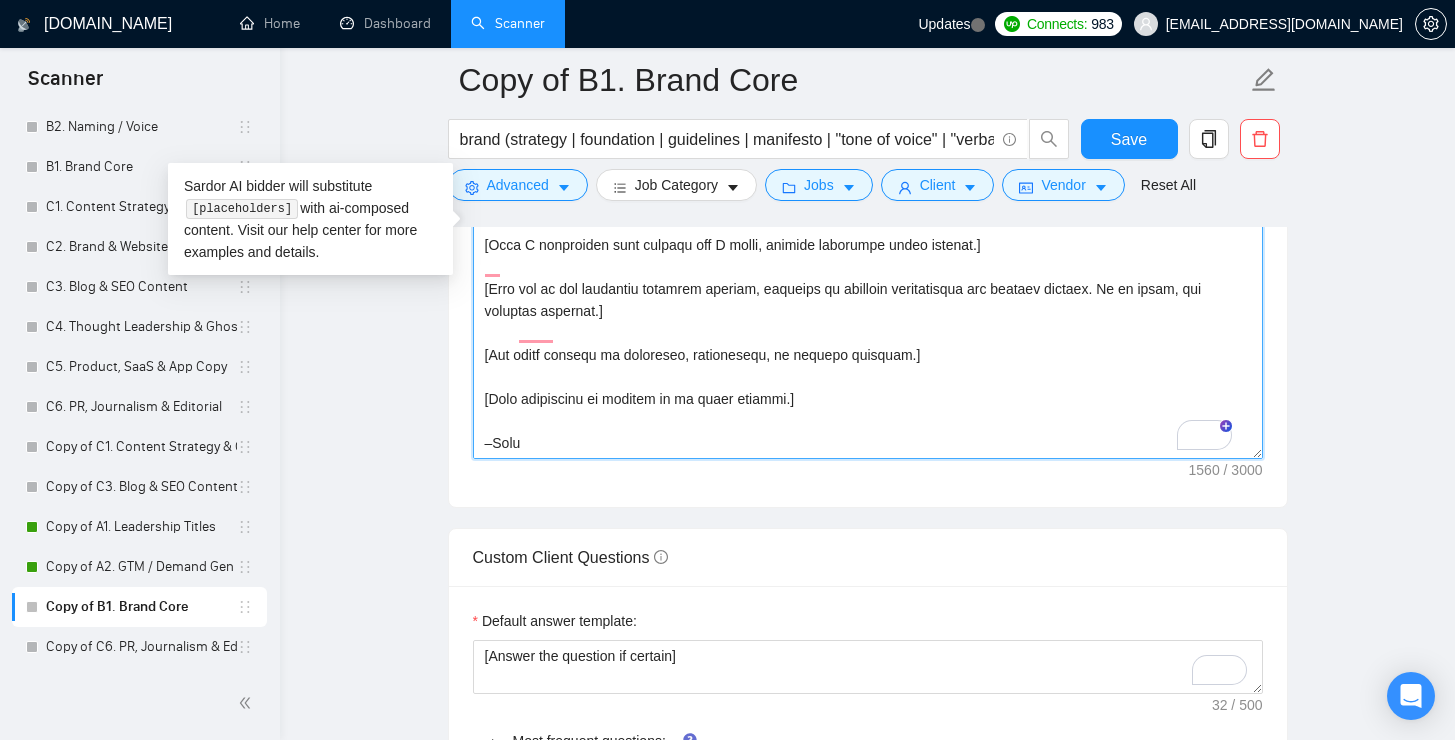 drag, startPoint x: 631, startPoint y: 331, endPoint x: 910, endPoint y: 332, distance: 279.0018 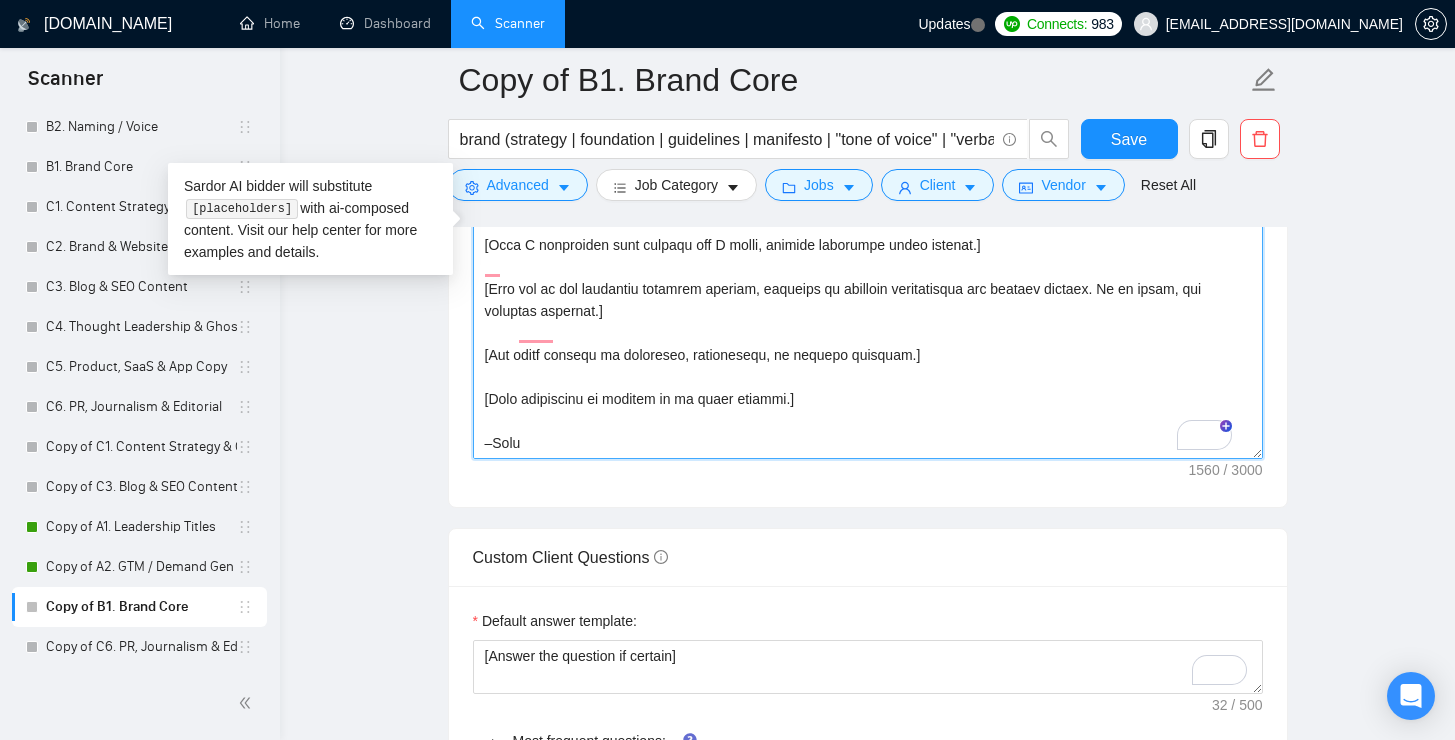 click on "Cover letter template:" at bounding box center [868, 234] 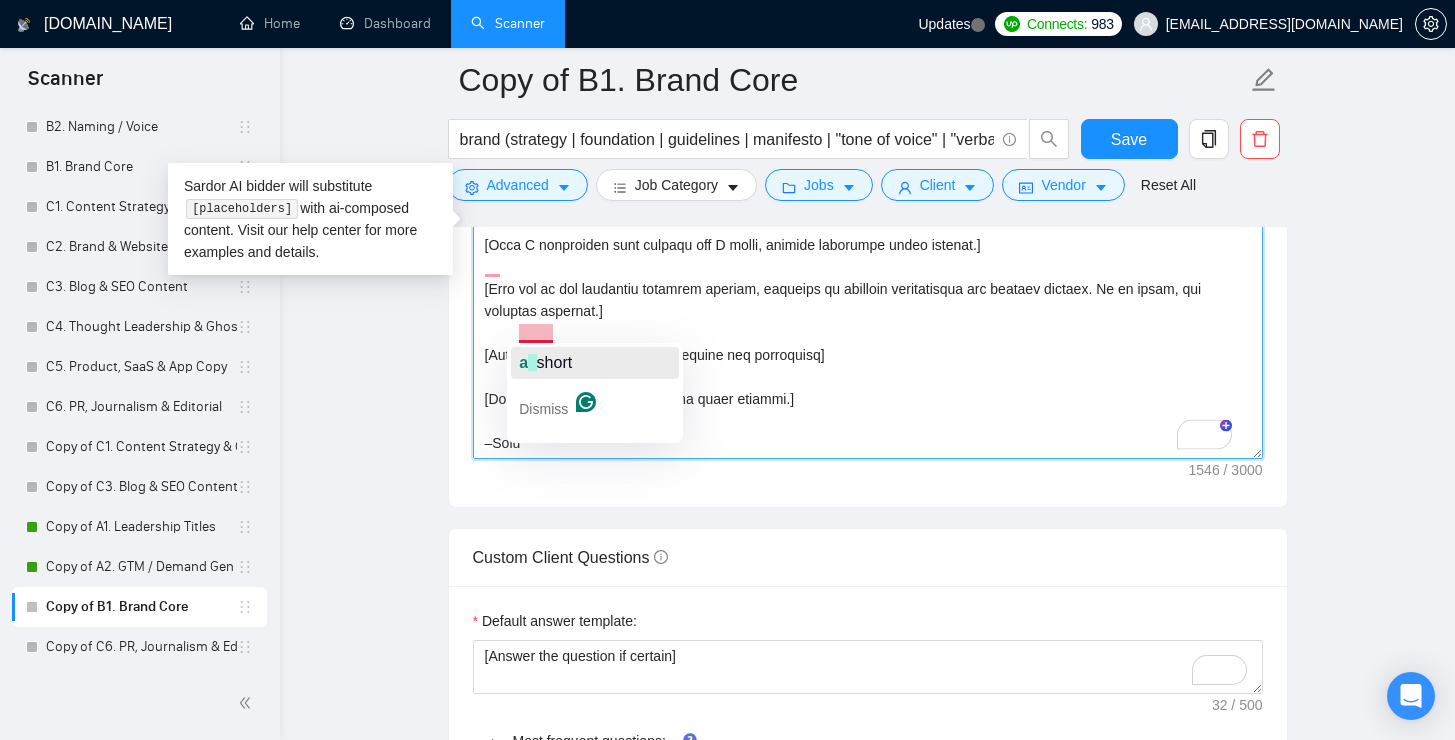 click on "short" 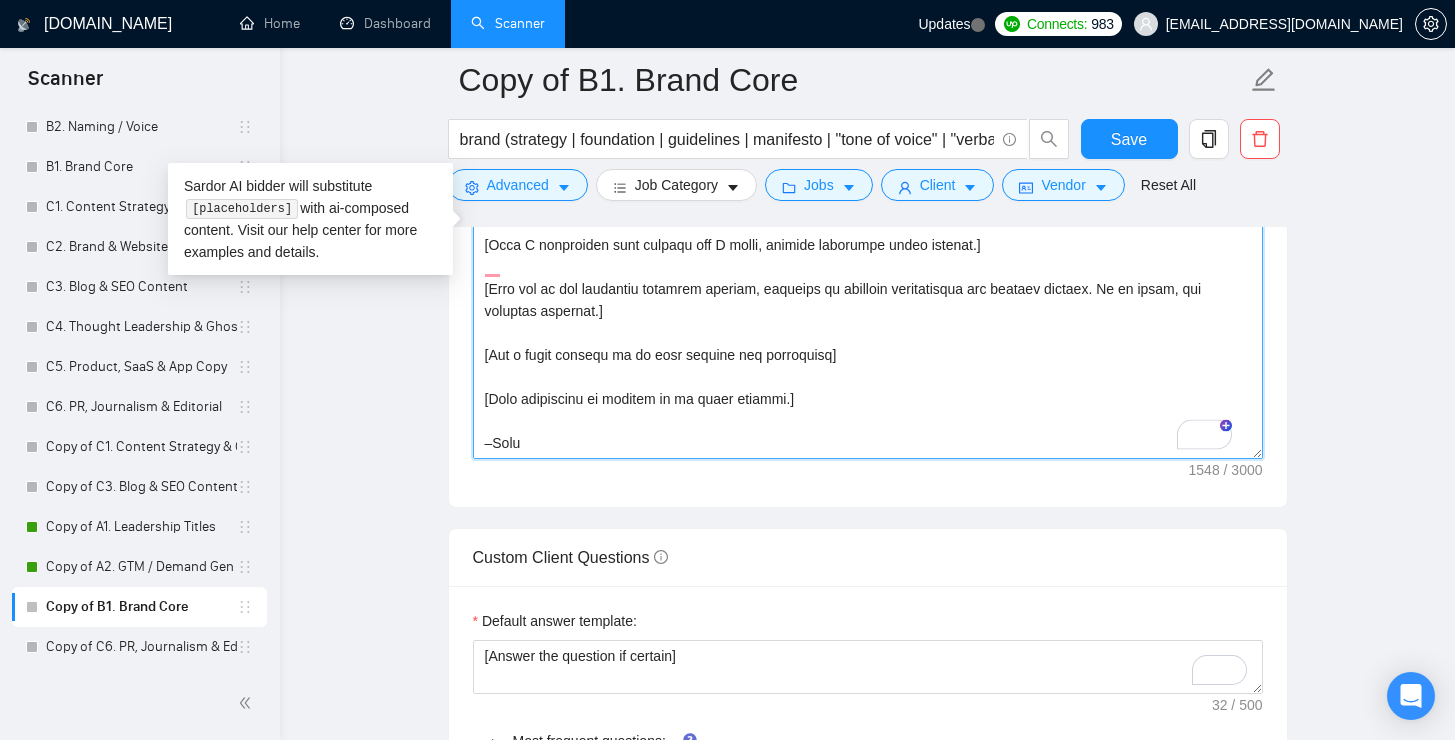 click on "Cover letter template:" at bounding box center [868, 234] 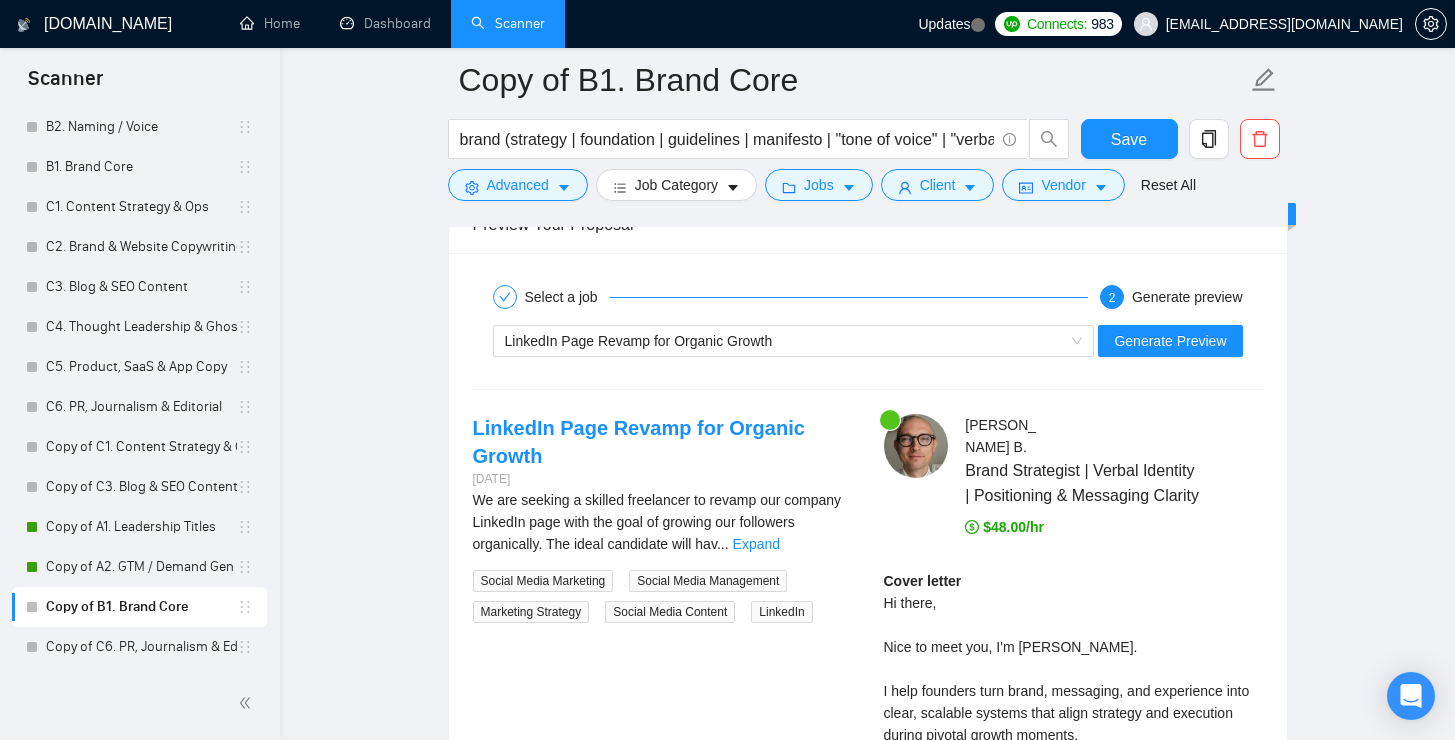 scroll, scrollTop: 3006, scrollLeft: 0, axis: vertical 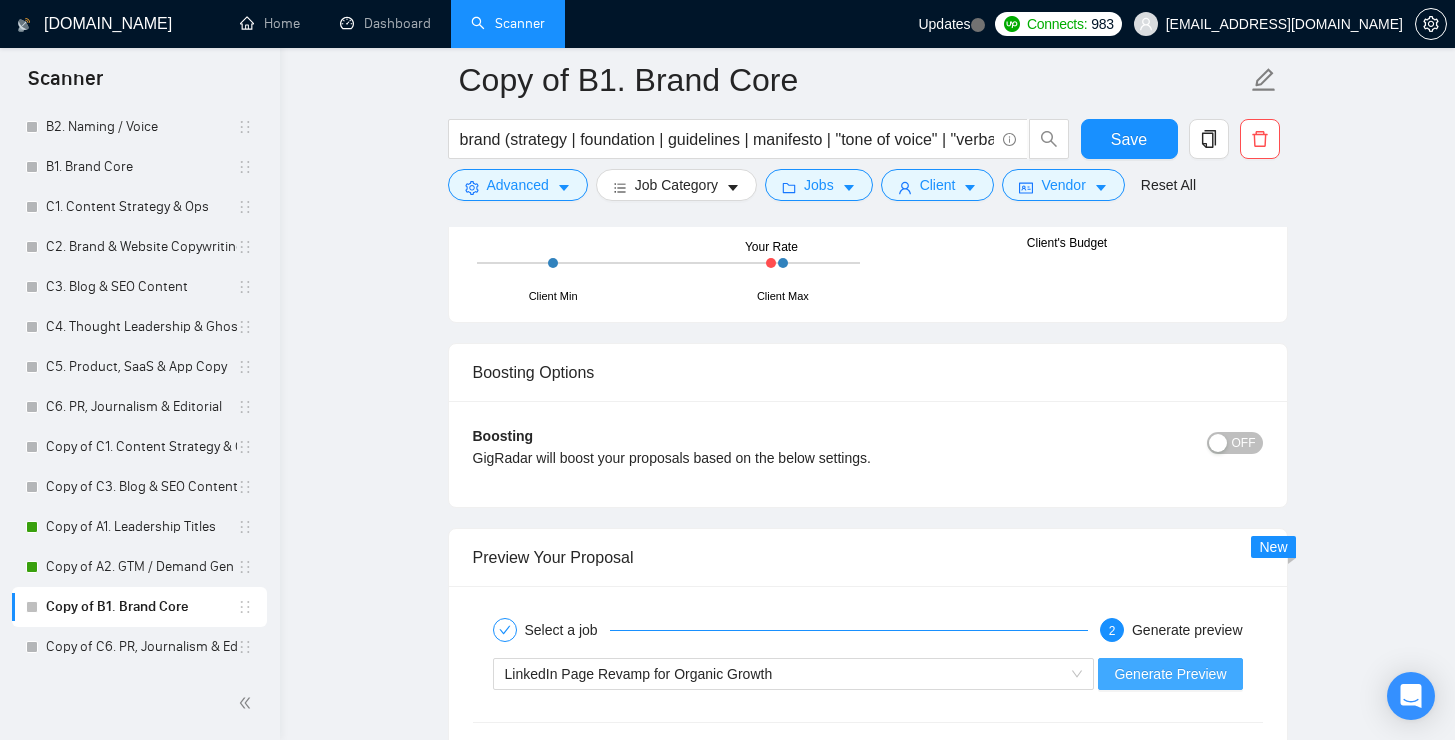 click on "Generate Preview" at bounding box center [1170, 674] 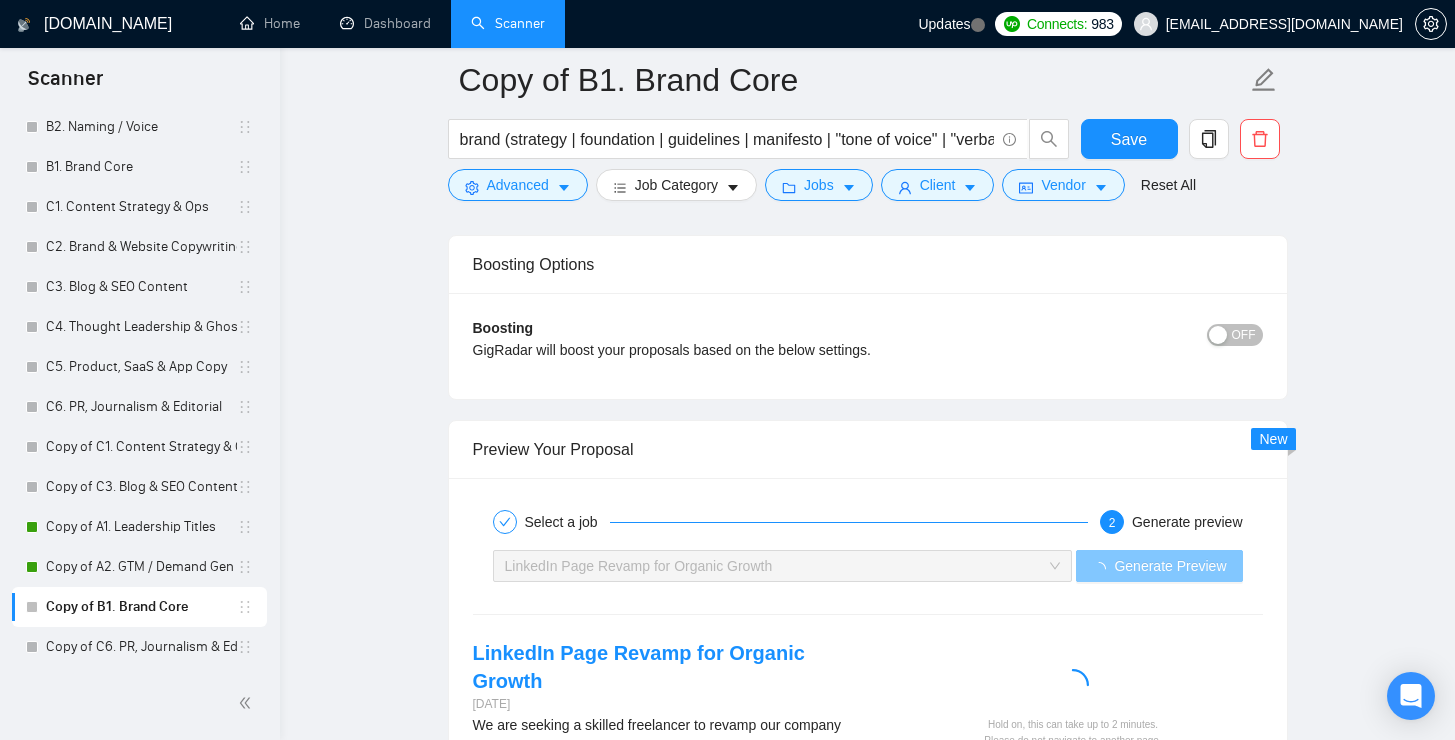 scroll, scrollTop: 3336, scrollLeft: 0, axis: vertical 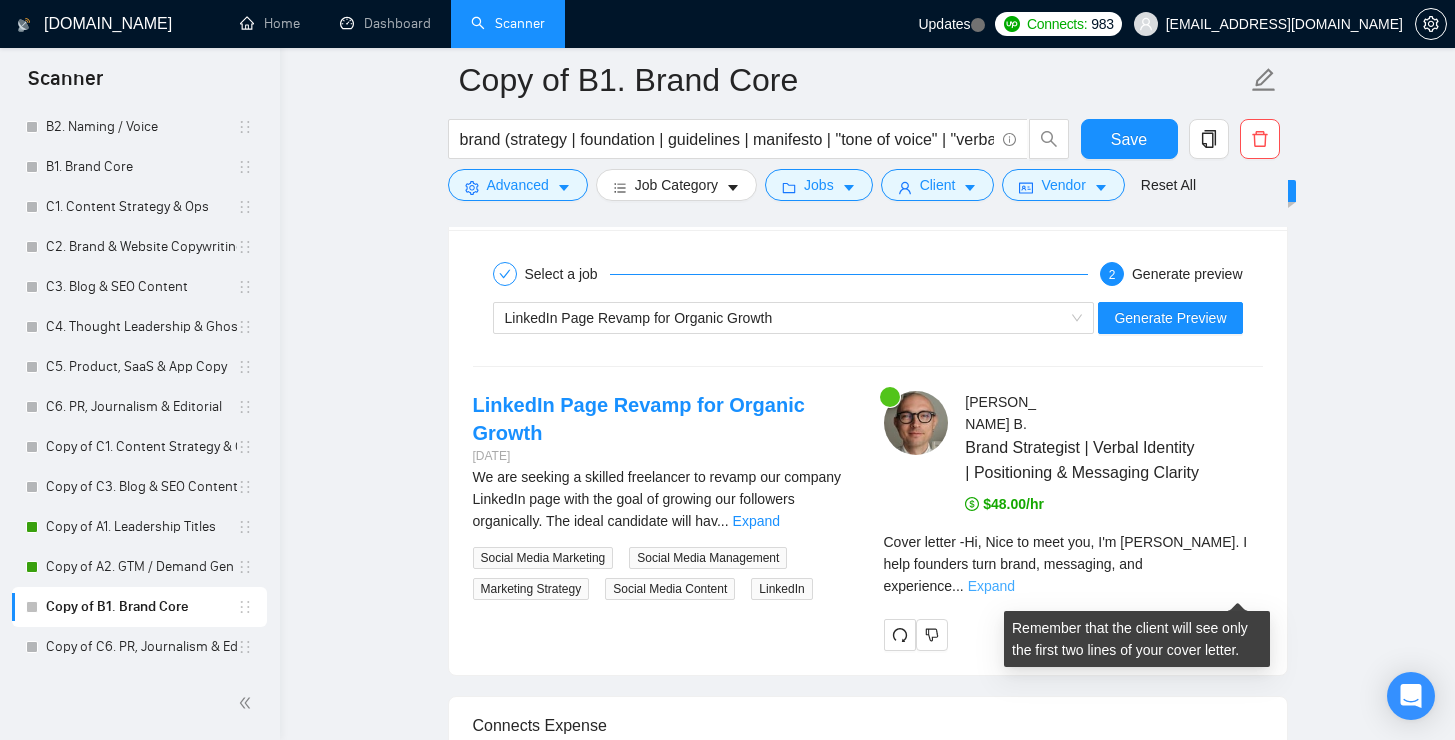 click on "Expand" at bounding box center [991, 586] 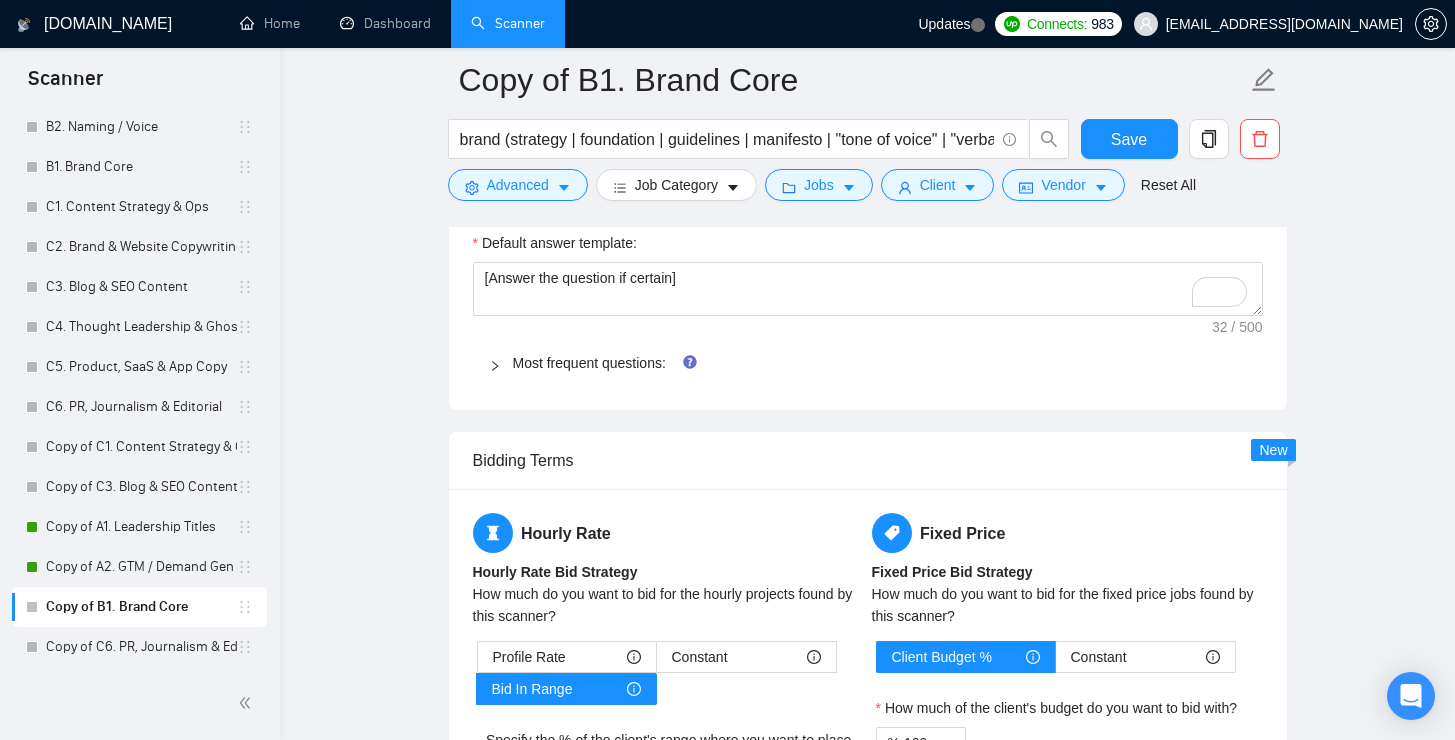 scroll, scrollTop: 1829, scrollLeft: 0, axis: vertical 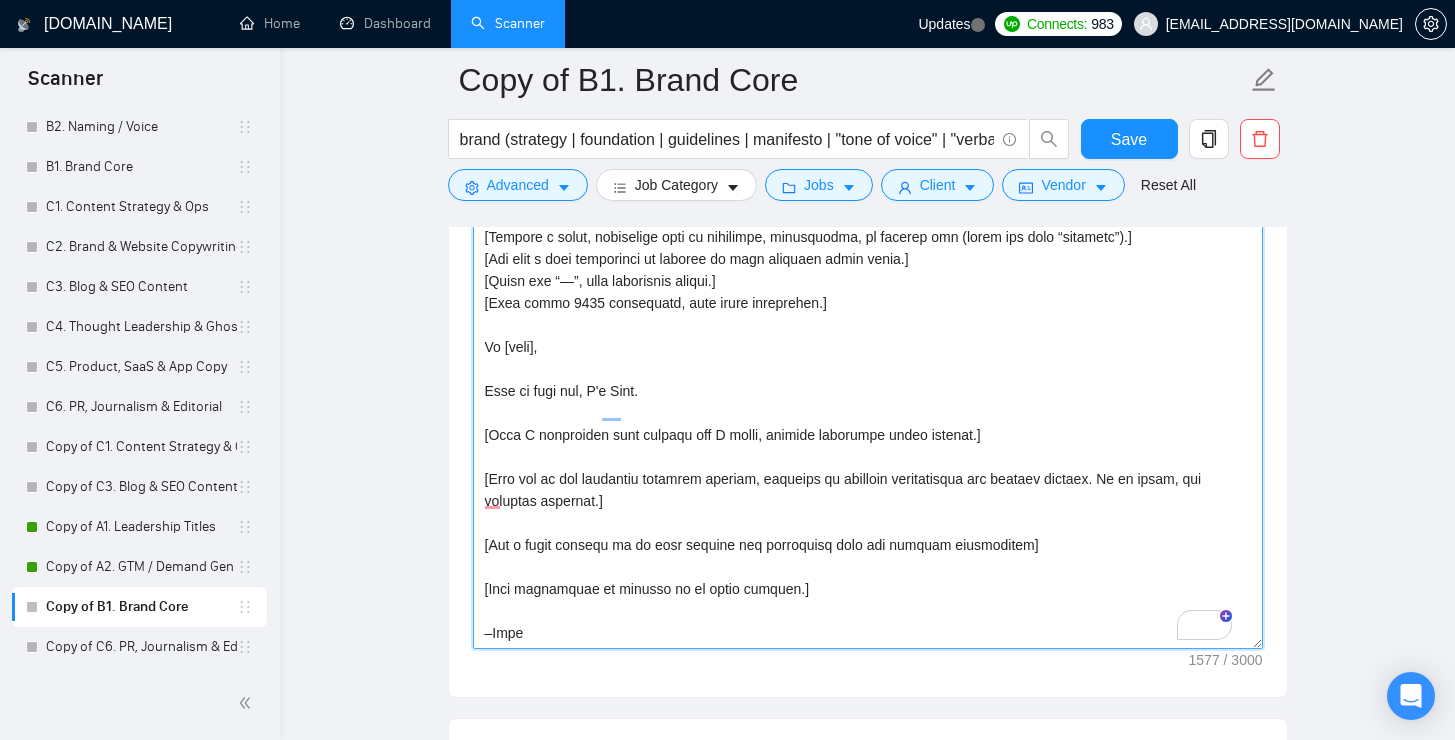 click on "Cover letter template:" at bounding box center (868, 424) 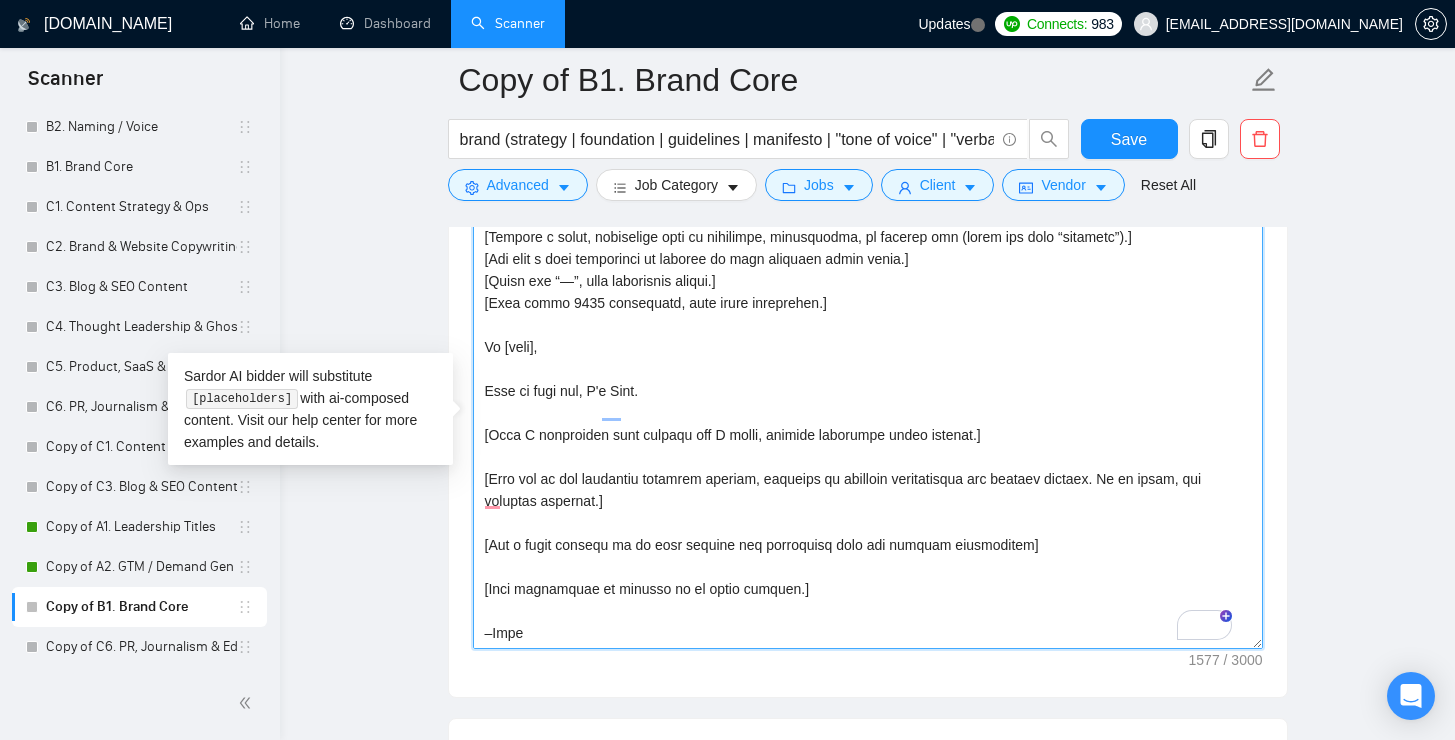drag, startPoint x: 580, startPoint y: 295, endPoint x: 561, endPoint y: 299, distance: 19.416489 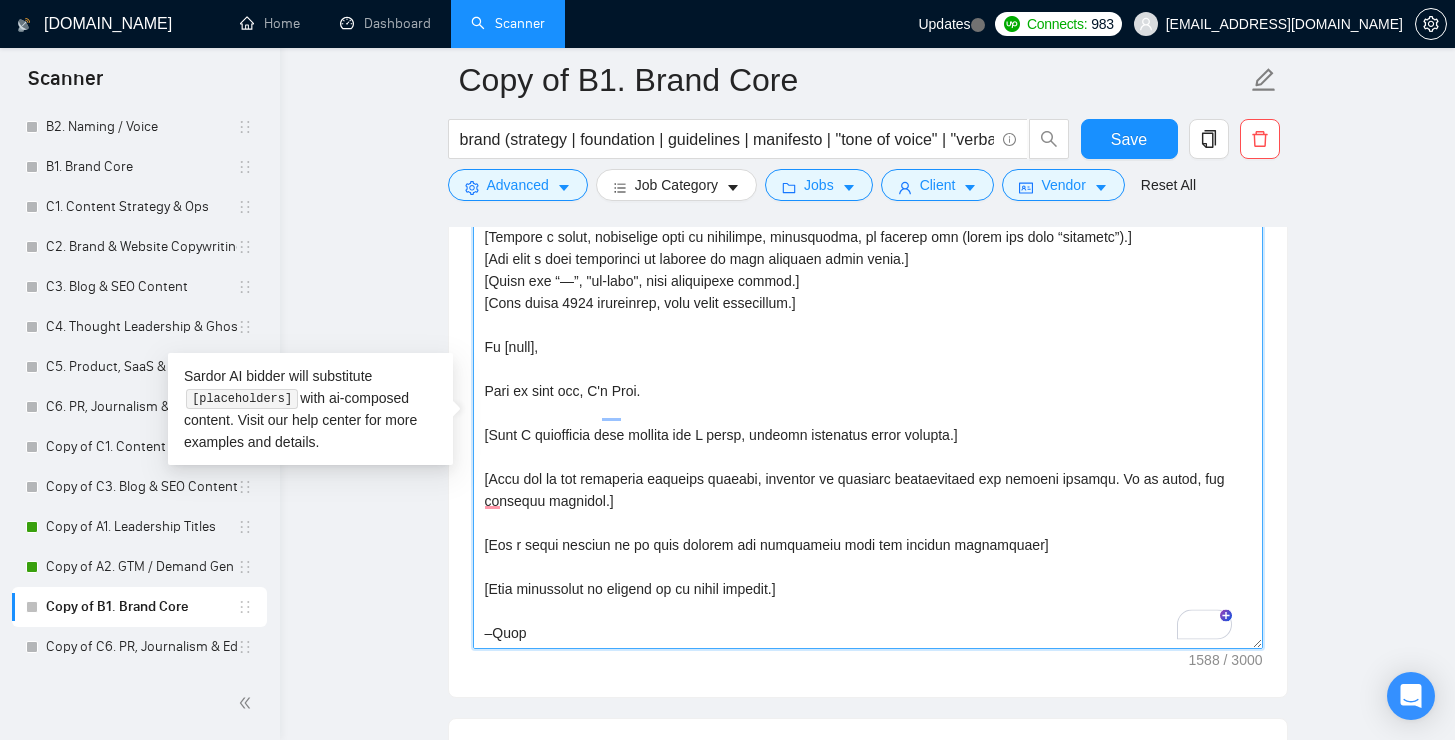 scroll, scrollTop: 264, scrollLeft: 0, axis: vertical 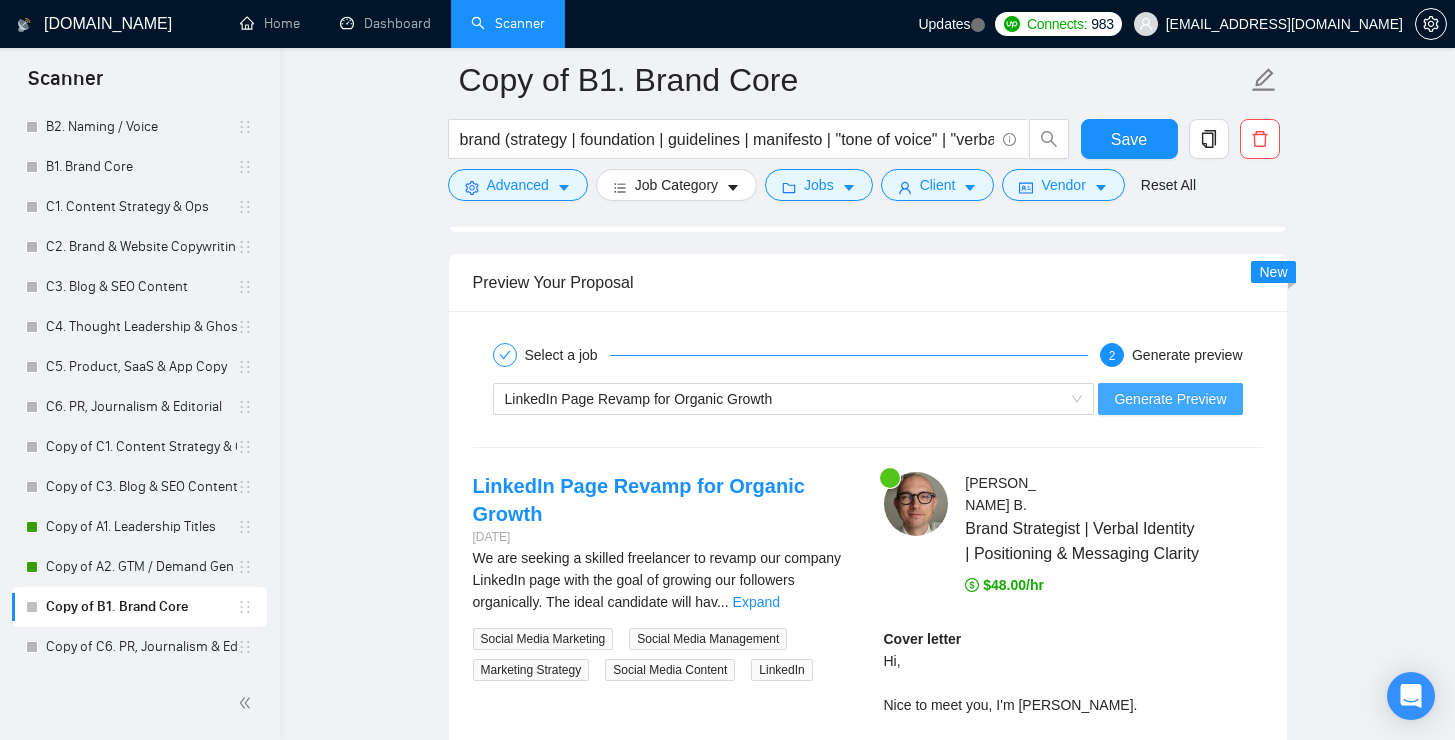 type on "[Keep the entire cover letter, including all prompt outputs, within 1000 characters.]
[Use paragraphs between each section, it’s necessary!]
[Avoid phrases like “thrilled”, “extensive experience”, “looking forward”, “leverage”, “insights”, or other corporate jargon.]
[Write in simple, conversational language — explain complex ideas simply.]
[Focus on showing that I understand their pain from the way I speak; do not restate or describe their problem explicitly.]
[Focus on them — keep it client-centered, not "about me".]
[When including portfolio examples, highlight specific actions and numeric results briefly (e.g., "simplified onboarding, lifted sign-ups by 35%"), not just project names.]
[If there’s no directly relevant portfolio match, use: “I help founders turn brand, messaging, and experience into clear, scalable systems that align strategy and execution during pivotal growth moments.”]
[Include a short, thoughtful note on retention, acquisition, or channel mix (avoid the word “leverage”).]
[End with a..." 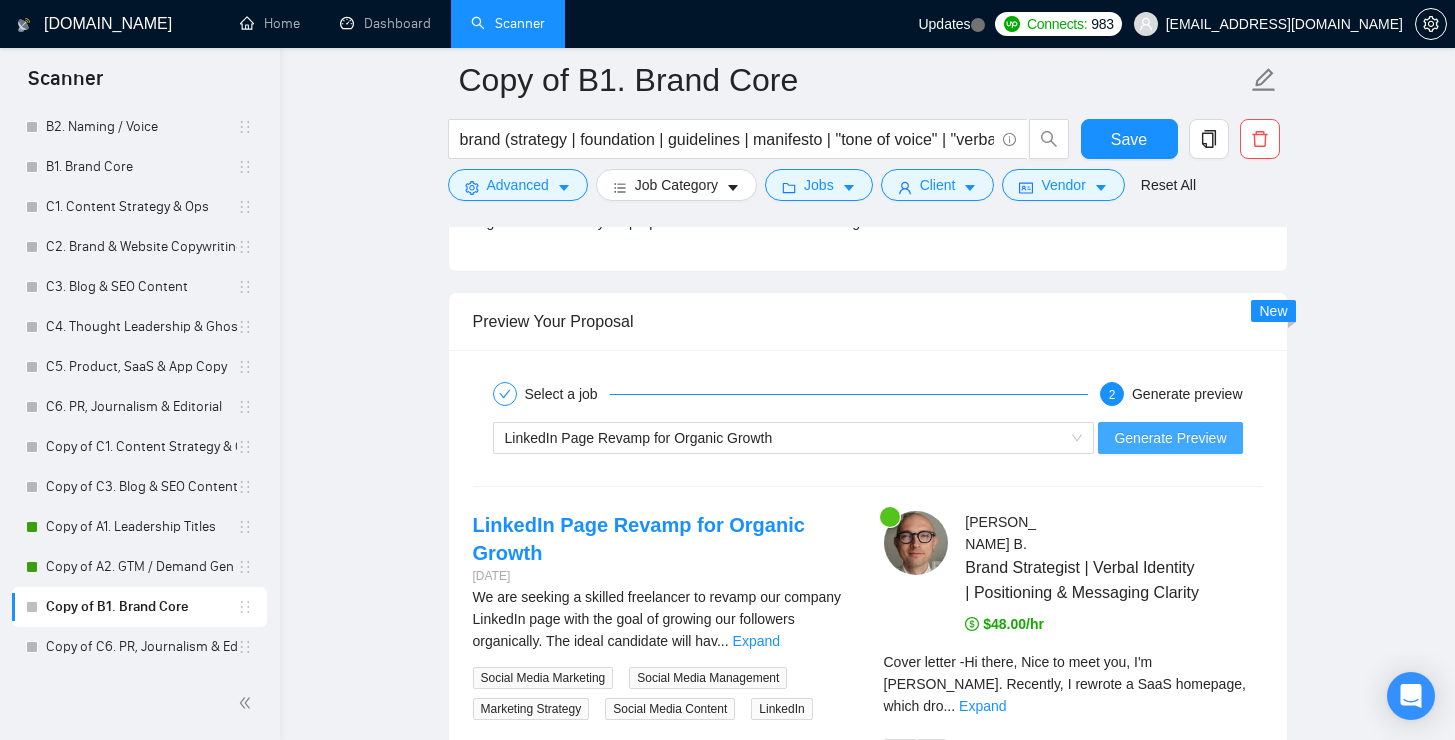 scroll, scrollTop: 3533, scrollLeft: 0, axis: vertical 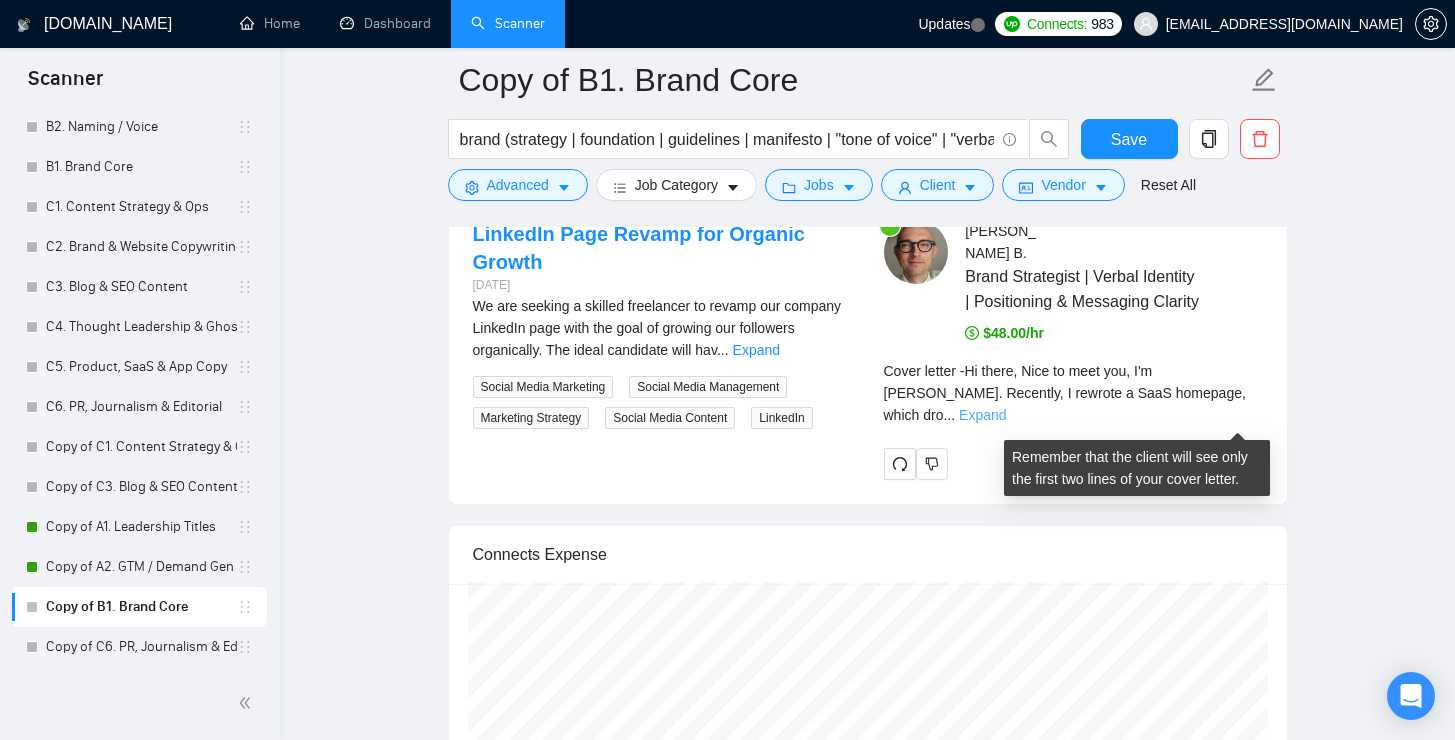click on "Expand" at bounding box center (982, 415) 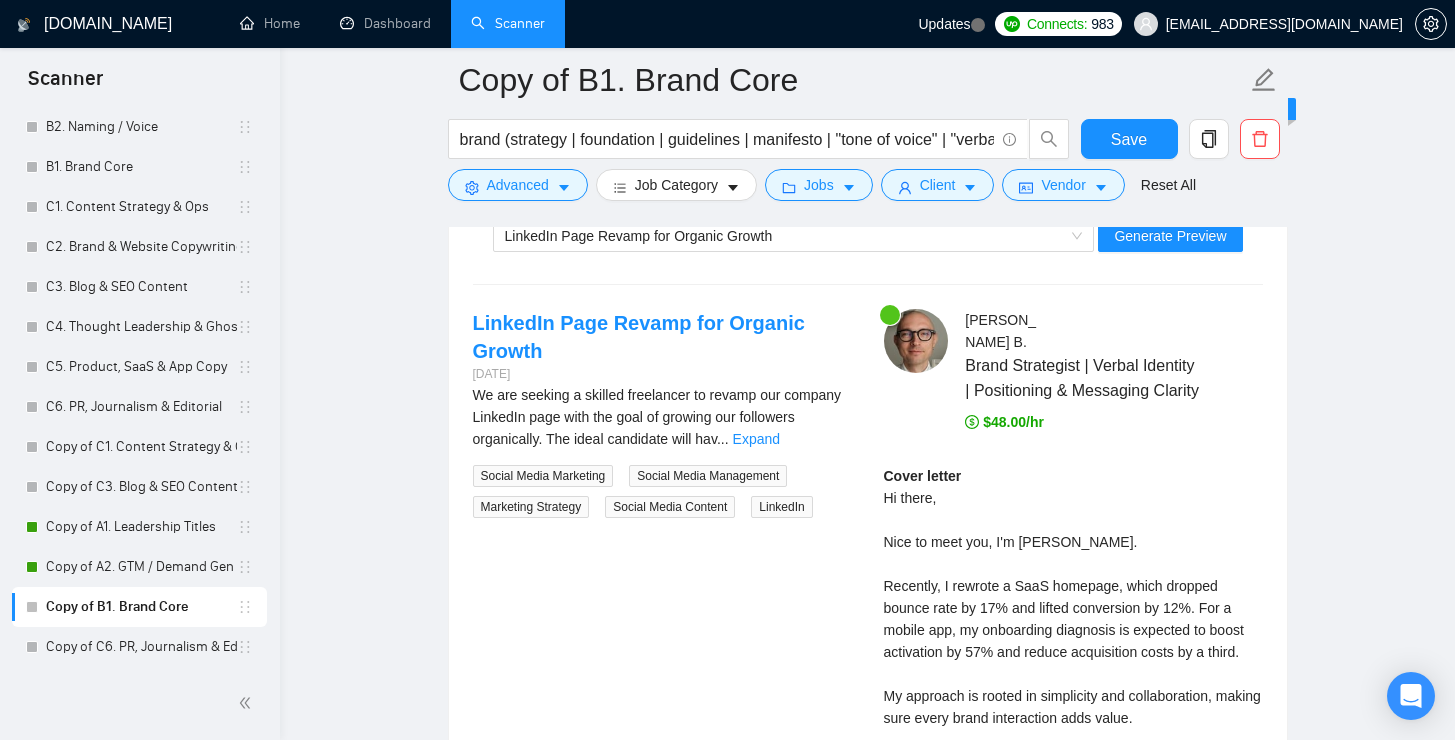 scroll, scrollTop: 3191, scrollLeft: 0, axis: vertical 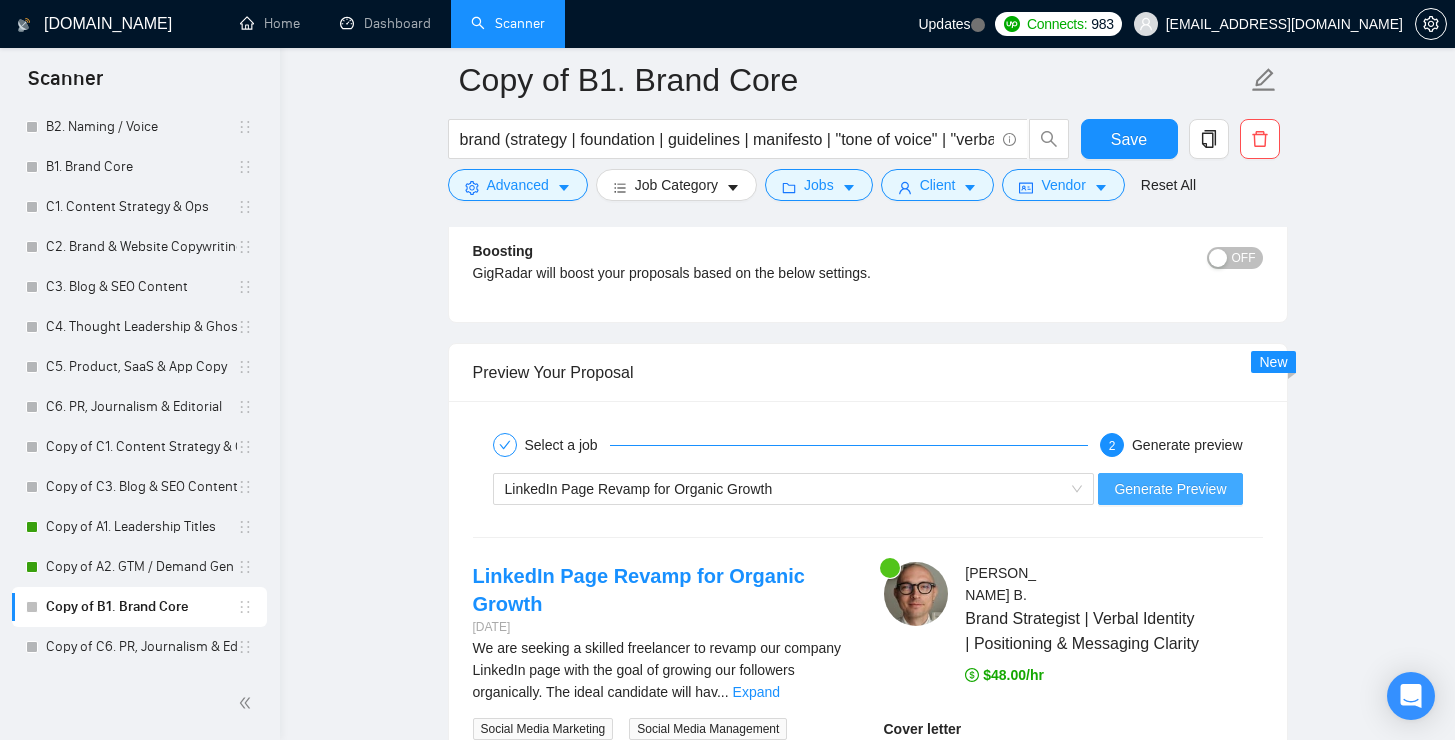 click on "Generate Preview" at bounding box center (1170, 489) 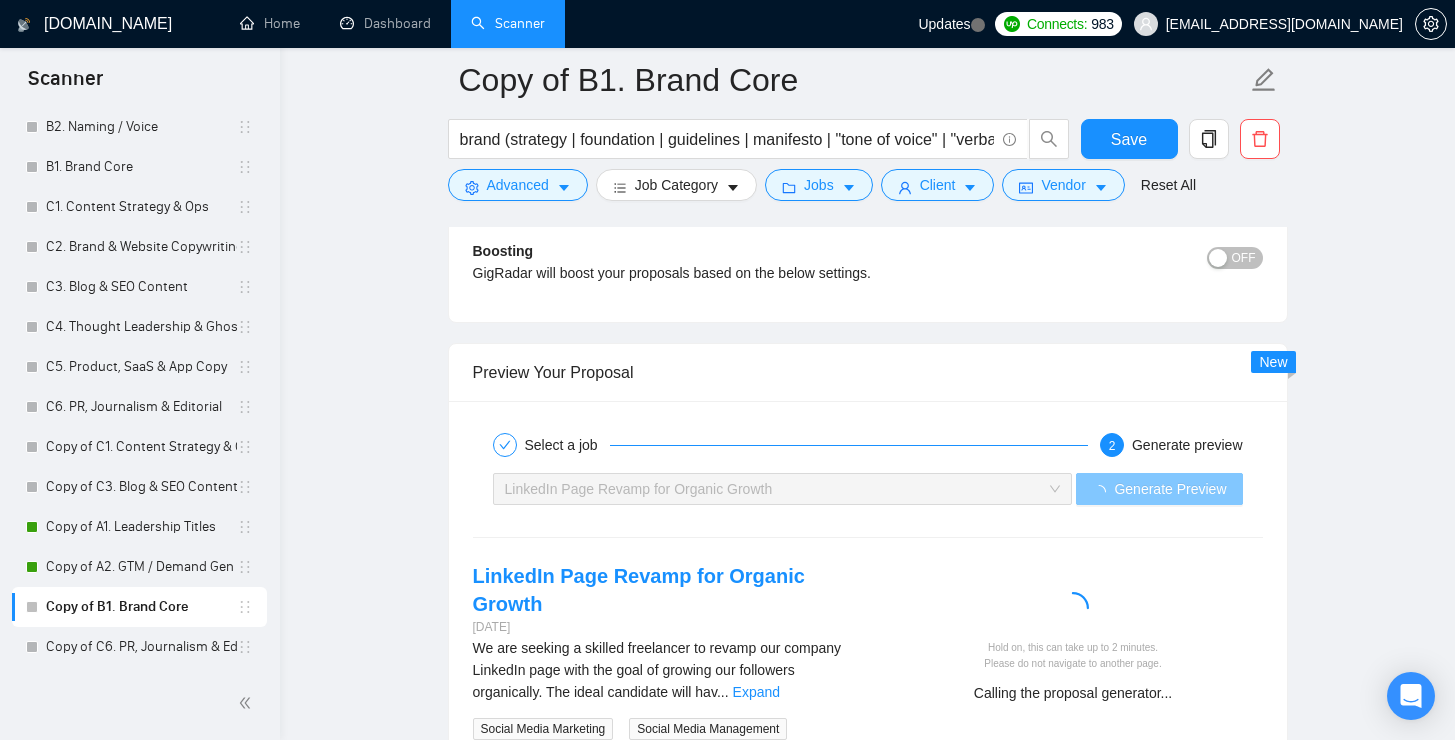 click on "LinkedIn Page Revamp for Organic Growth" at bounding box center [783, 489] 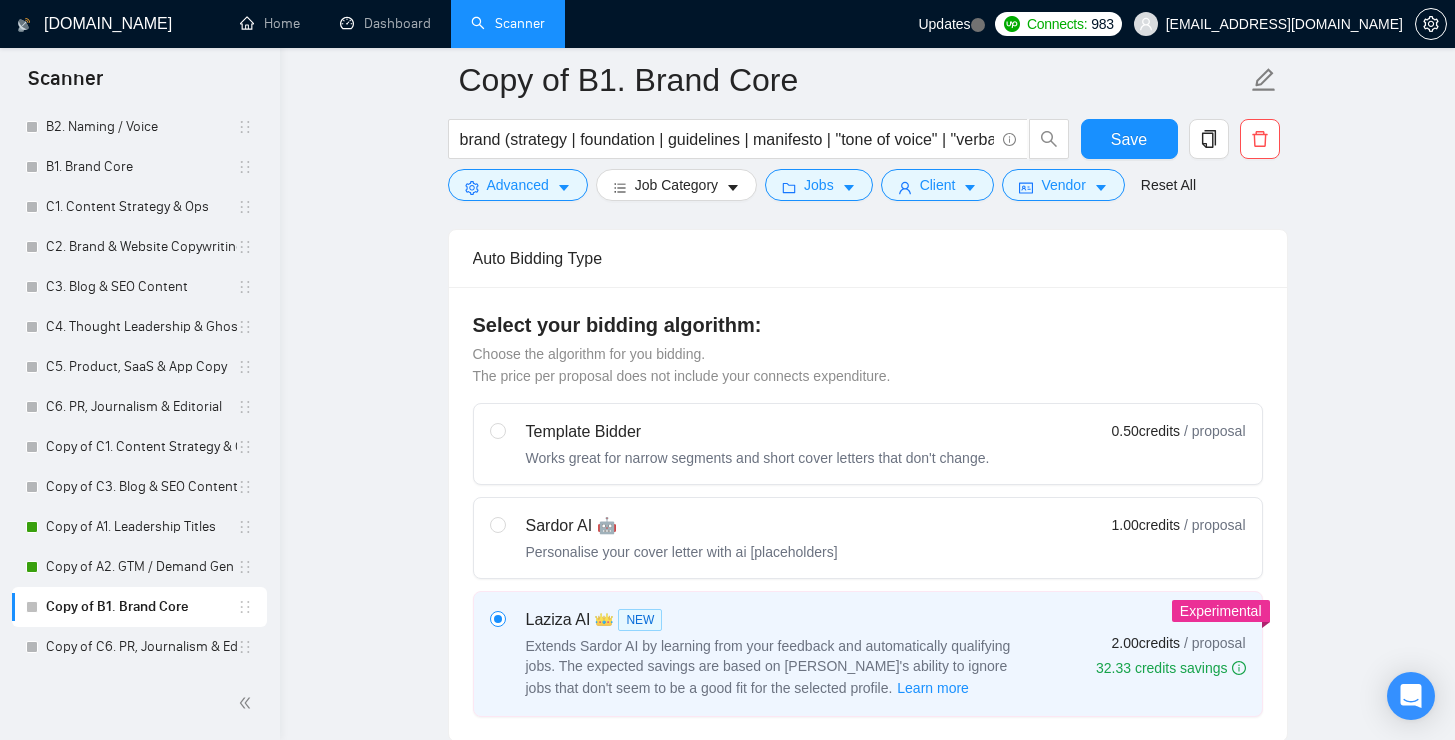 scroll, scrollTop: 481, scrollLeft: 0, axis: vertical 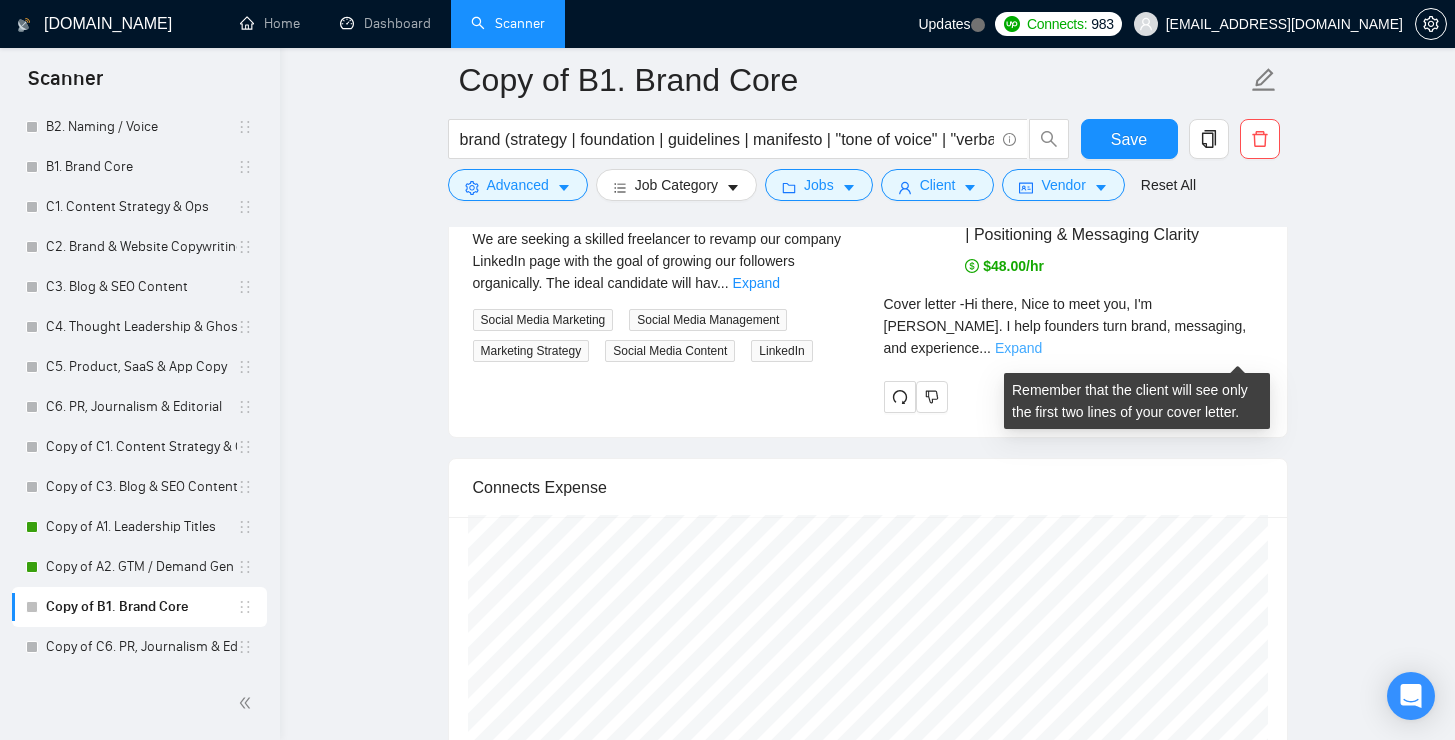 click on "Expand" at bounding box center (1018, 348) 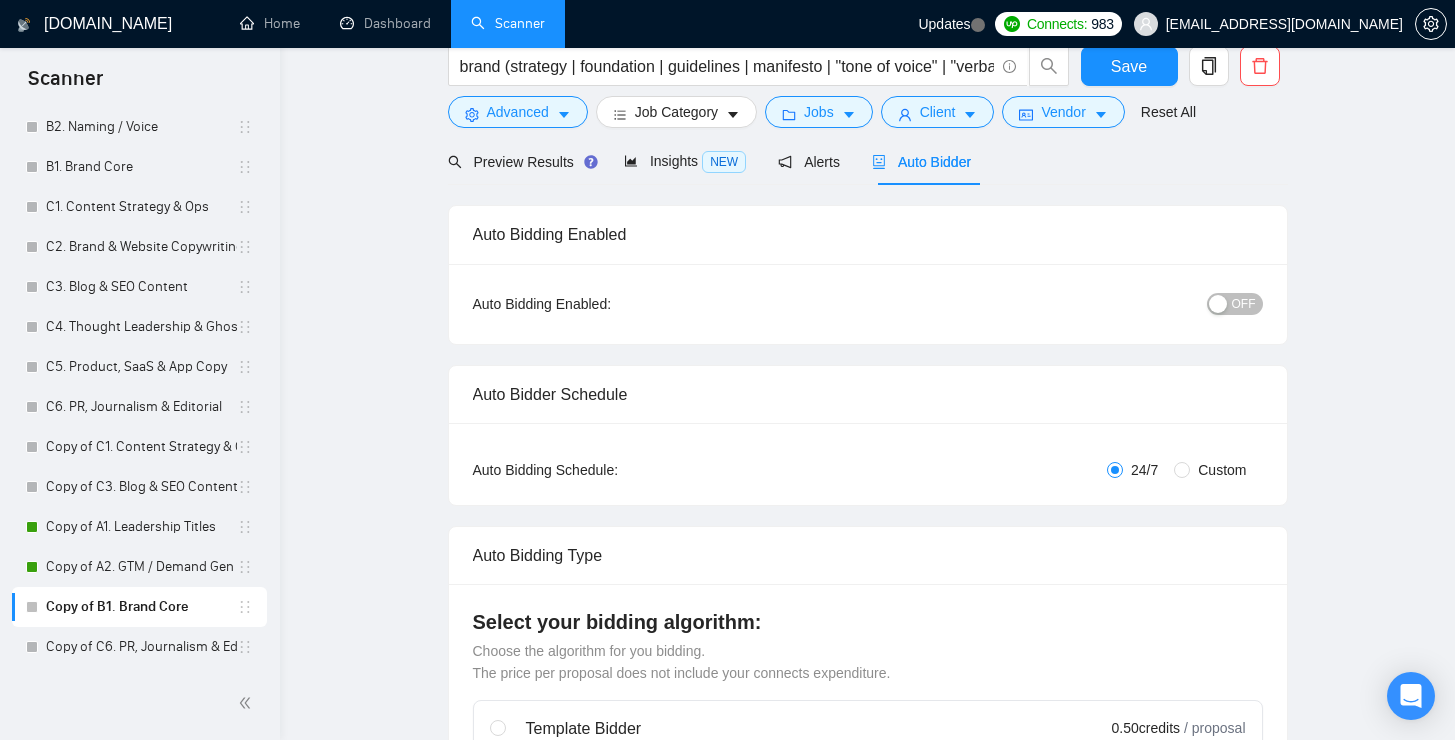scroll, scrollTop: 44, scrollLeft: 0, axis: vertical 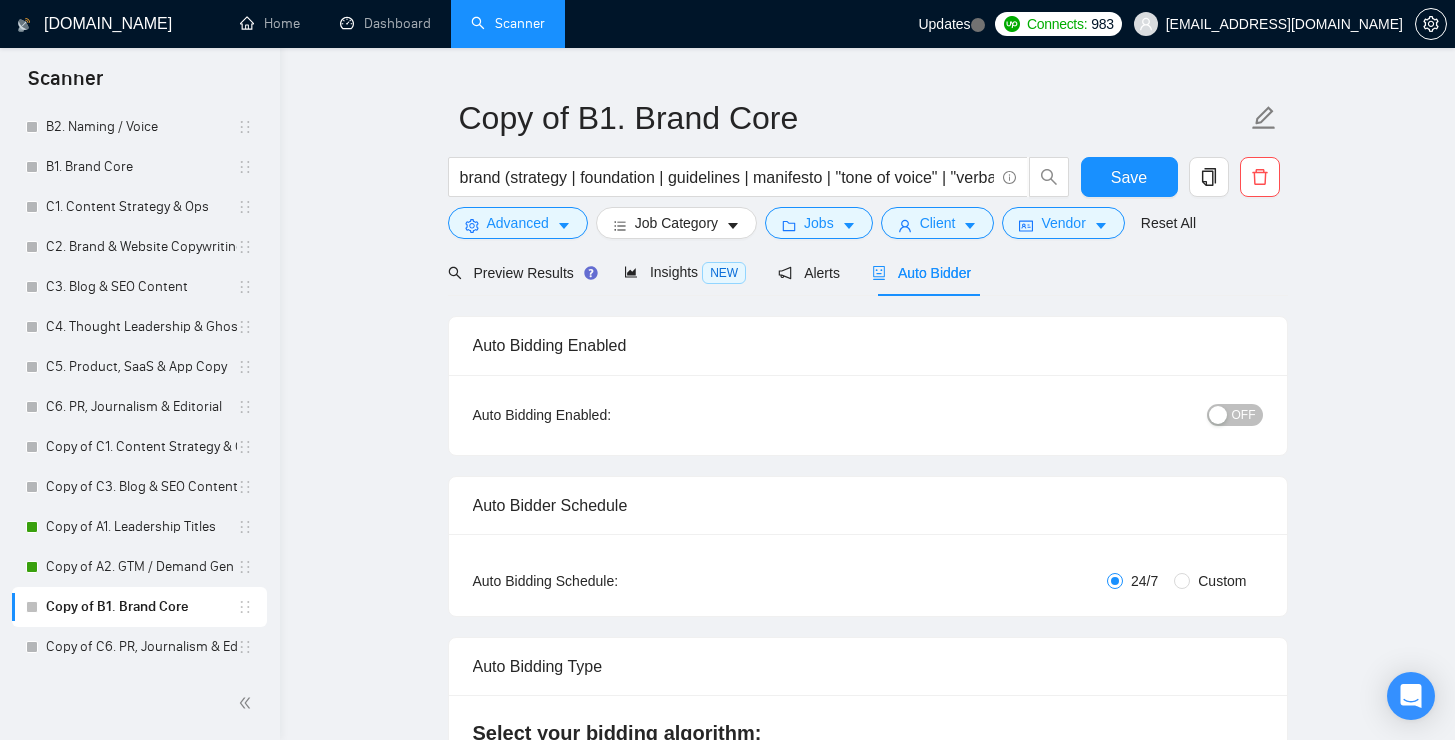 click on "OFF" at bounding box center [1244, 415] 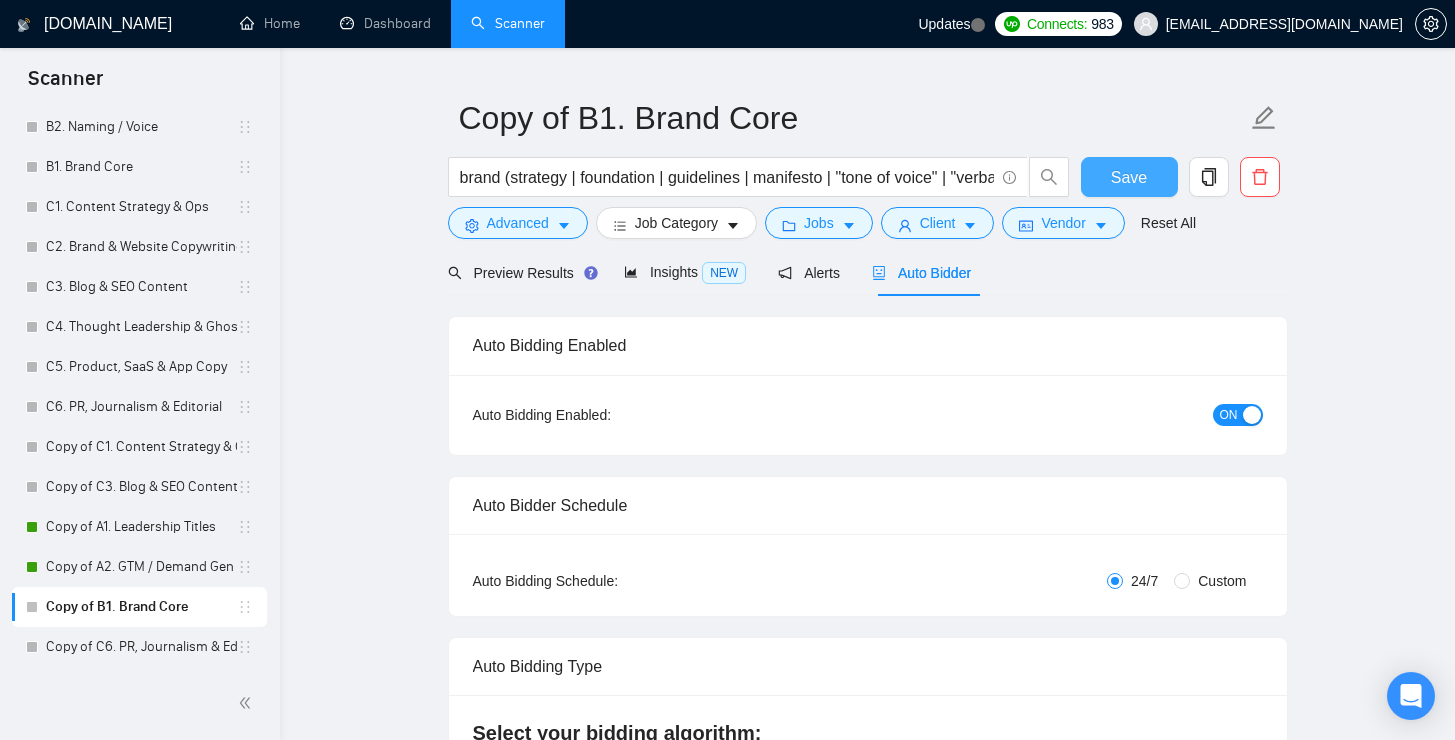 click on "Save" at bounding box center (1129, 177) 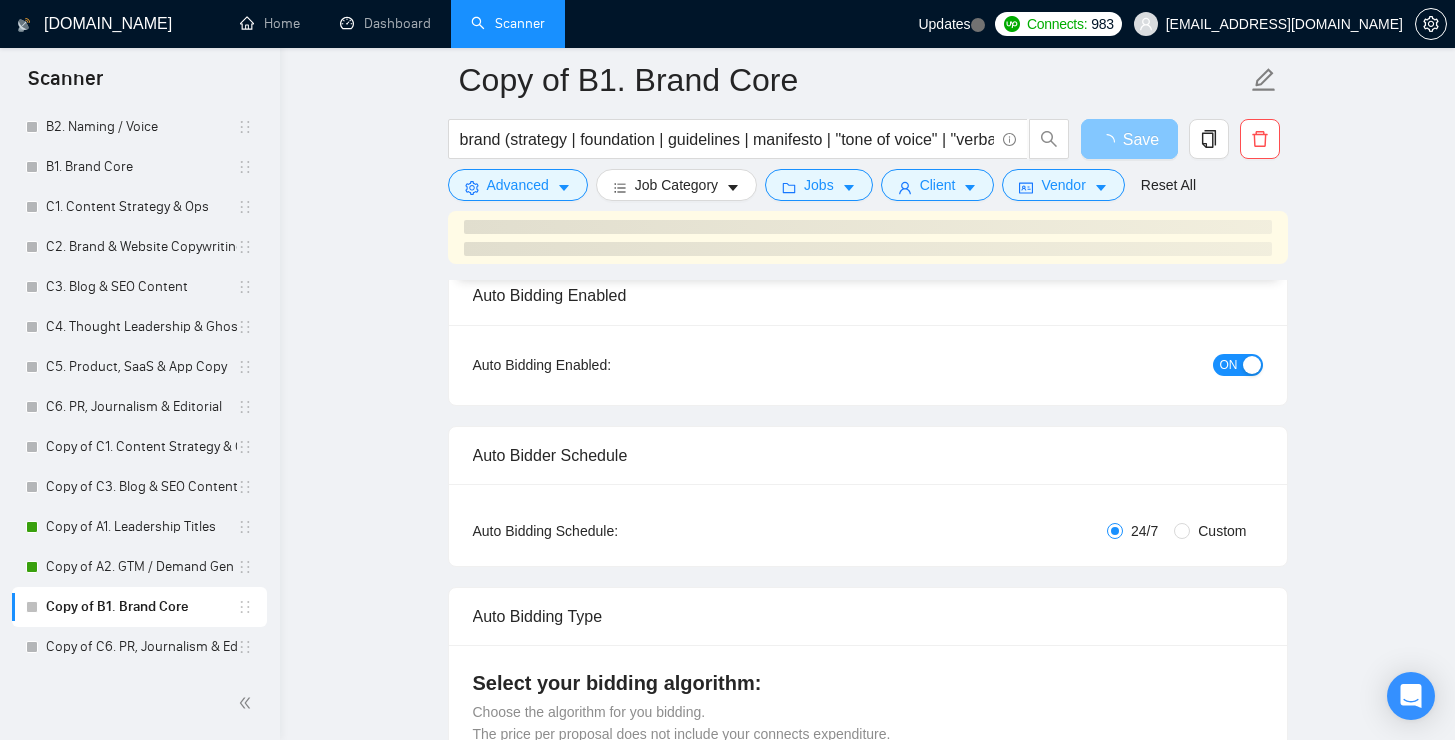 scroll, scrollTop: 0, scrollLeft: 0, axis: both 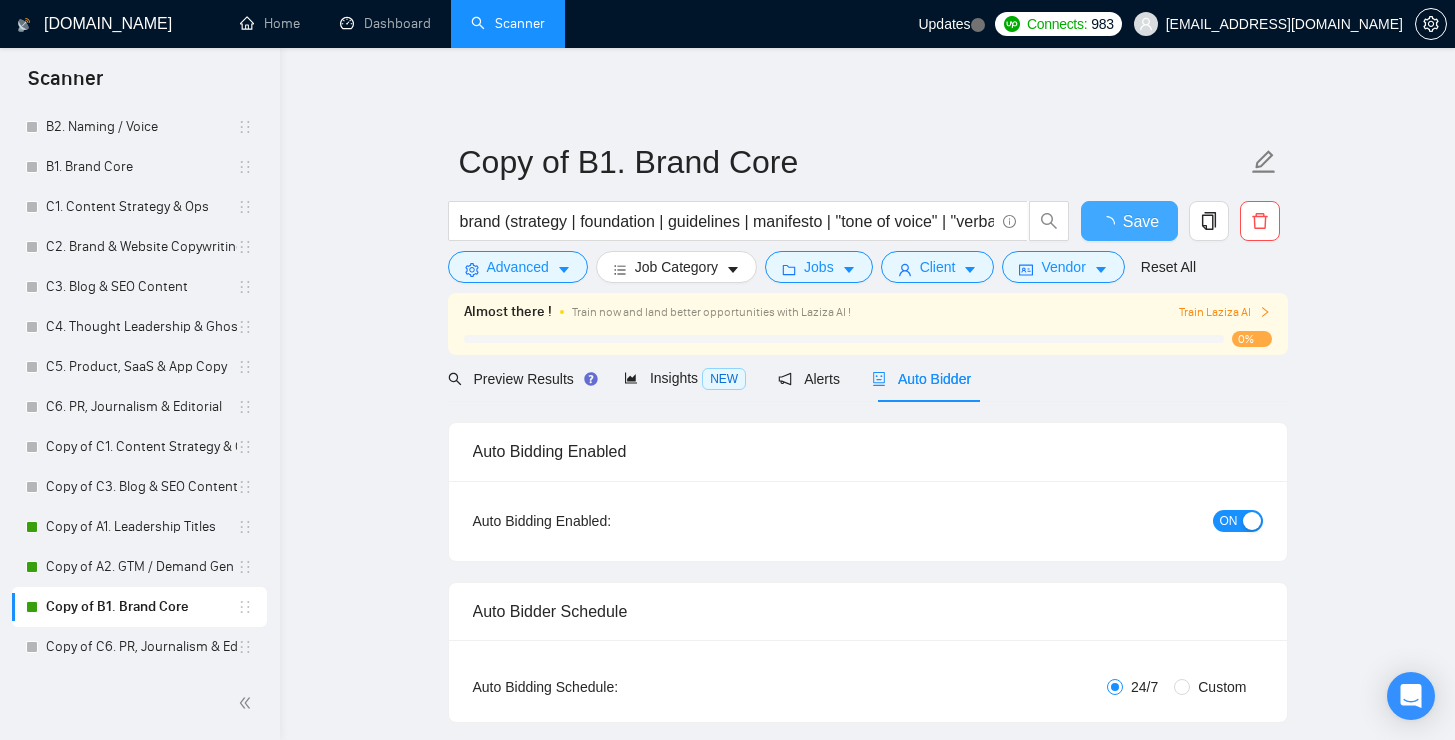 type 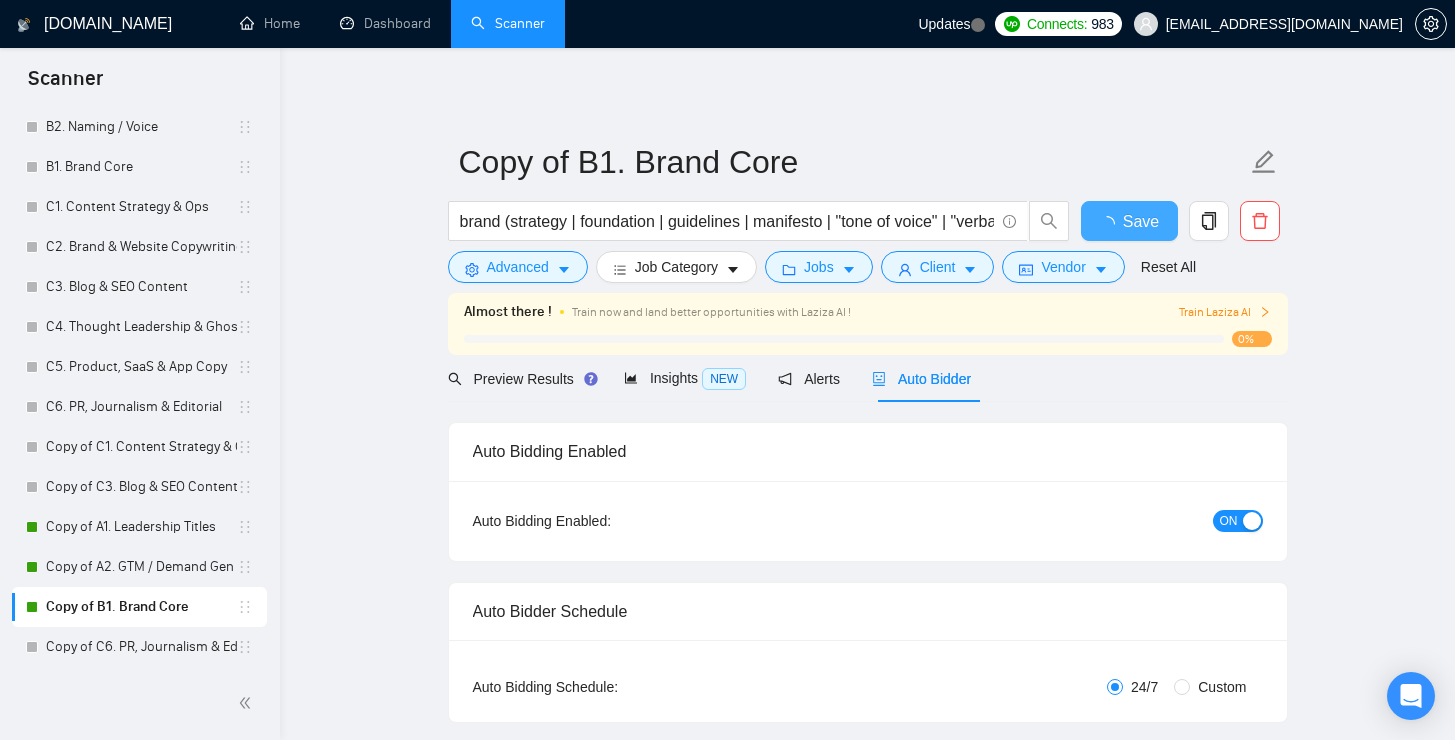 checkbox on "true" 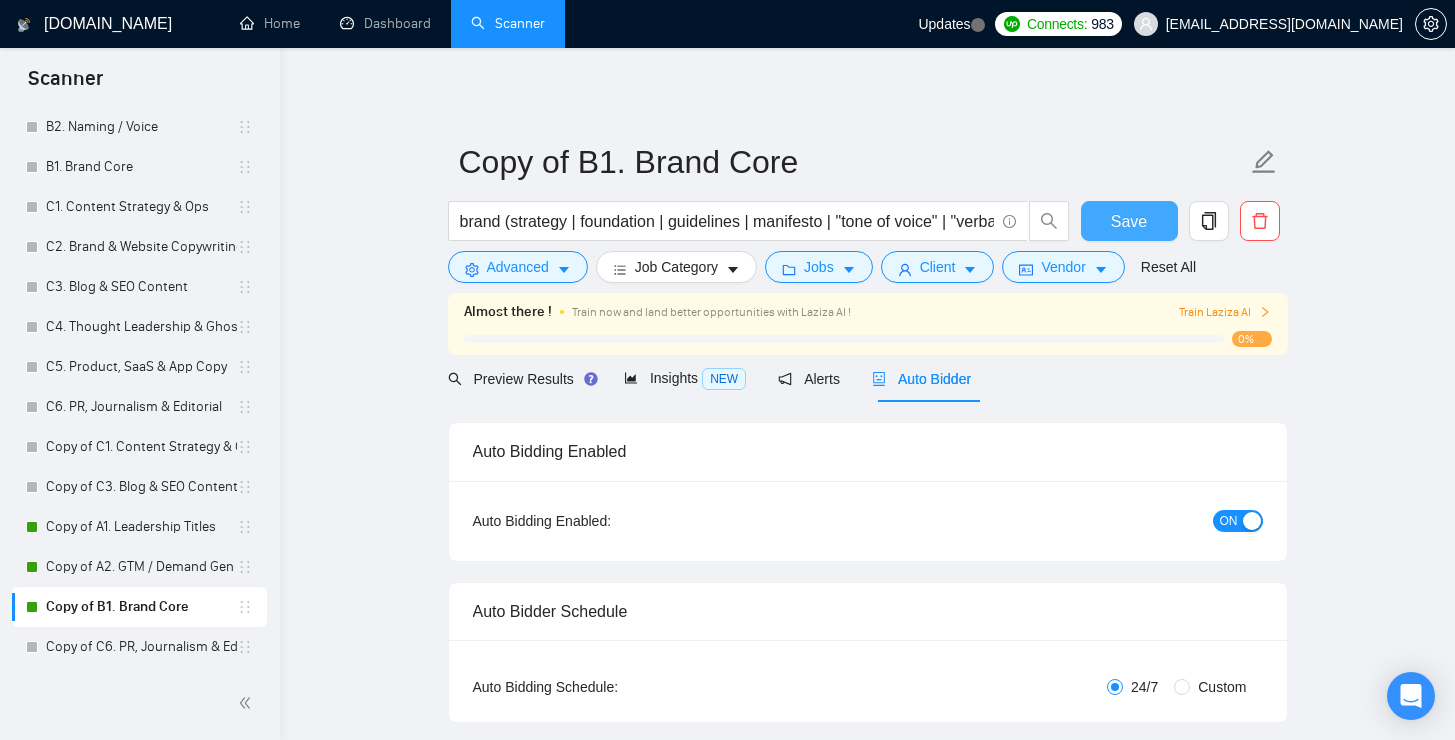type 